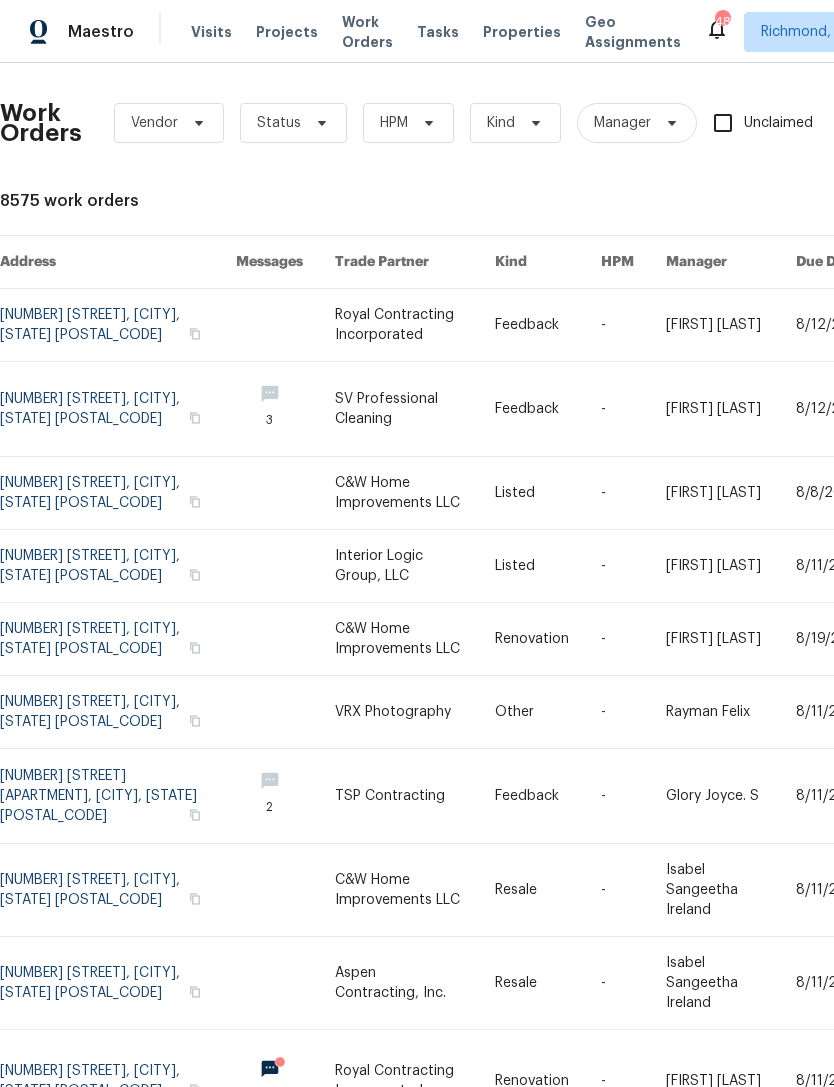 scroll, scrollTop: 0, scrollLeft: 0, axis: both 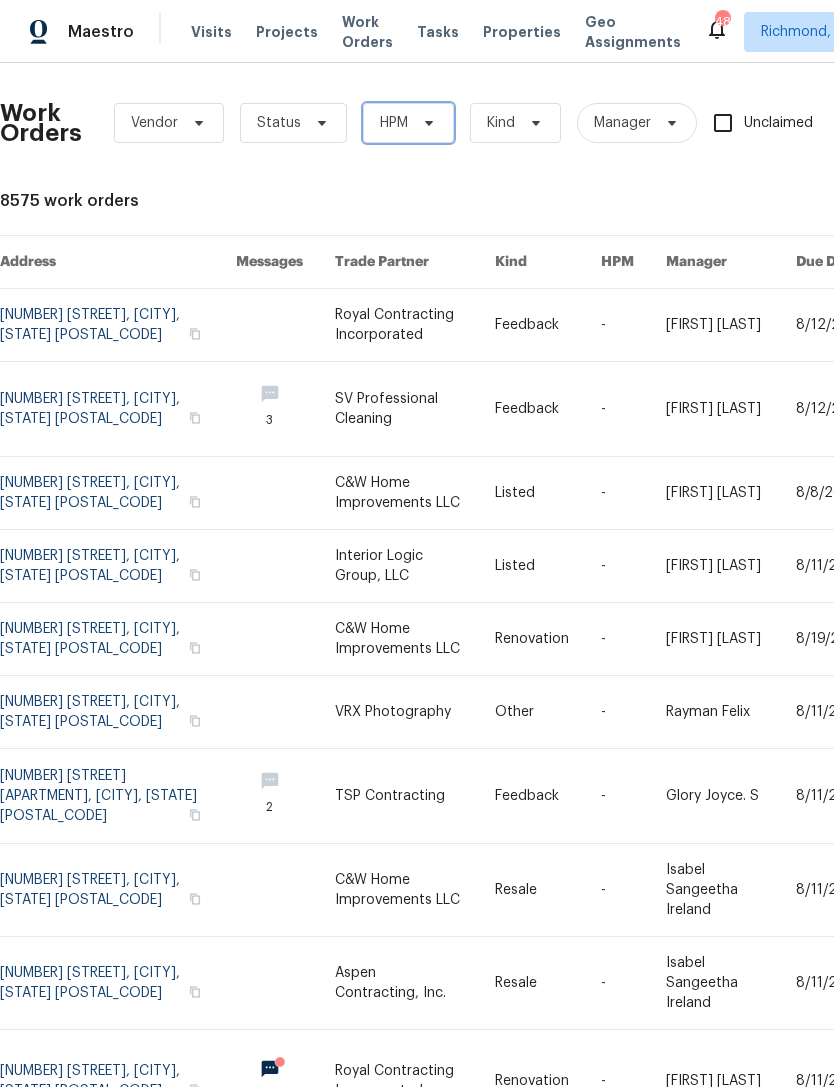 click 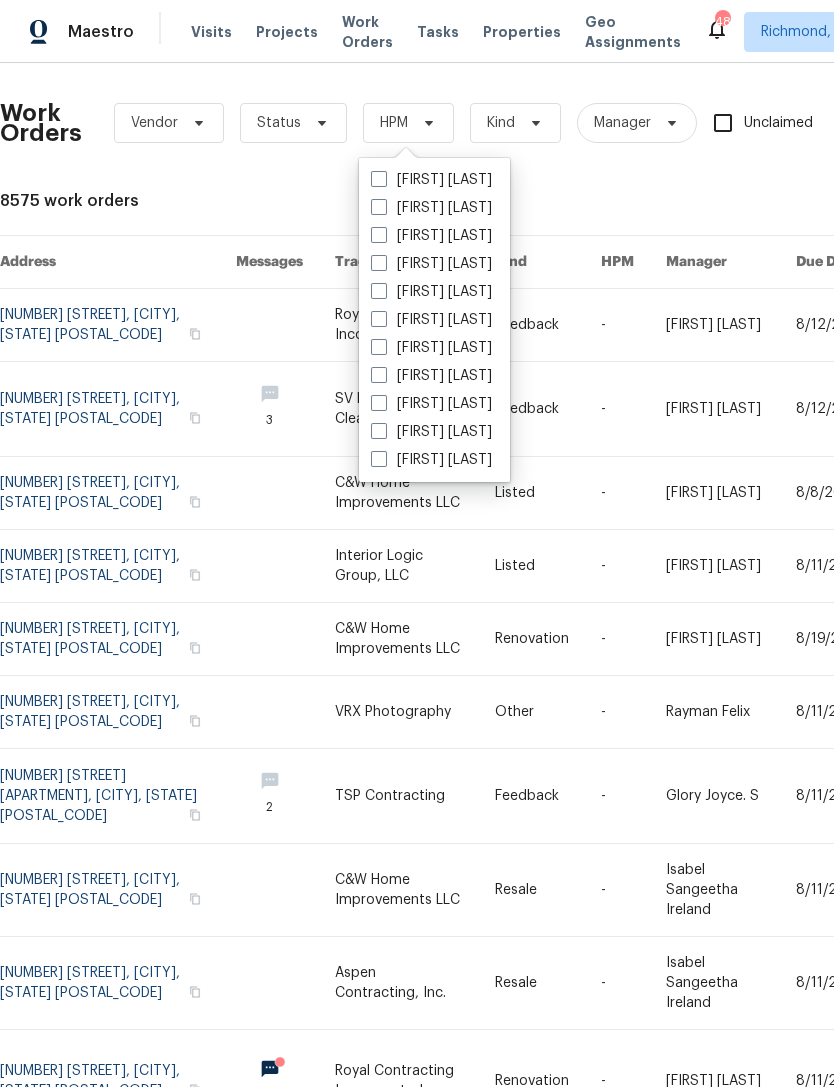 click on "[FIRST] [LAST]" at bounding box center (431, 208) 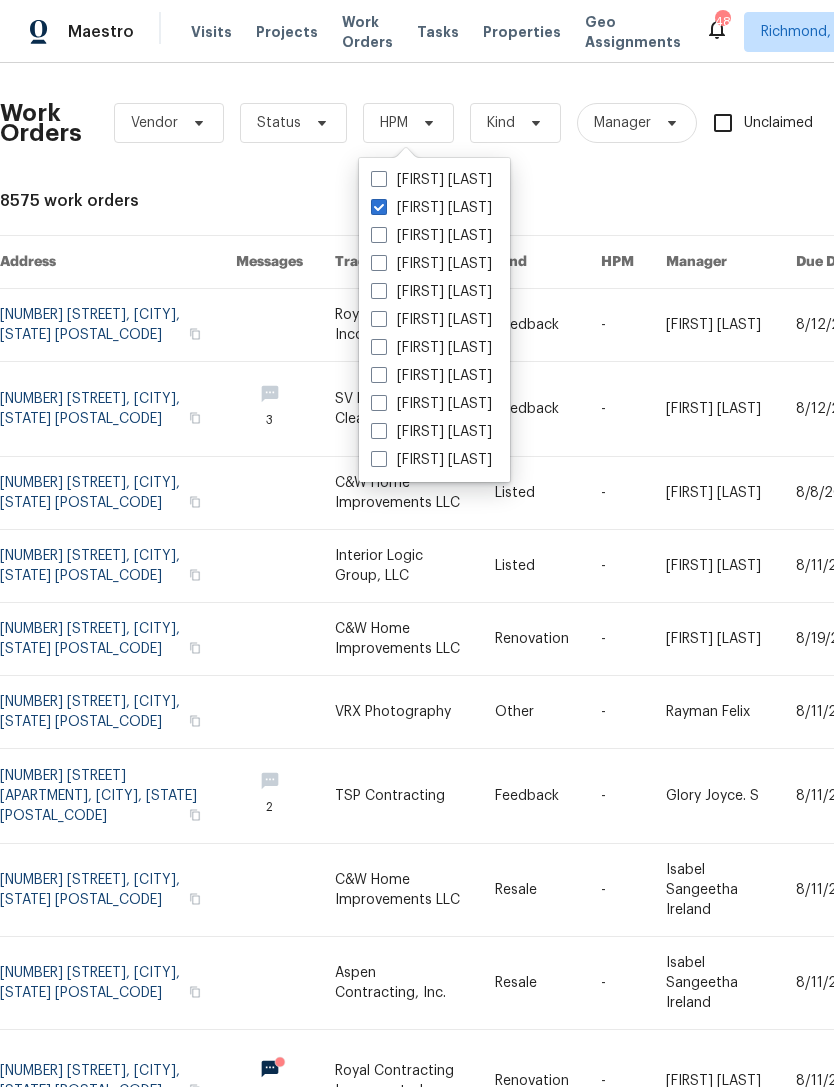 checkbox on "true" 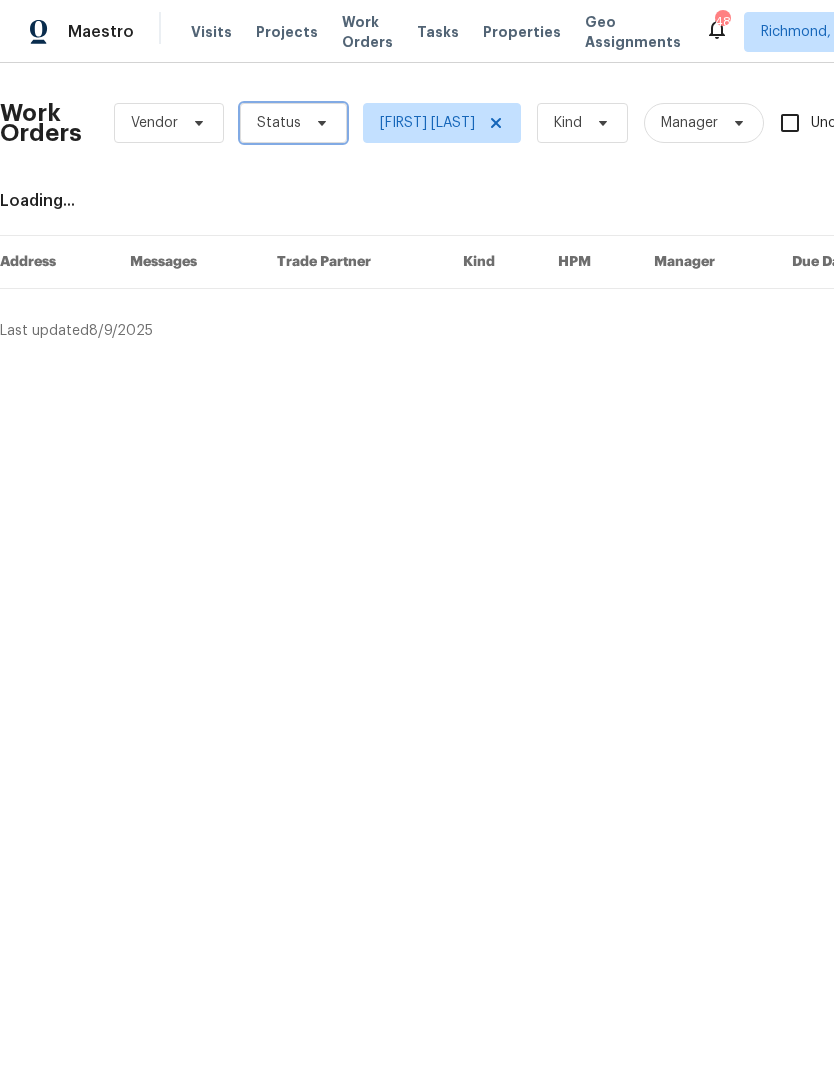 click on "Status" at bounding box center [293, 123] 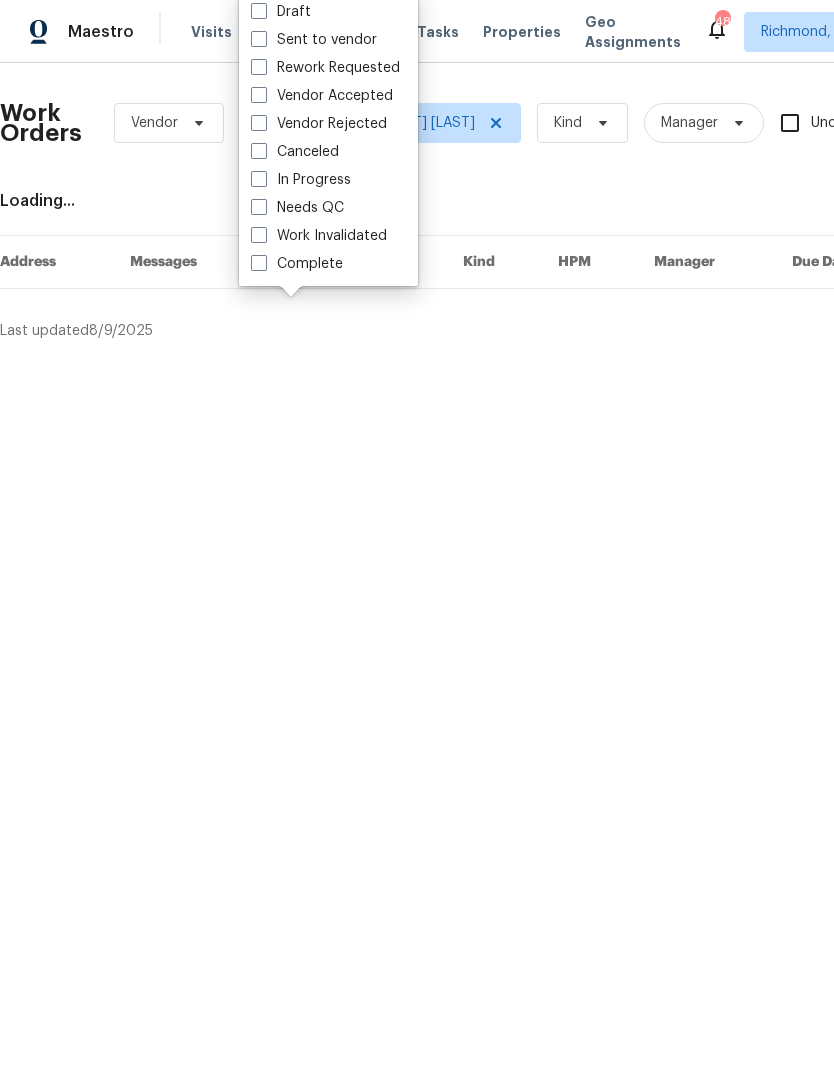 click on "Needs QC" at bounding box center (297, 208) 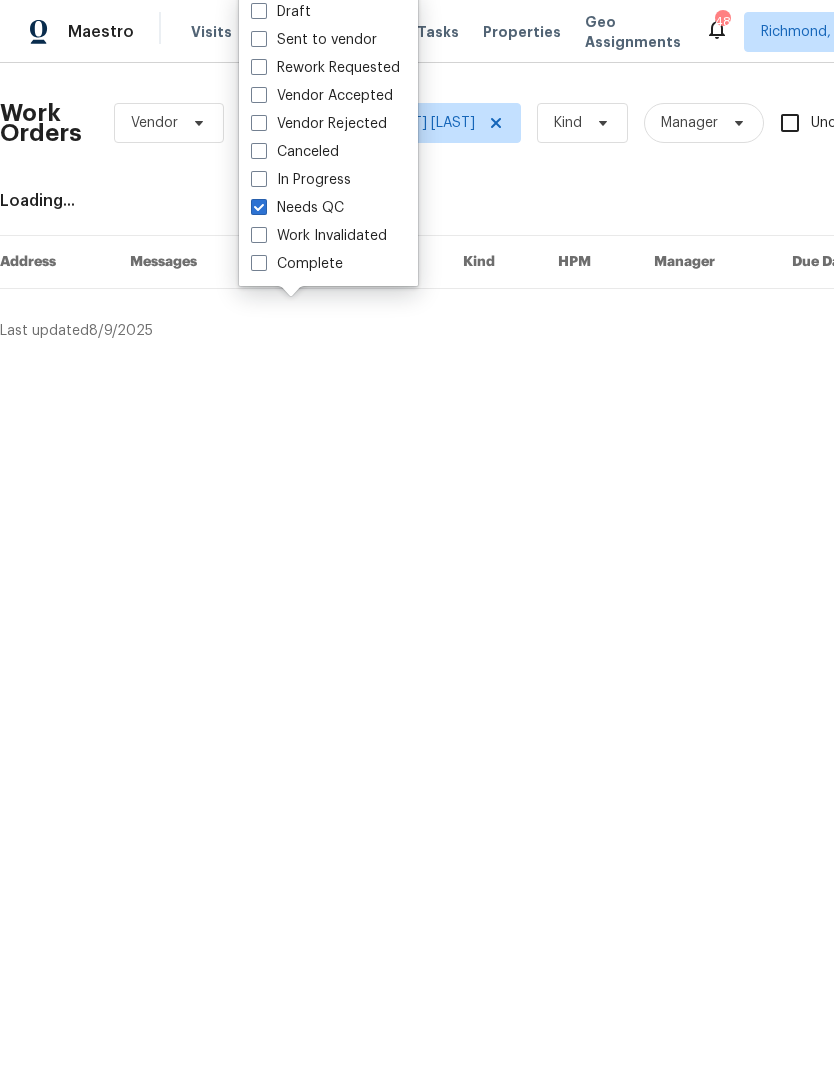 checkbox on "true" 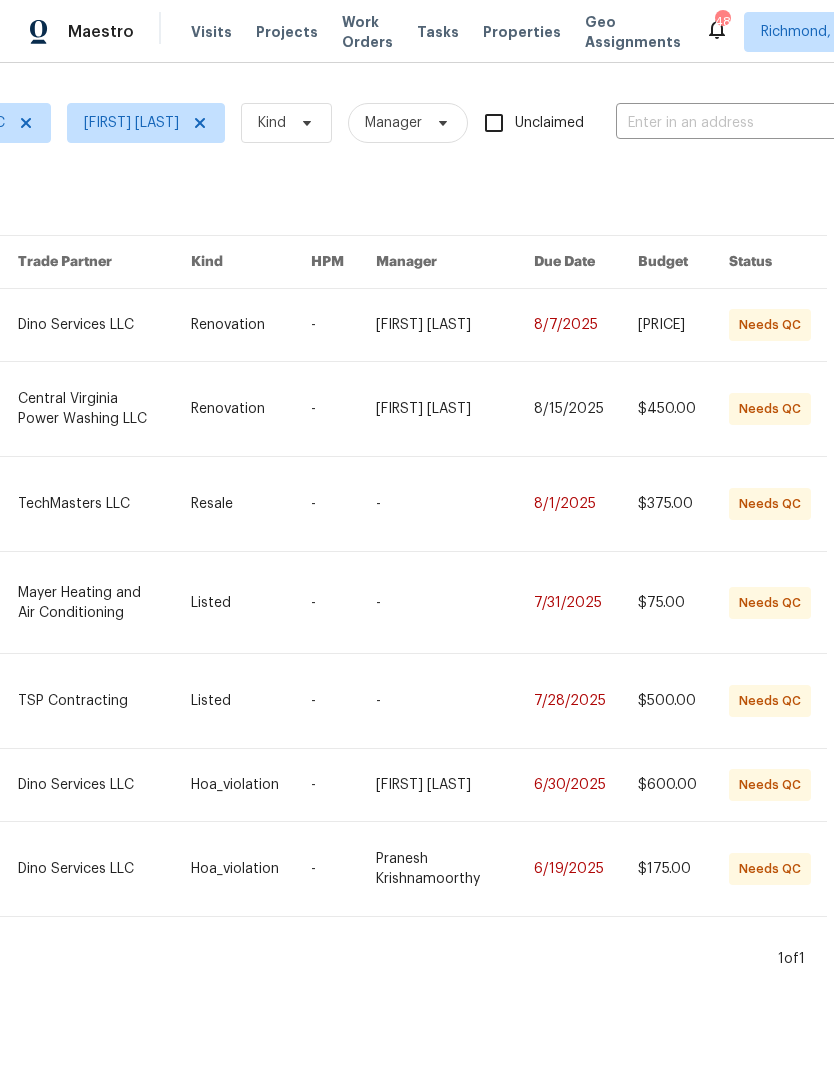 scroll, scrollTop: 0, scrollLeft: 328, axis: horizontal 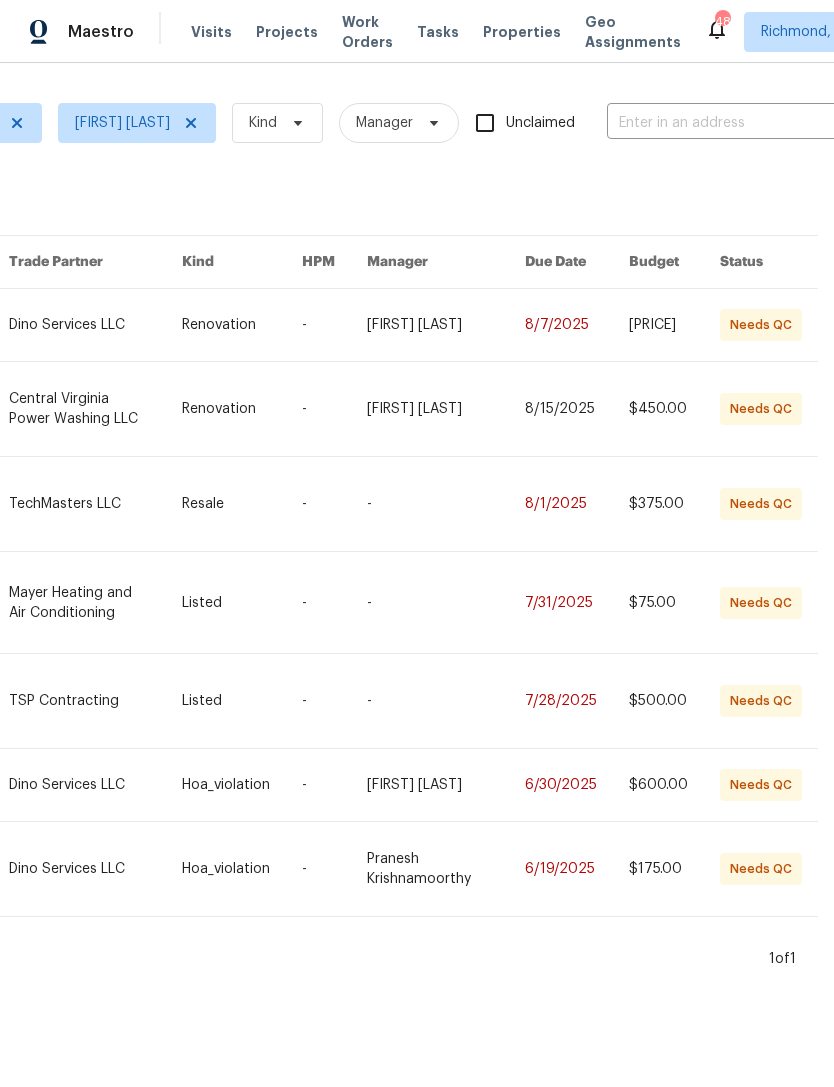 click at bounding box center [334, 701] 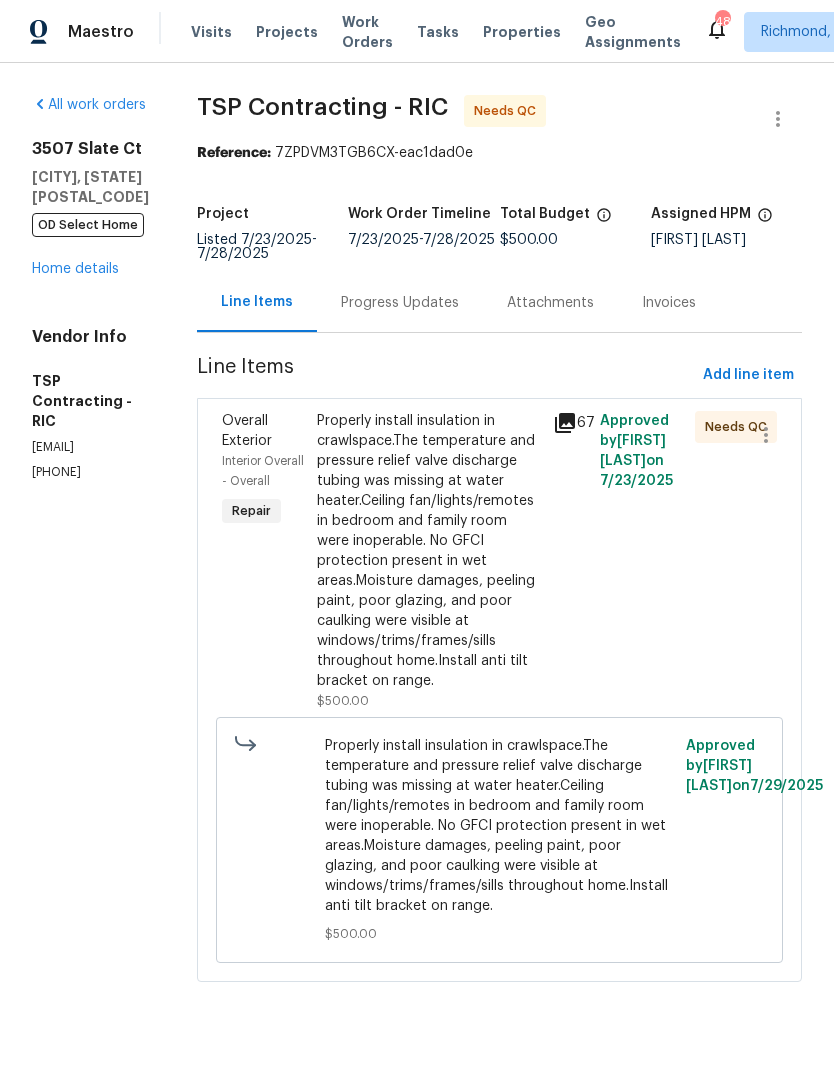 click 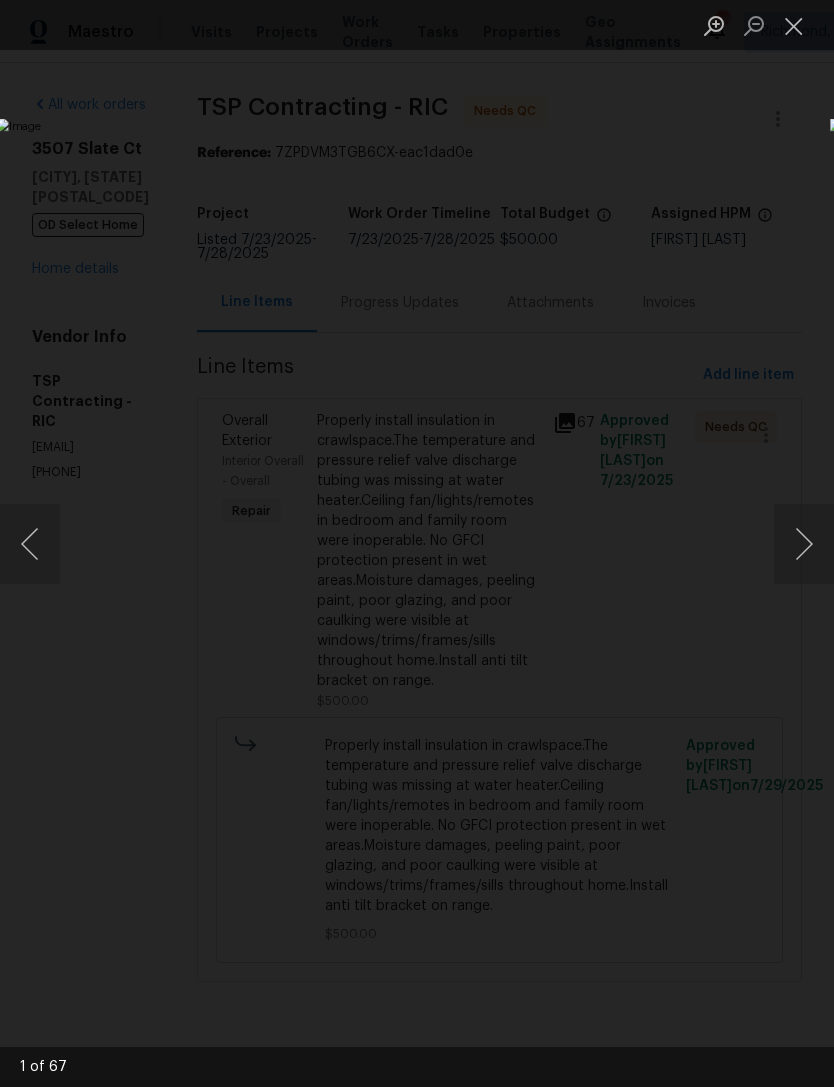 click at bounding box center [804, 544] 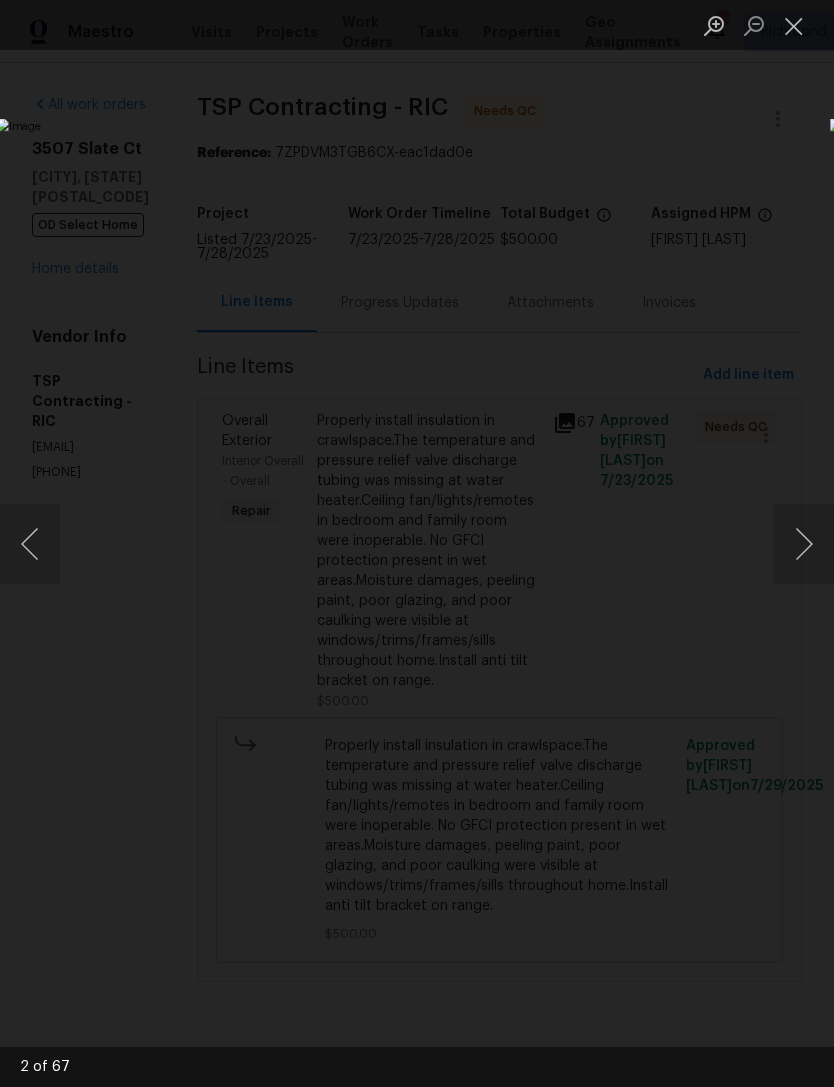 click at bounding box center (804, 544) 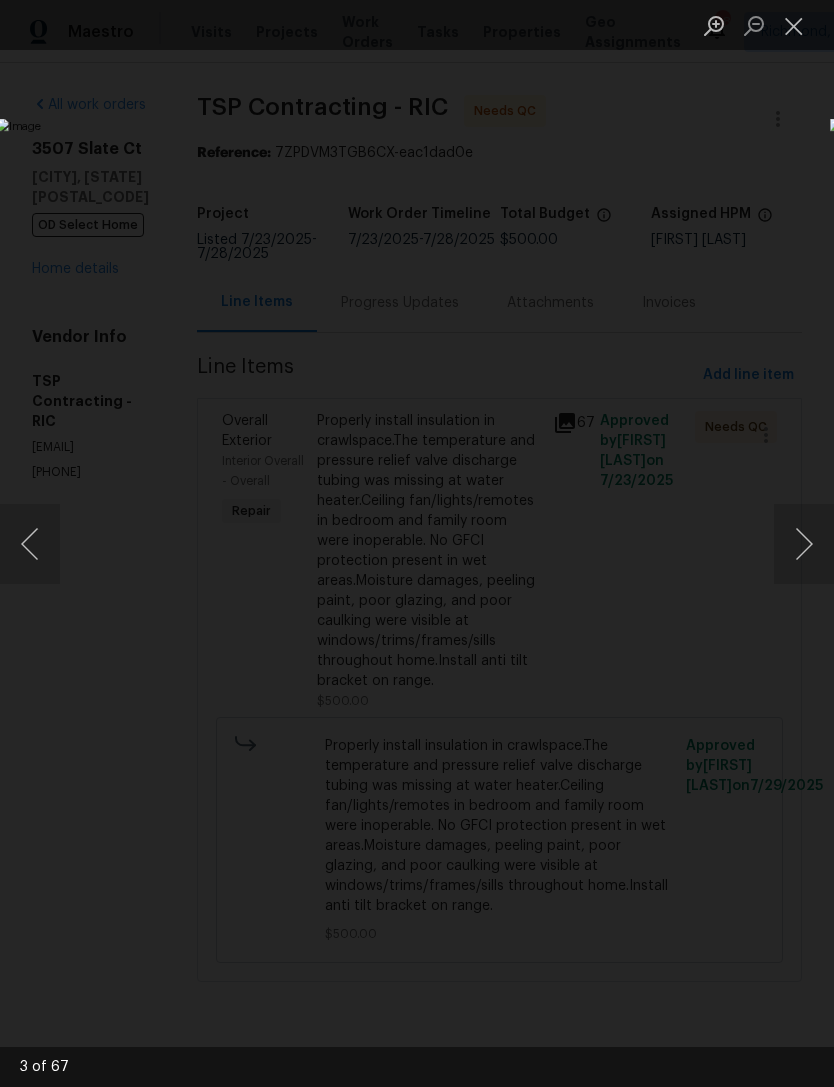 click at bounding box center [804, 544] 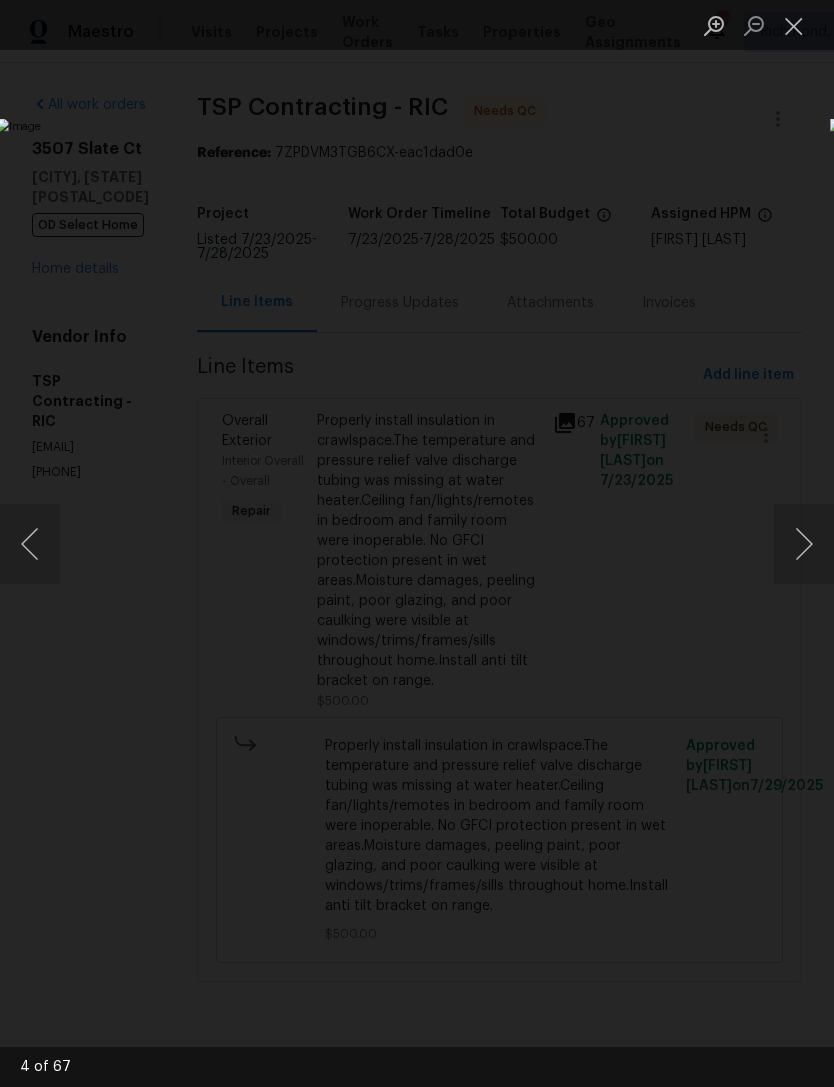 click at bounding box center (804, 544) 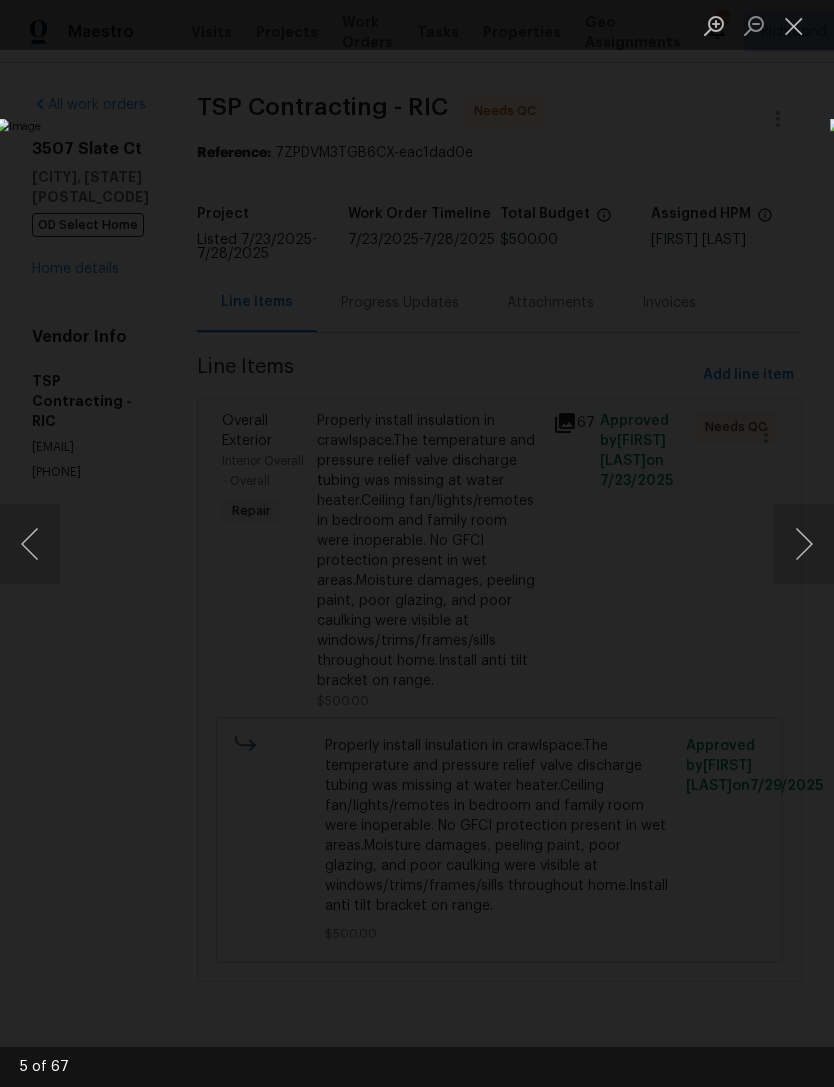click at bounding box center [804, 544] 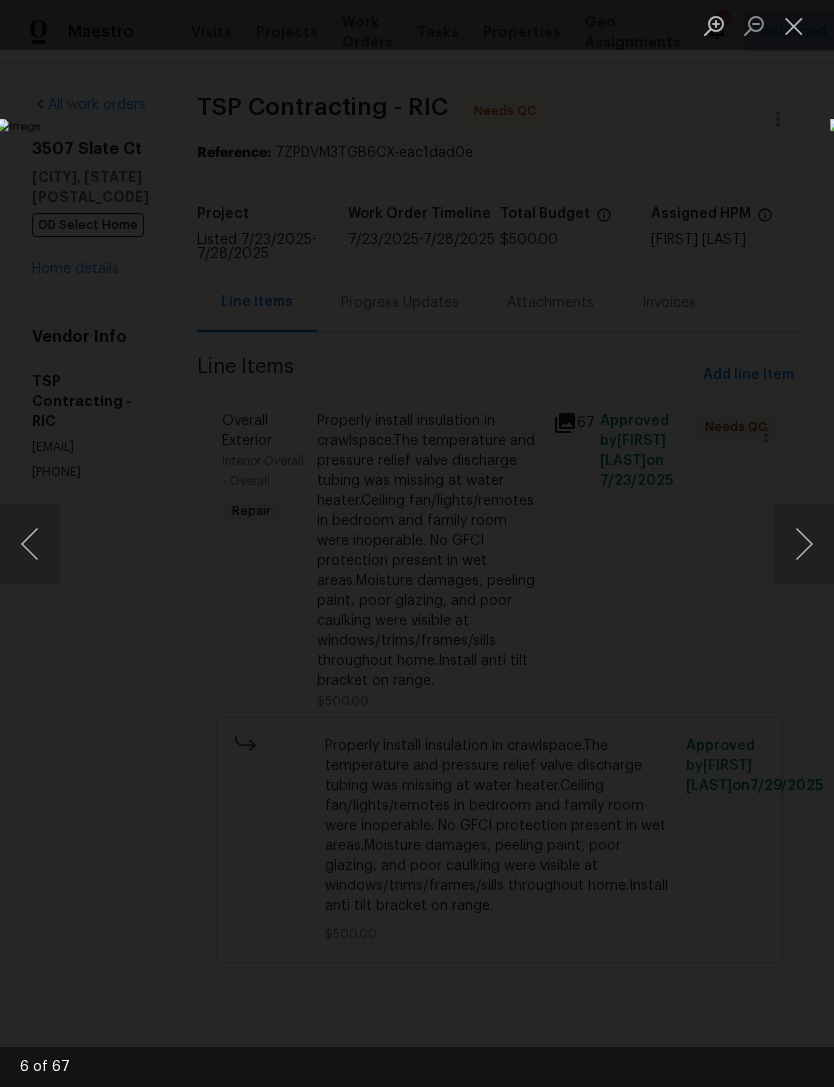click at bounding box center [804, 544] 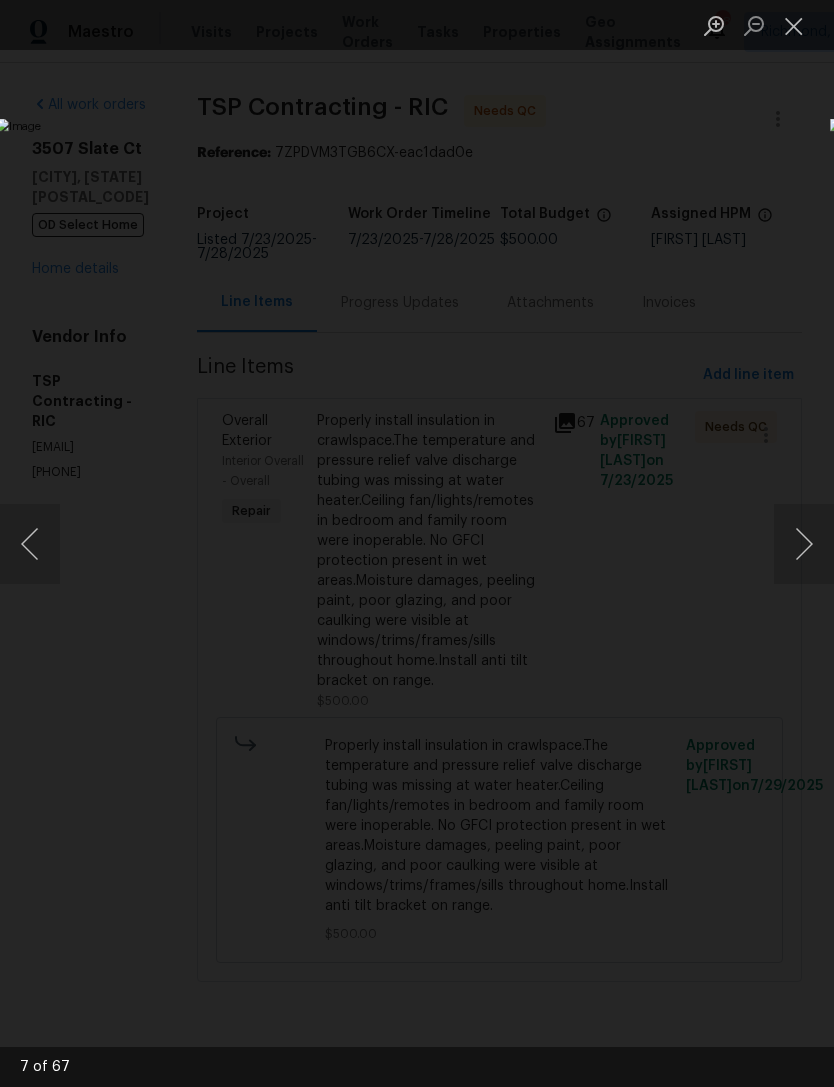 click at bounding box center [804, 544] 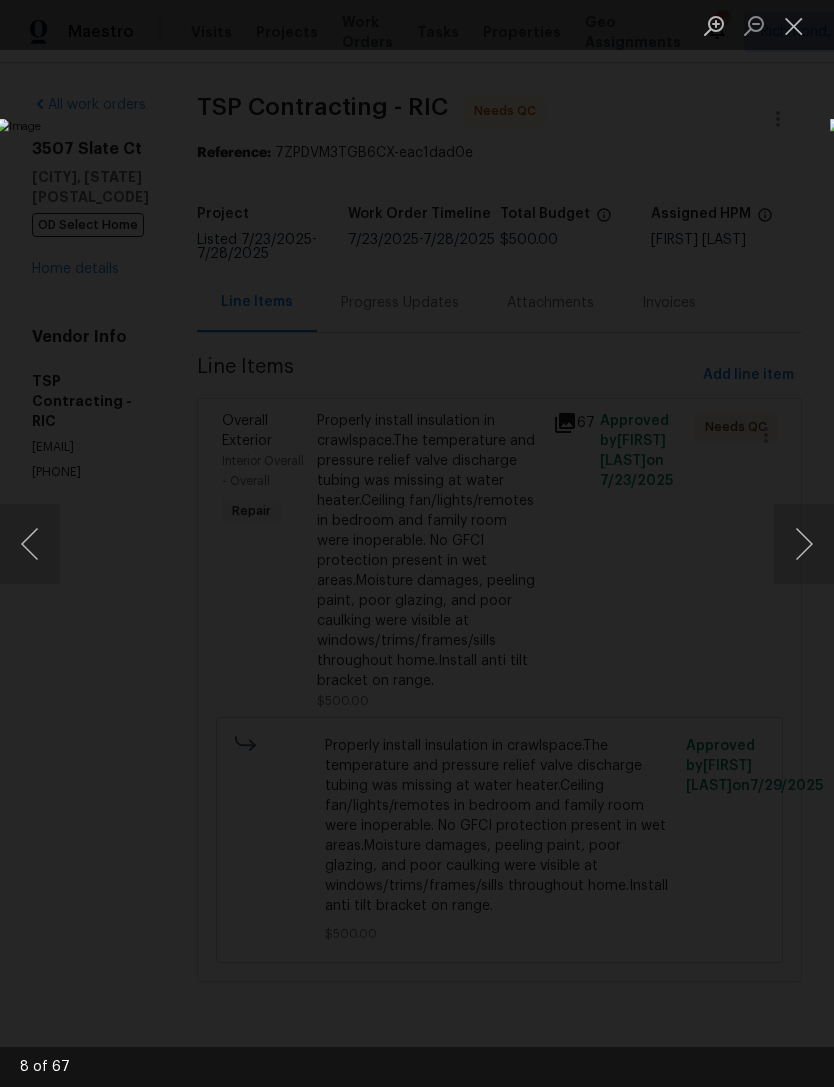 click at bounding box center [804, 544] 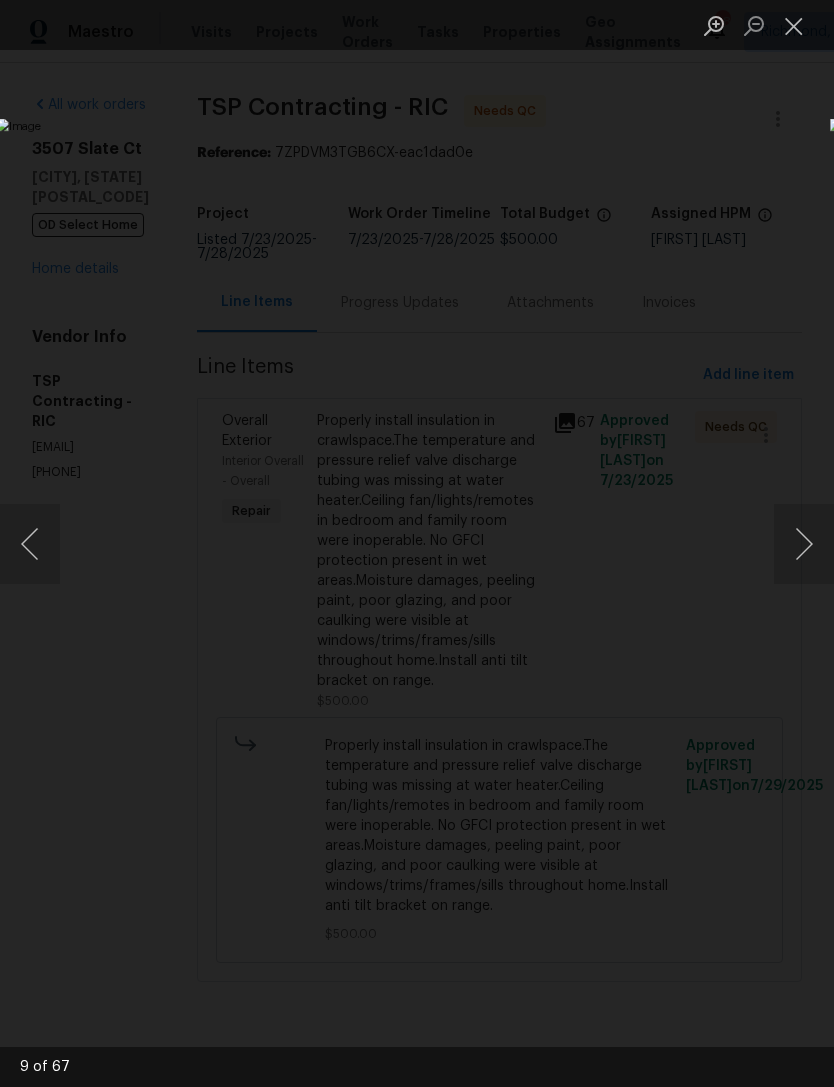click at bounding box center [804, 544] 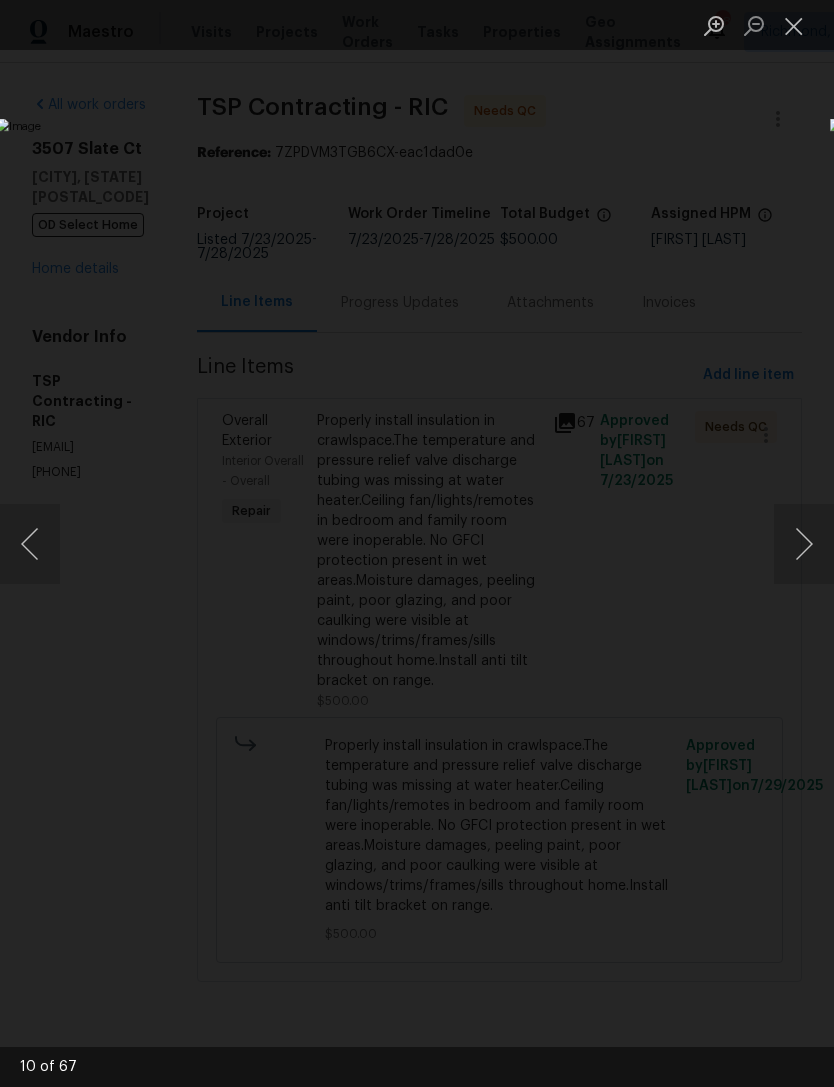 click at bounding box center (804, 544) 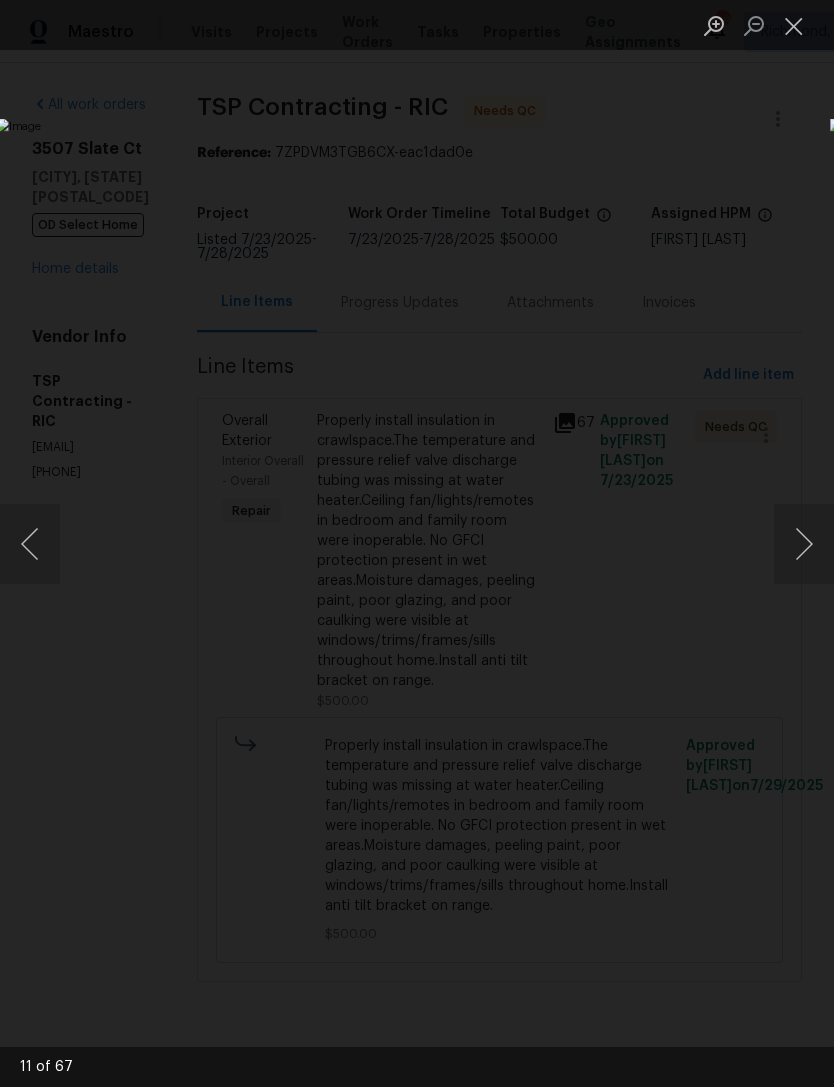 click at bounding box center (30, 544) 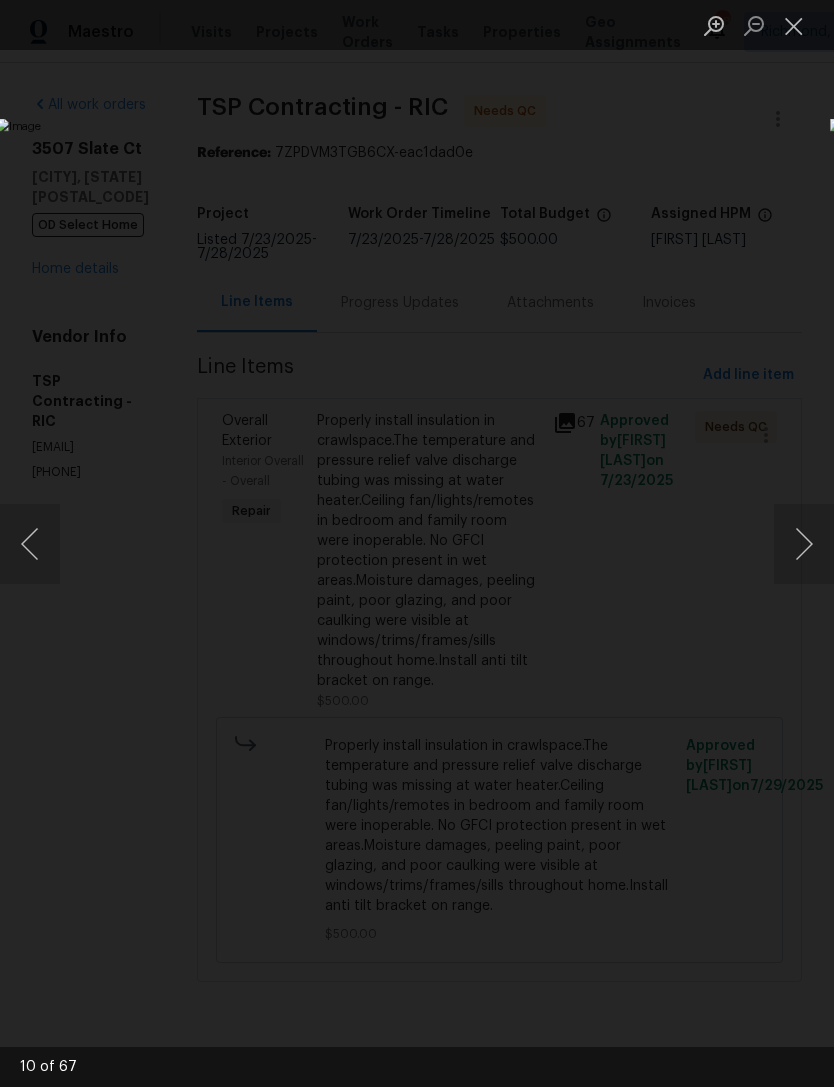 click at bounding box center [804, 544] 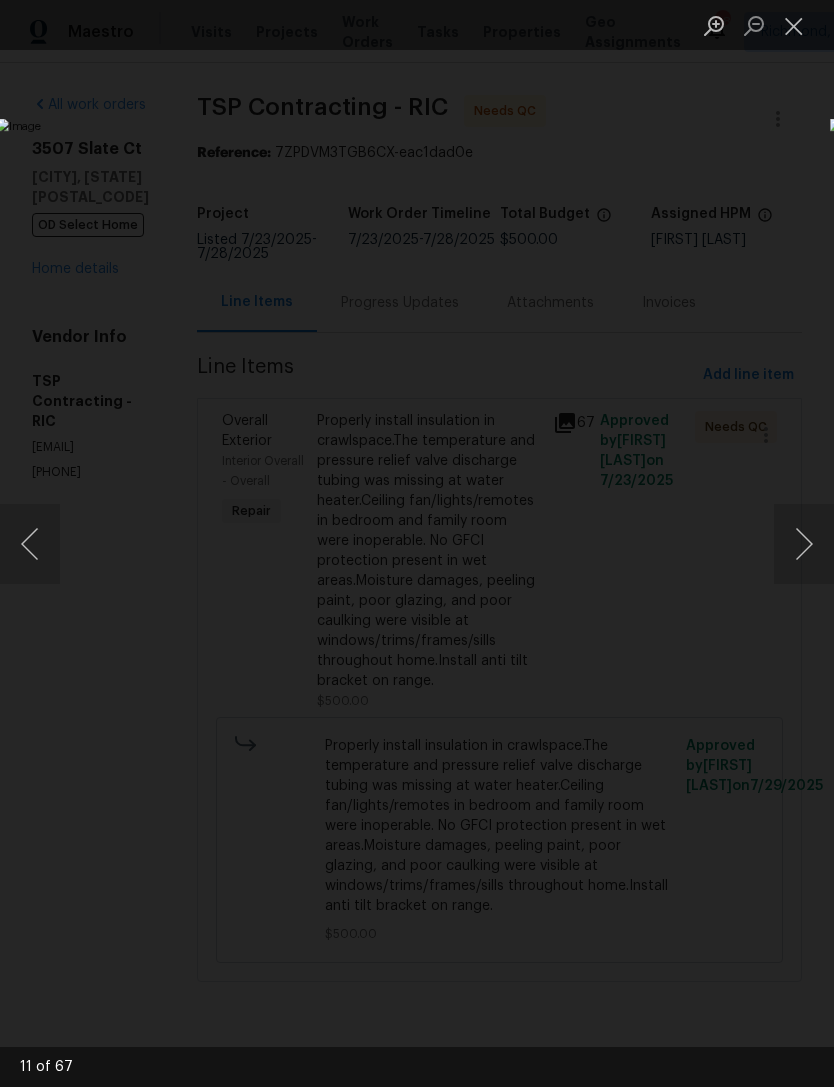 click at bounding box center (804, 544) 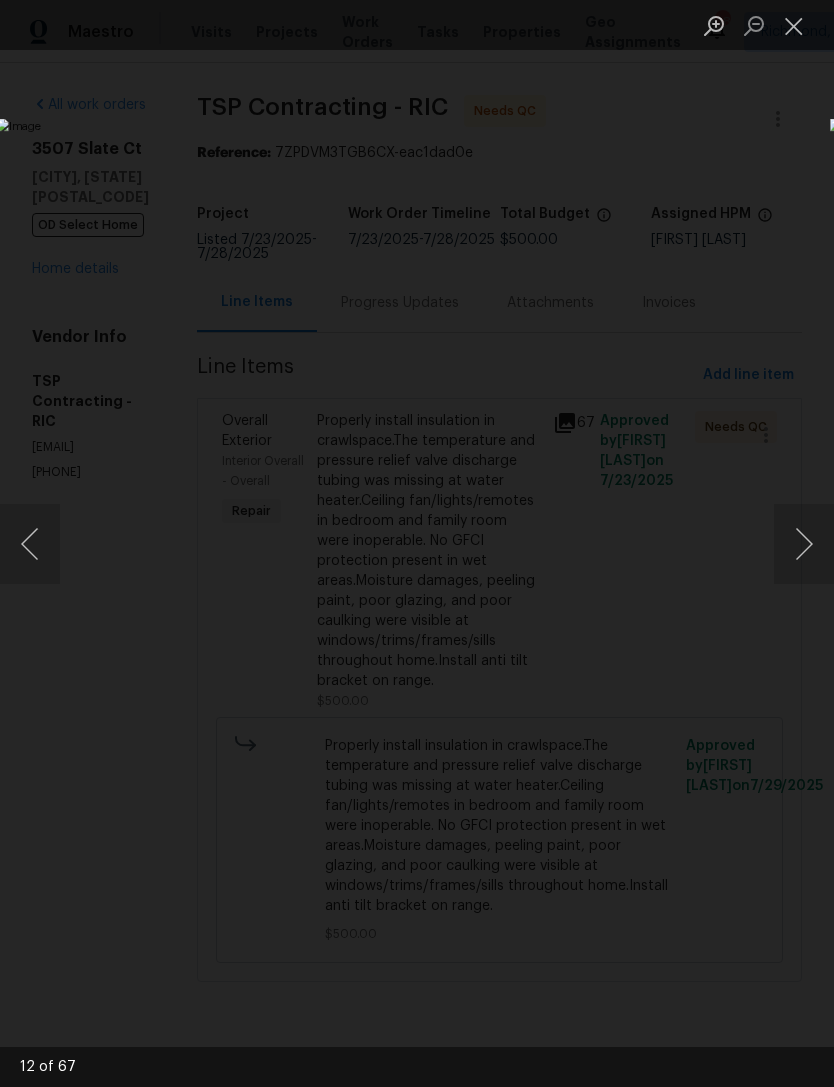 click at bounding box center [804, 544] 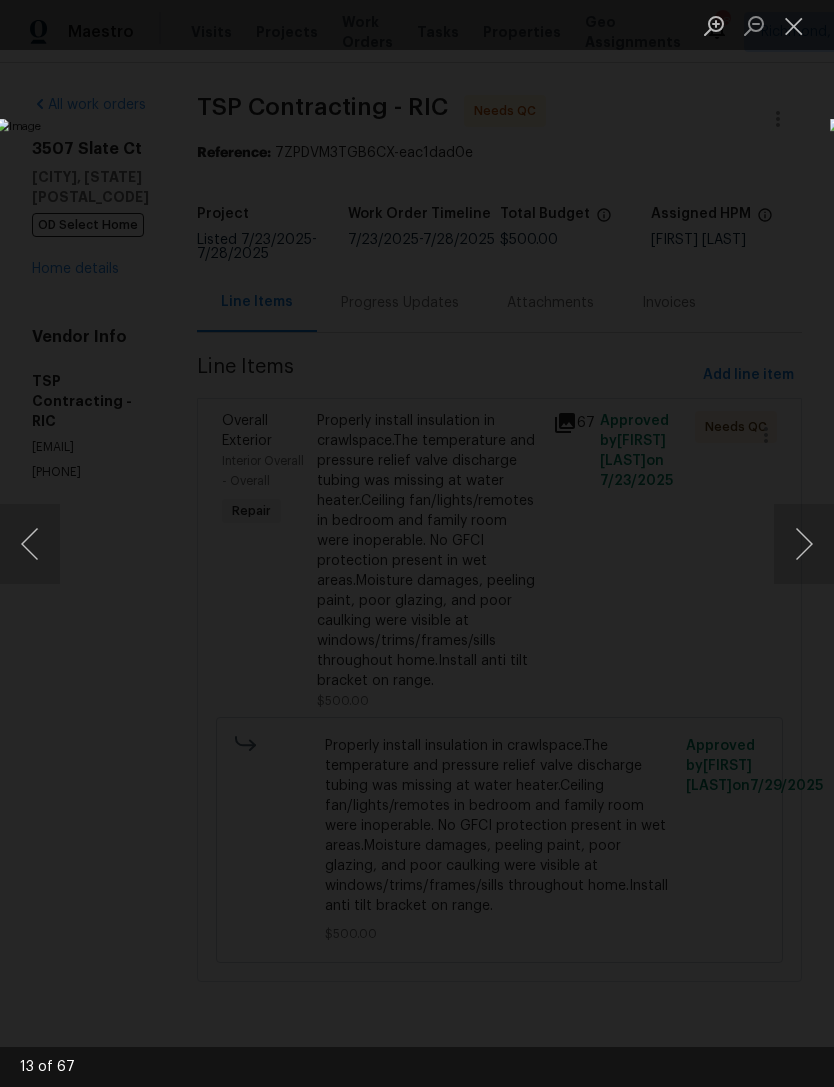 click at bounding box center (804, 544) 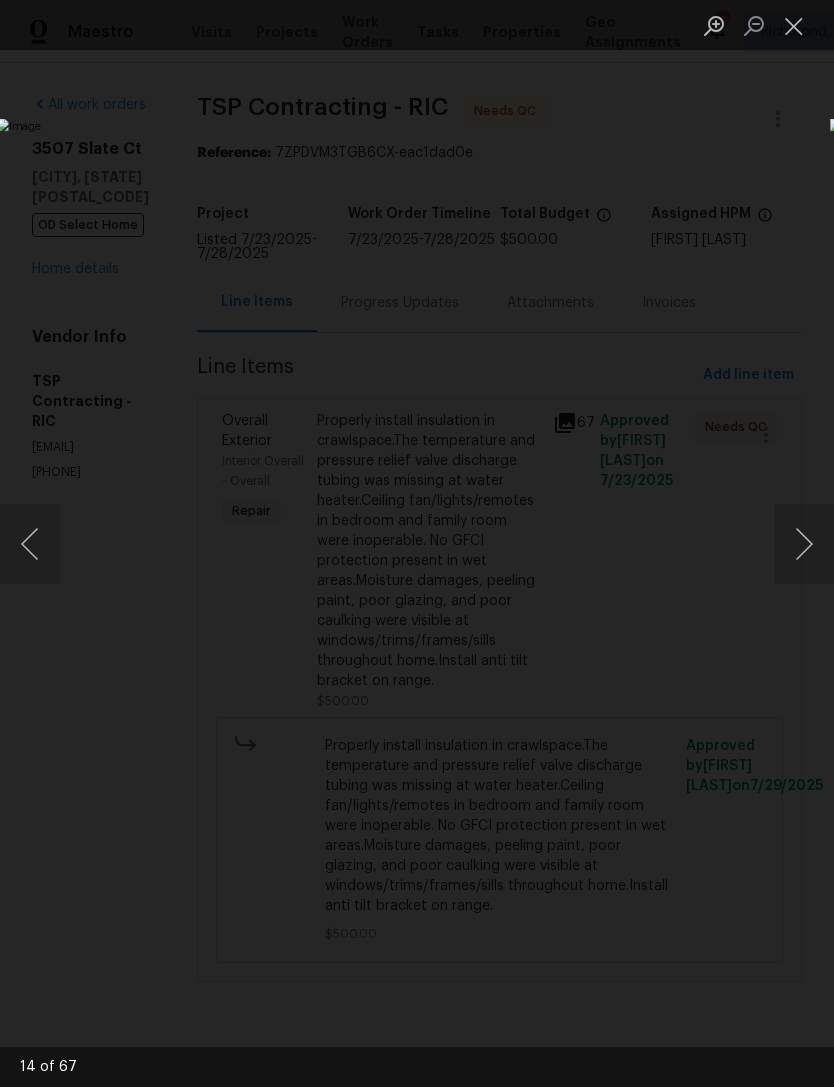 click at bounding box center [804, 544] 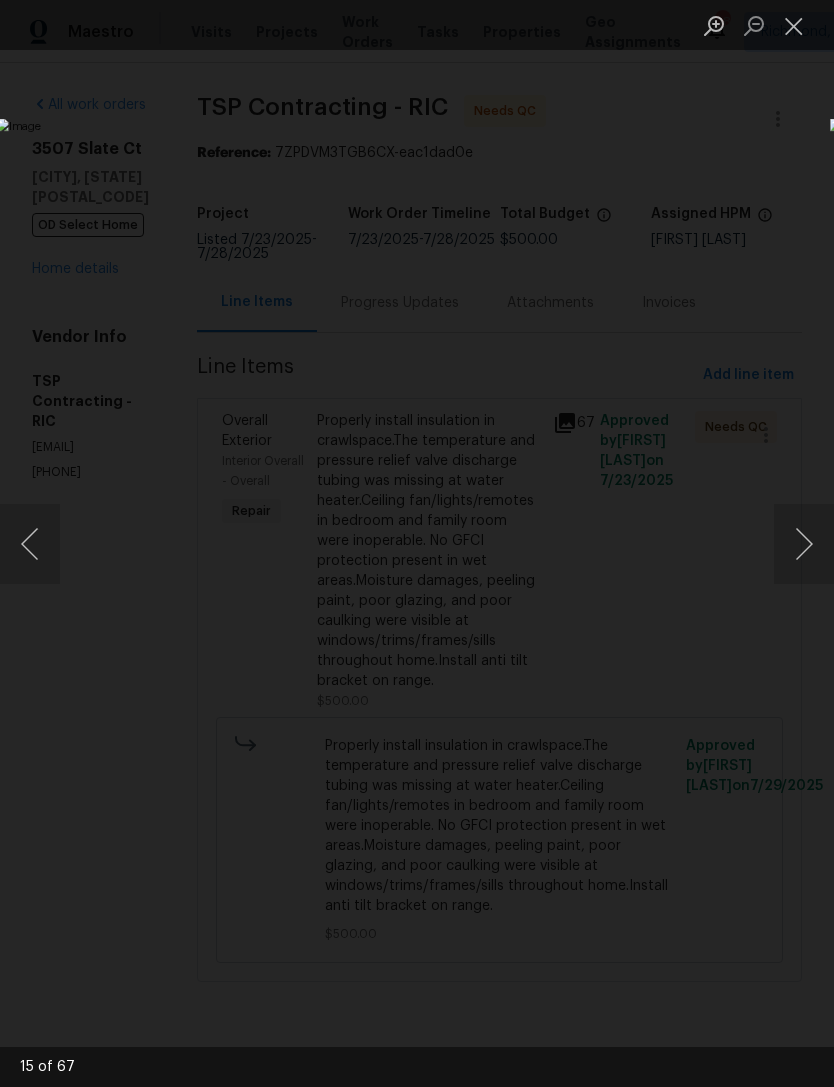 click at bounding box center (804, 544) 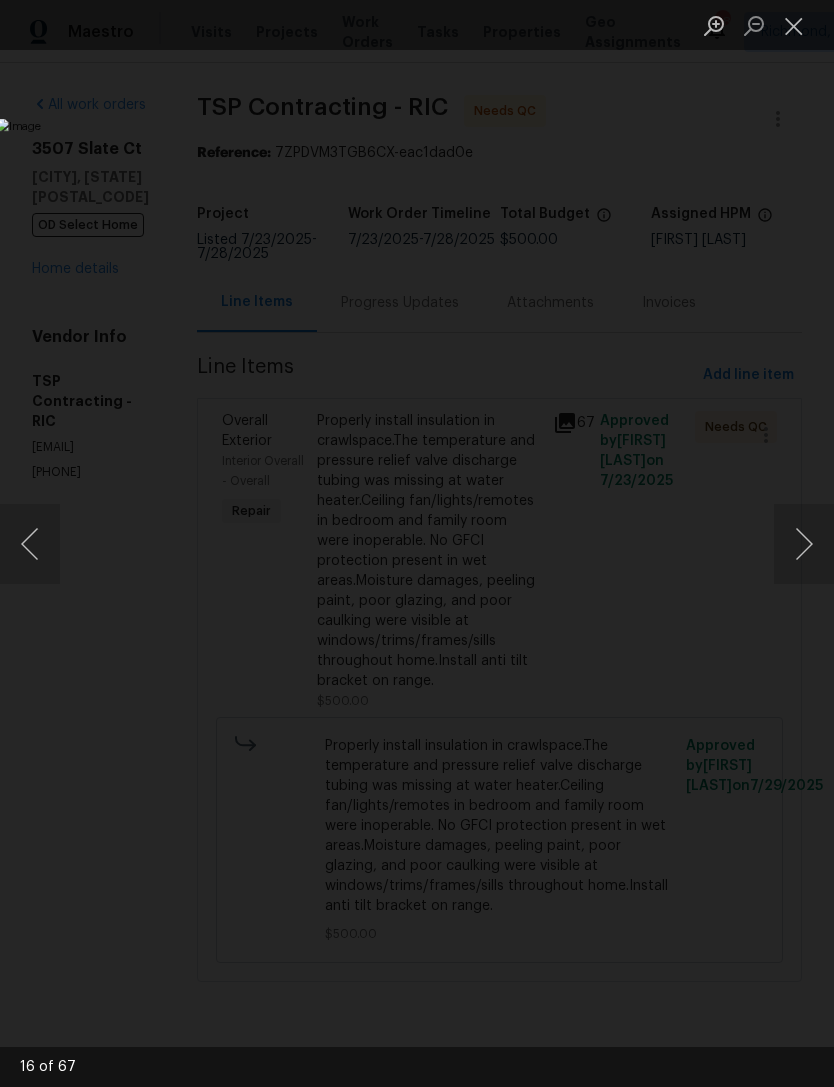 click at bounding box center (804, 544) 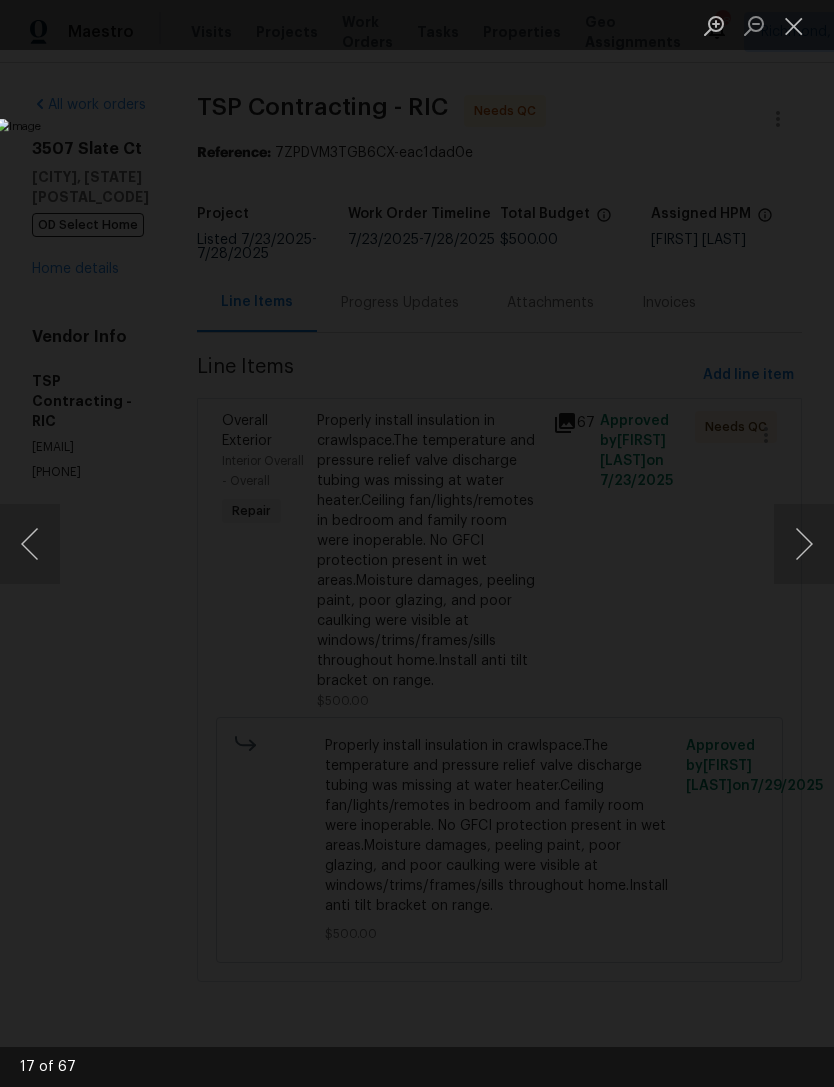 click at bounding box center [804, 544] 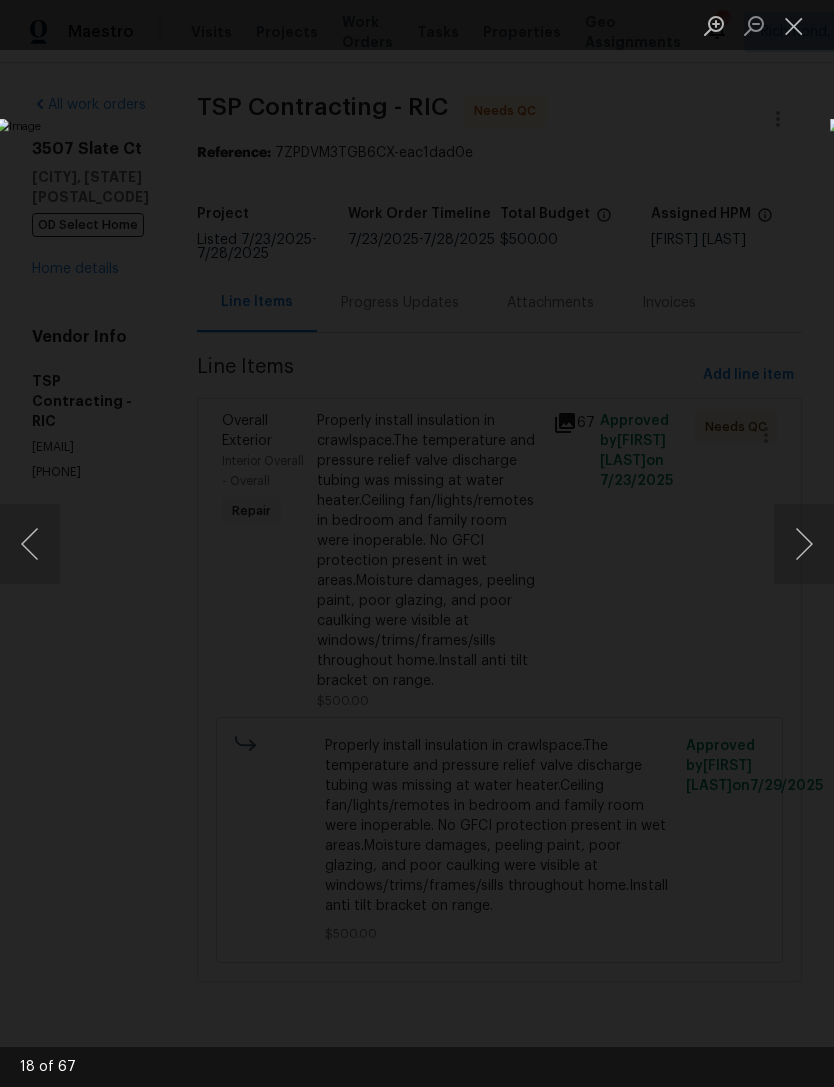click at bounding box center [804, 544] 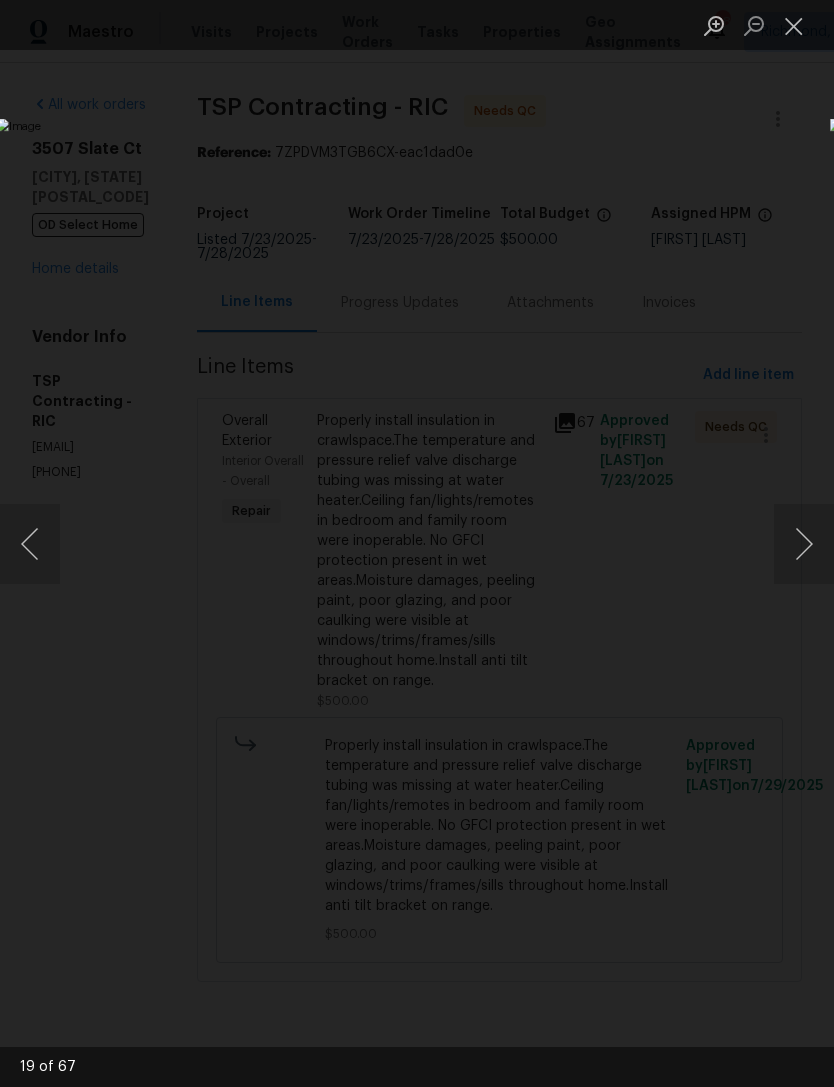 click at bounding box center (804, 544) 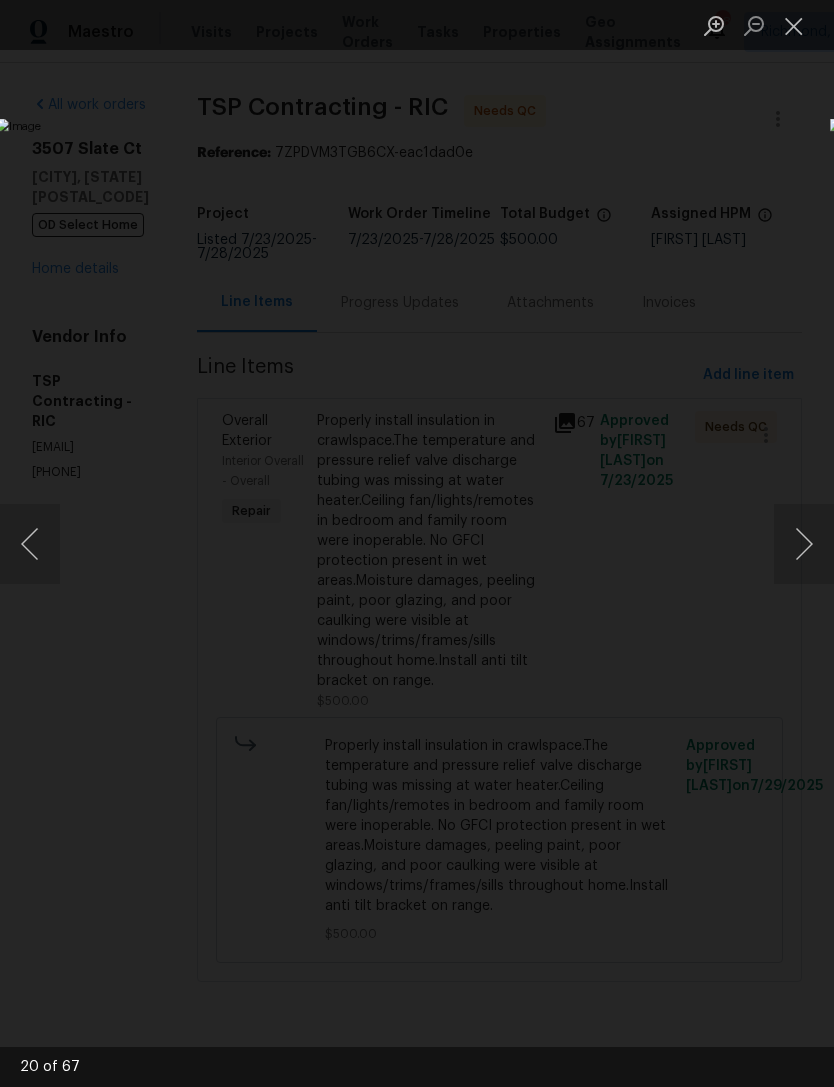 click at bounding box center [794, 25] 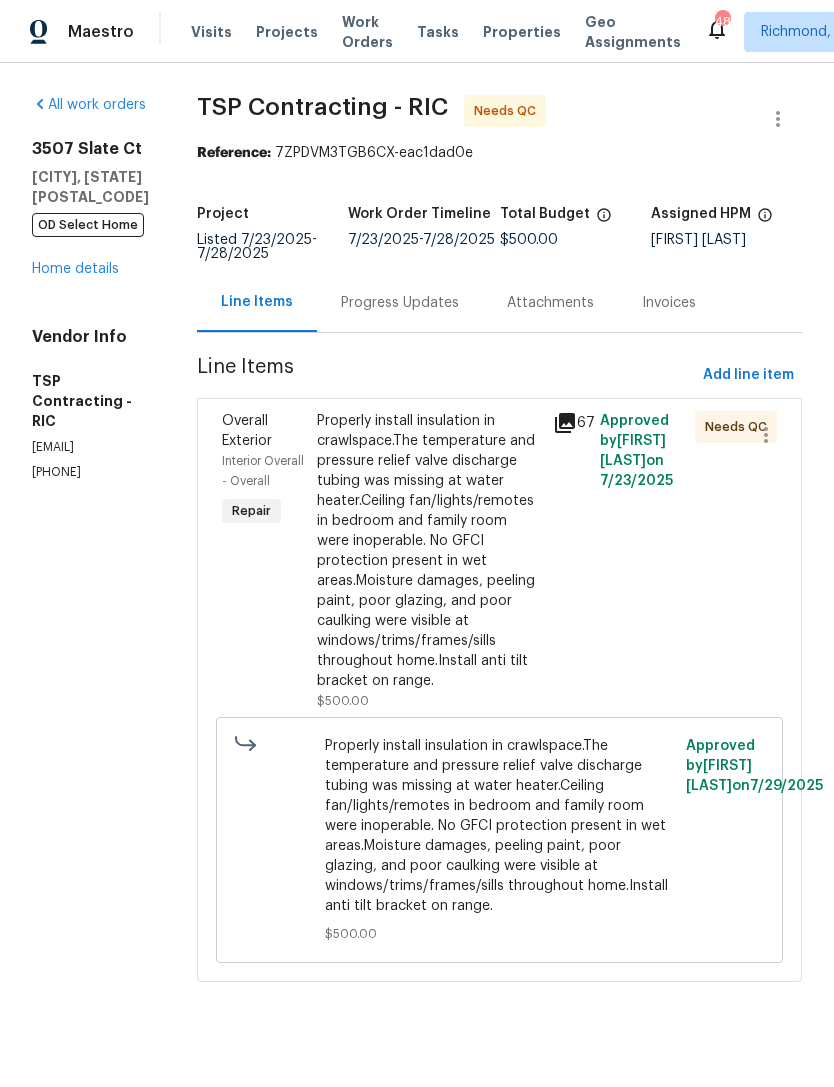 click on "Work Orders" at bounding box center (367, 32) 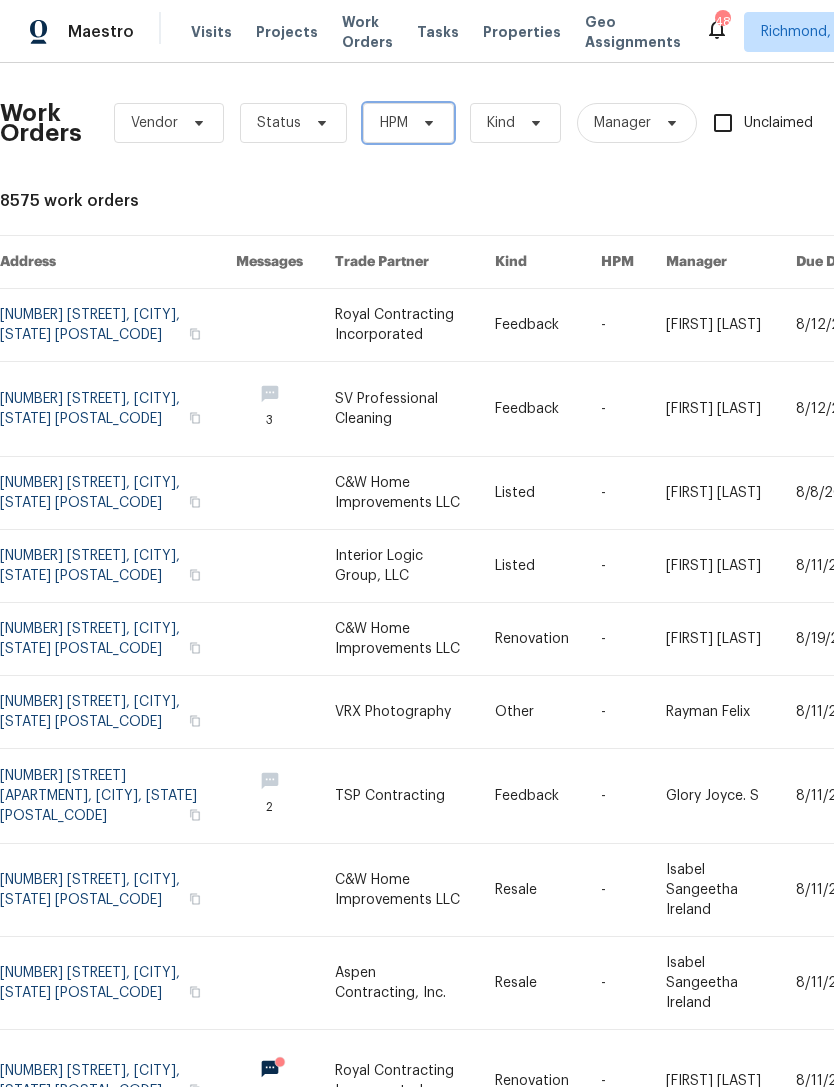 click 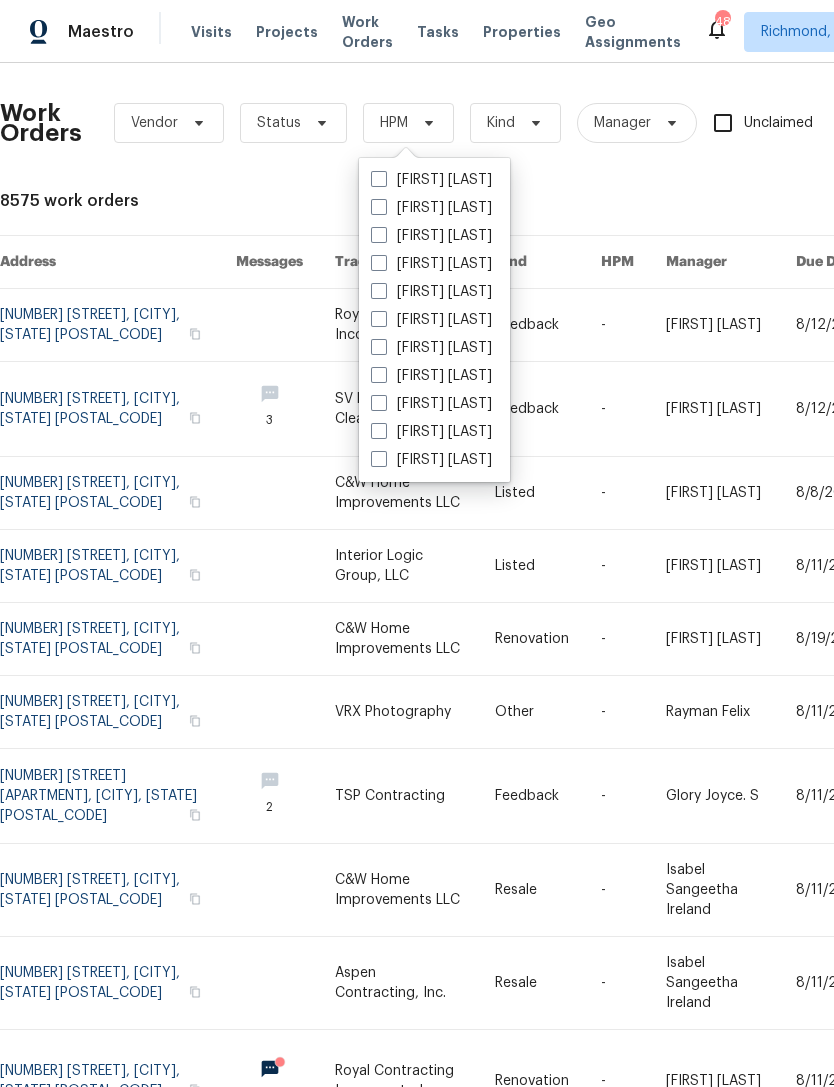 click on "[FIRST] [LAST]" at bounding box center (431, 236) 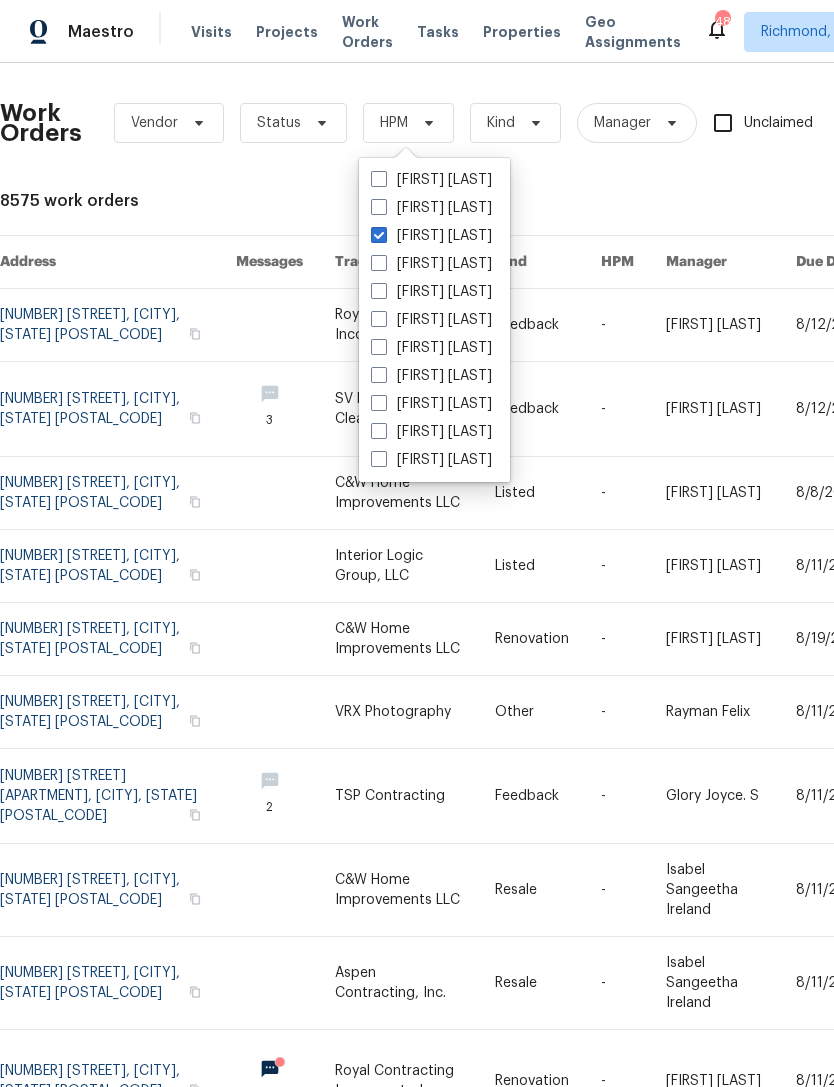 checkbox on "true" 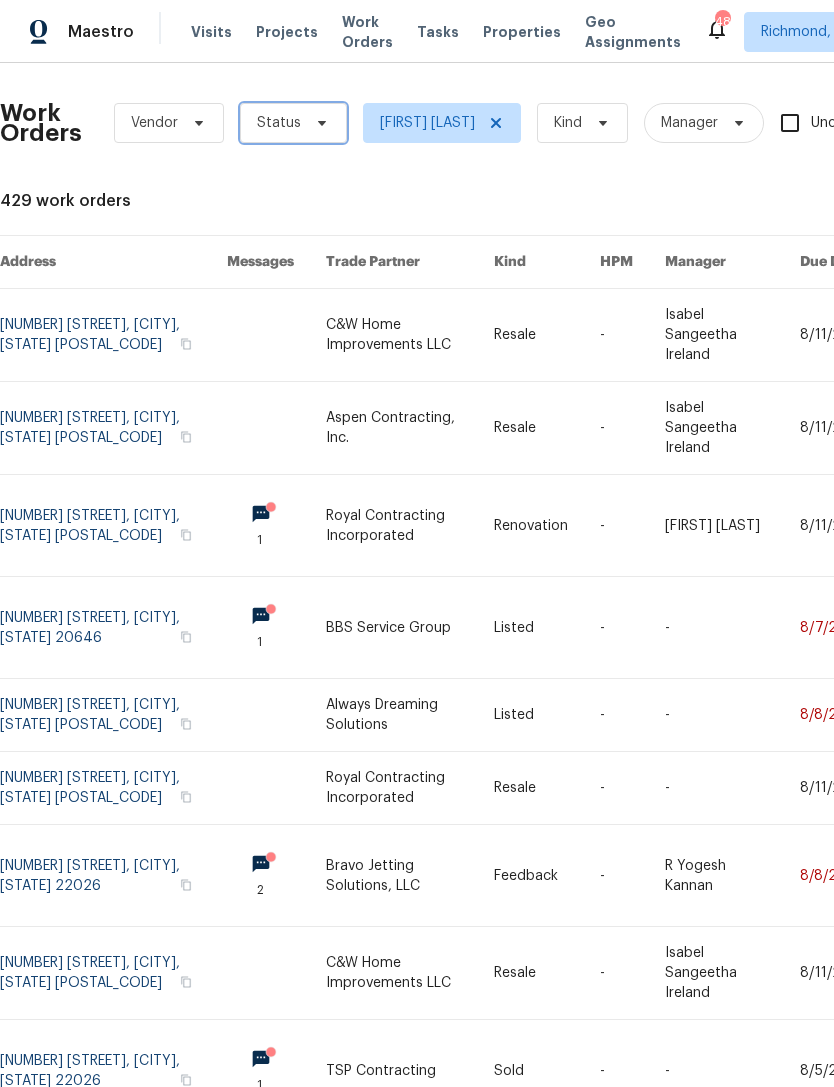 click on "Status" at bounding box center [279, 123] 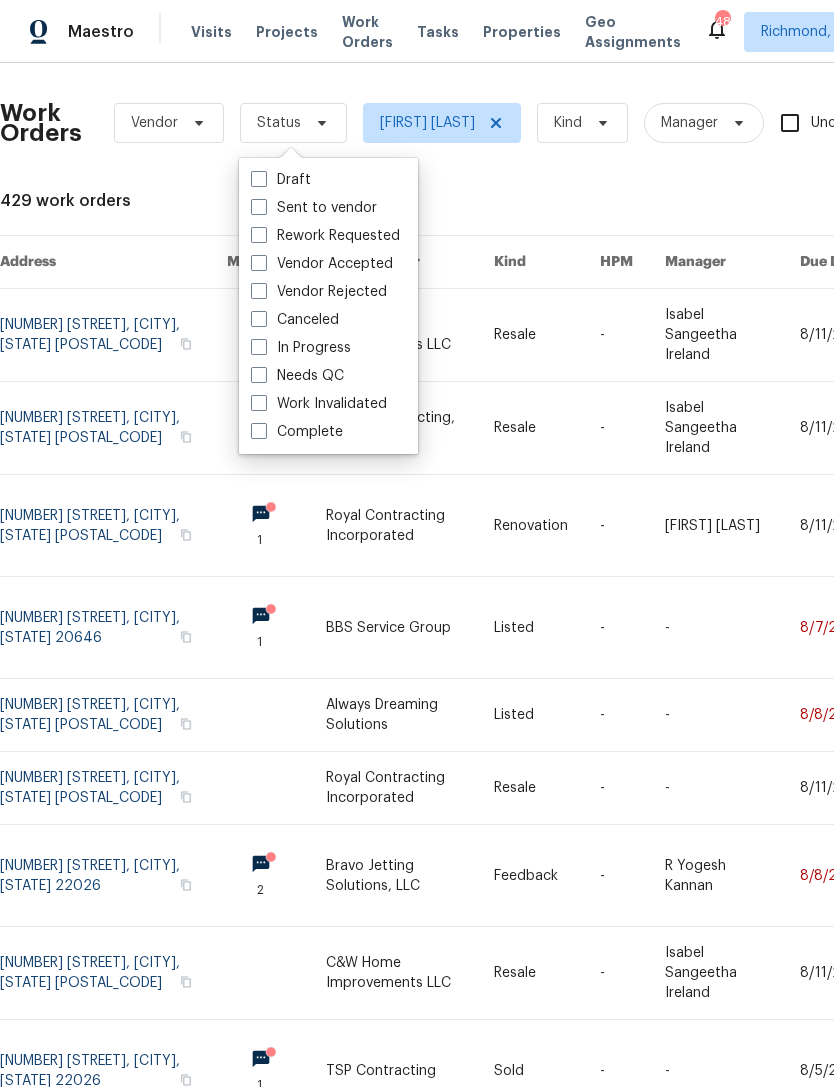 click on "Needs QC" at bounding box center [297, 376] 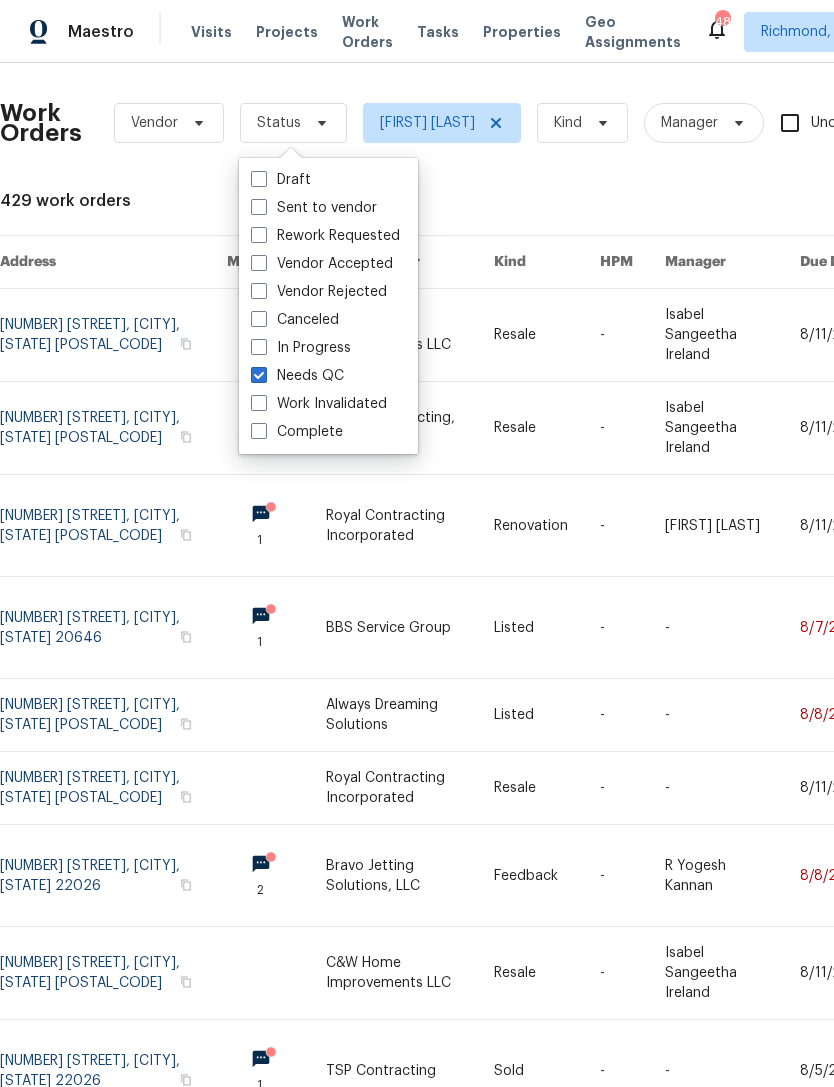 checkbox on "true" 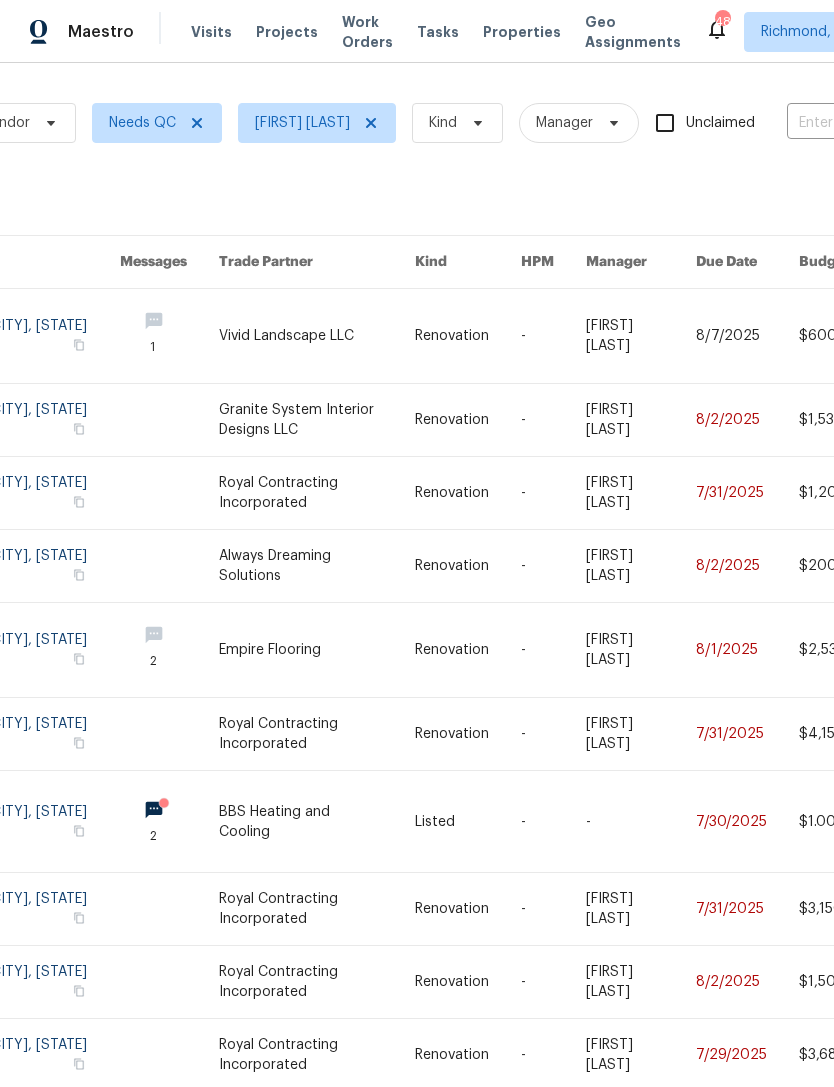 scroll, scrollTop: 0, scrollLeft: 146, axis: horizontal 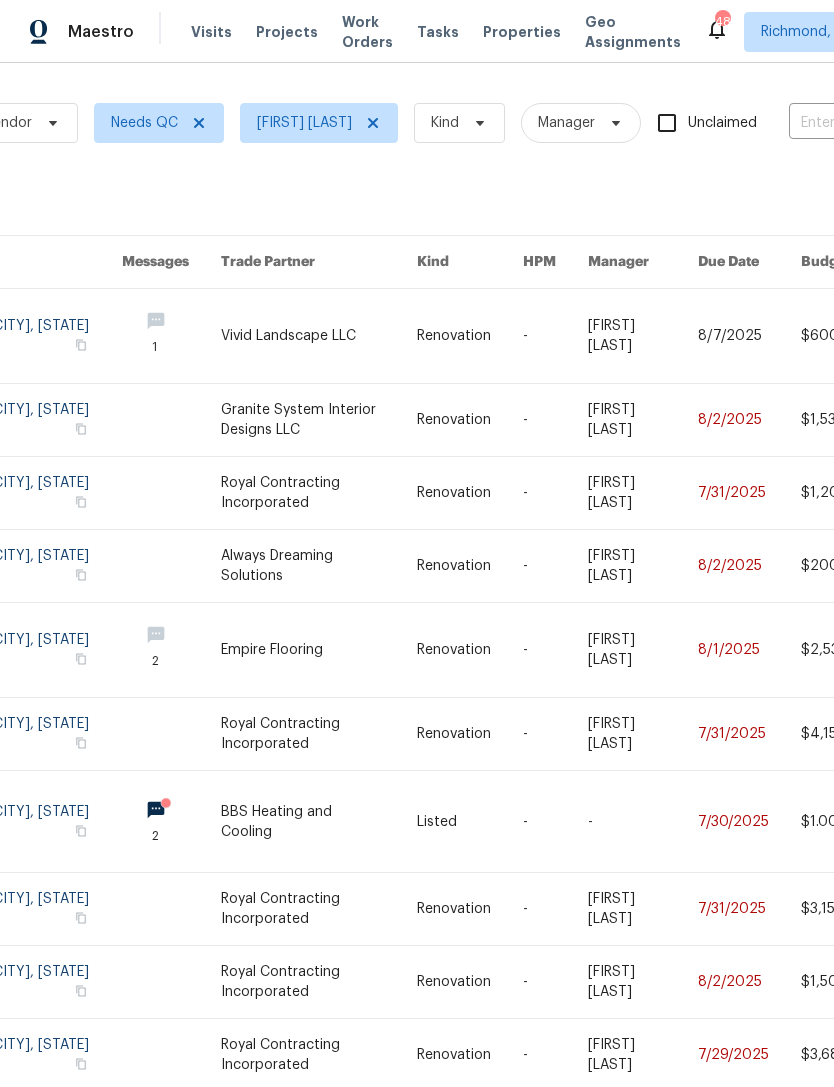click at bounding box center (319, 420) 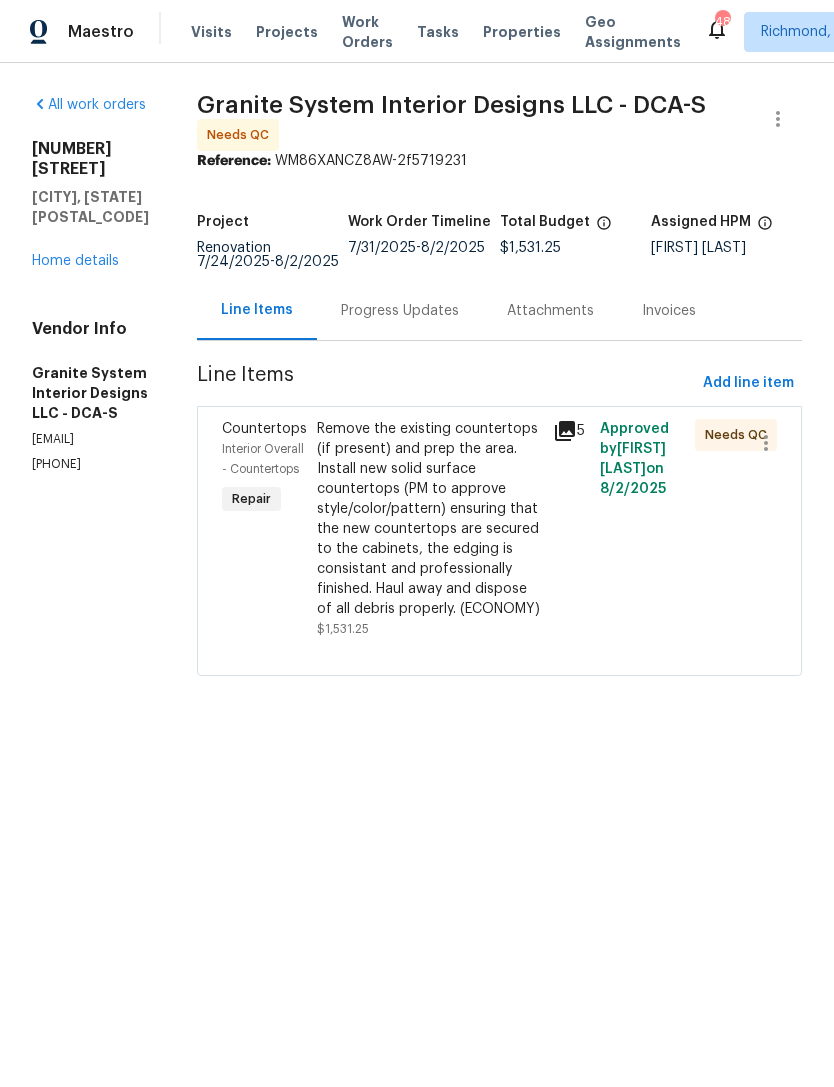 click on "Approved by  Nicholas Russell  on   8/2/2025" at bounding box center [641, 529] 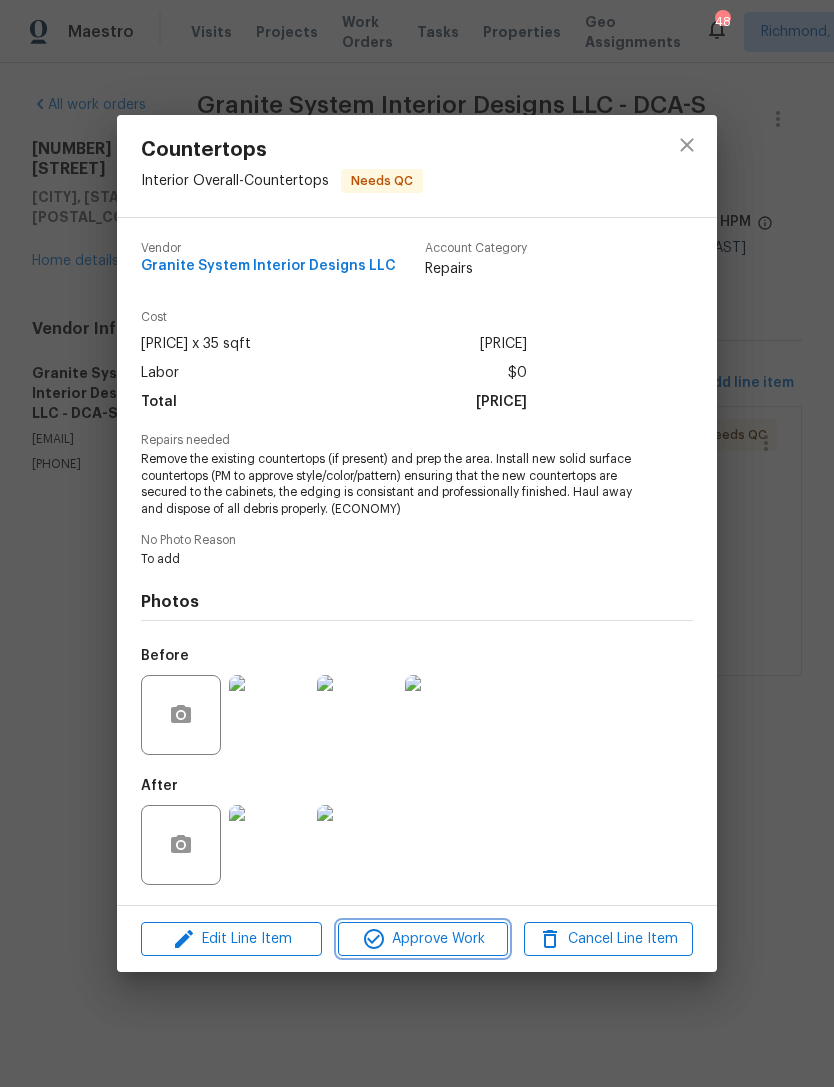 click on "Approve Work" at bounding box center [422, 939] 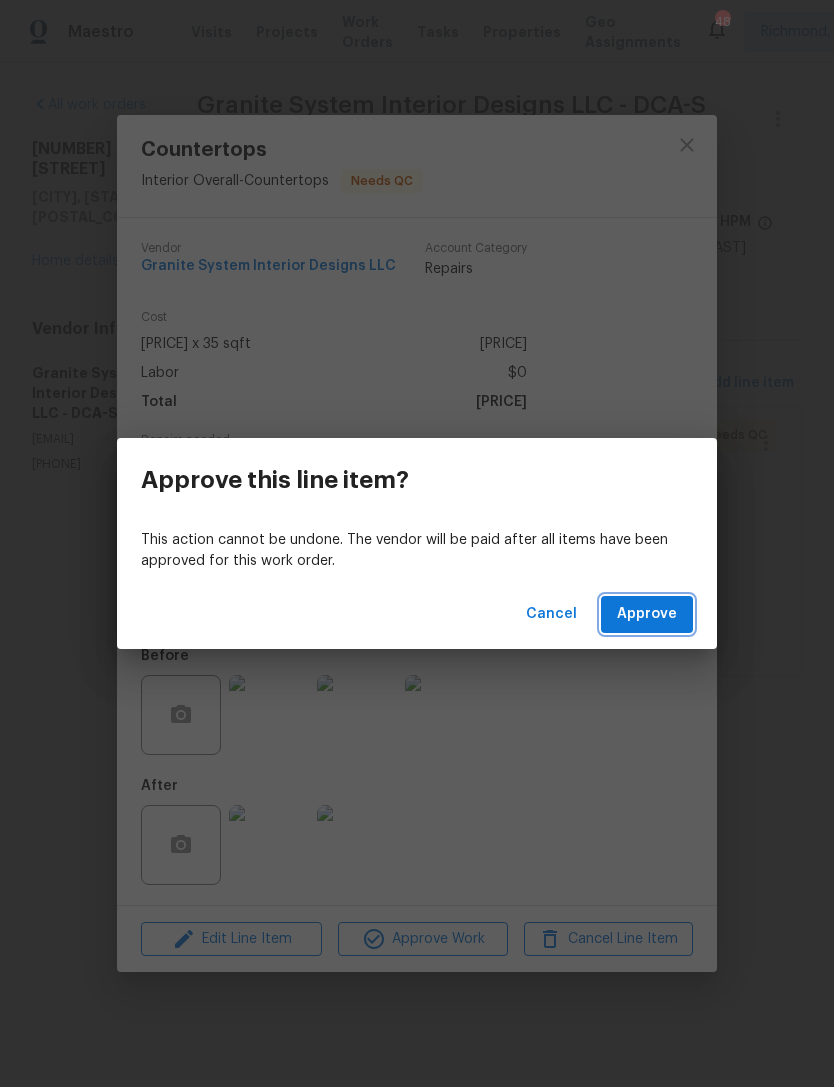 click on "Approve" at bounding box center [647, 614] 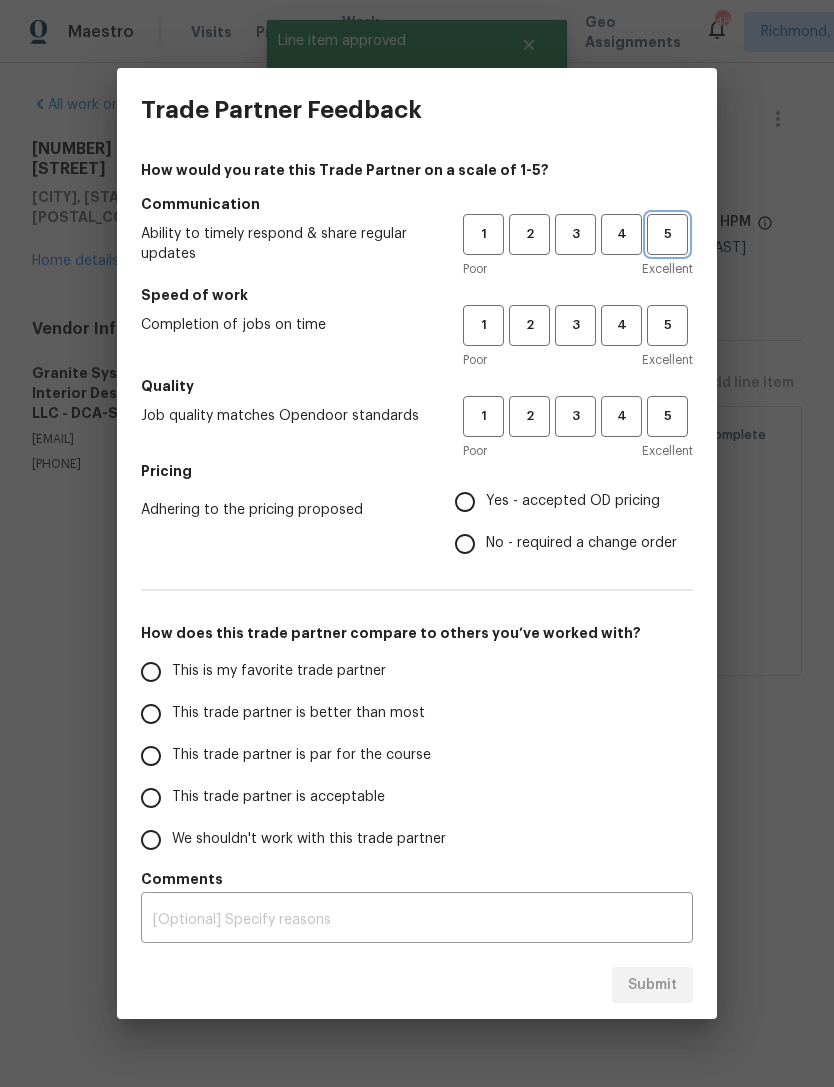 click on "5" at bounding box center (667, 234) 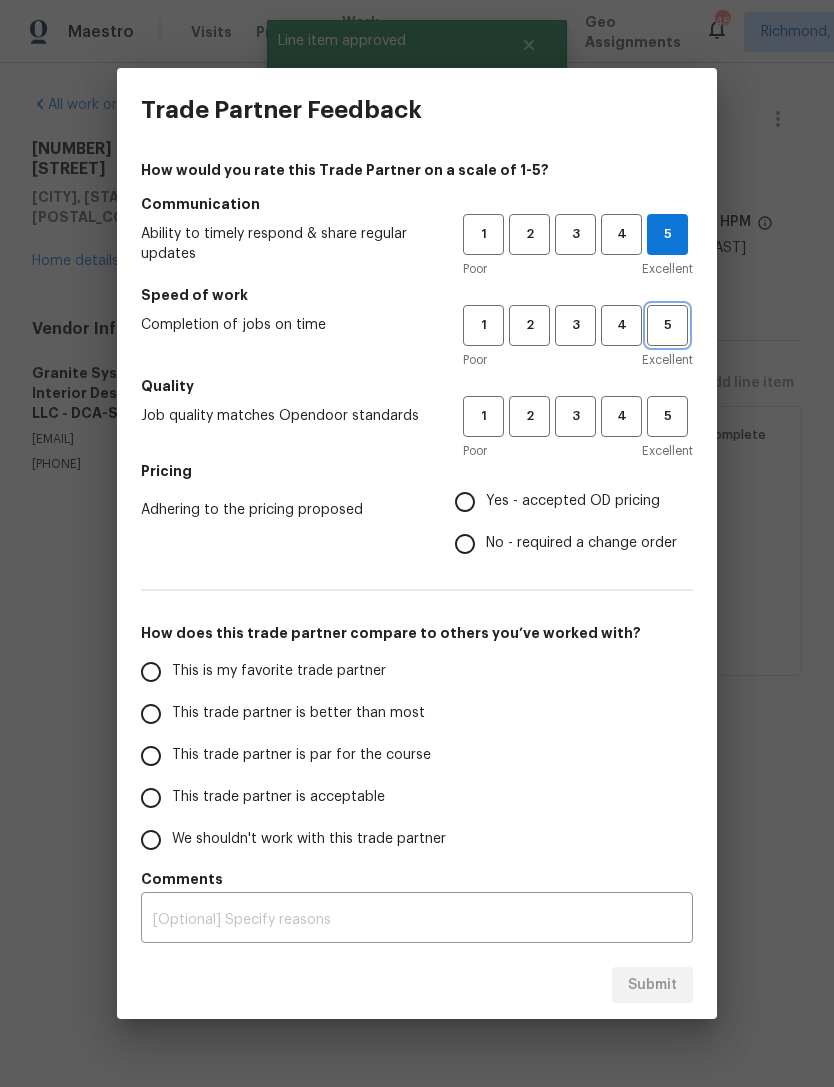 click on "5" at bounding box center [667, 325] 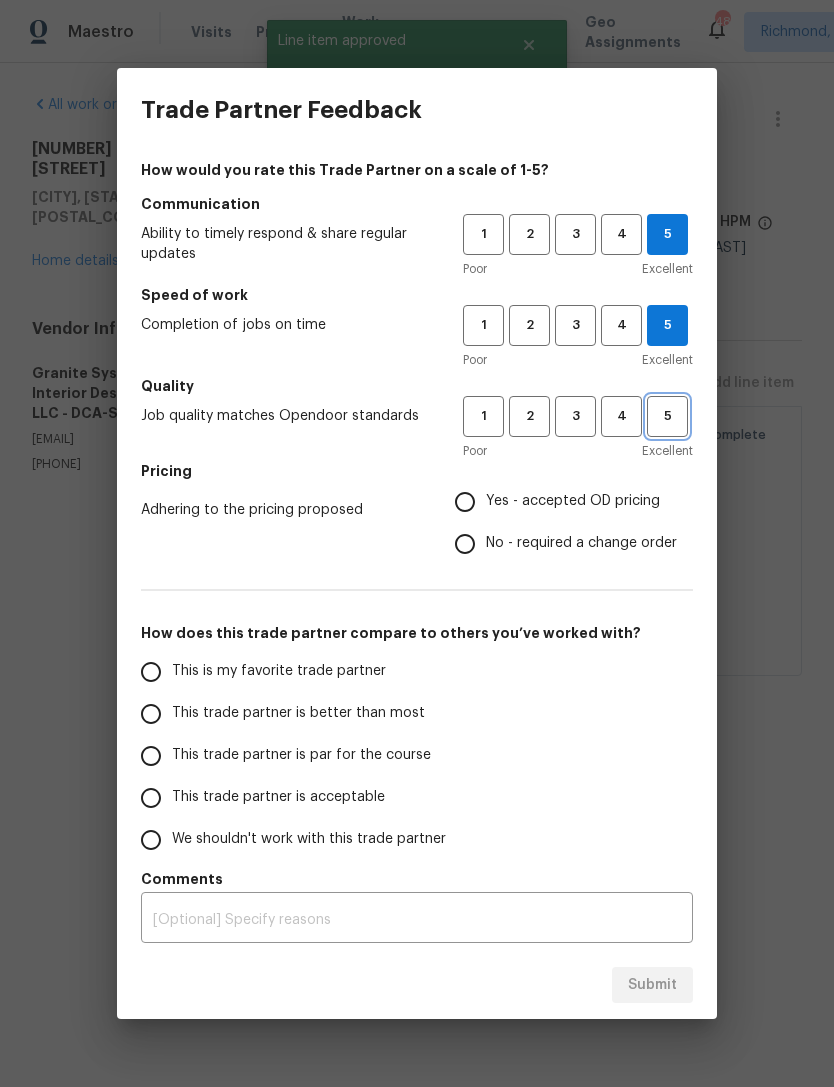 click on "5" at bounding box center (667, 416) 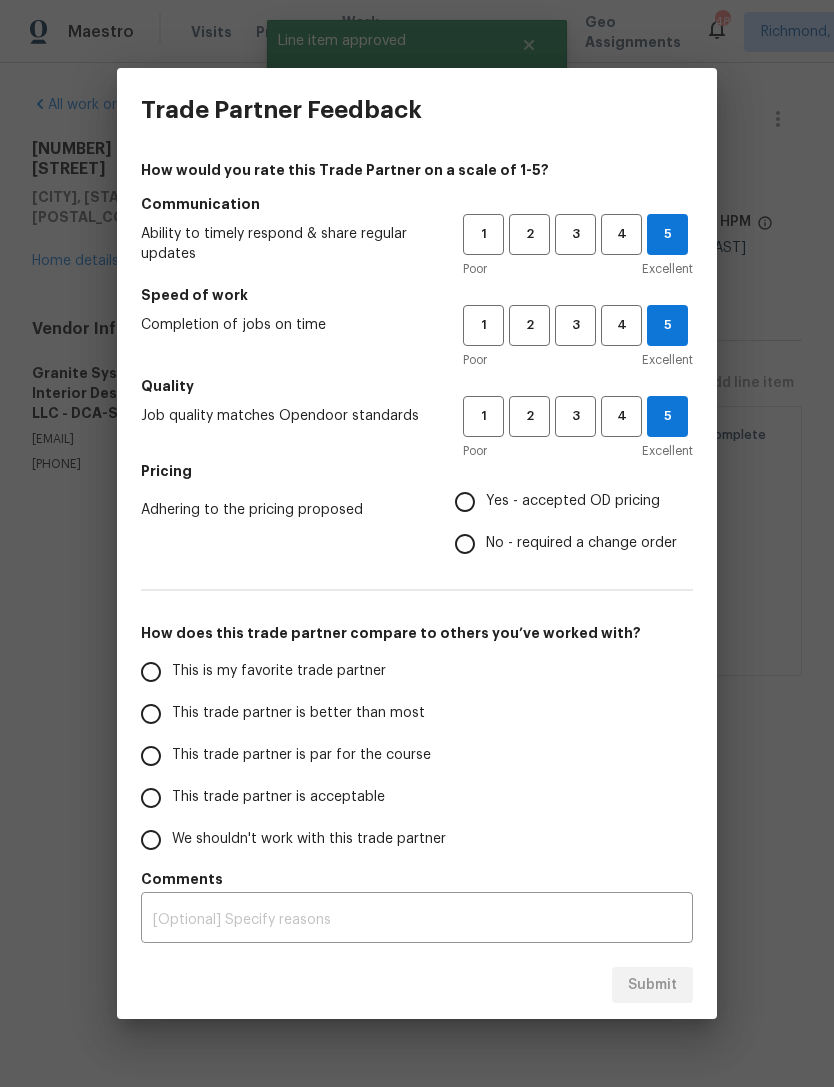 click on "Yes - accepted OD pricing" at bounding box center [465, 502] 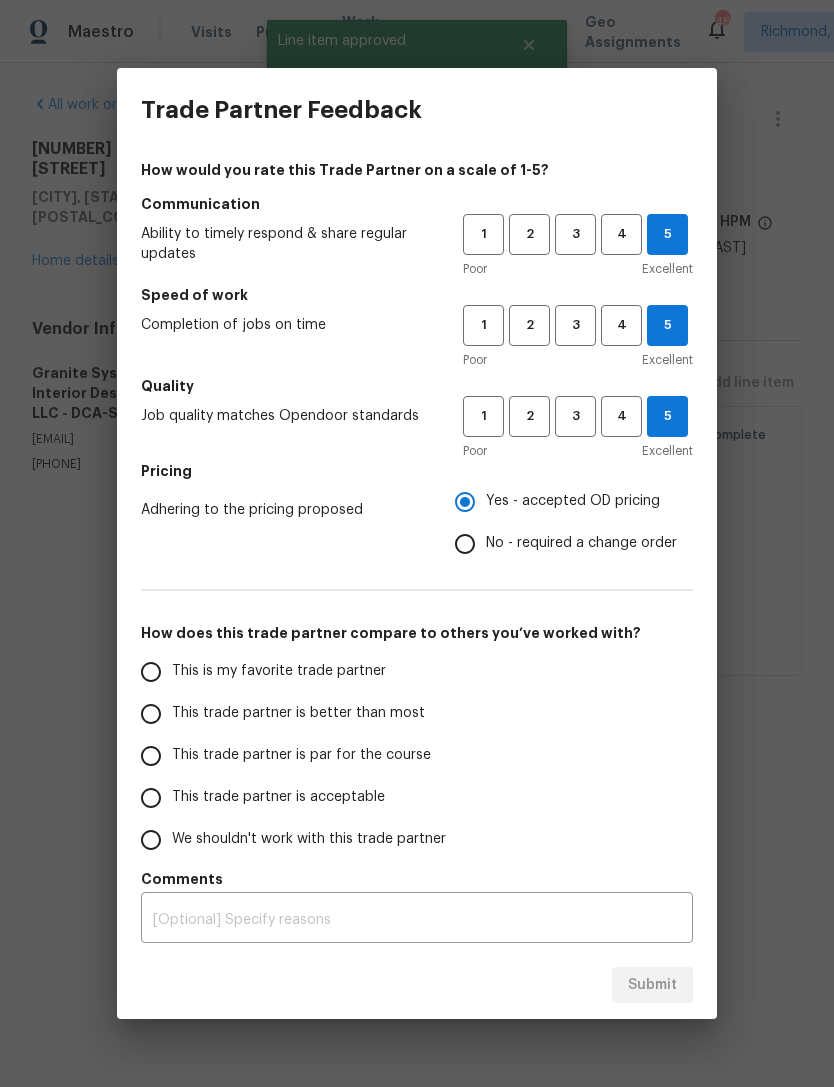 click on "This trade partner is better than most" at bounding box center [151, 714] 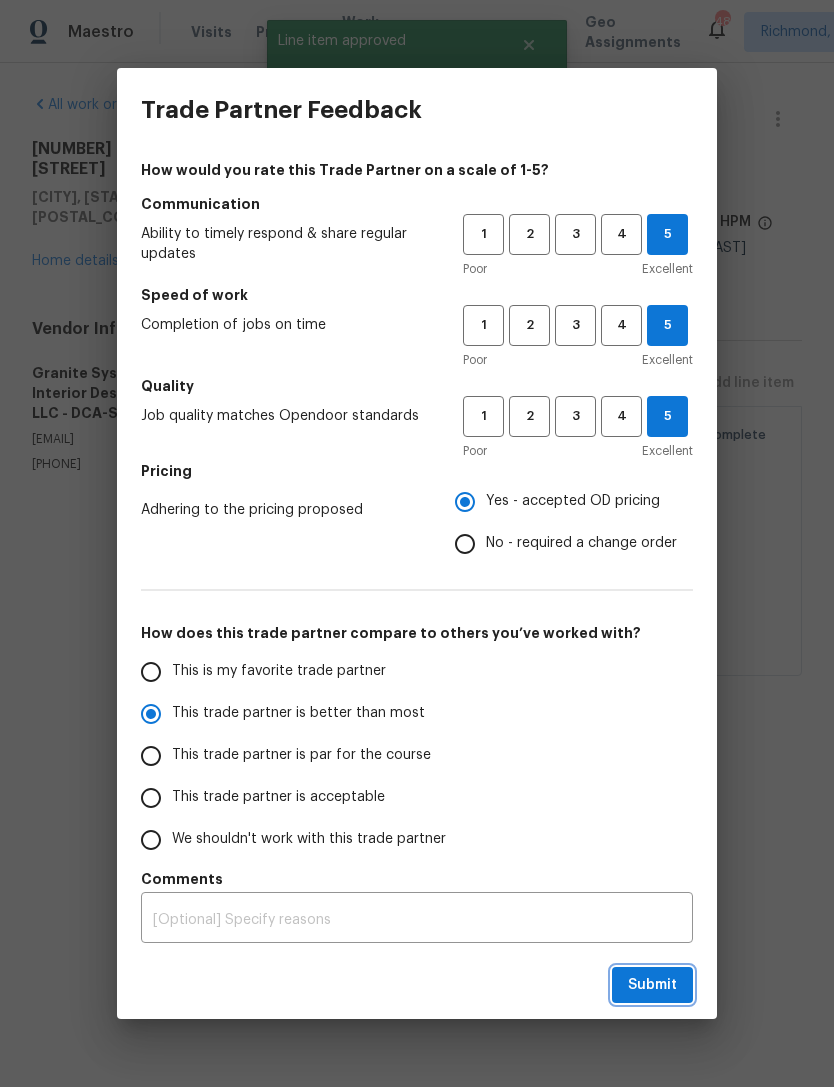 click on "Submit" at bounding box center [652, 985] 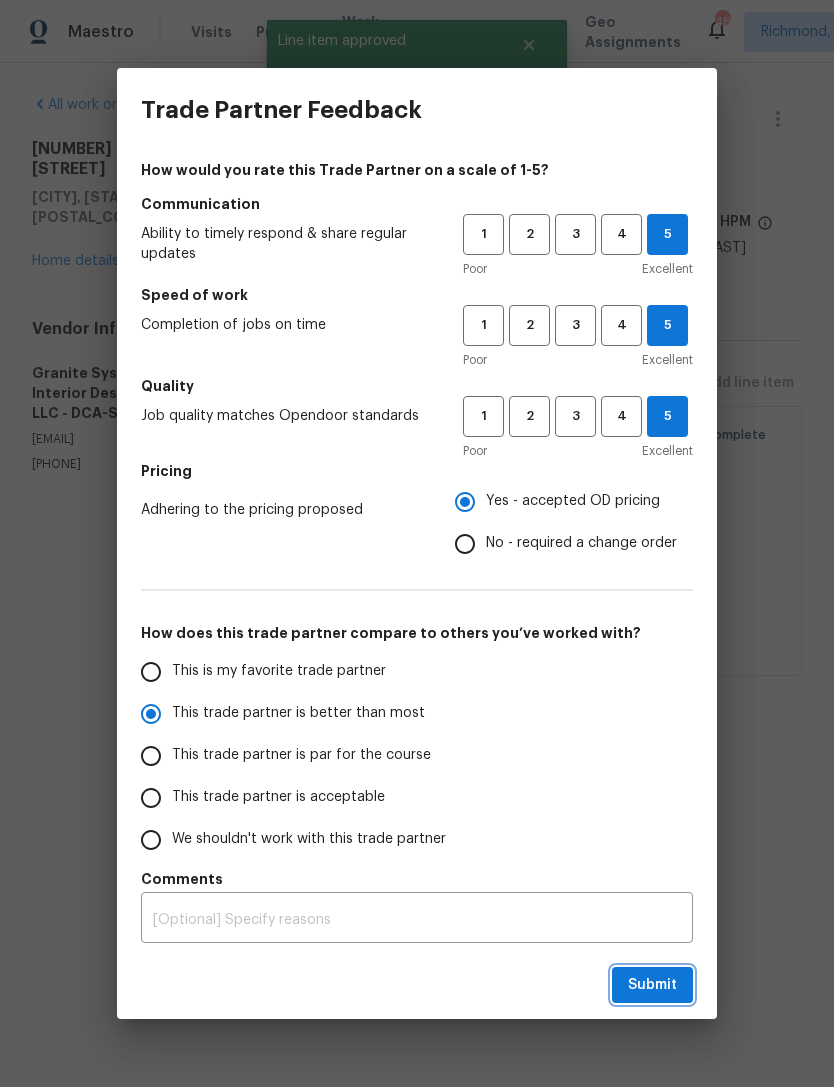 radio on "true" 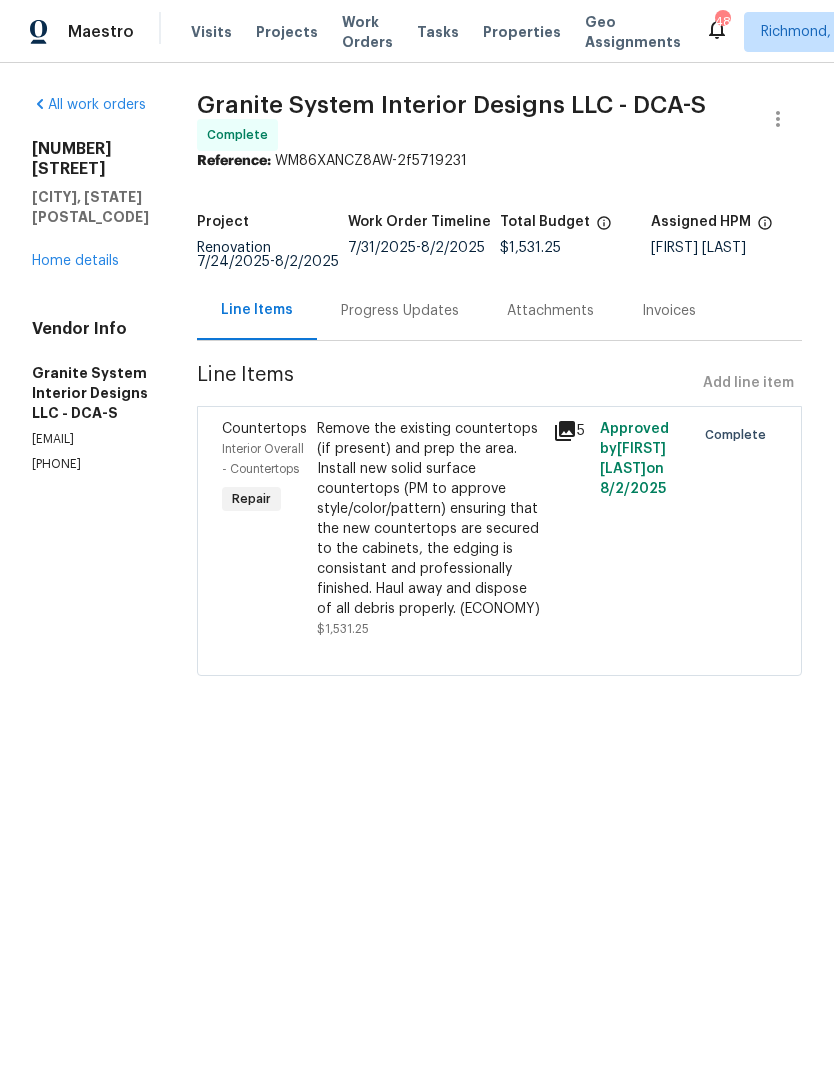 click on "Work Orders" at bounding box center (367, 32) 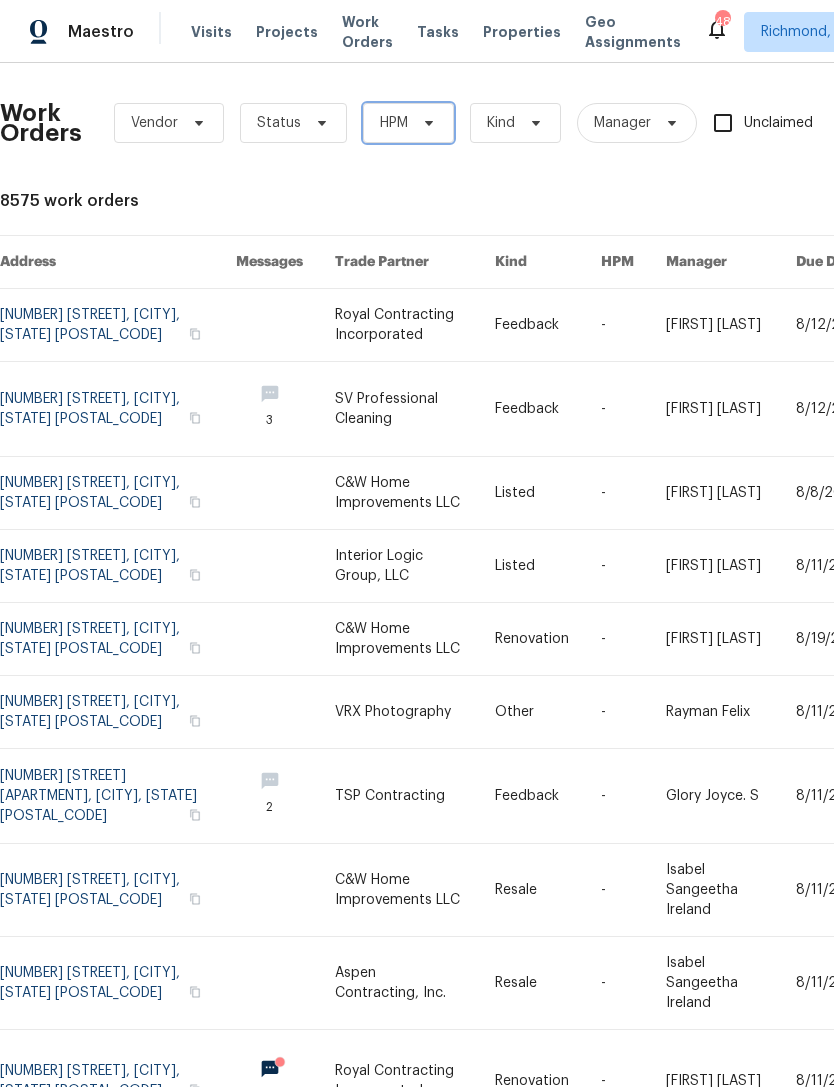 click on "HPM" at bounding box center (408, 123) 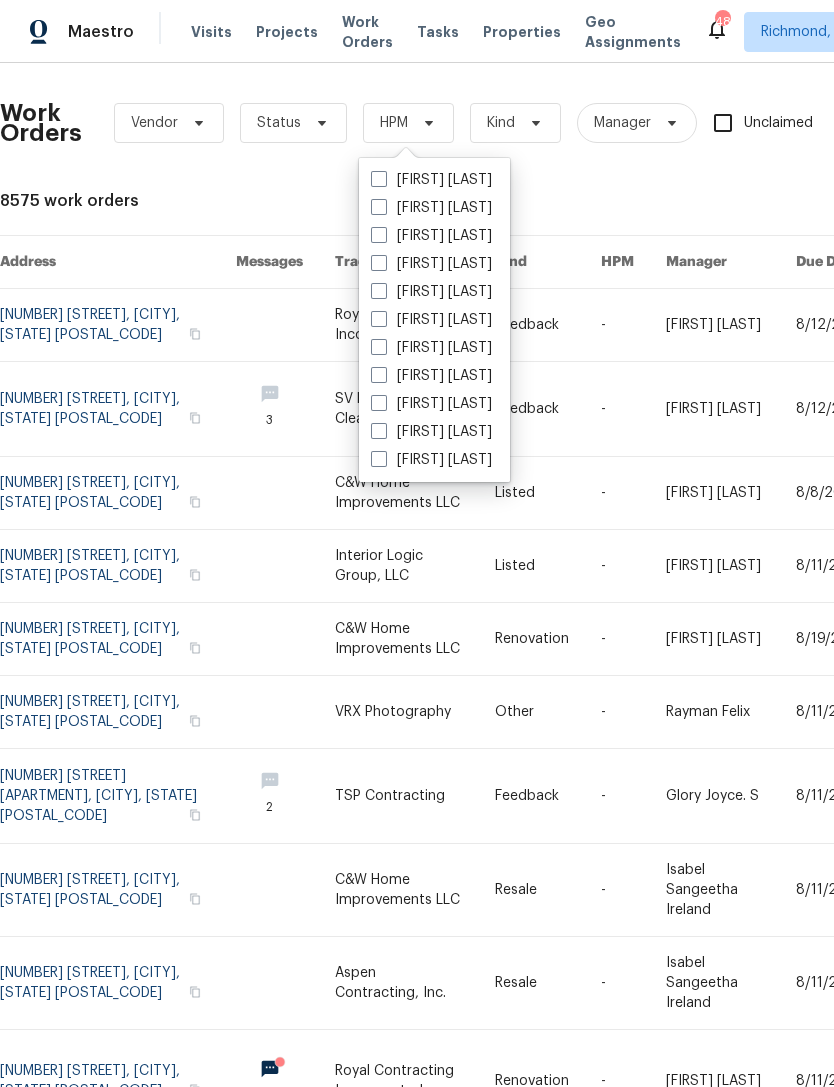 click on "[FIRST] [LAST]" at bounding box center [431, 236] 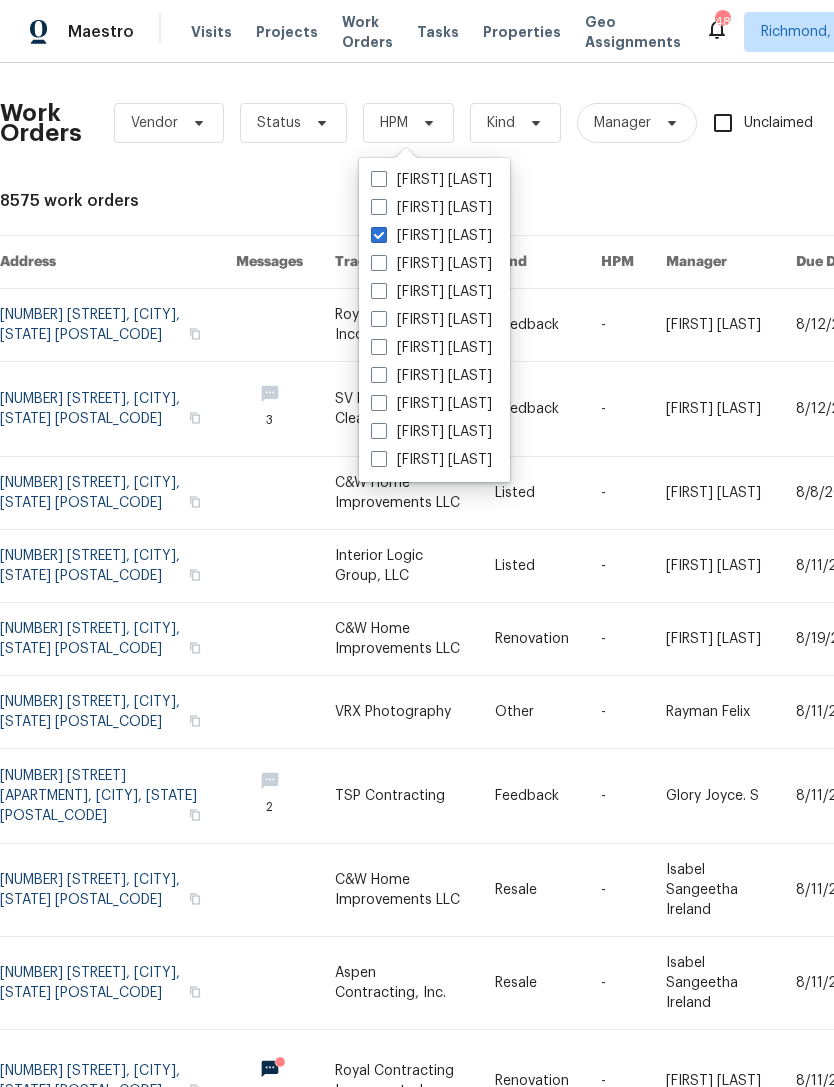 checkbox on "true" 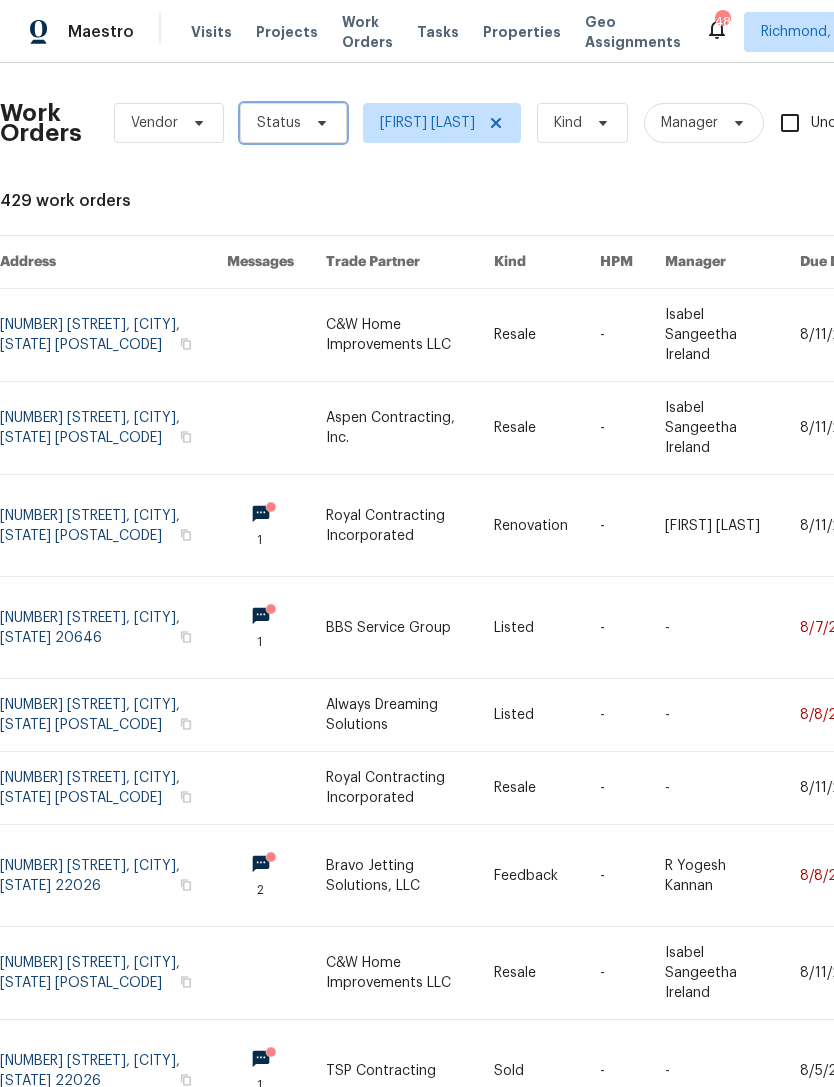 click 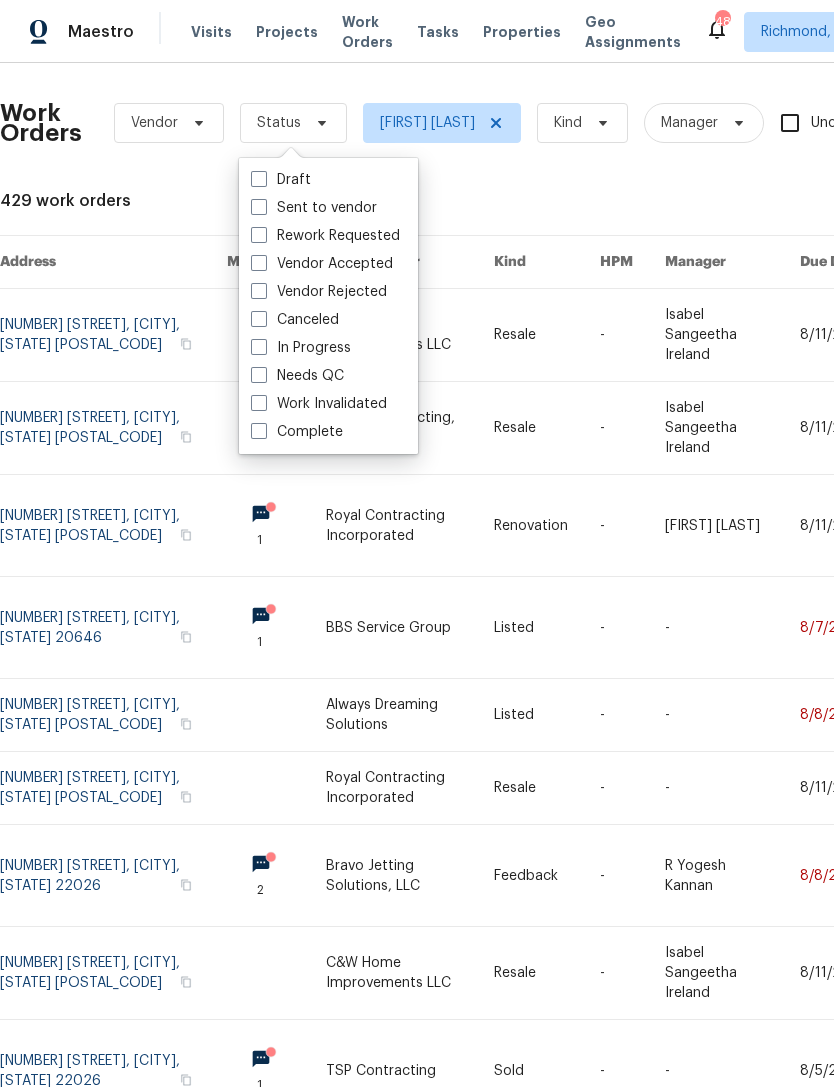 click on "Needs QC" at bounding box center (297, 376) 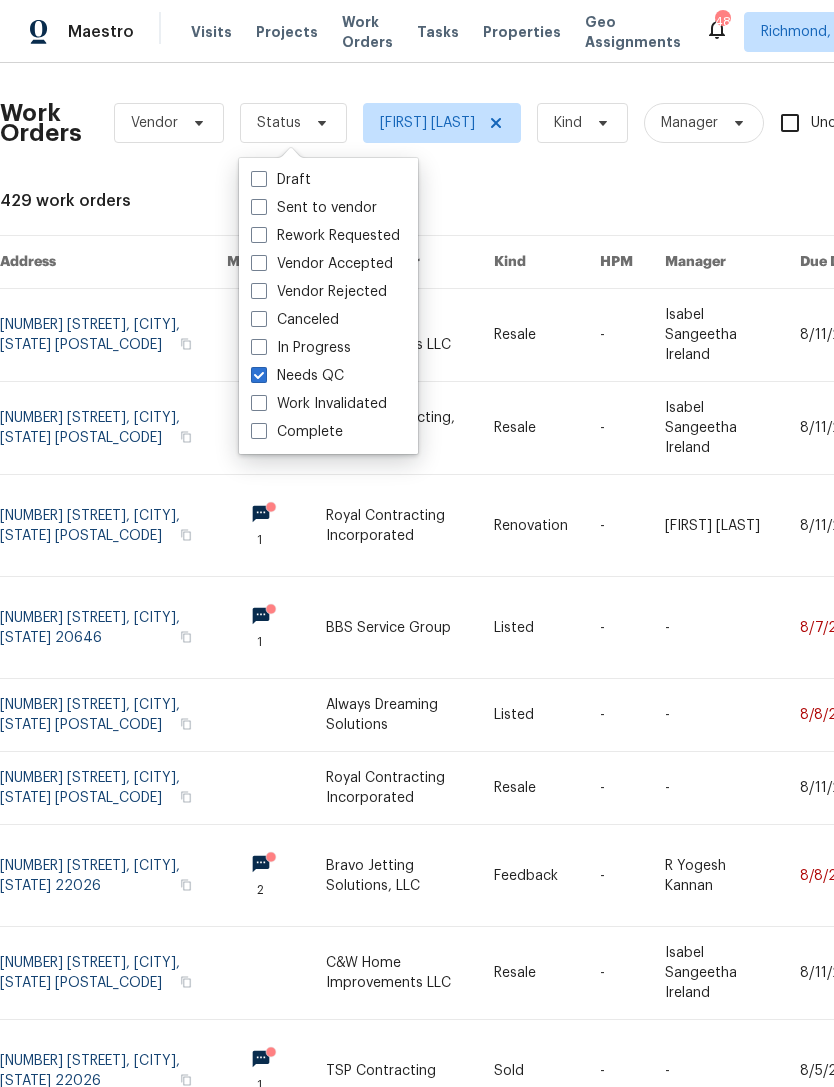 checkbox on "true" 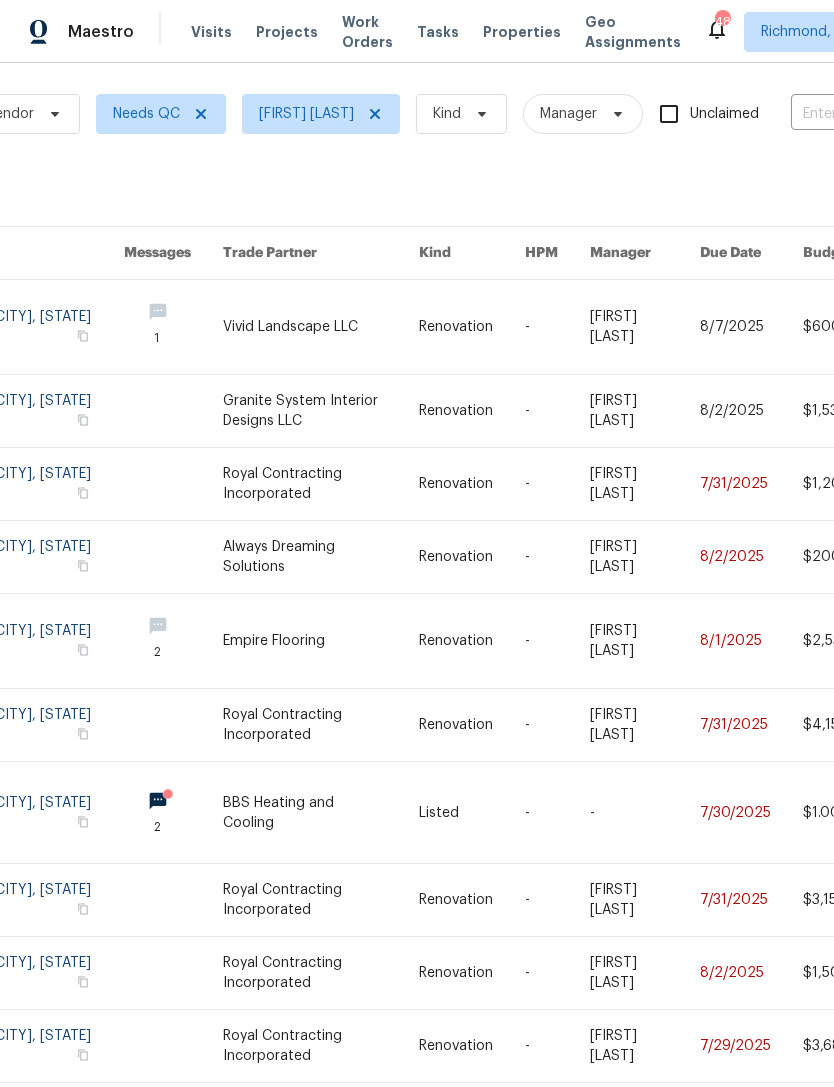 scroll, scrollTop: 9, scrollLeft: 145, axis: both 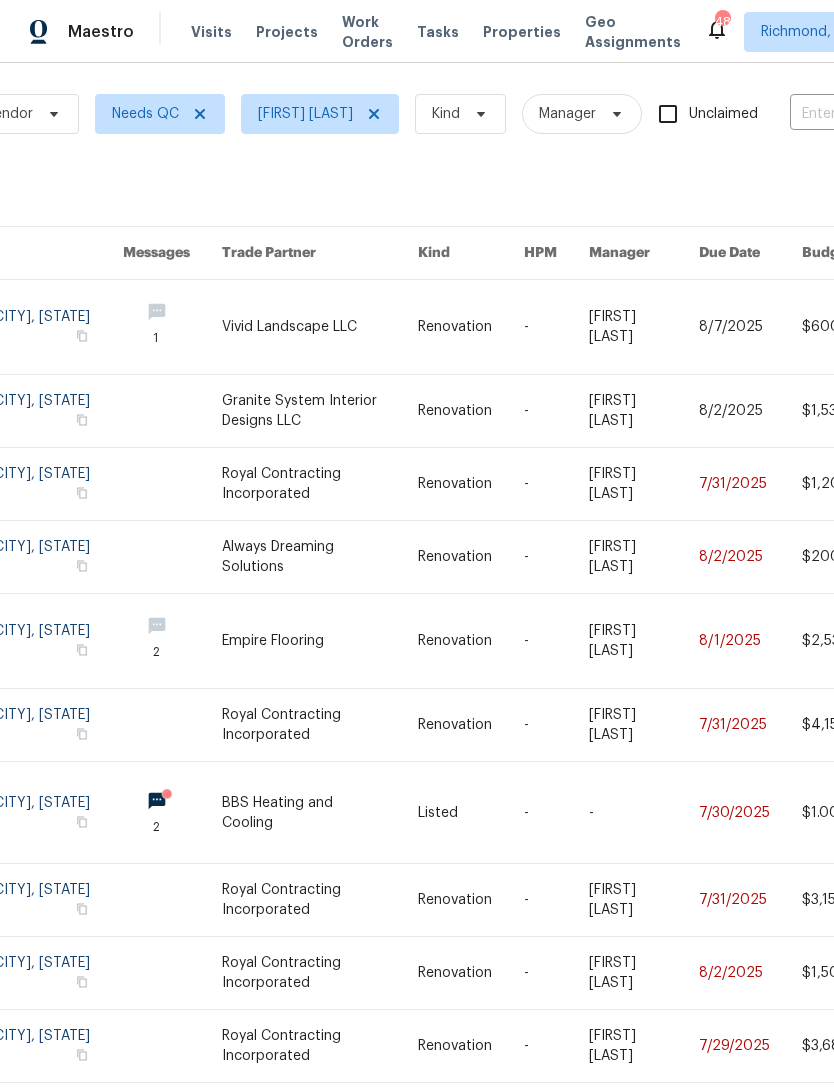 click at bounding box center [556, 557] 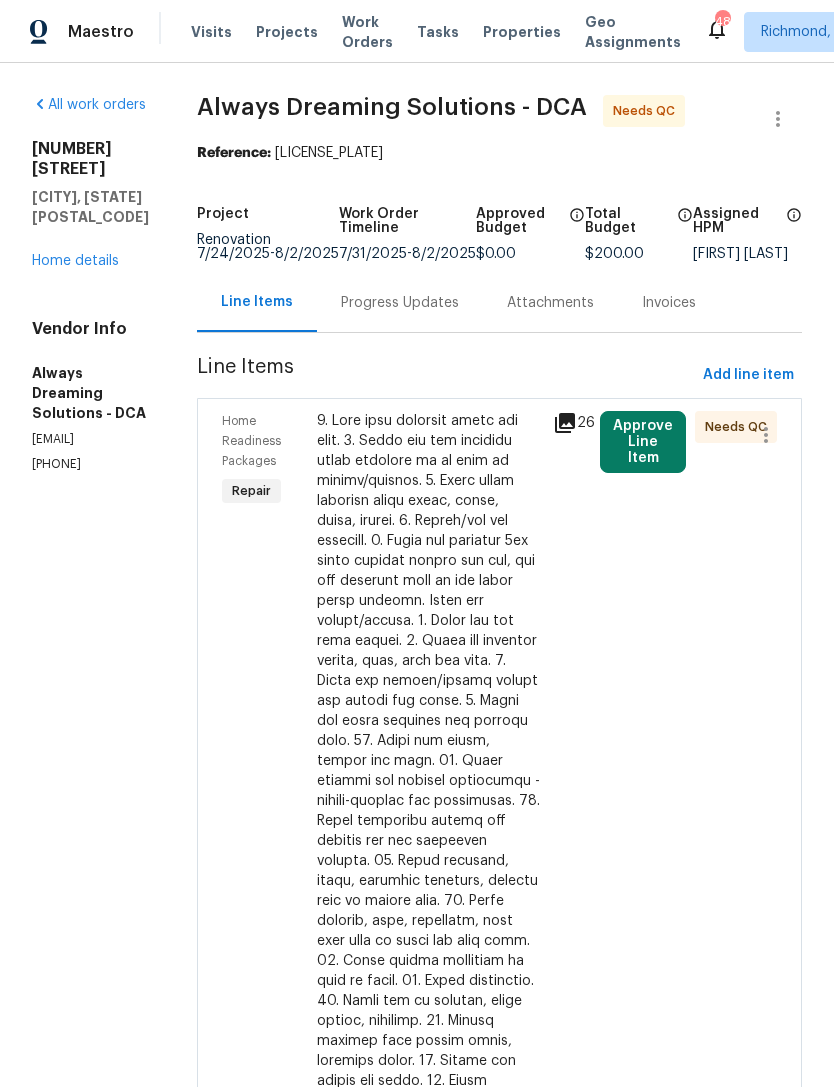 click on "Approve Line Item" at bounding box center (641, 781) 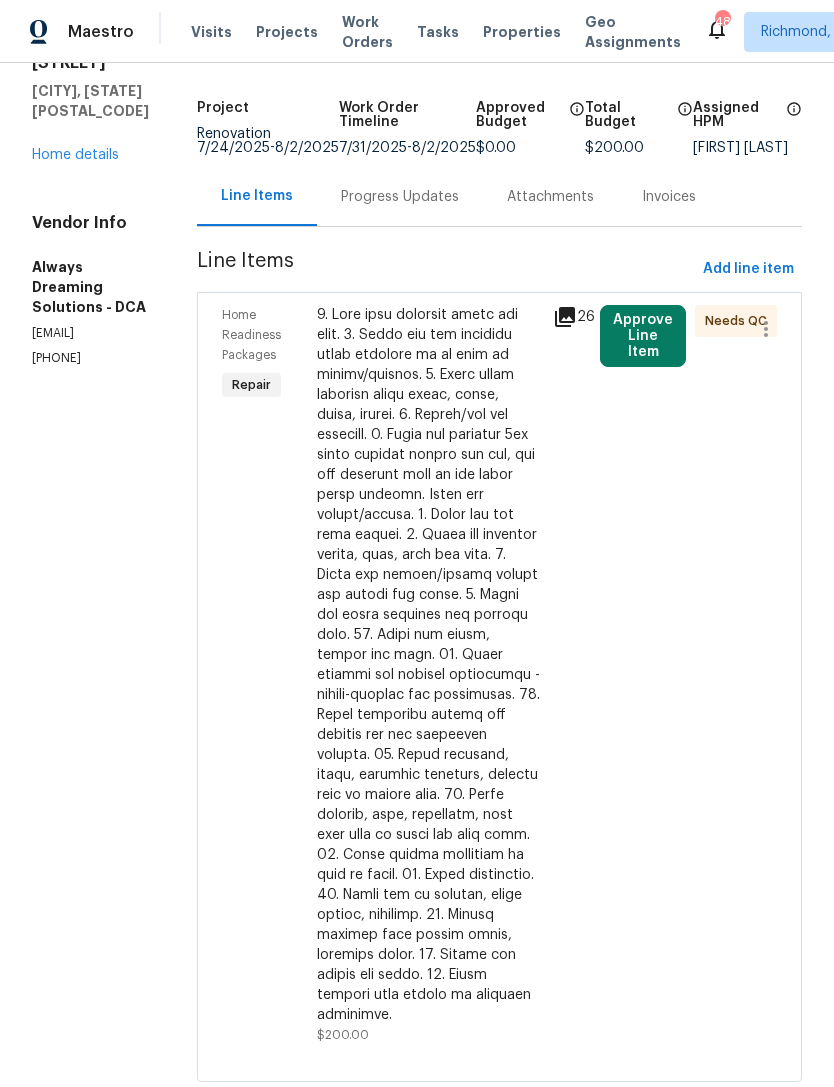 scroll, scrollTop: 107, scrollLeft: 0, axis: vertical 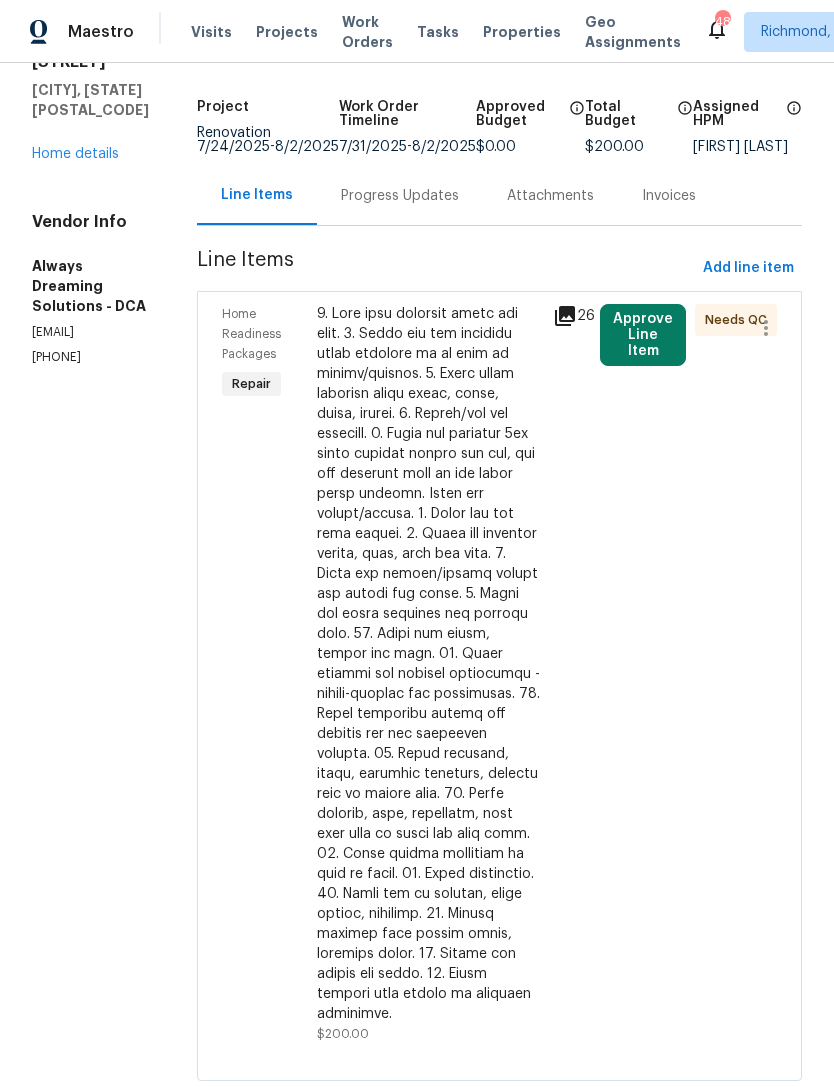 click on "Approve Line Item" at bounding box center [643, 335] 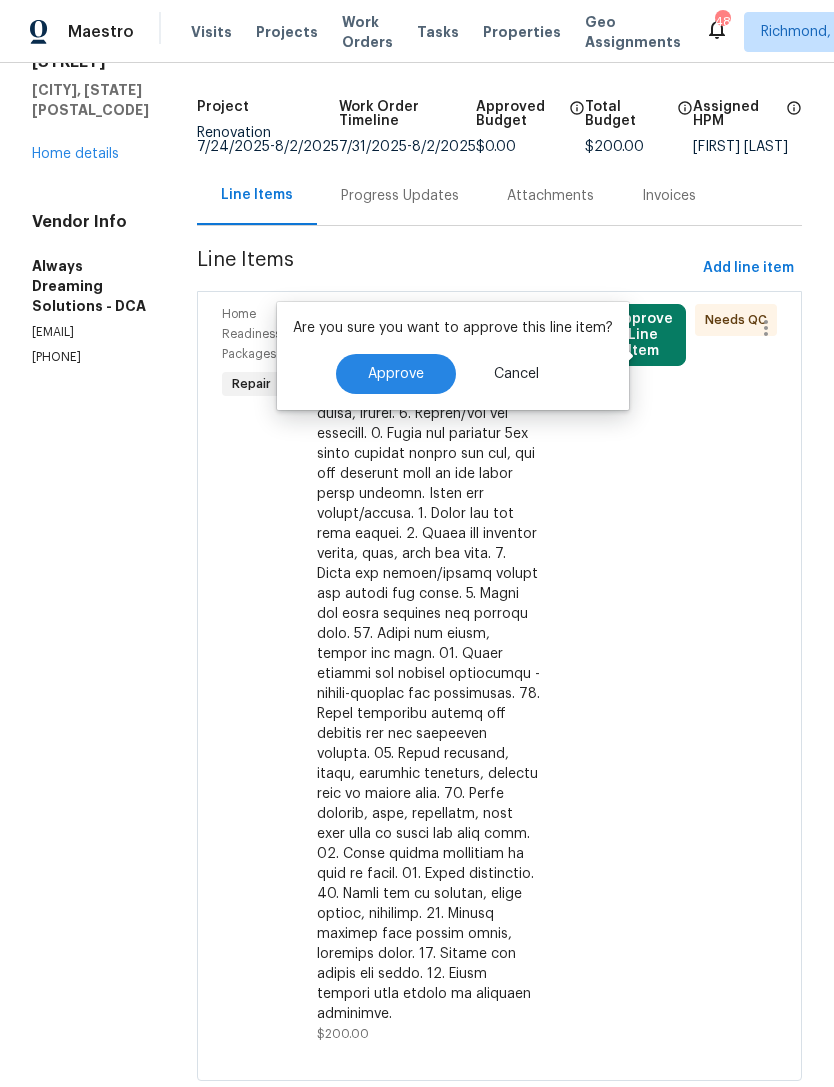 click on "Approve" at bounding box center [396, 374] 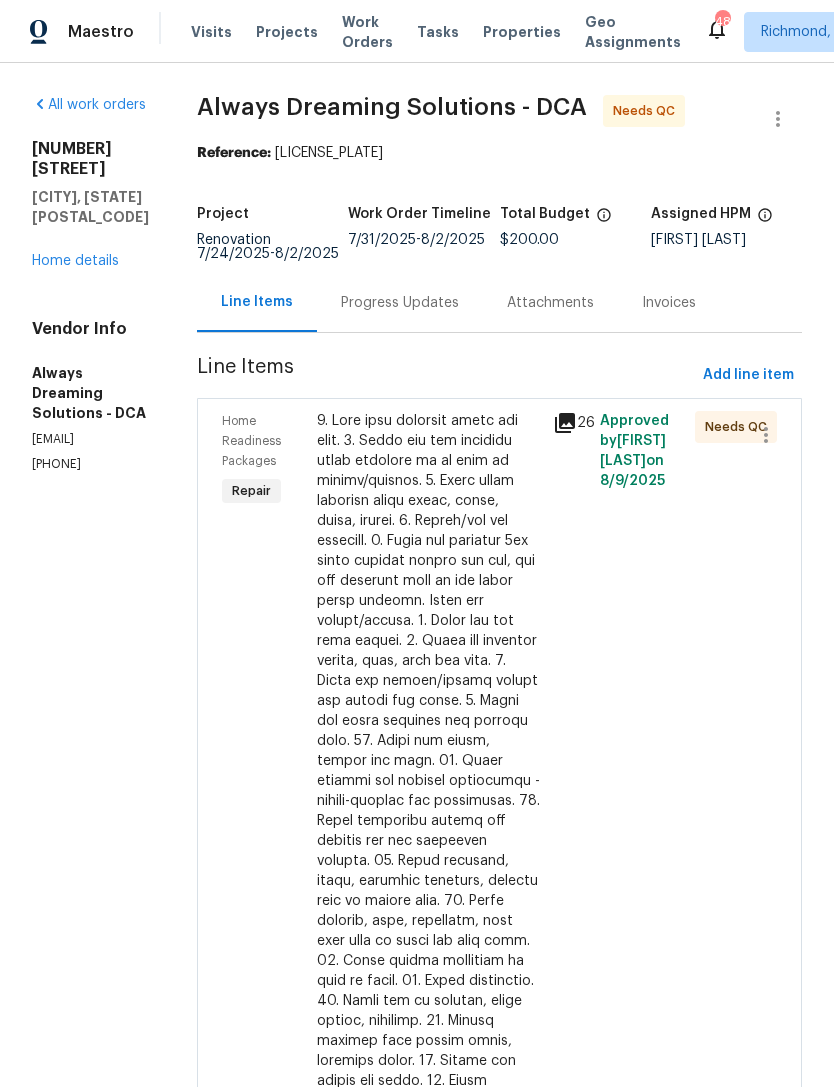 scroll, scrollTop: 0, scrollLeft: 0, axis: both 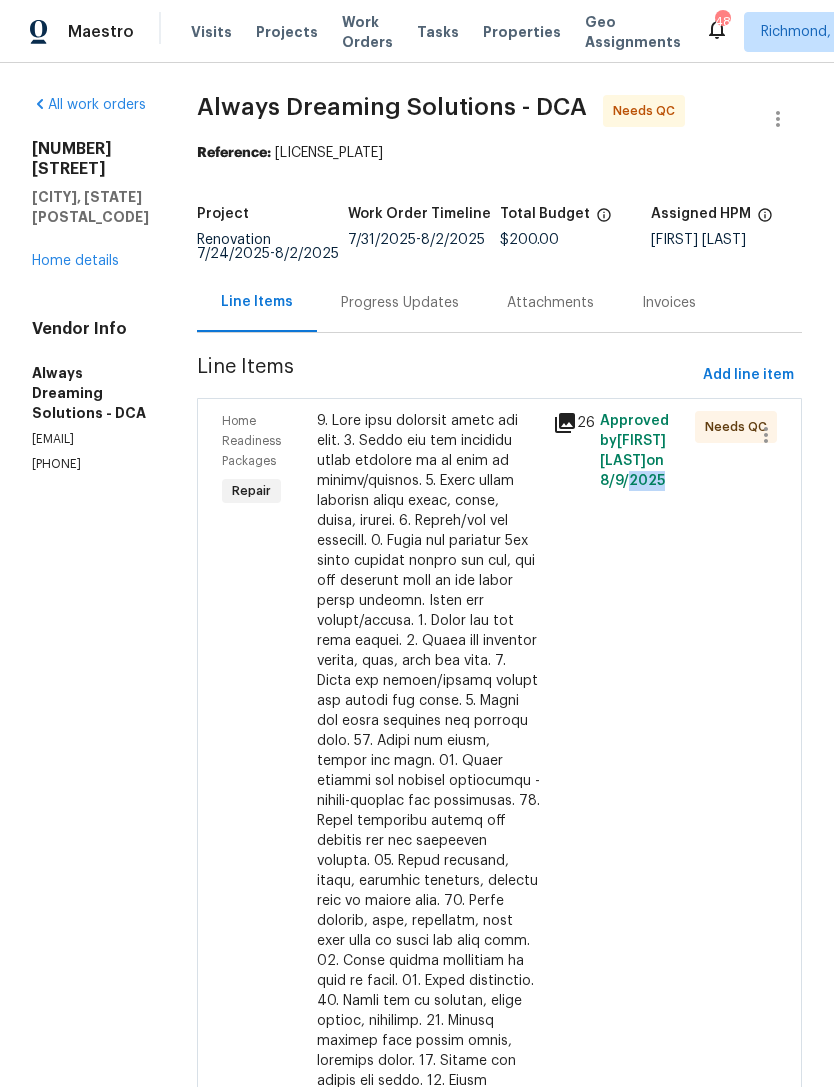 click on "Approved by  Christopher Pace  on   8/9/2025" at bounding box center [641, 781] 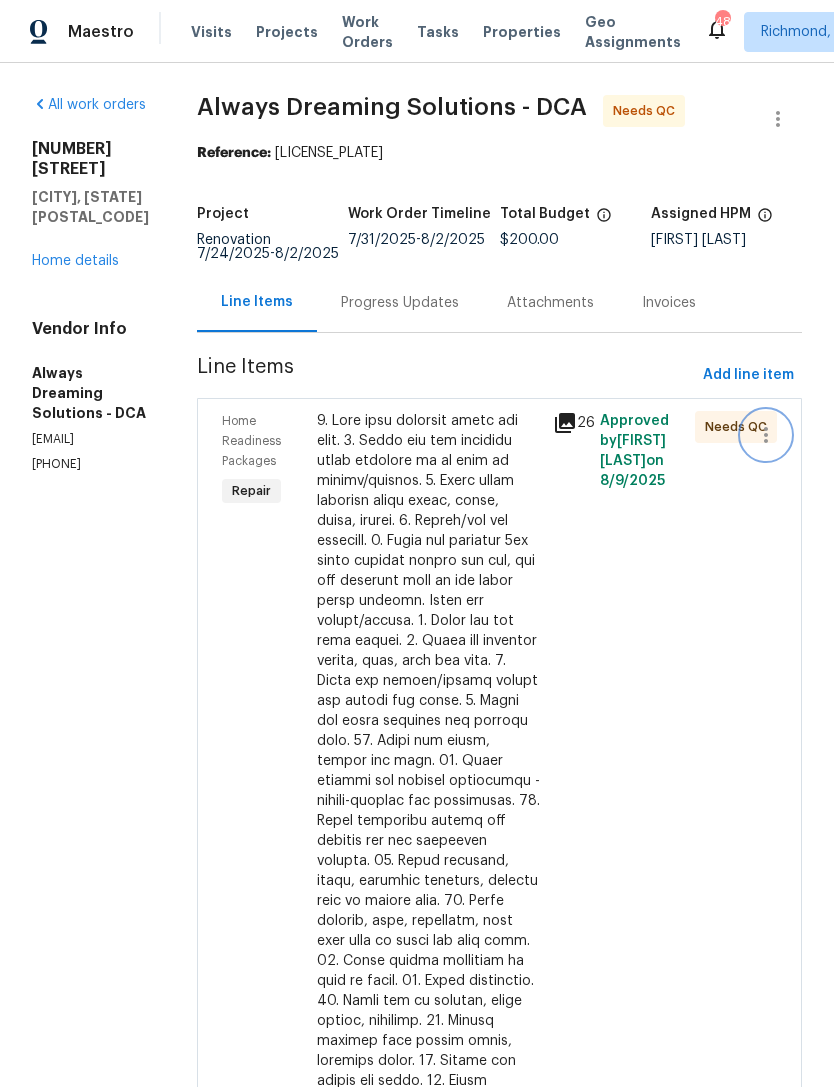 click at bounding box center (766, 435) 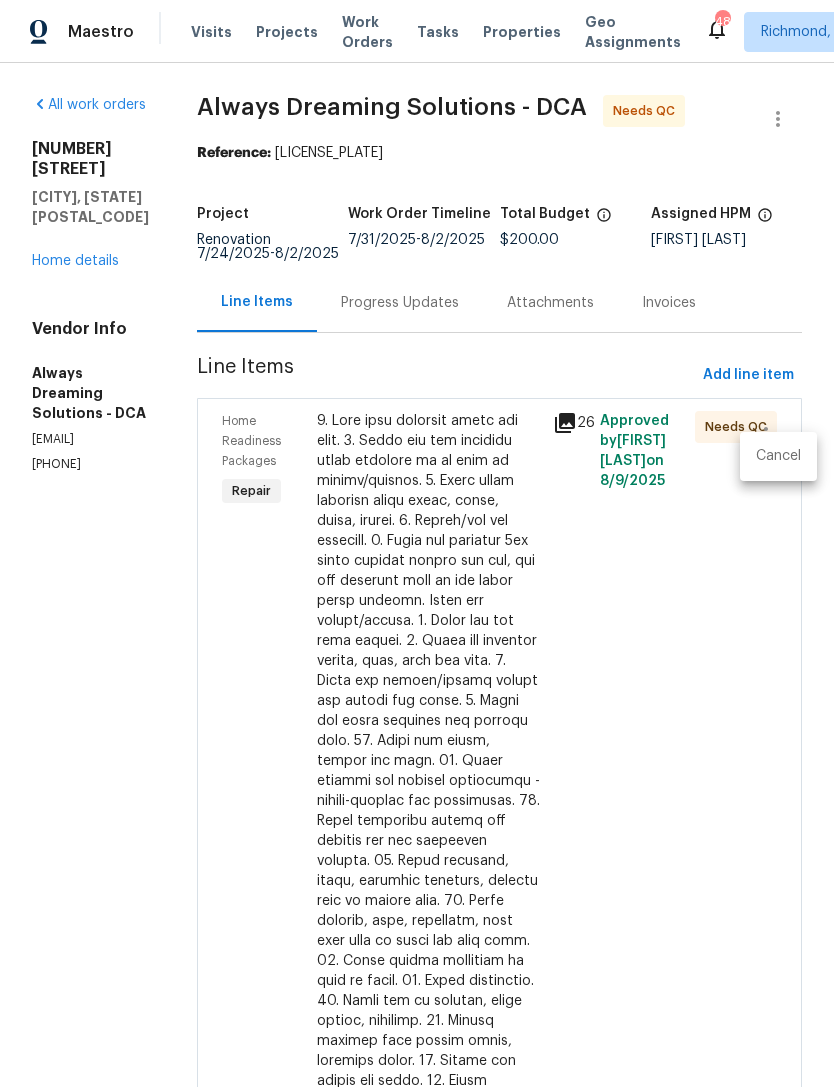 click at bounding box center (417, 543) 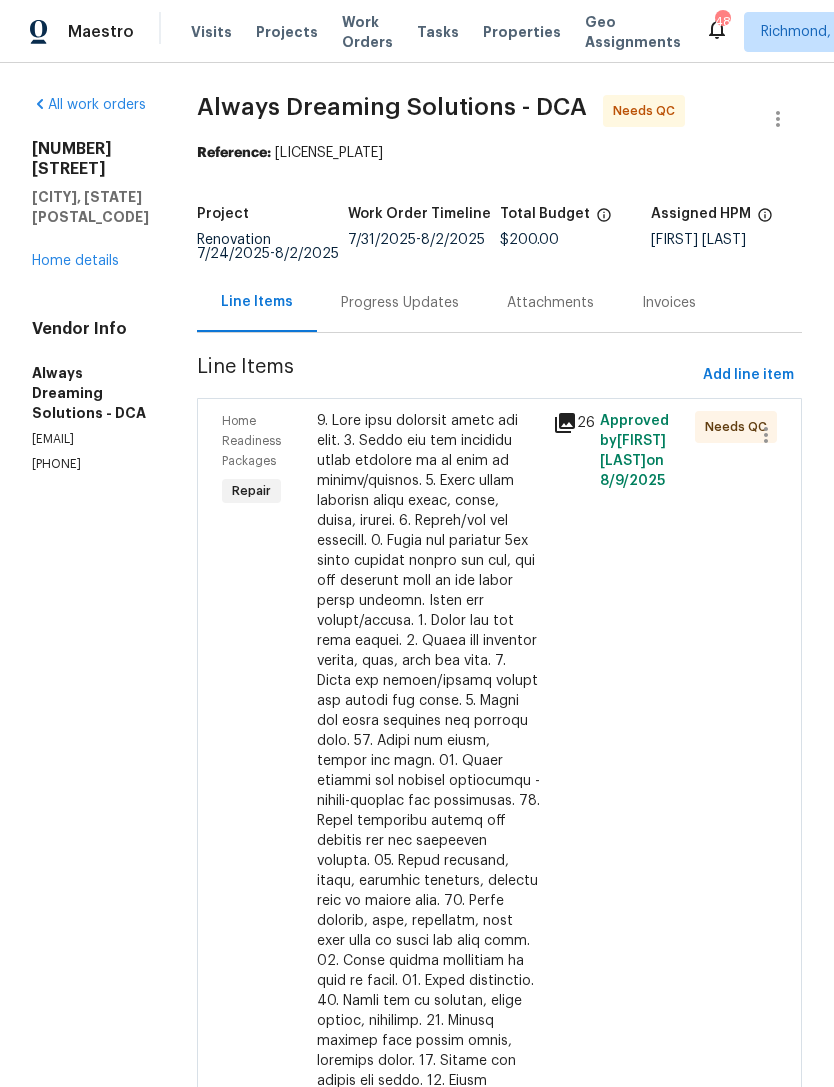 click on "Tasks" at bounding box center (438, 32) 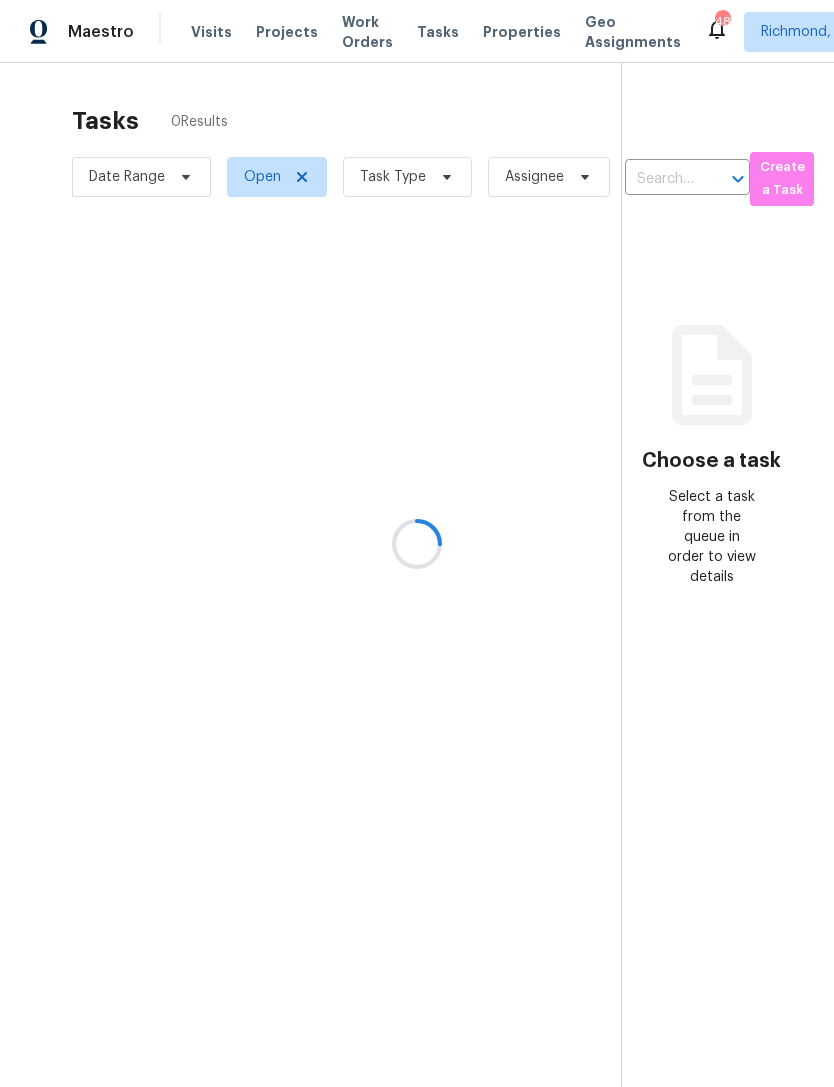 click at bounding box center (417, 543) 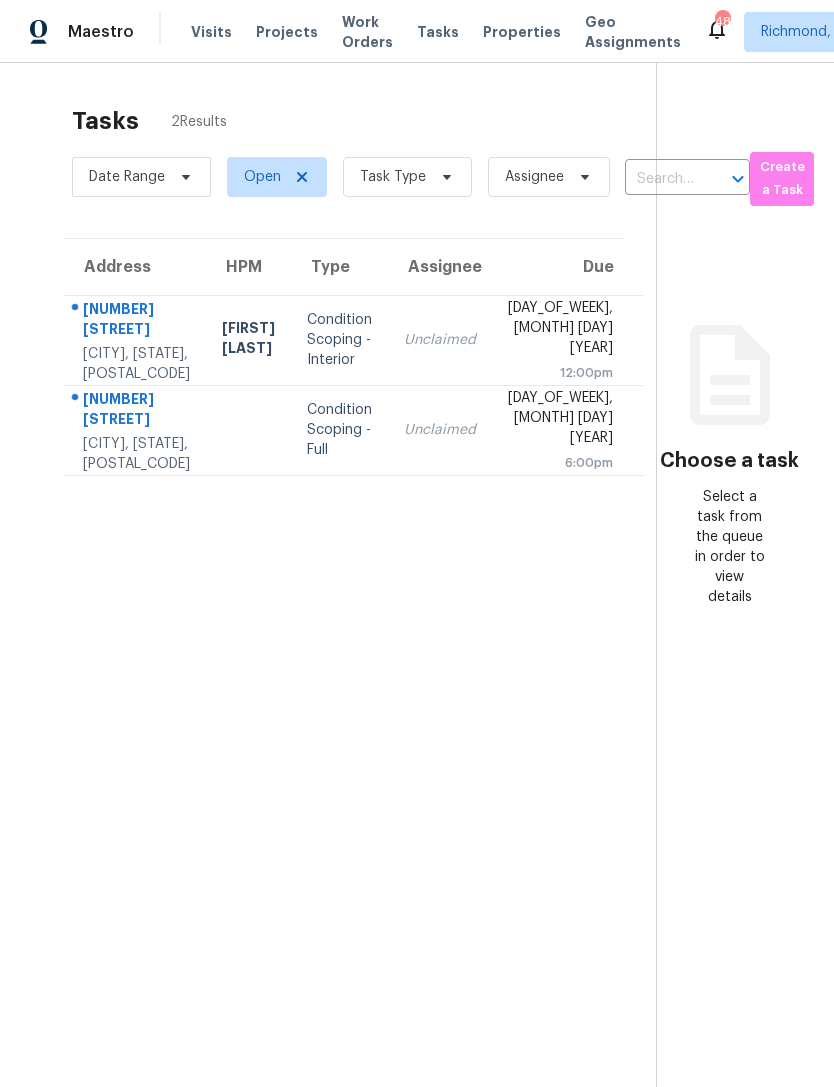 click on "Work Orders" at bounding box center (367, 32) 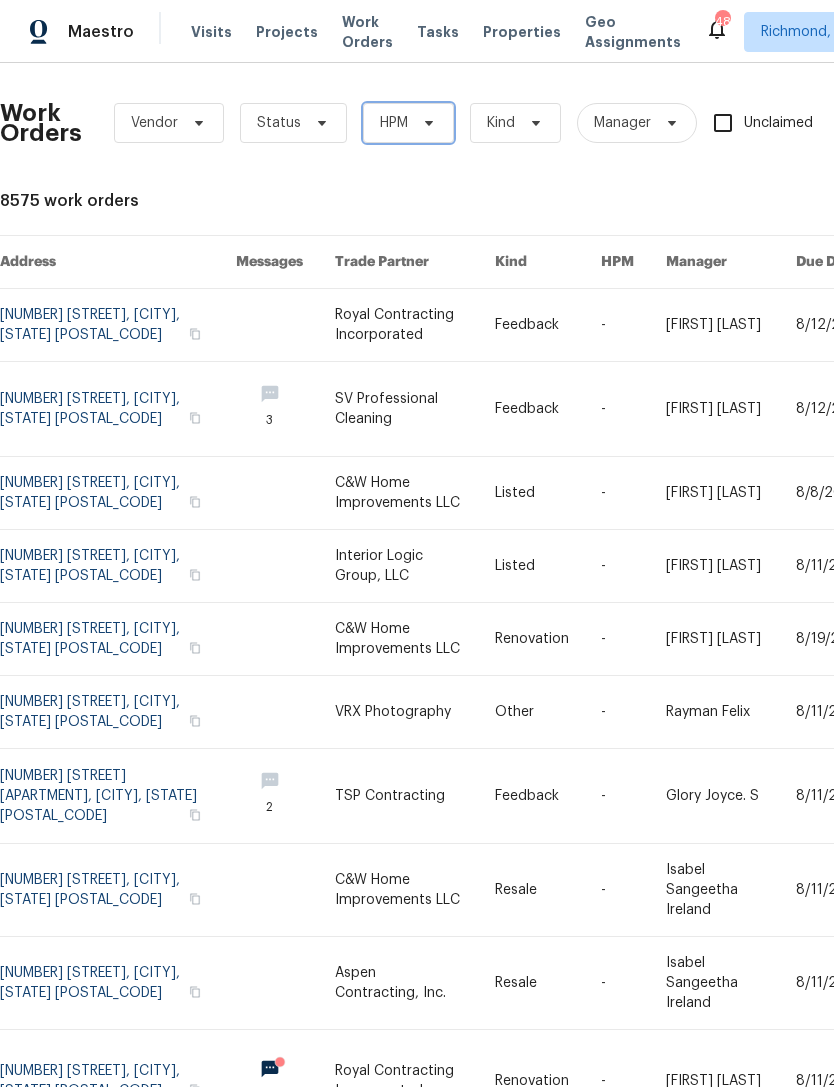 click 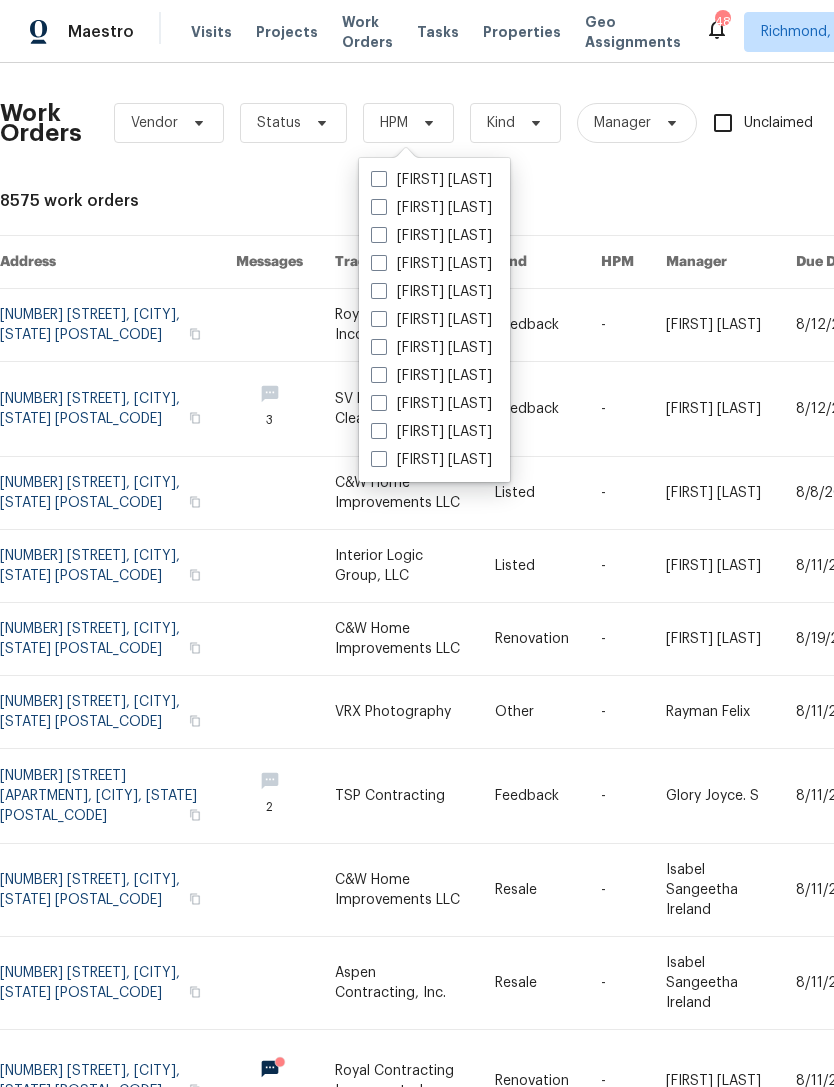 click on "[FIRST] [LAST]" at bounding box center (431, 236) 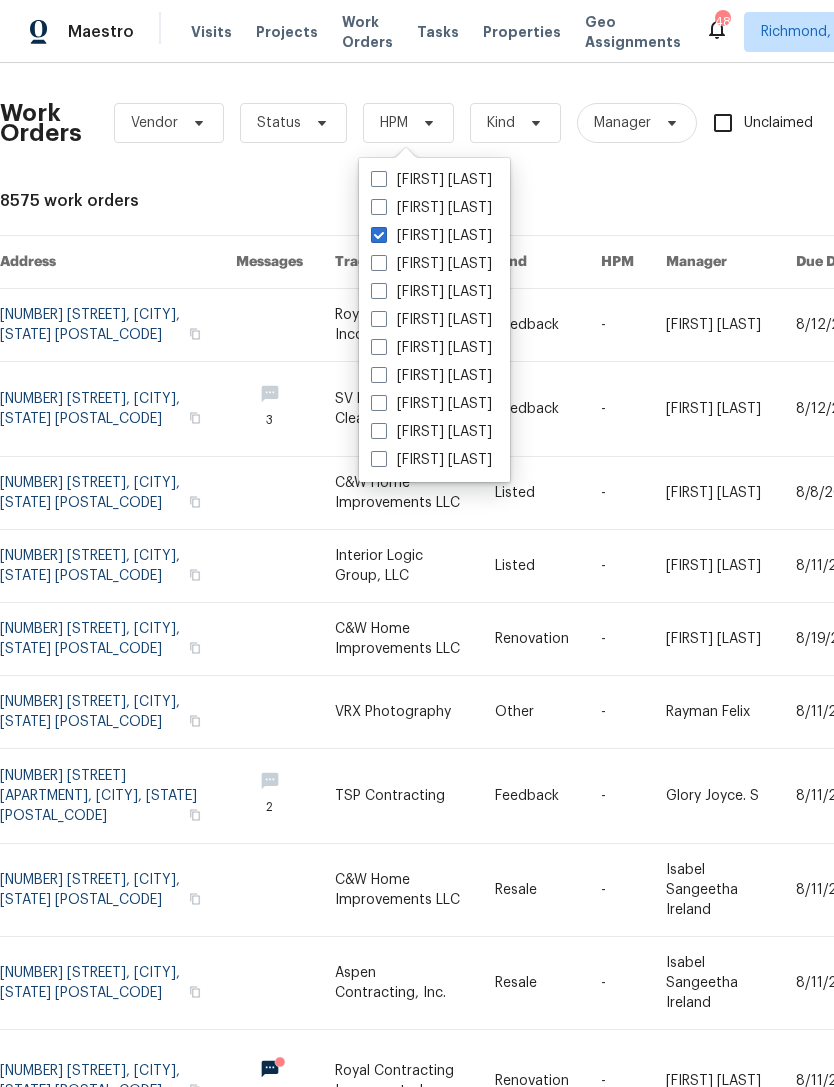 checkbox on "true" 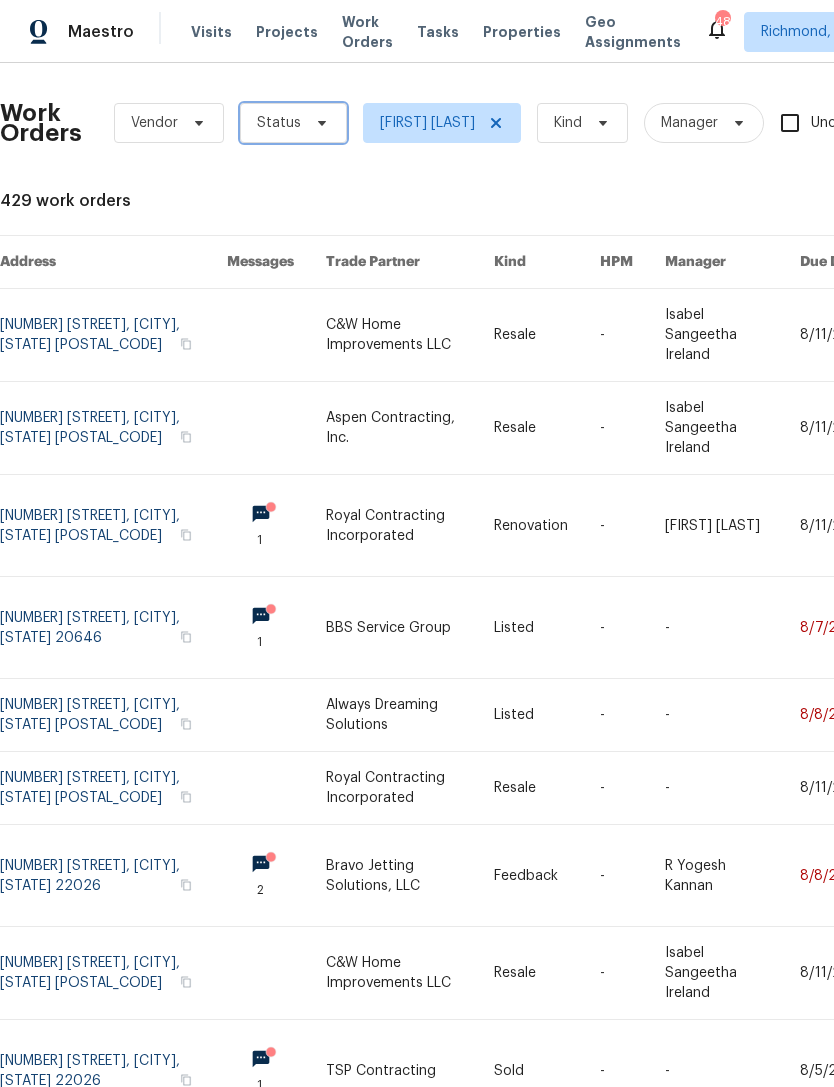 click on "Status" at bounding box center [279, 123] 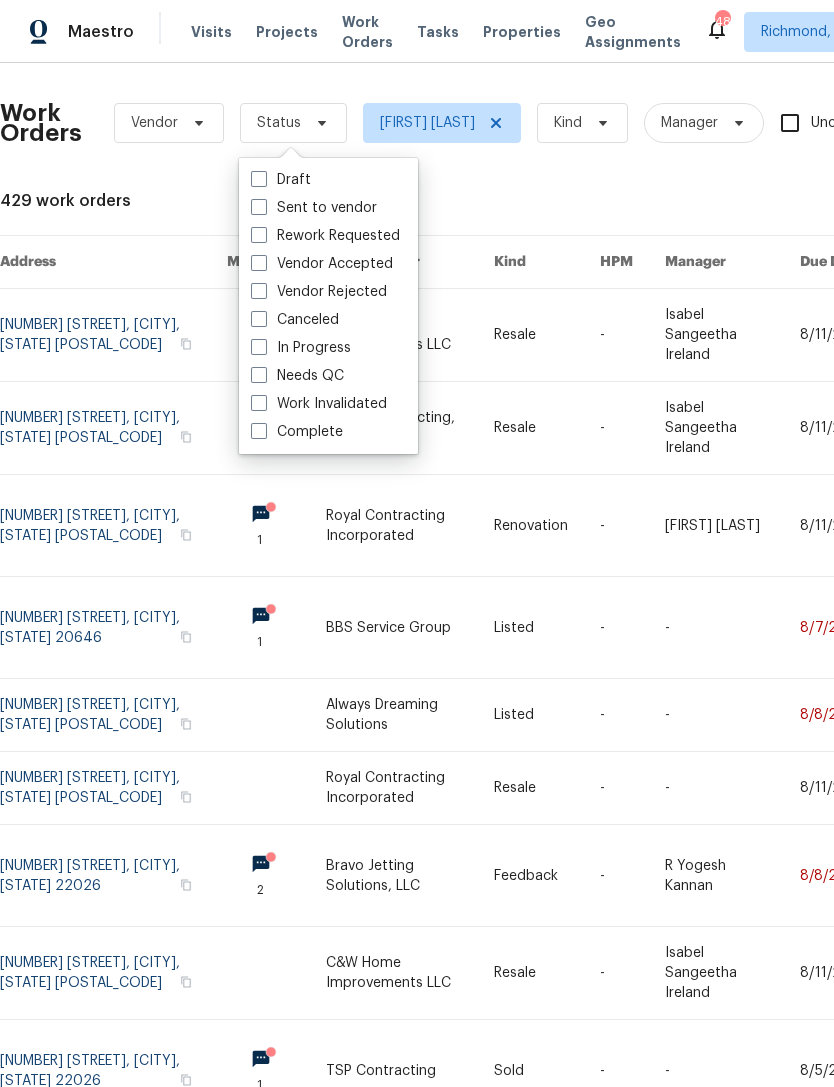 click on "Needs QC" at bounding box center [297, 376] 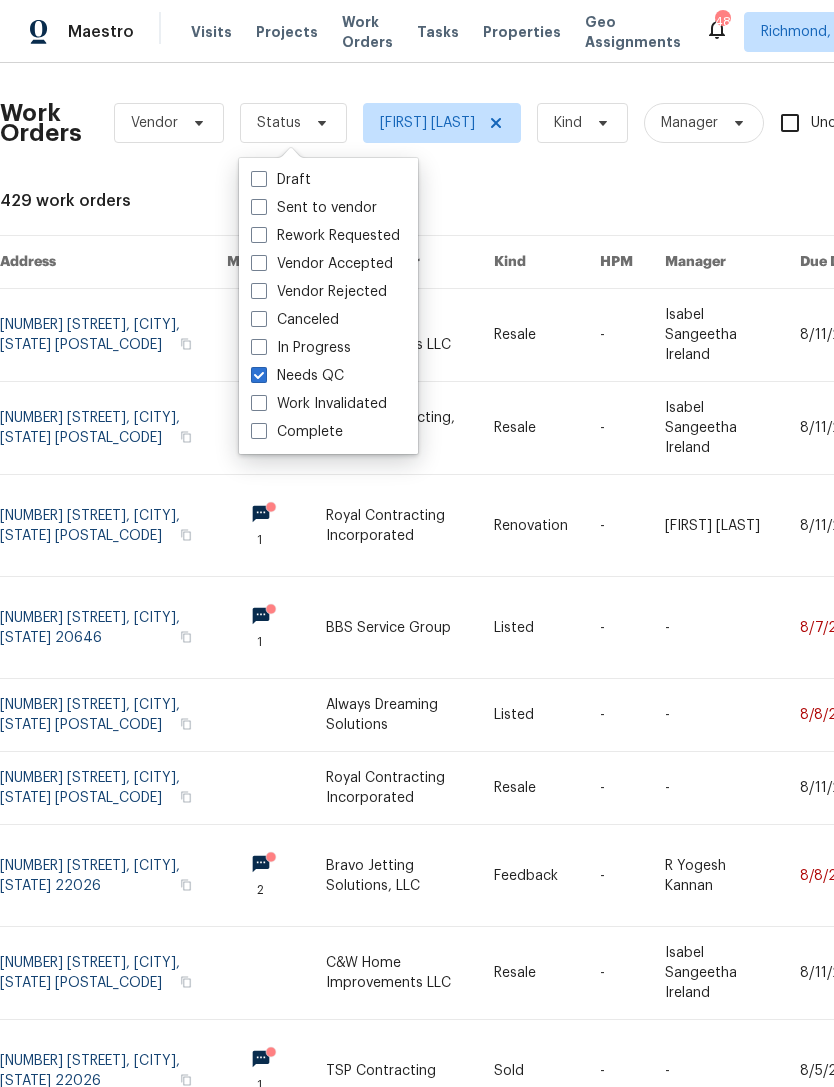 checkbox on "true" 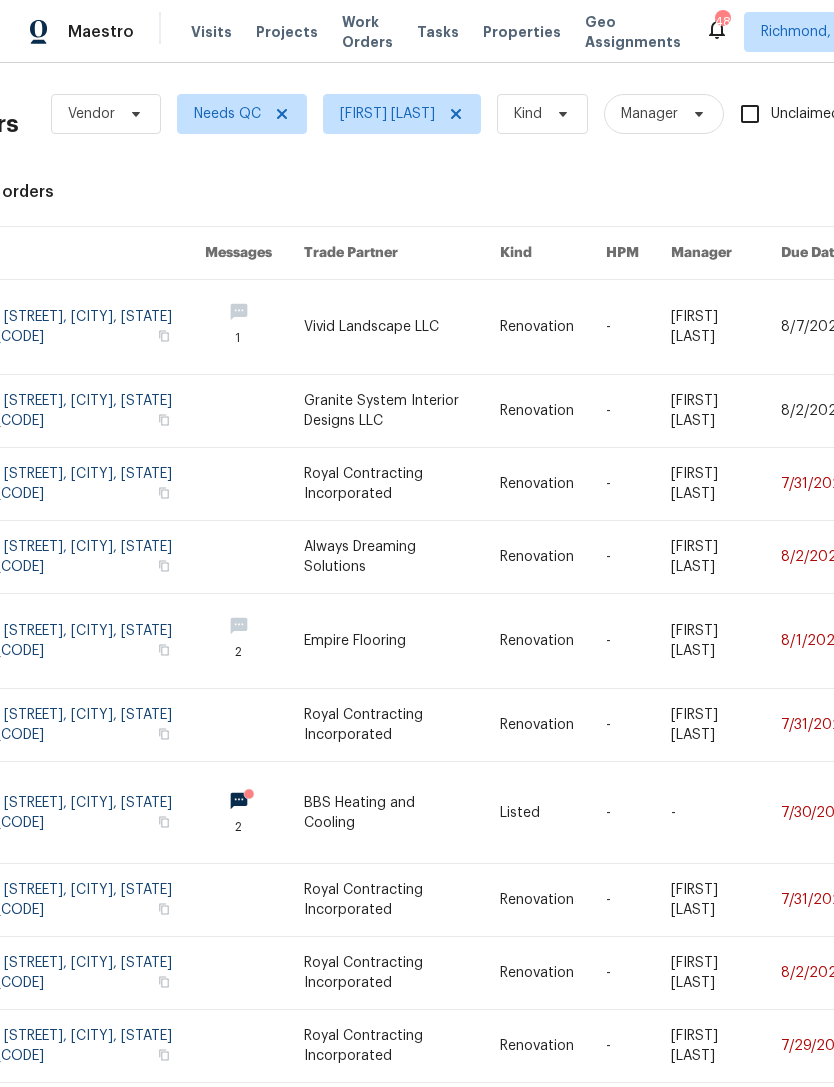 scroll, scrollTop: 9, scrollLeft: 50, axis: both 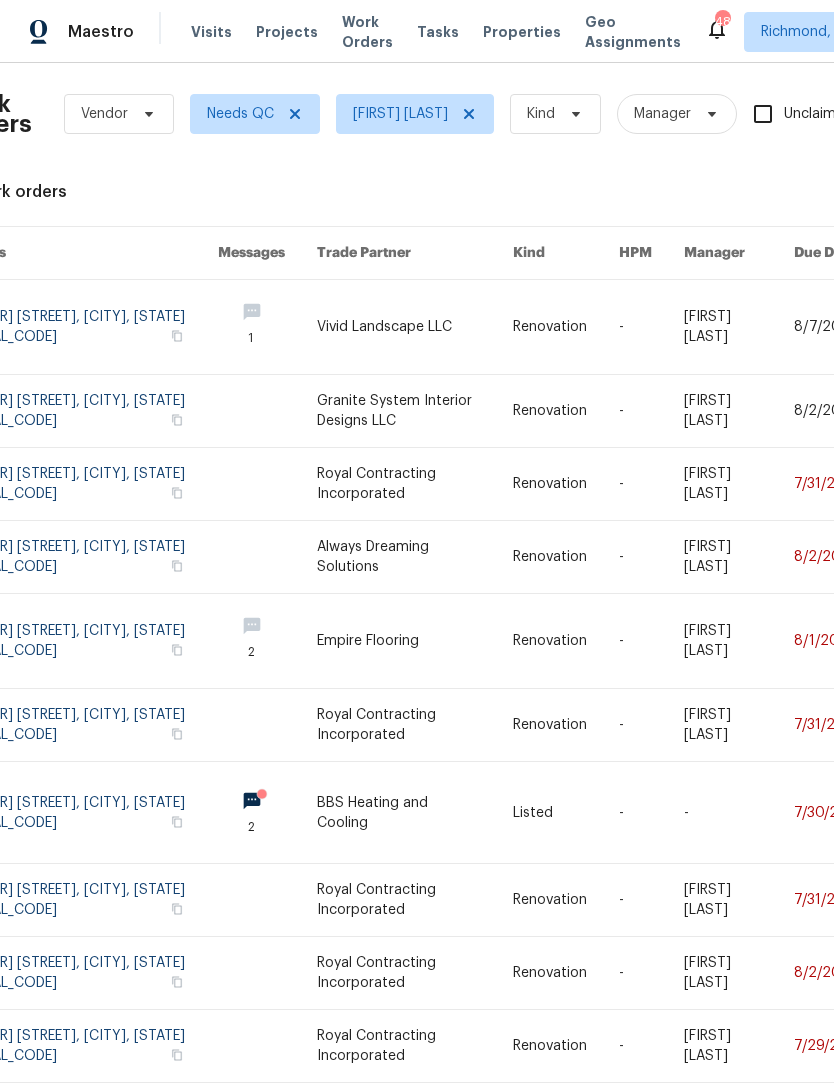 click on "Empire Flooring" at bounding box center [399, 641] 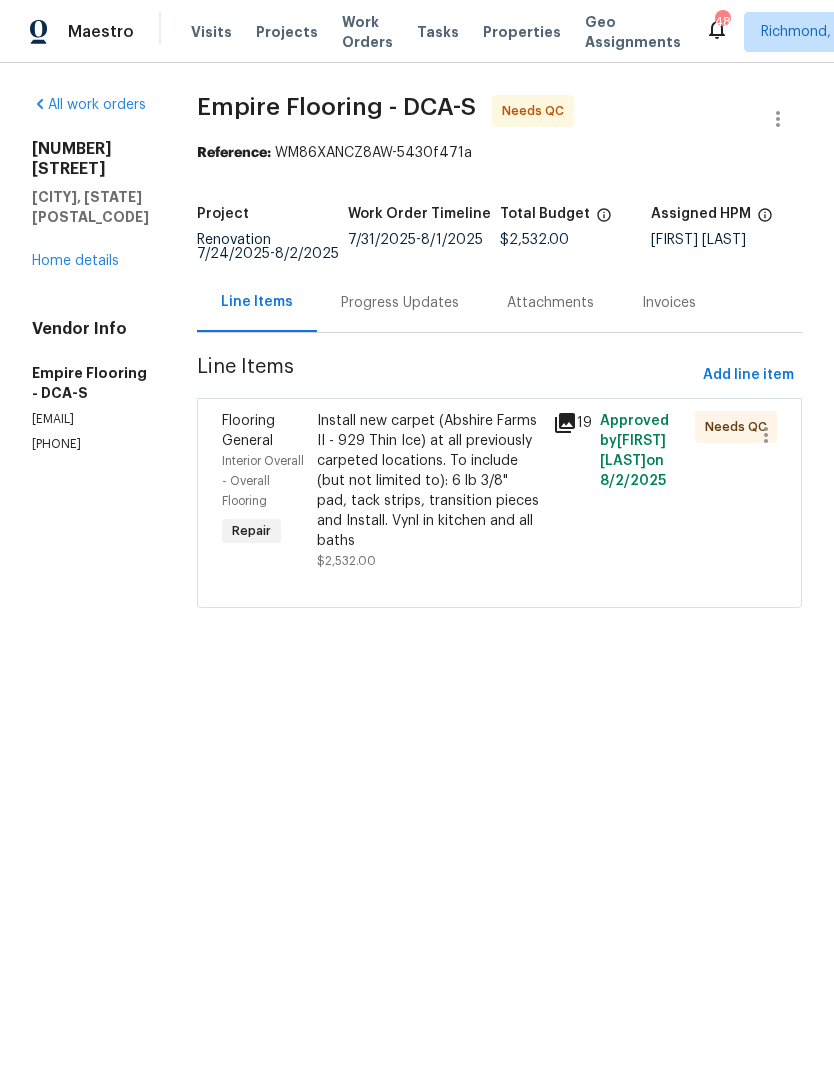 click on "Install new carpet (Abshire Farms II - 929 Thin Ice) at all previously carpeted locations. To include (but not limited to): 6 lb 3/8" pad, tack strips, transition pieces and Install.
Vynl in kitchen and all baths" at bounding box center (429, 481) 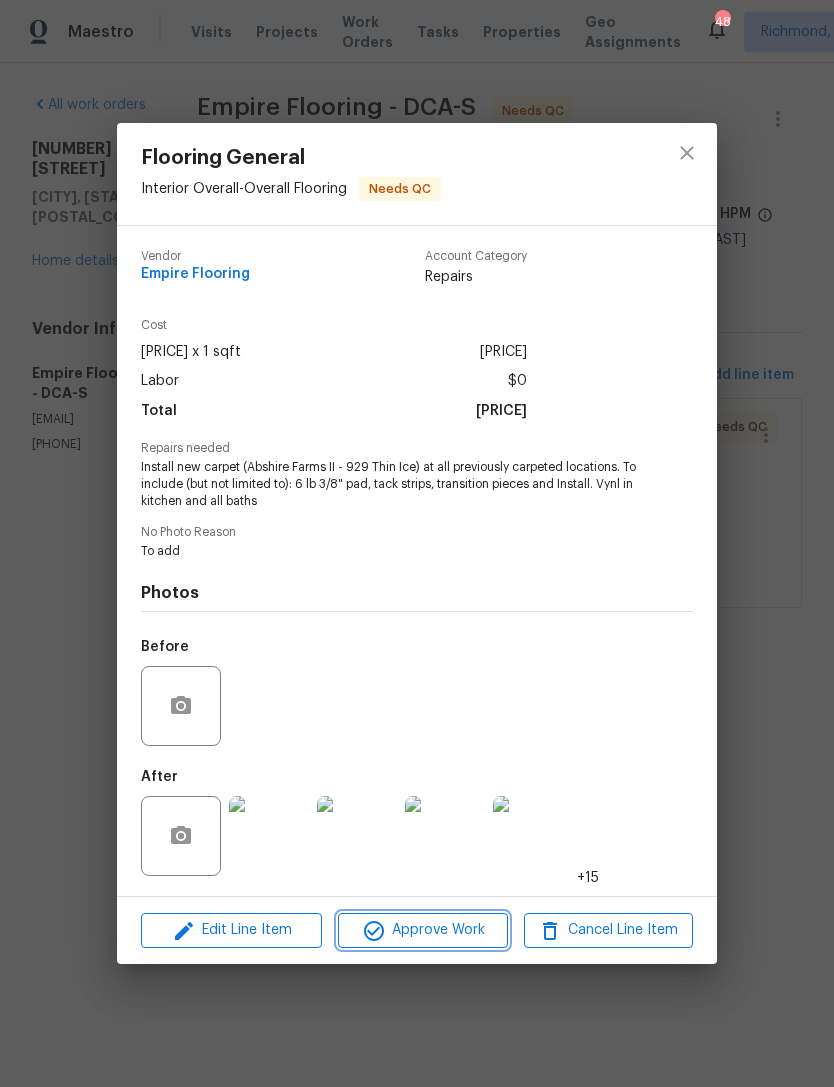 click on "Approve Work" at bounding box center [422, 930] 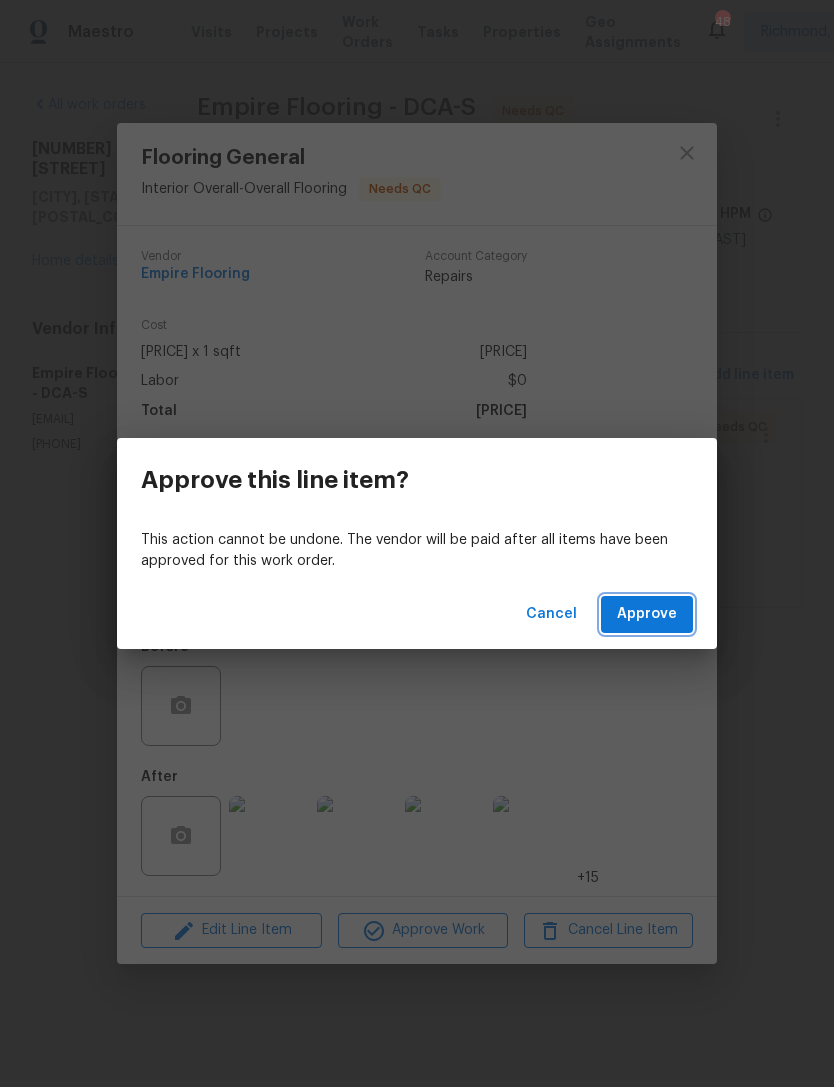 click on "Approve" at bounding box center [647, 614] 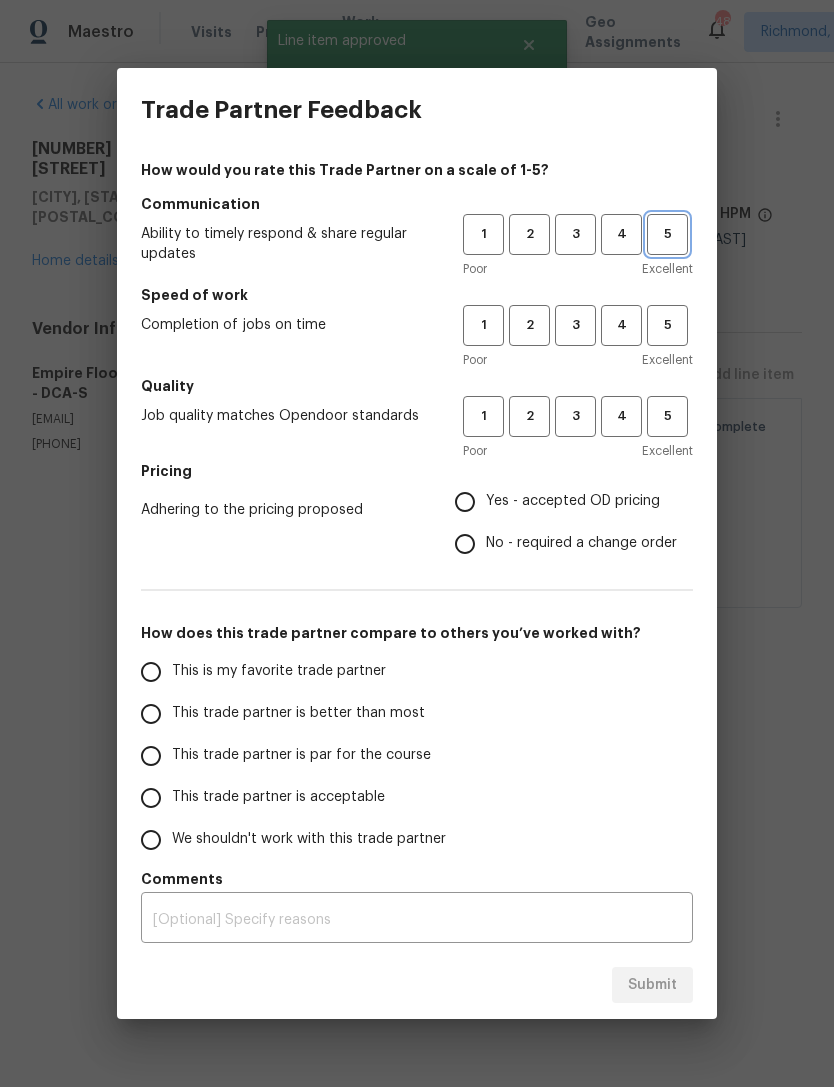 click on "5" at bounding box center (667, 234) 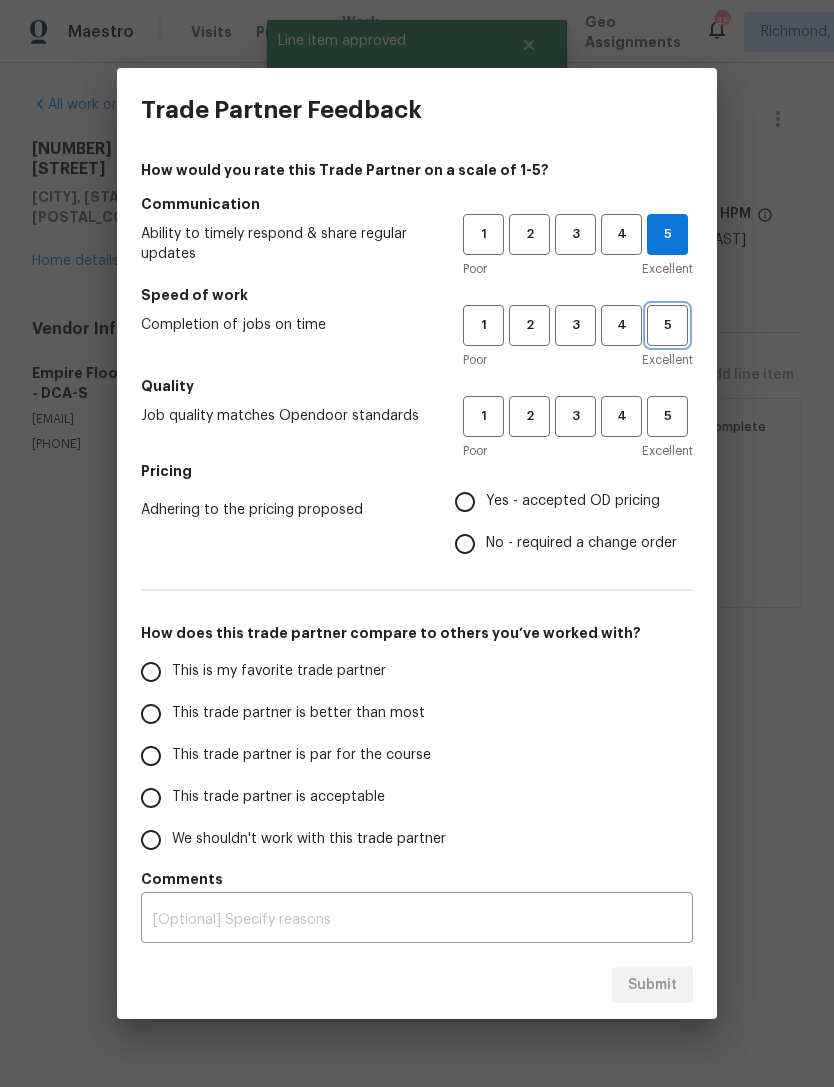 click on "5" at bounding box center [667, 325] 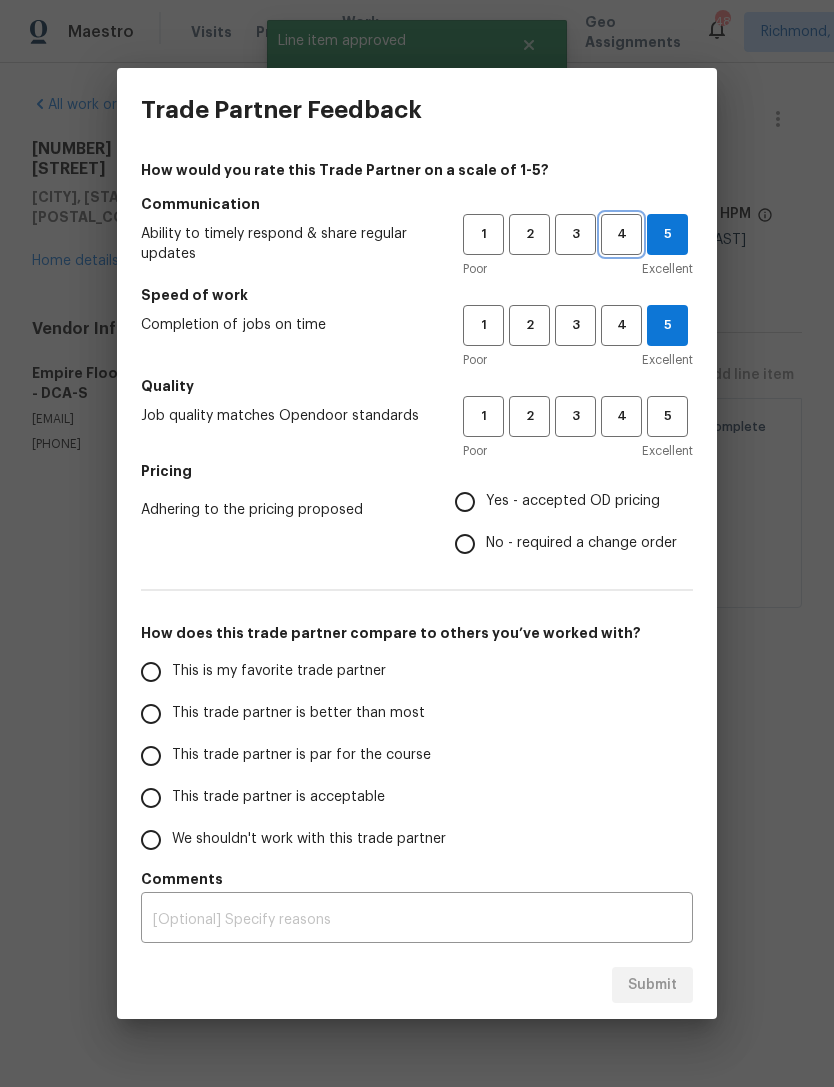 click on "4" at bounding box center (621, 234) 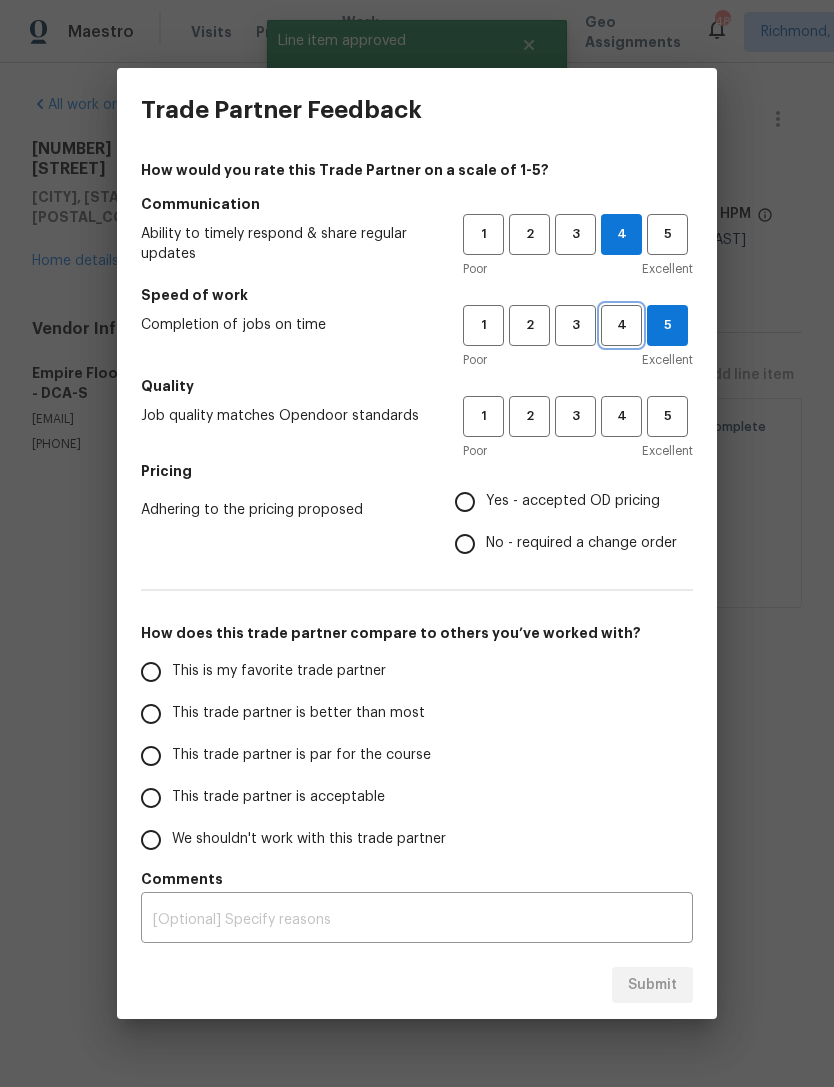 click on "4" at bounding box center [621, 325] 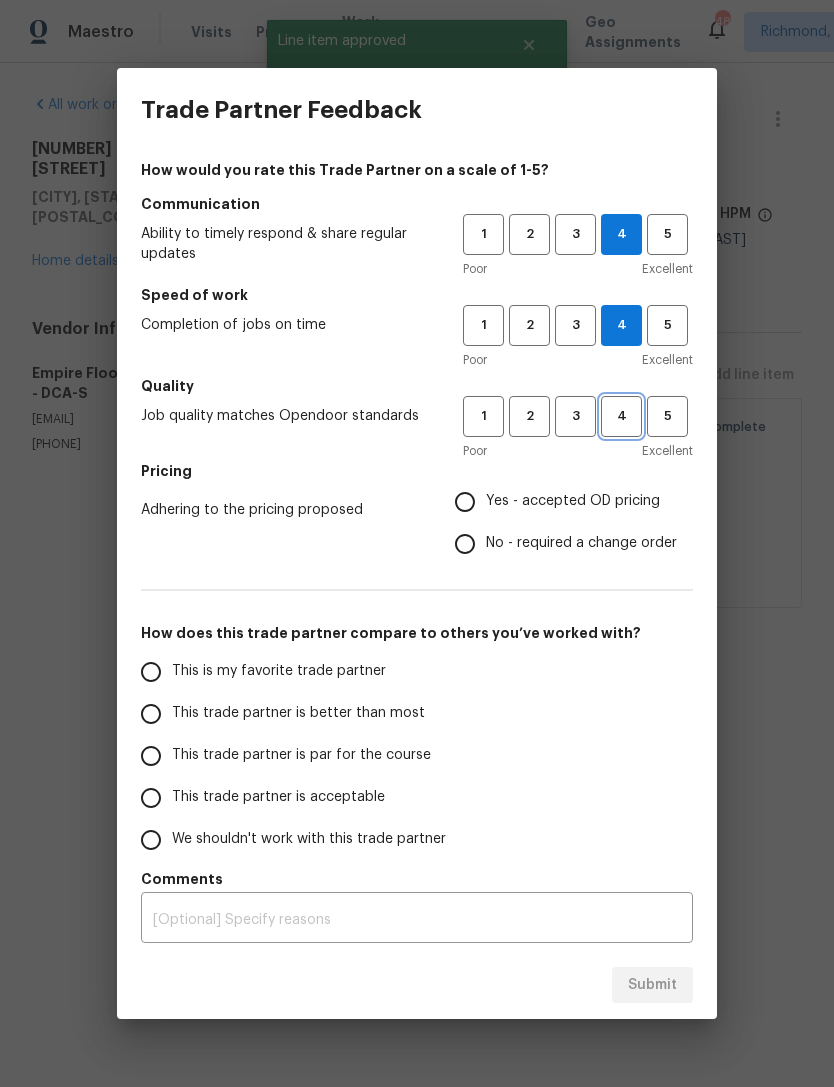 click on "4" at bounding box center (621, 416) 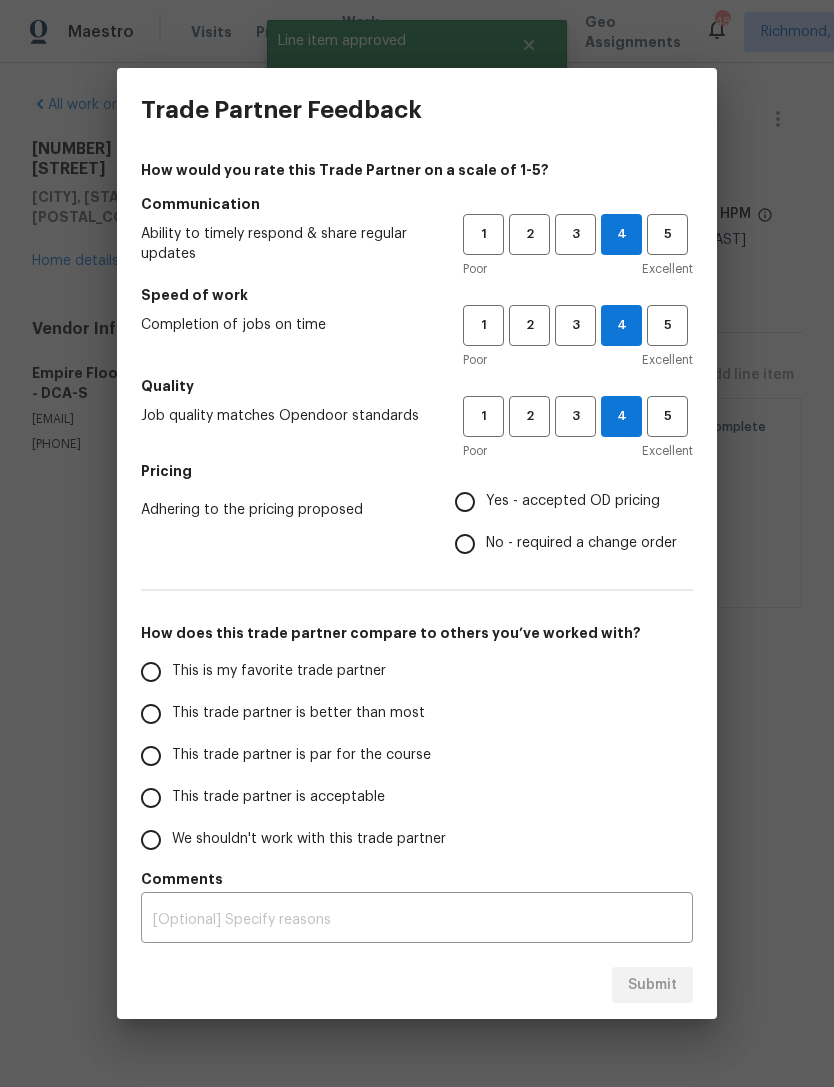 click on "Yes - accepted OD pricing" at bounding box center [465, 502] 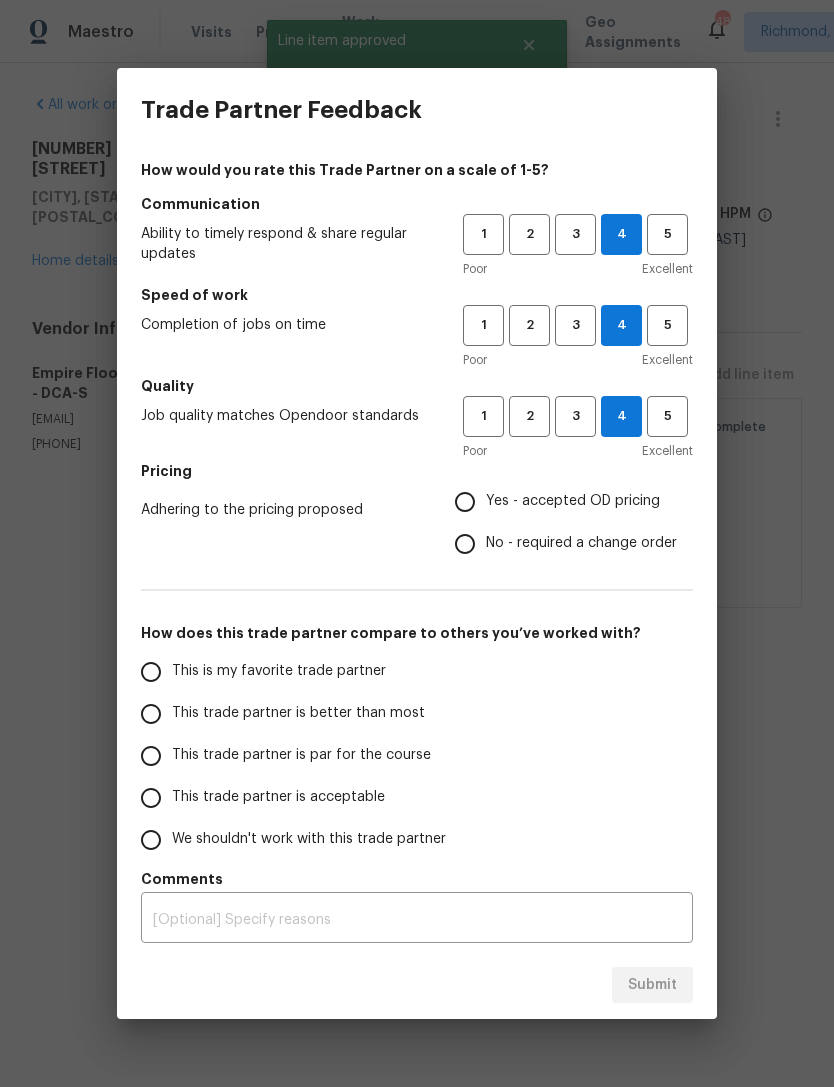radio on "true" 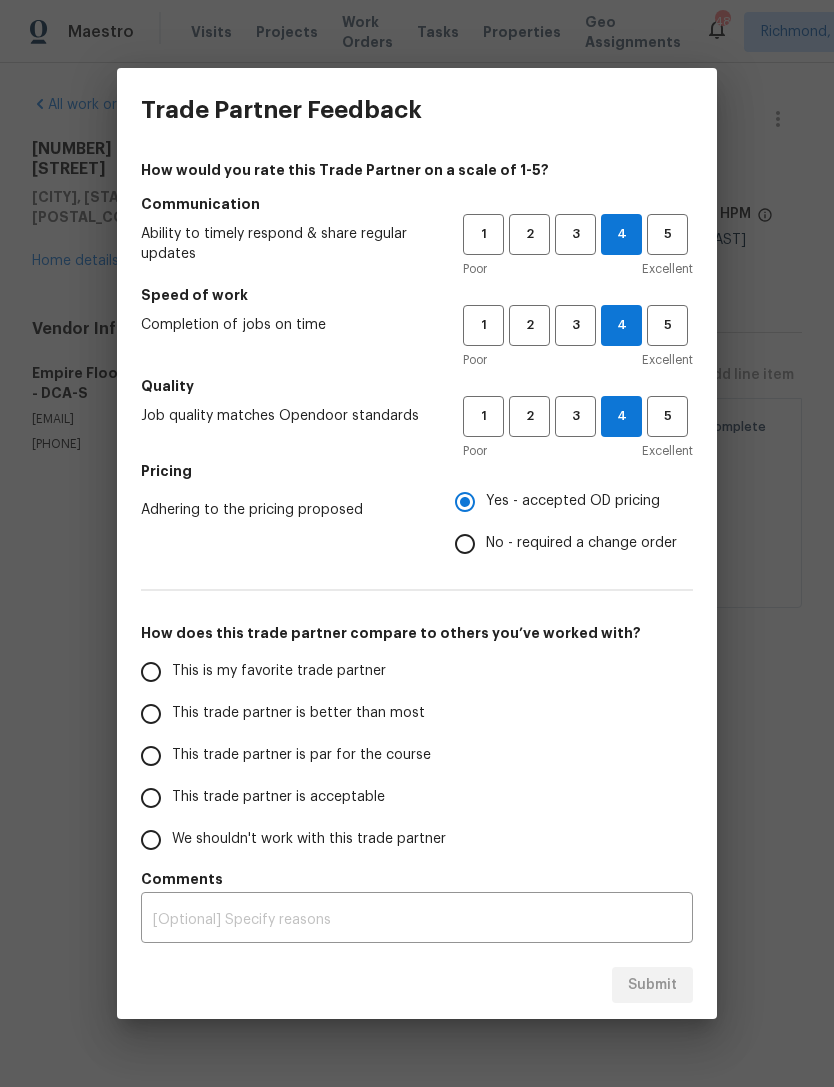 click on "This trade partner is better than most" at bounding box center (151, 714) 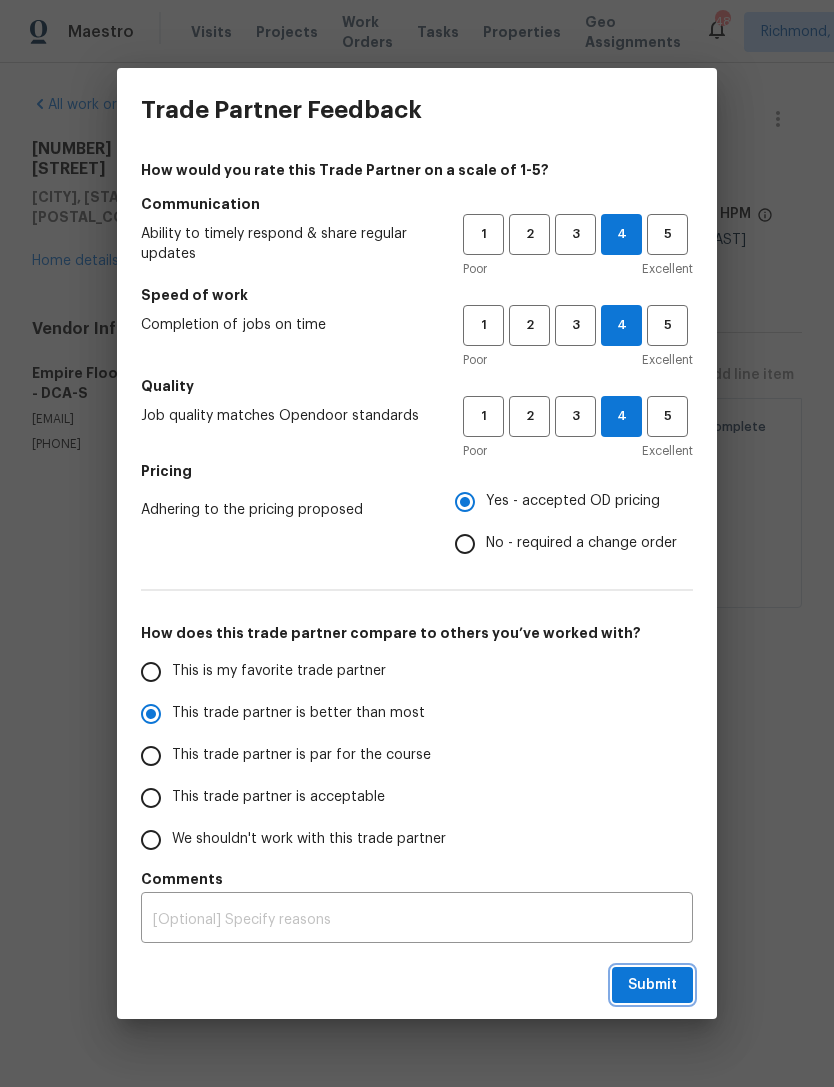 click on "Submit" at bounding box center (652, 985) 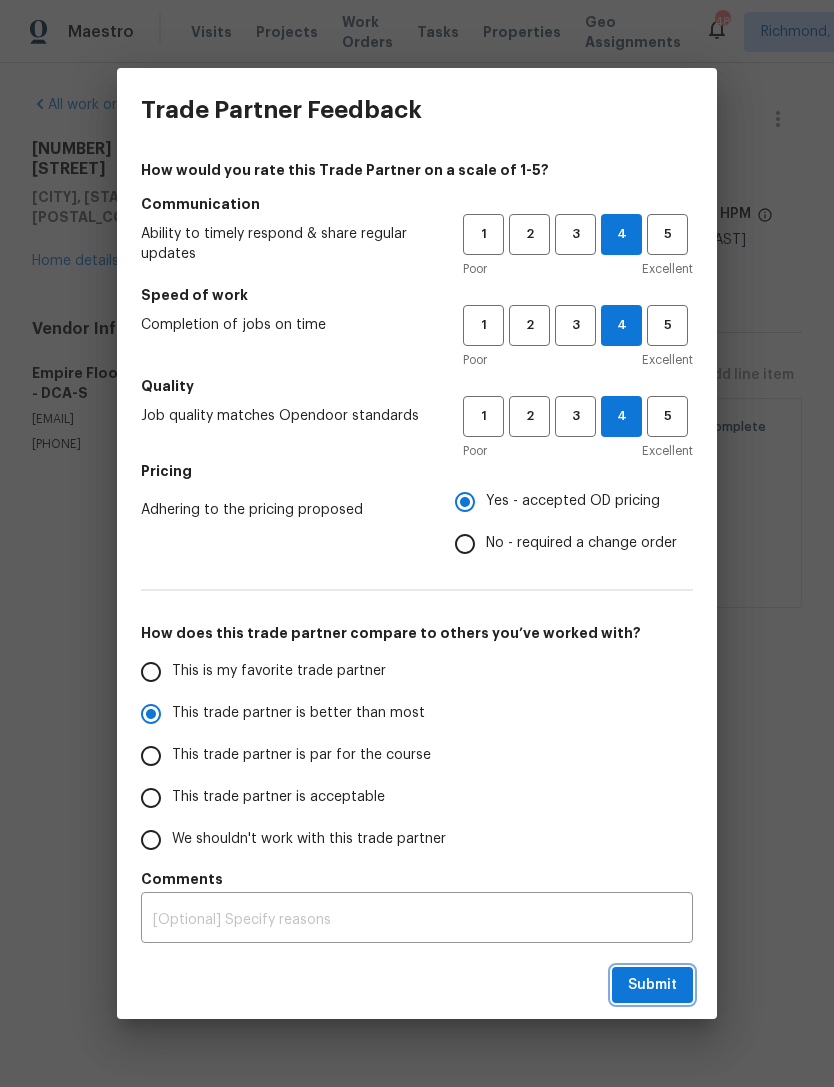 radio on "true" 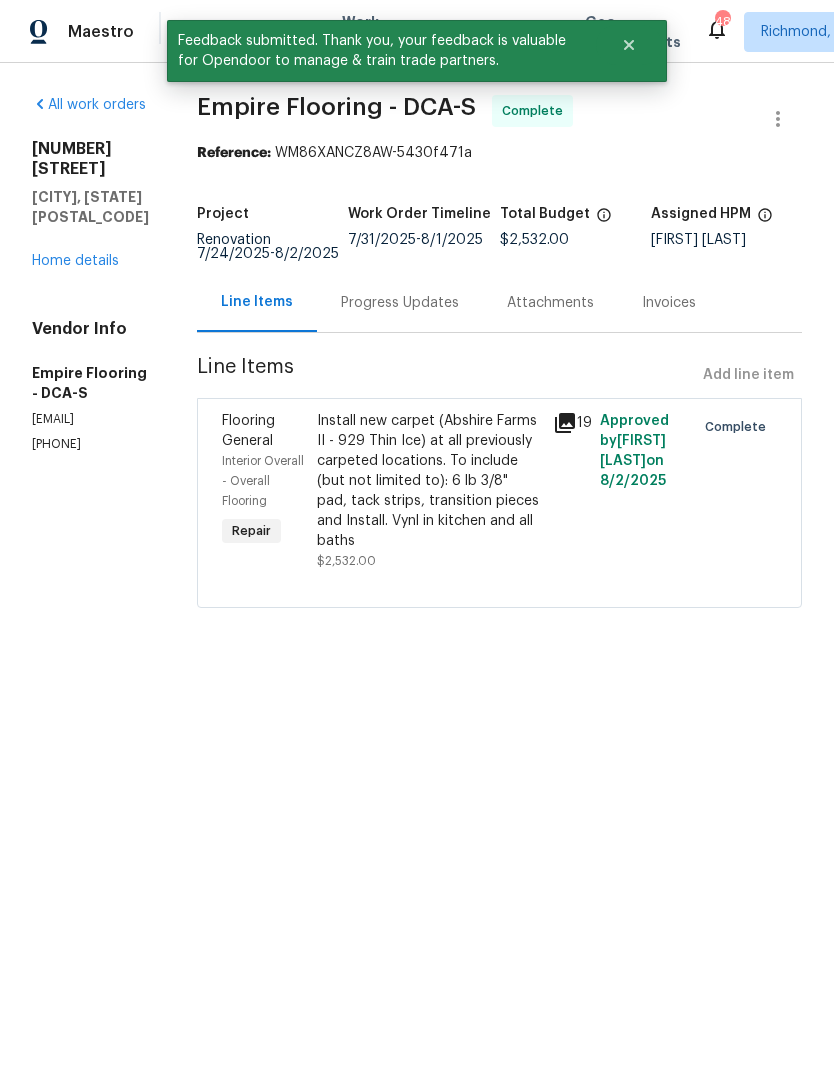 radio on "false" 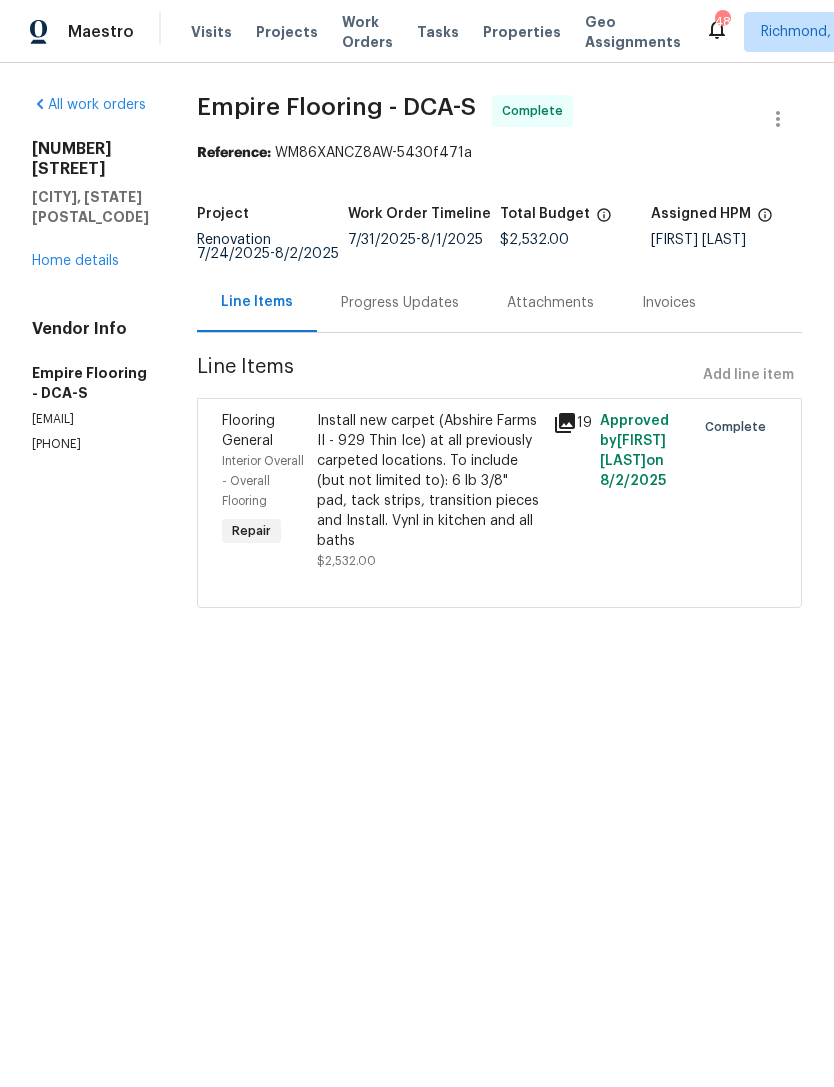 click on "Work Orders" at bounding box center [367, 32] 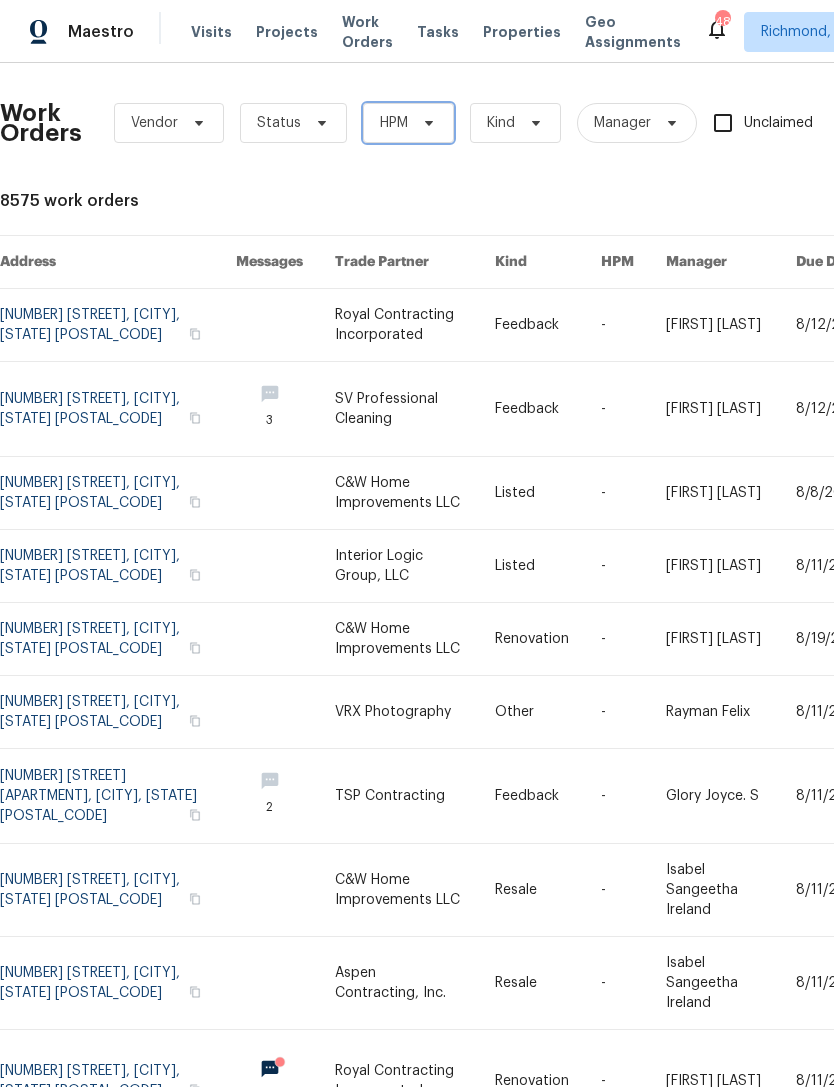 click on "HPM" at bounding box center [394, 123] 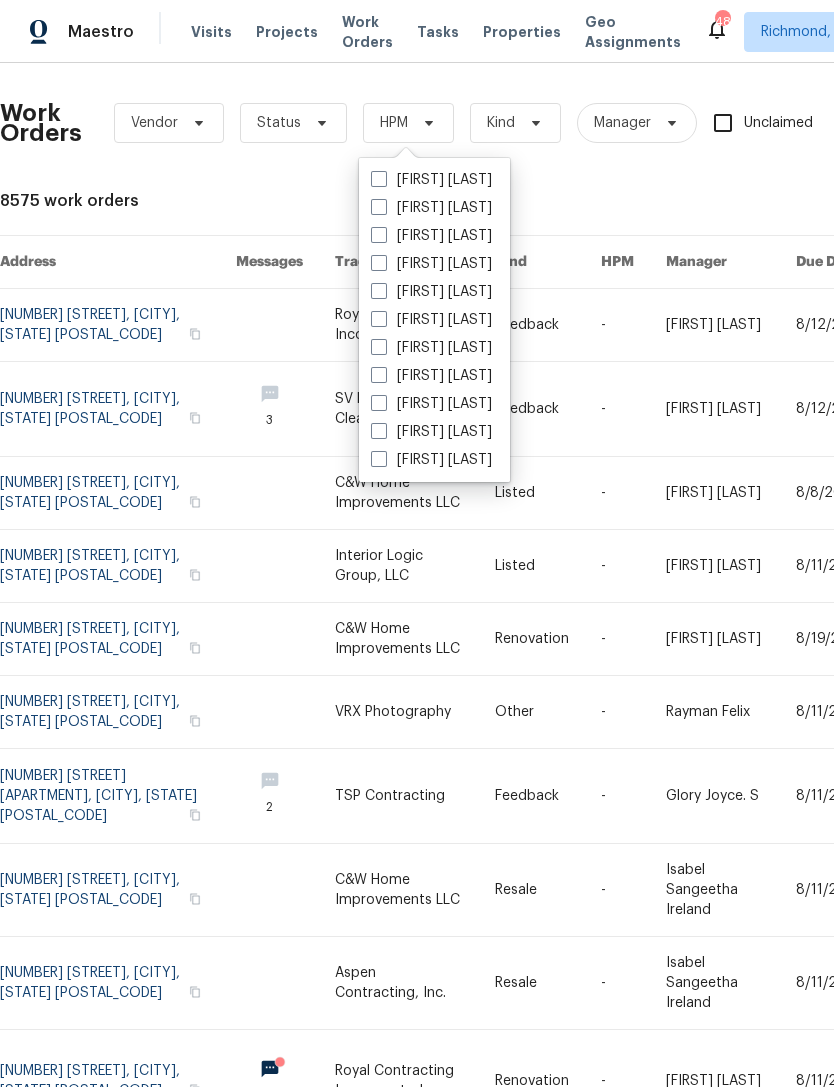click on "[FIRST] [LAST]" at bounding box center (431, 236) 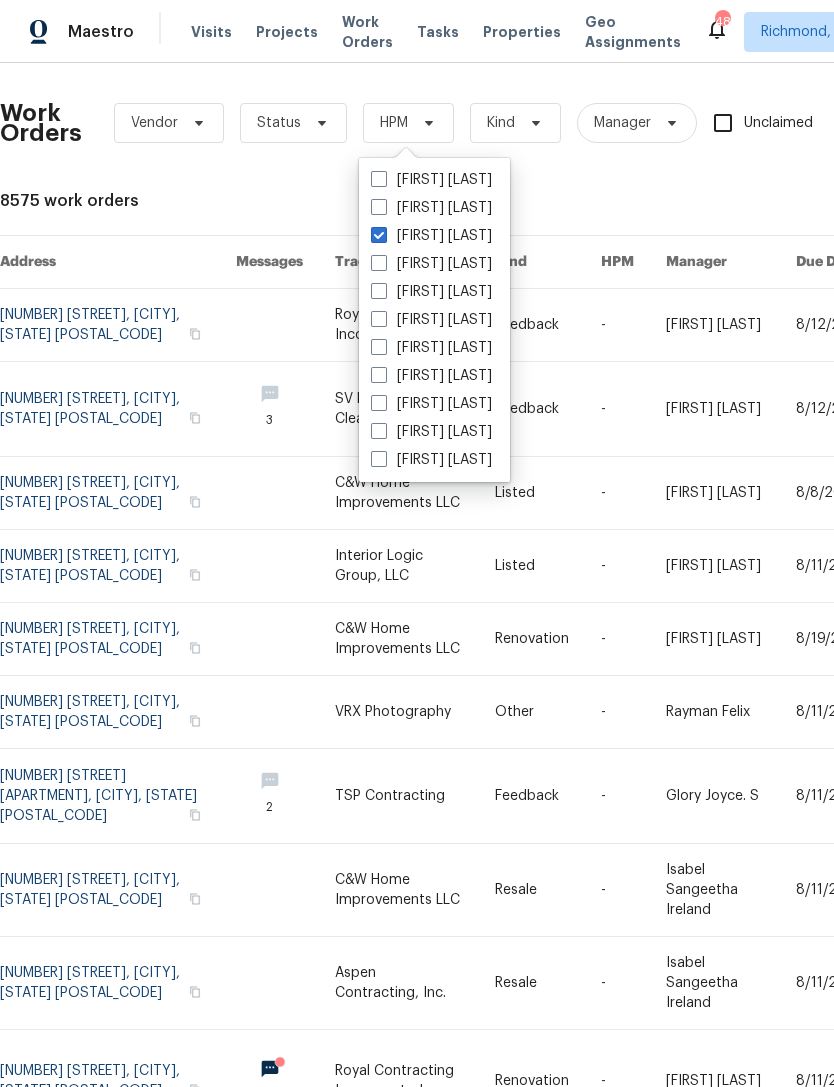 checkbox on "true" 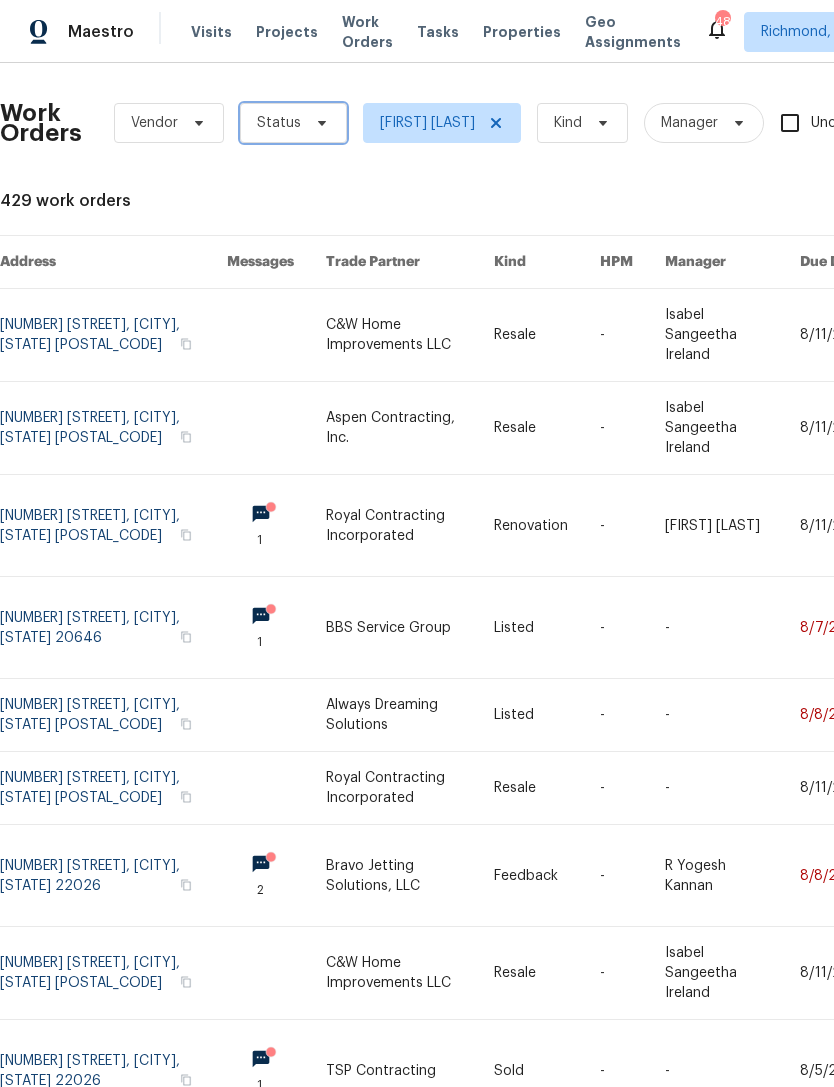 click 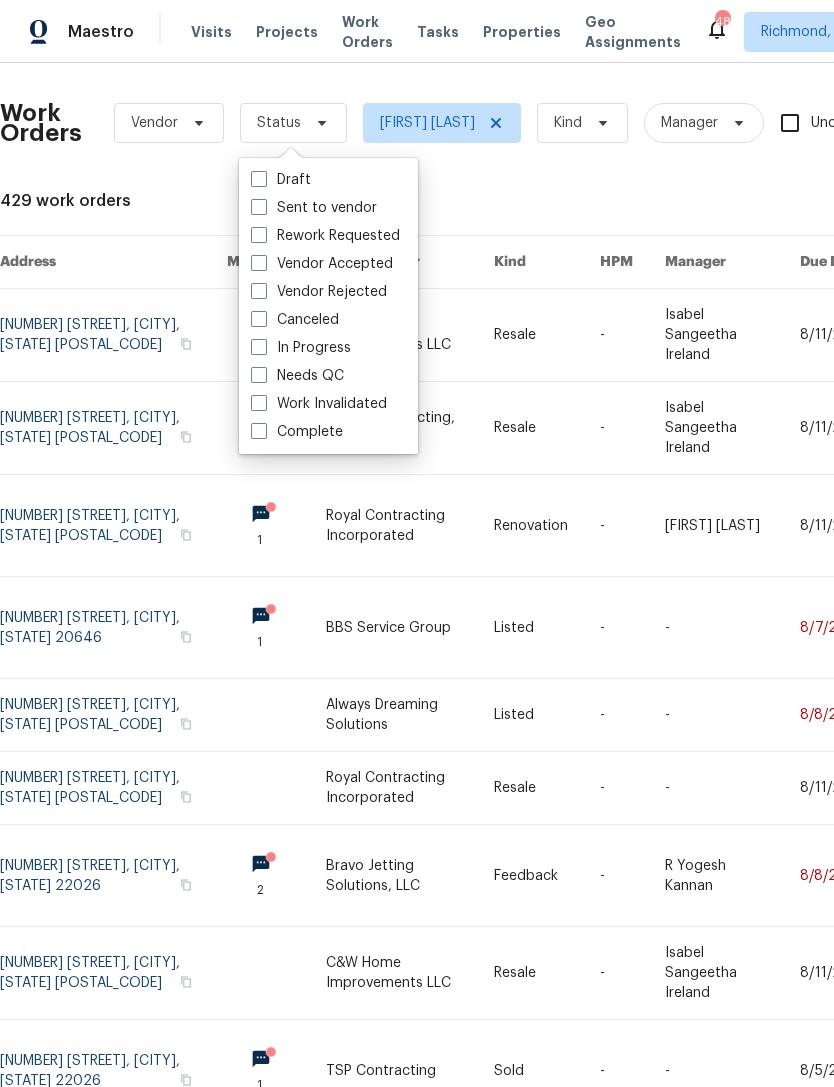 click on "Needs QC" at bounding box center [297, 376] 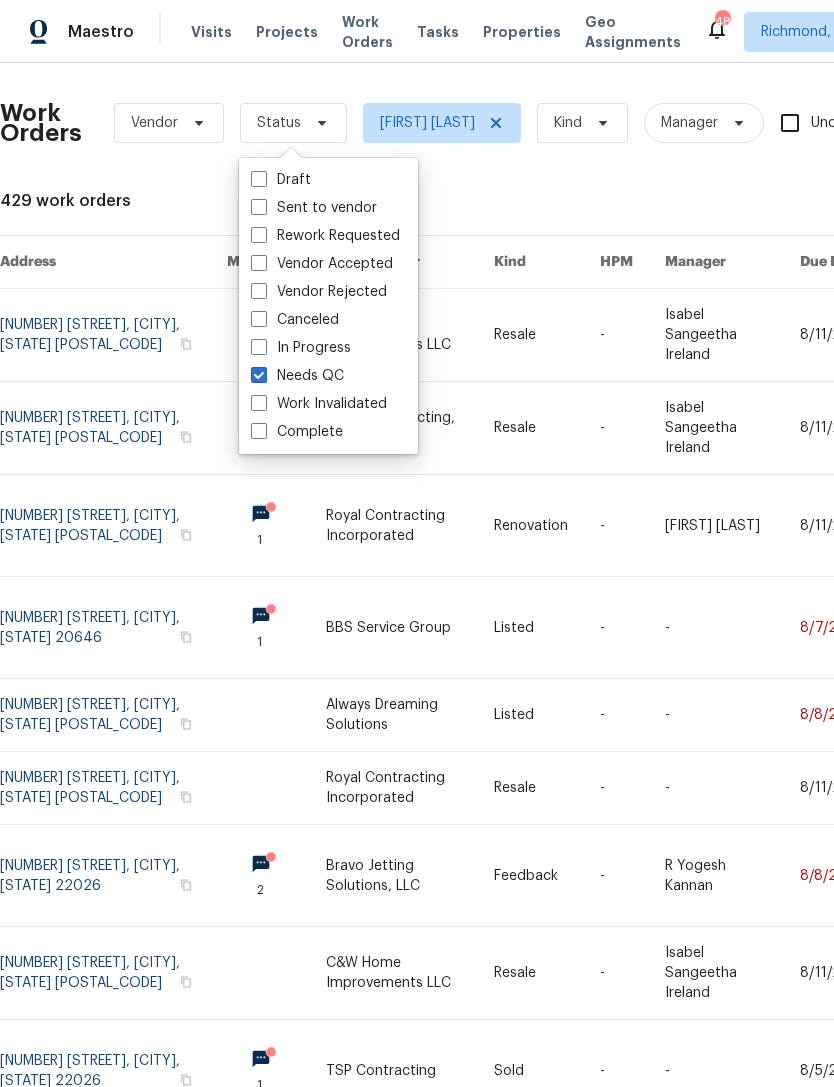 checkbox on "true" 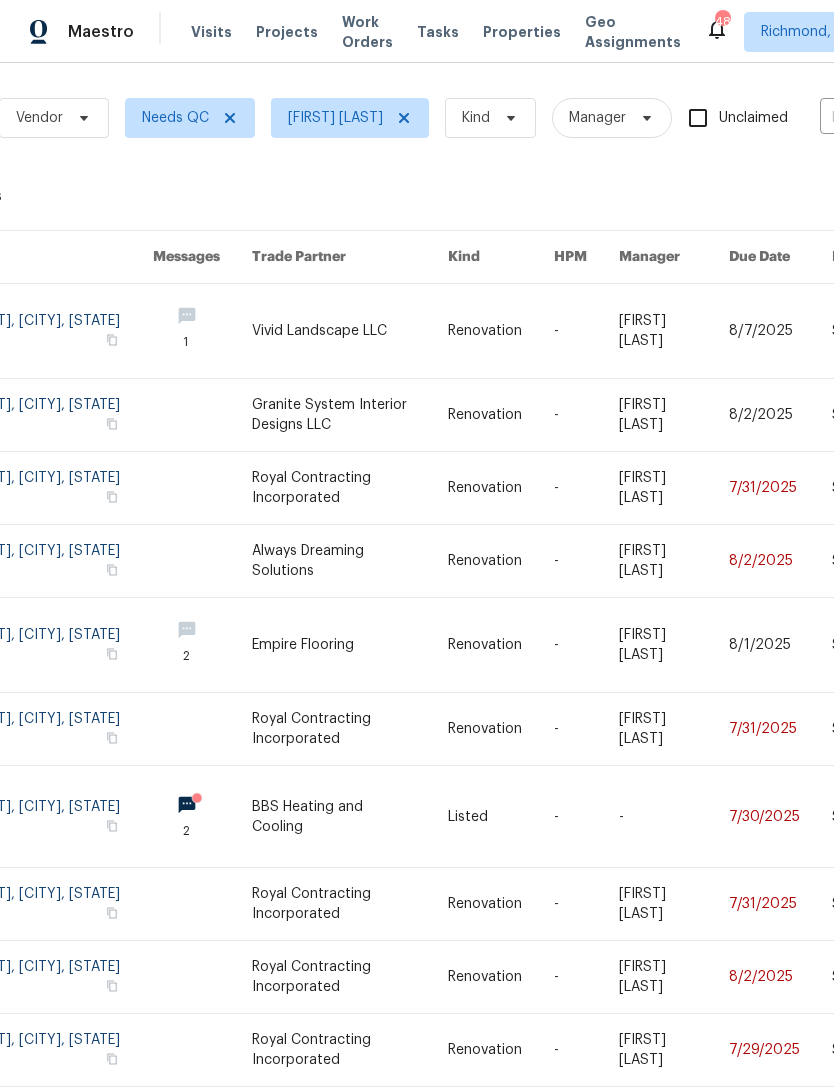 scroll, scrollTop: 4, scrollLeft: 114, axis: both 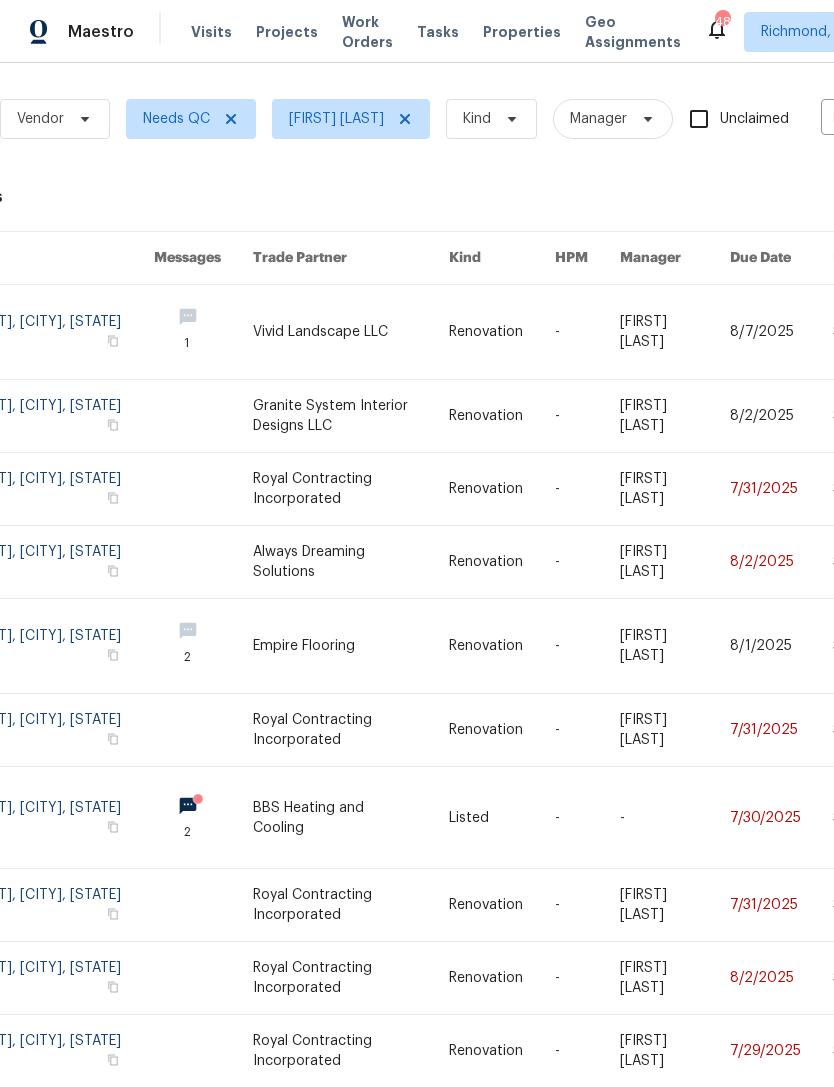 click at bounding box center (351, 562) 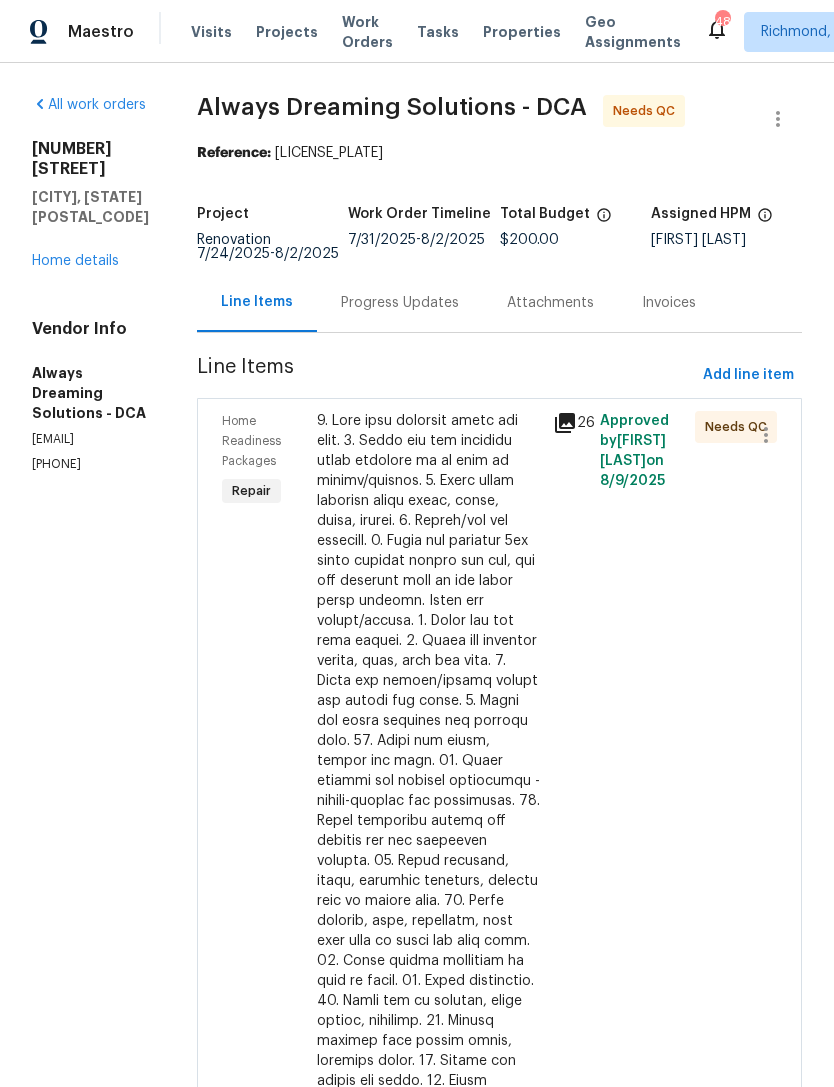 click at bounding box center (429, 771) 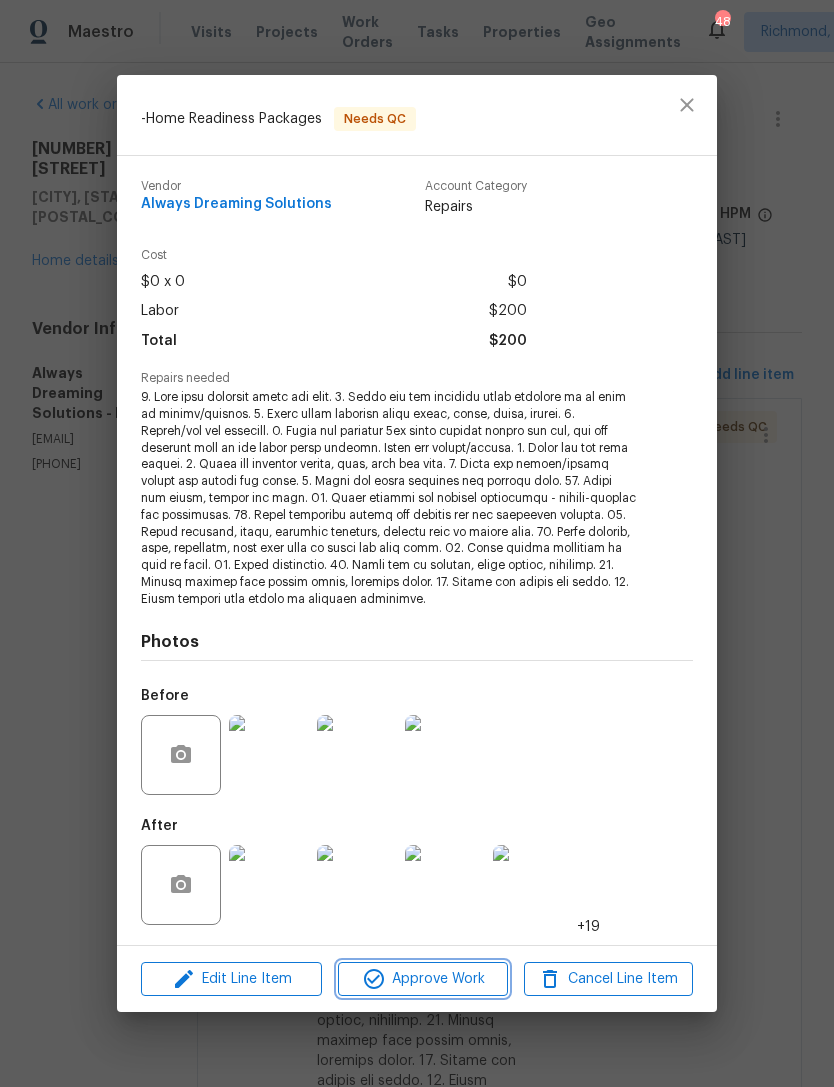 click on "Approve Work" at bounding box center (422, 979) 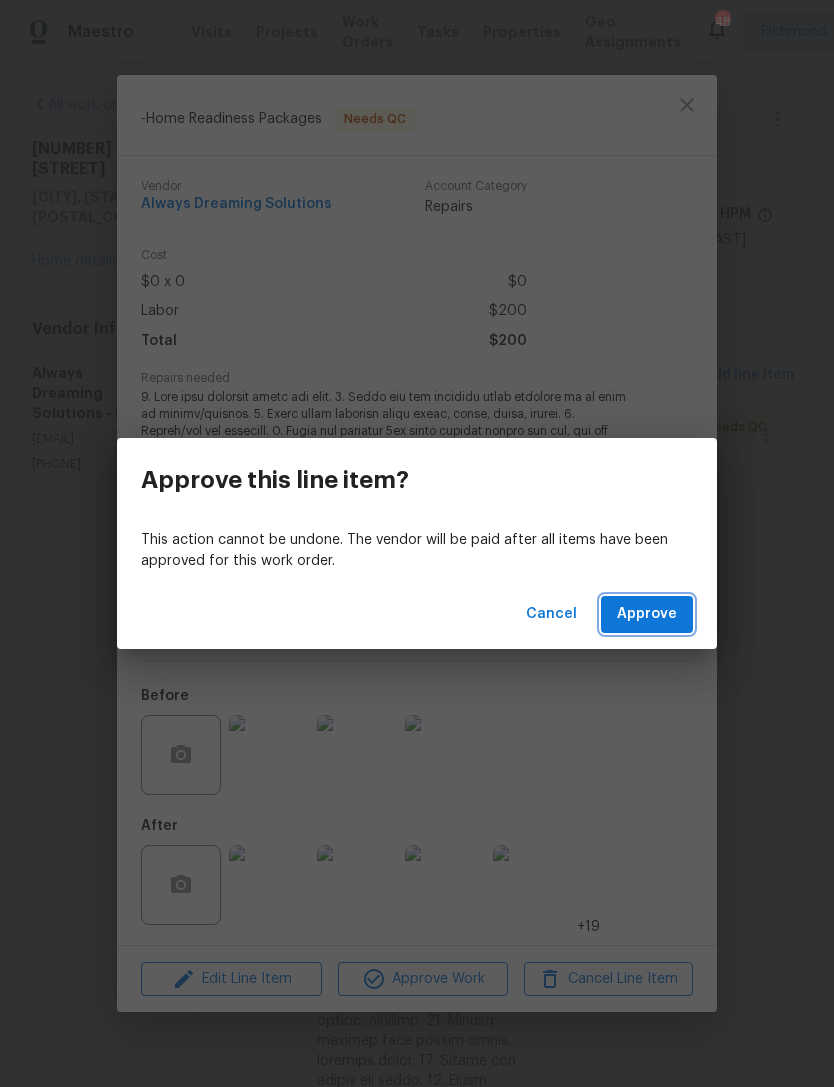 click on "Approve" at bounding box center (647, 614) 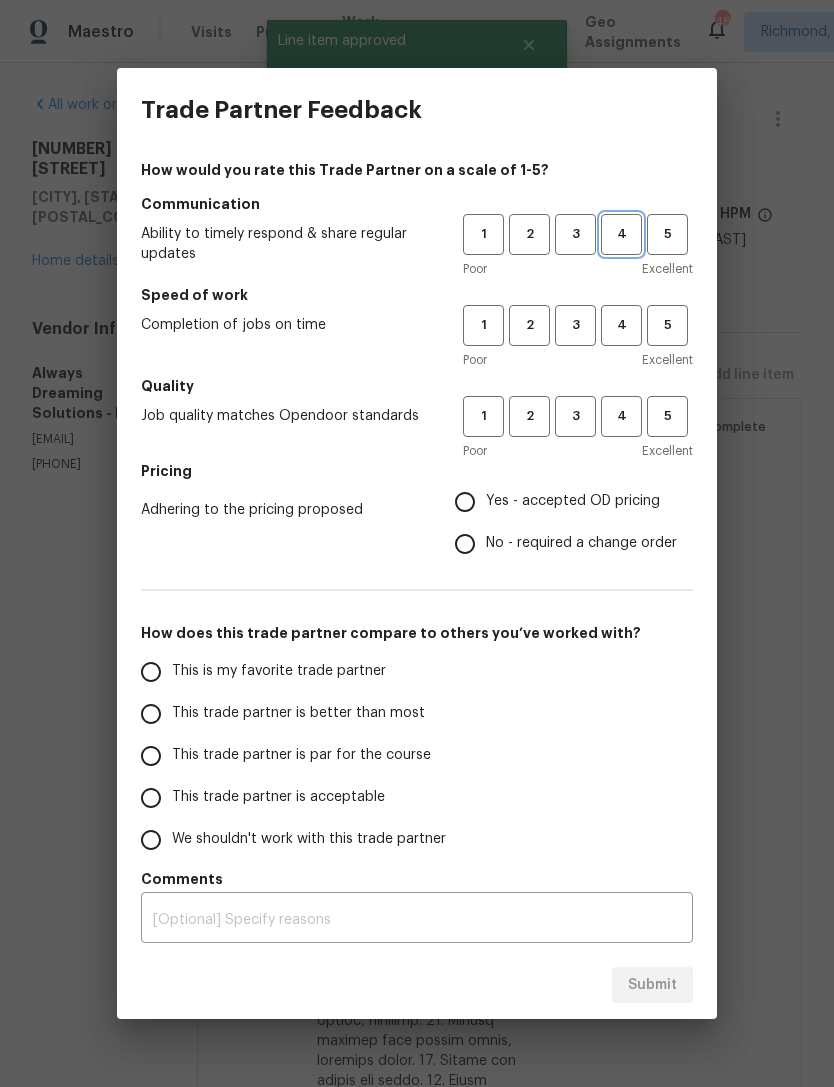 click on "4" at bounding box center [621, 234] 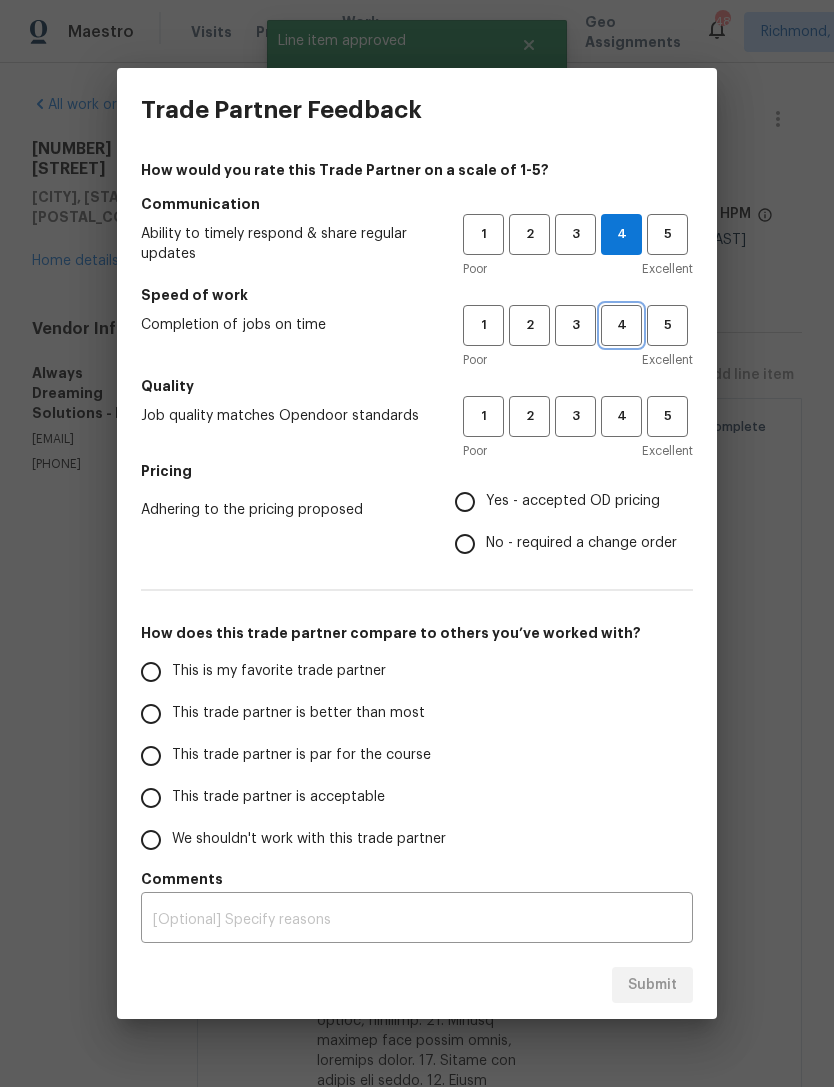 click on "4" at bounding box center [621, 325] 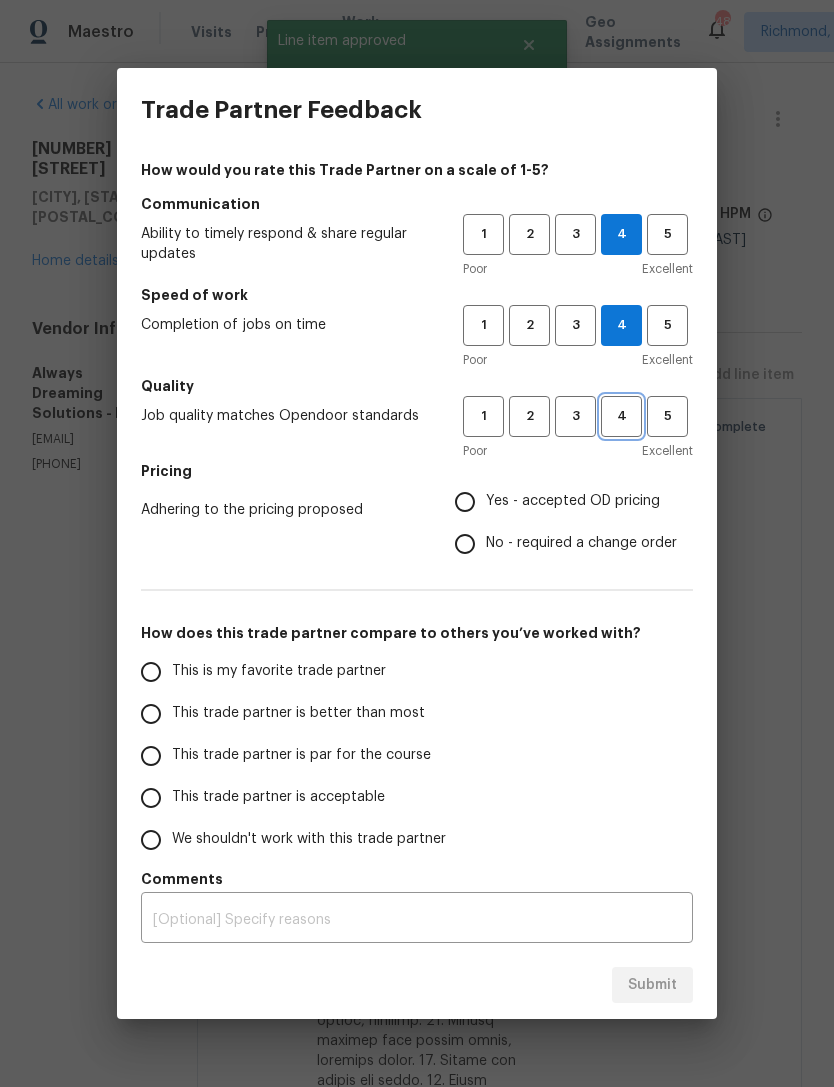 click on "4" at bounding box center [621, 416] 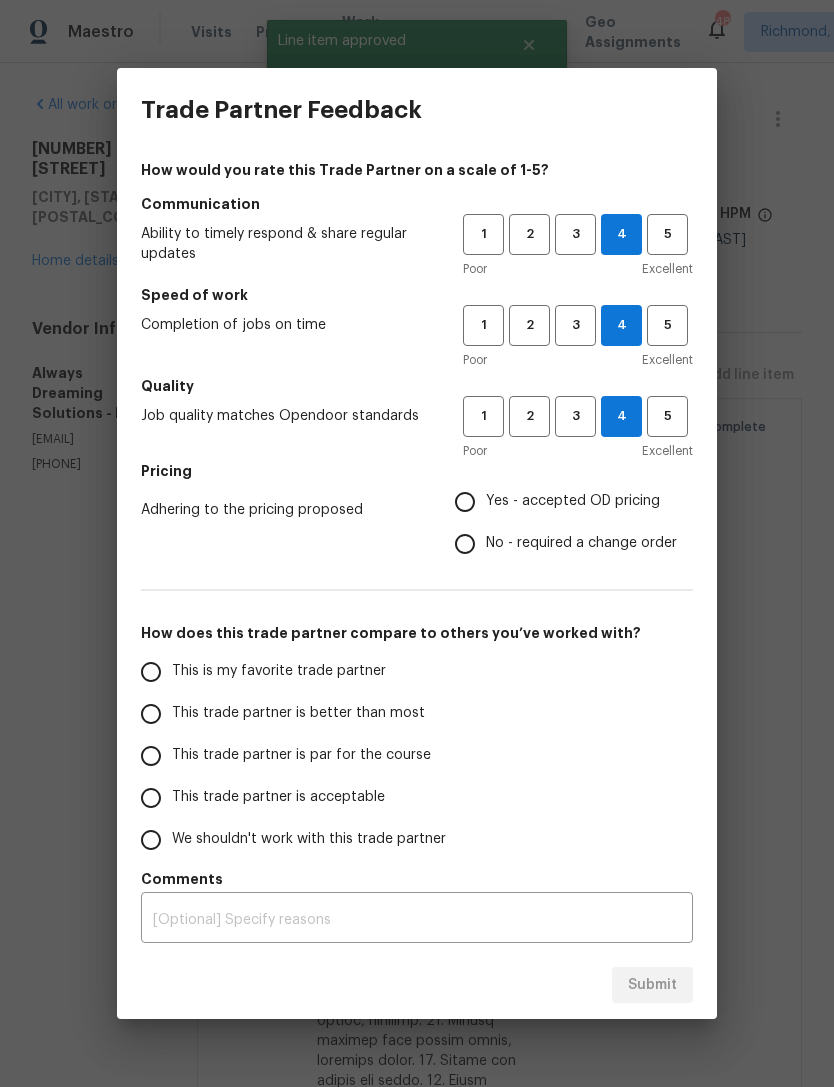 click on "Yes - accepted OD pricing" at bounding box center (465, 502) 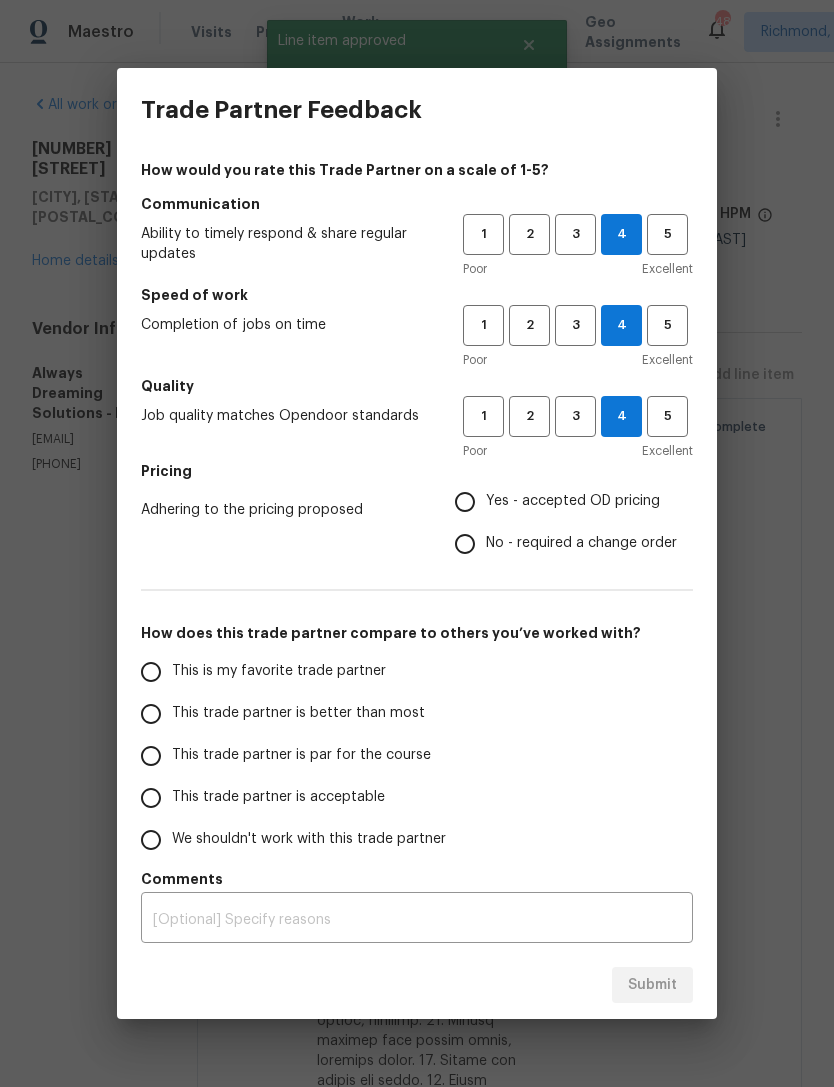 radio on "true" 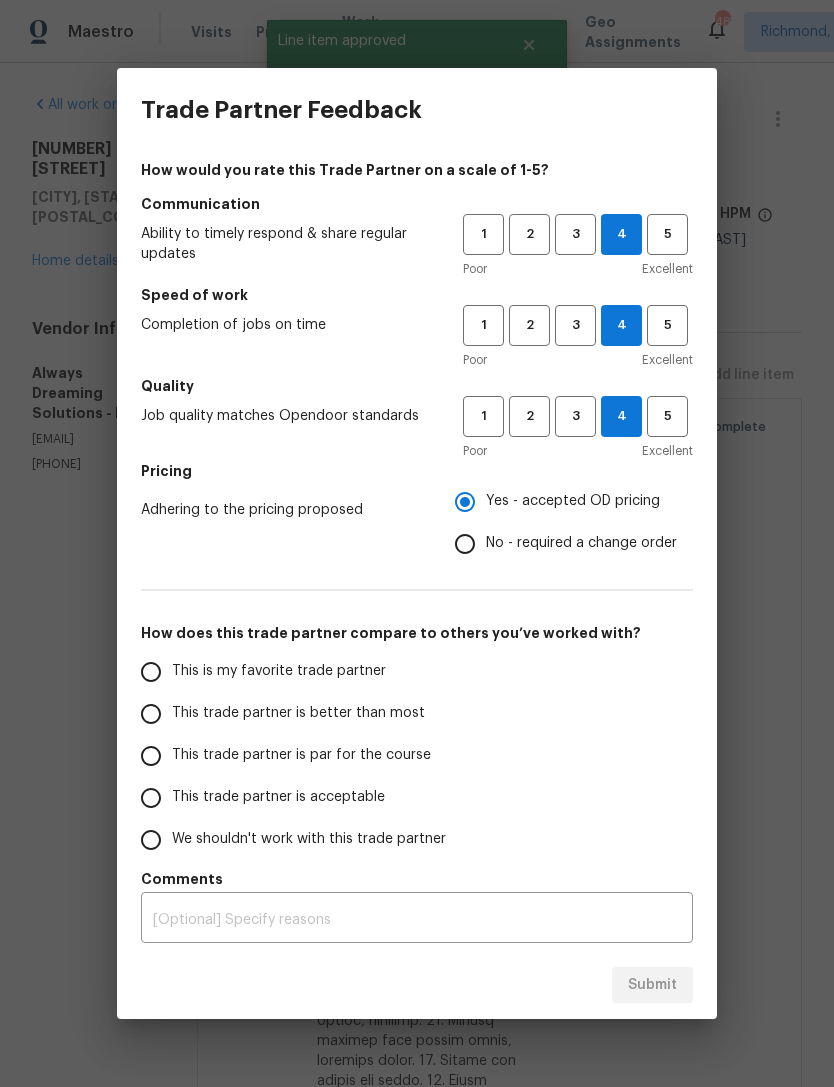 click on "This trade partner is better than most" at bounding box center [151, 714] 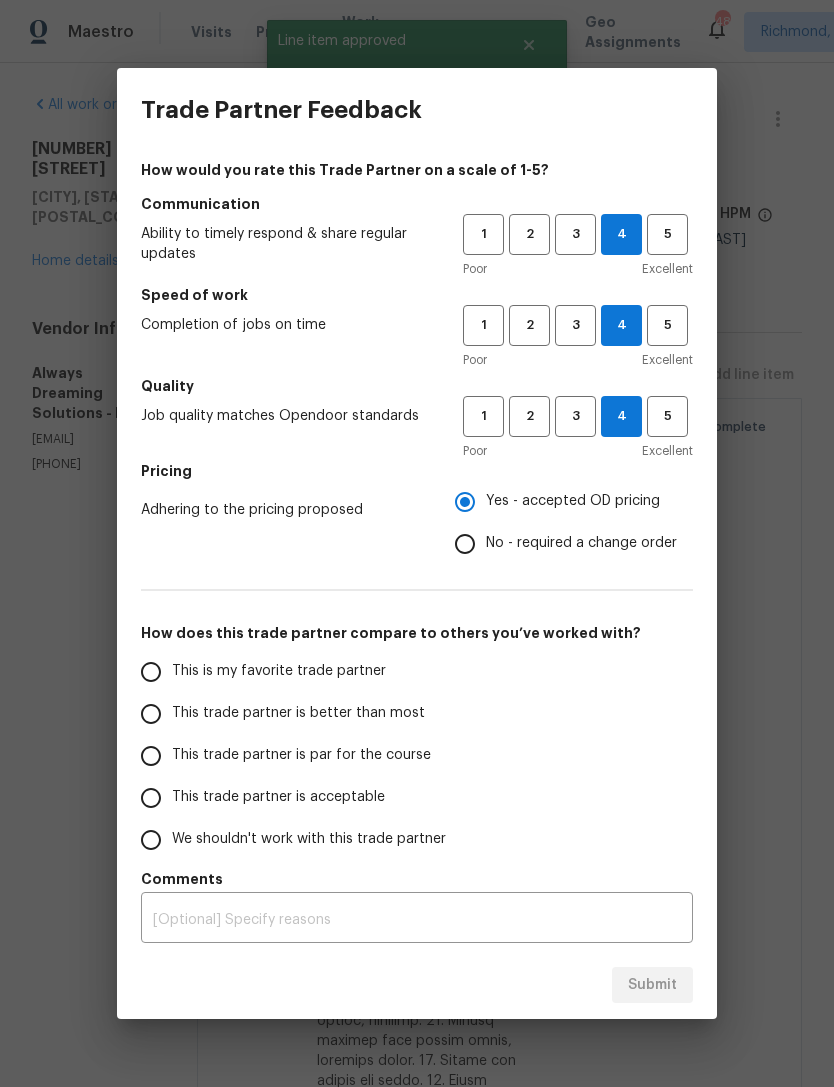 radio on "false" 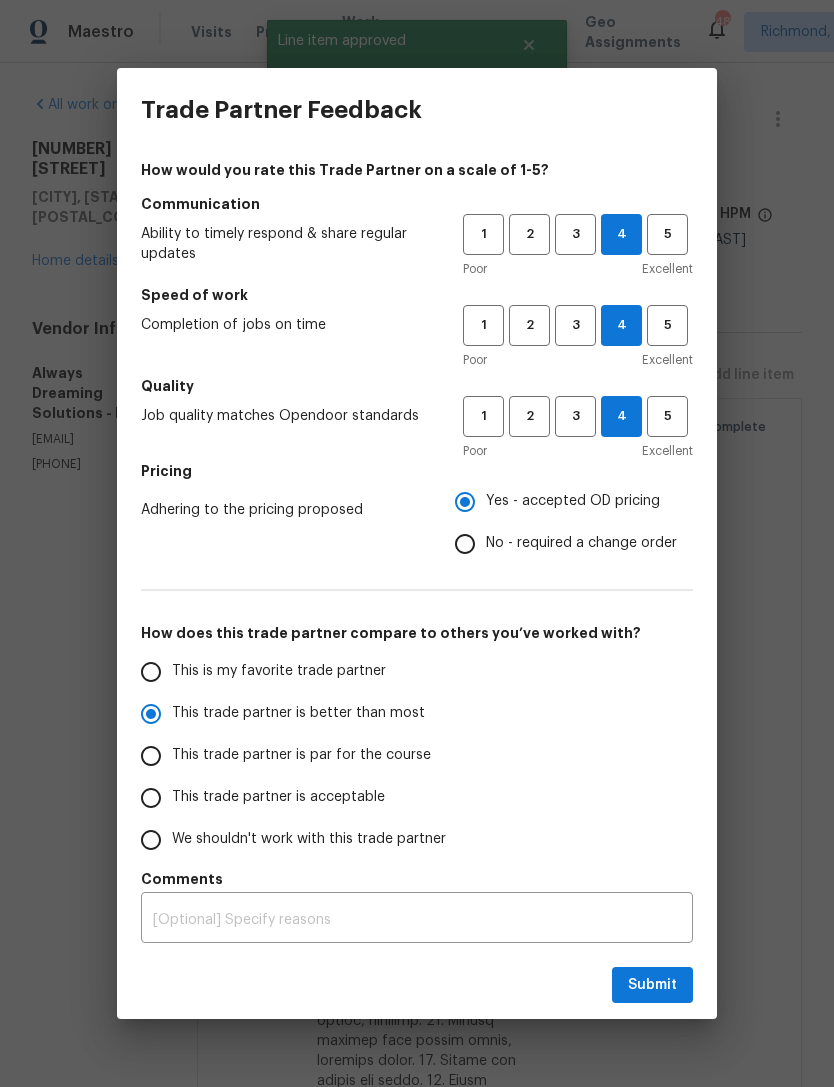 click on "This trade partner is par for the course" at bounding box center (151, 756) 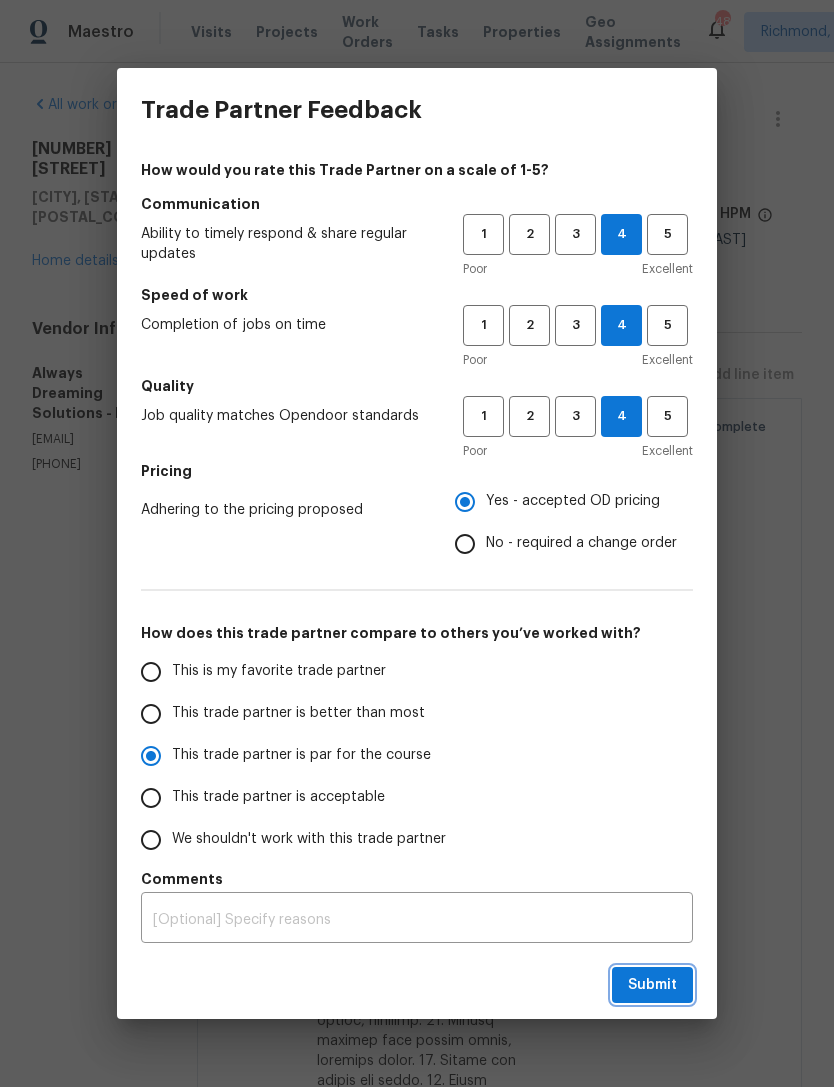 click on "Submit" at bounding box center (652, 985) 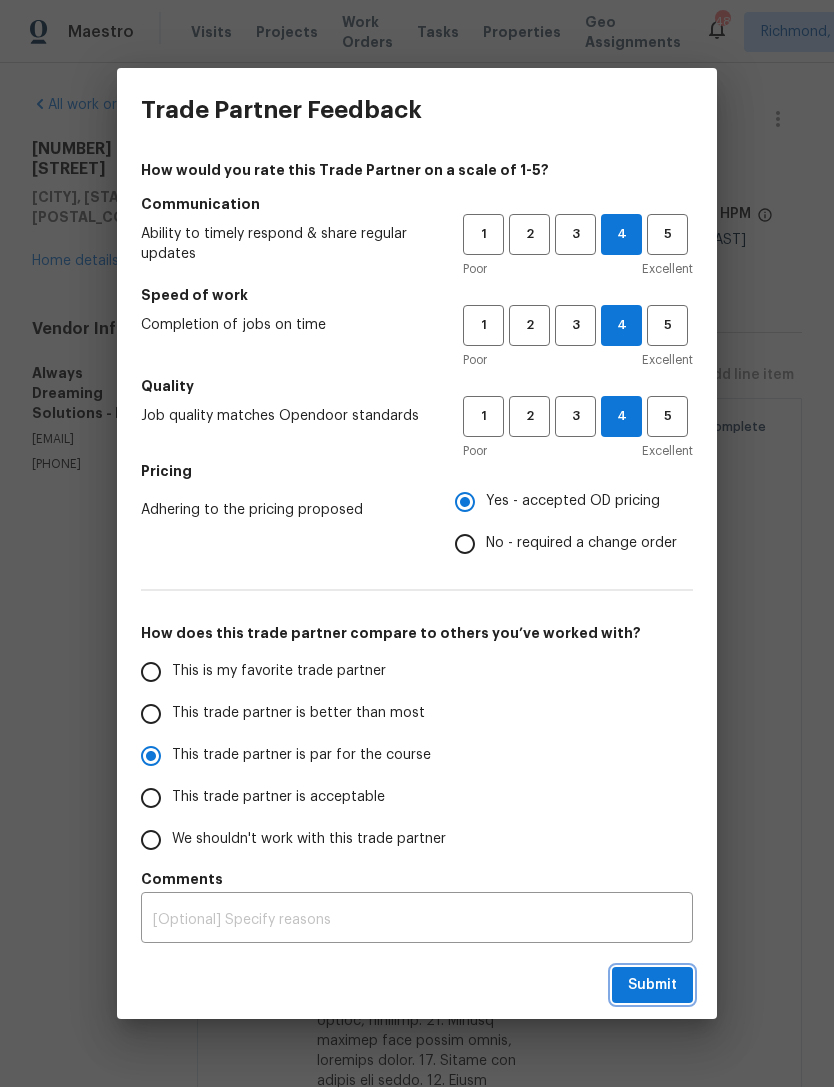 radio on "false" 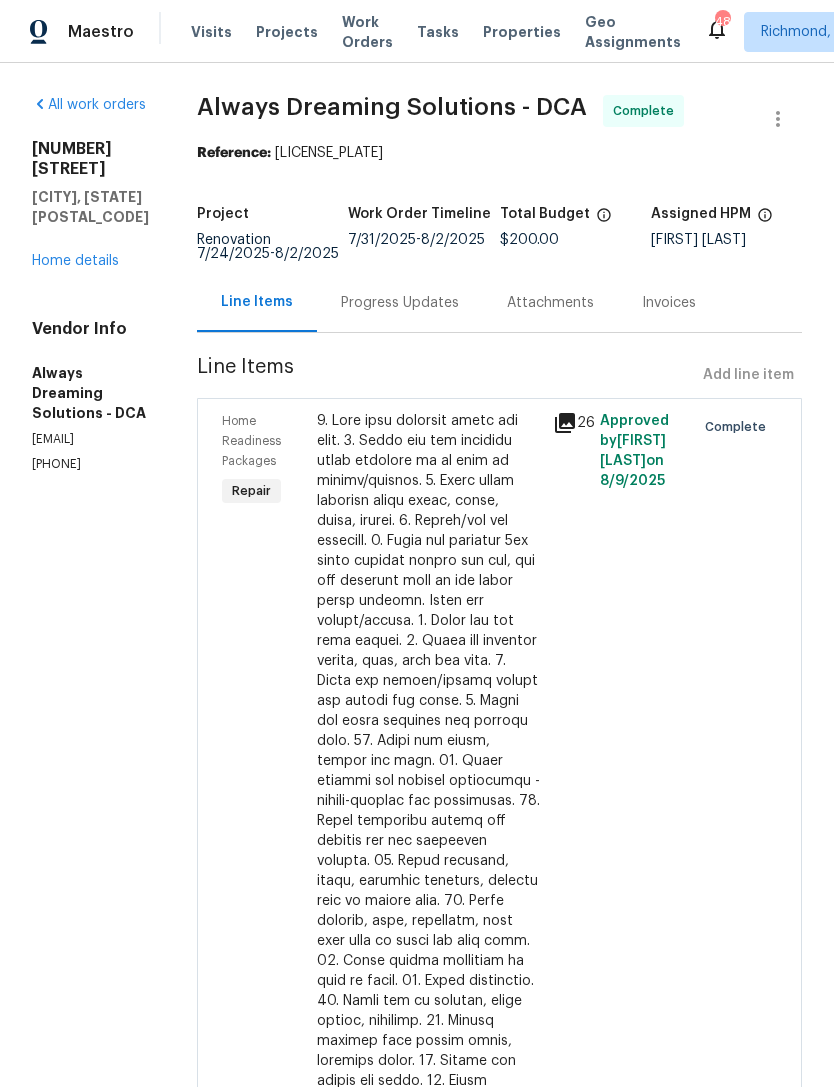 scroll, scrollTop: 0, scrollLeft: 0, axis: both 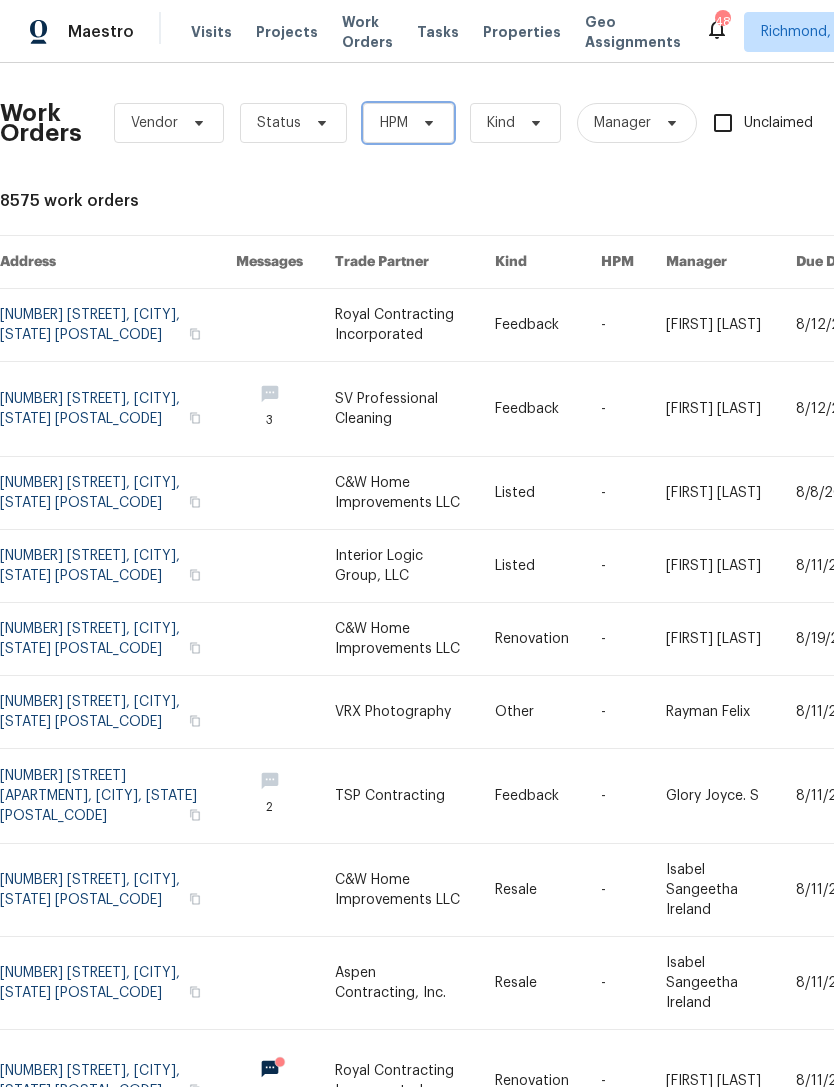 click on "HPM" at bounding box center [408, 123] 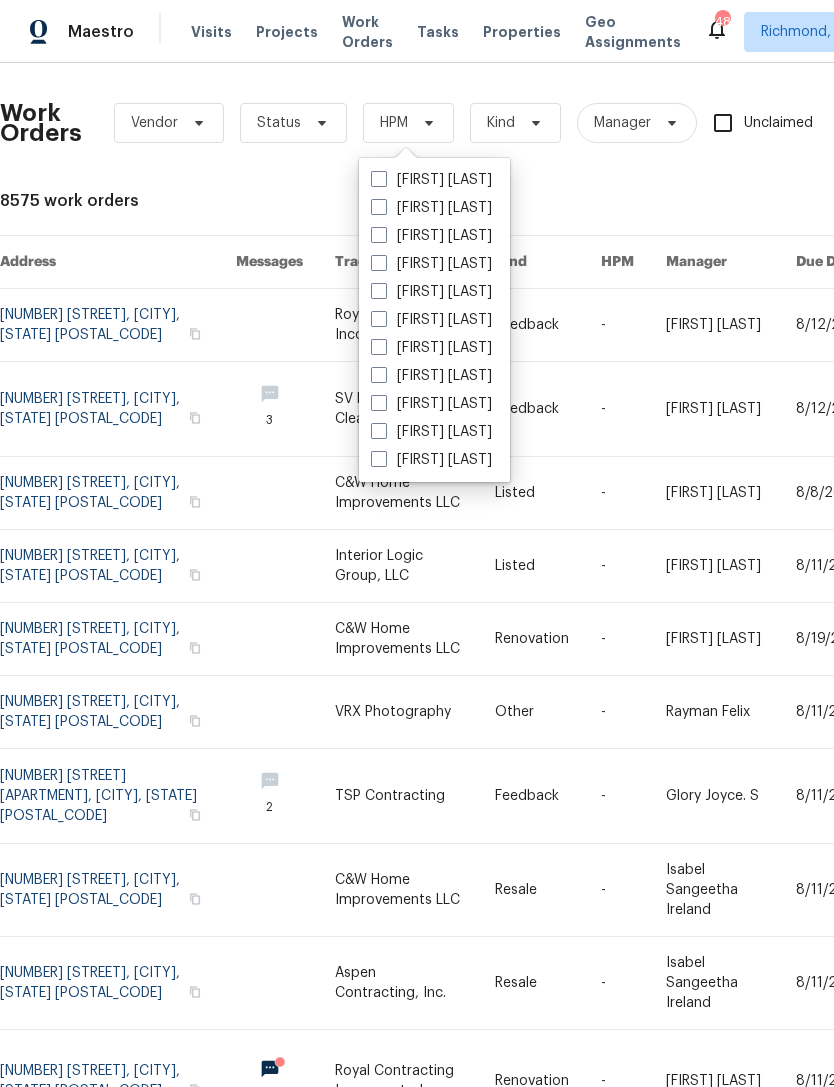 click on "[FIRST] [LAST]" at bounding box center (431, 236) 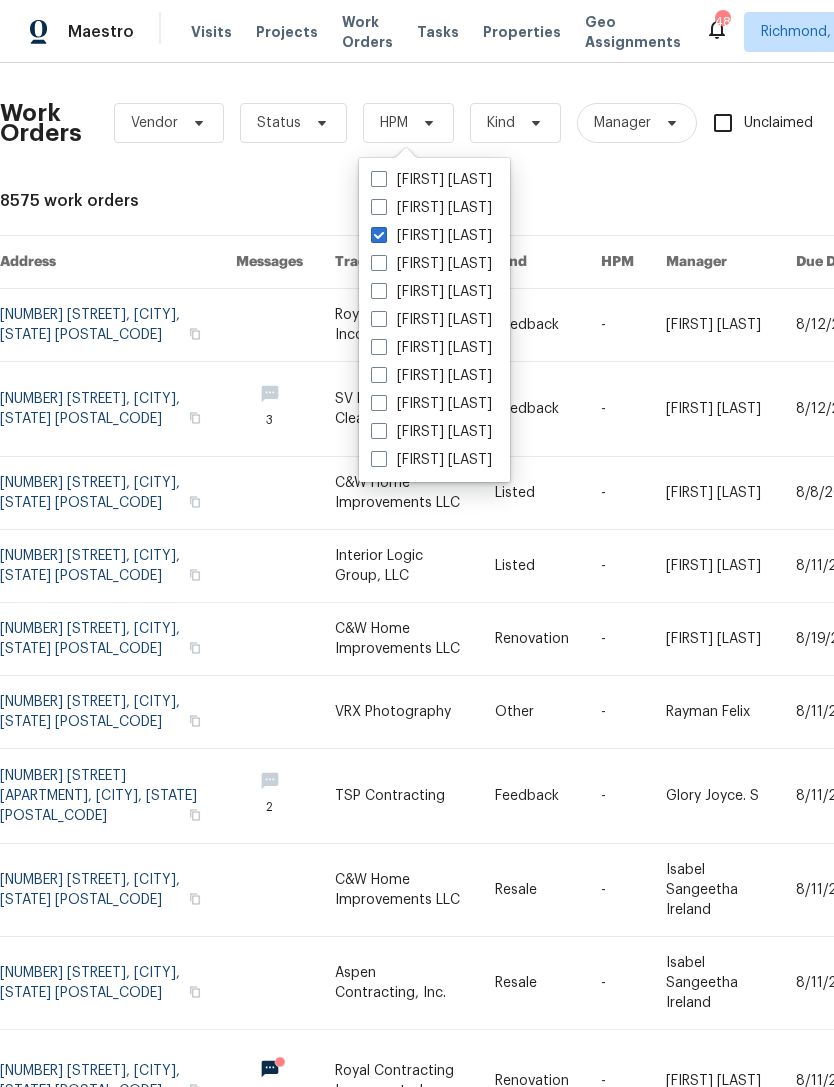 checkbox on "true" 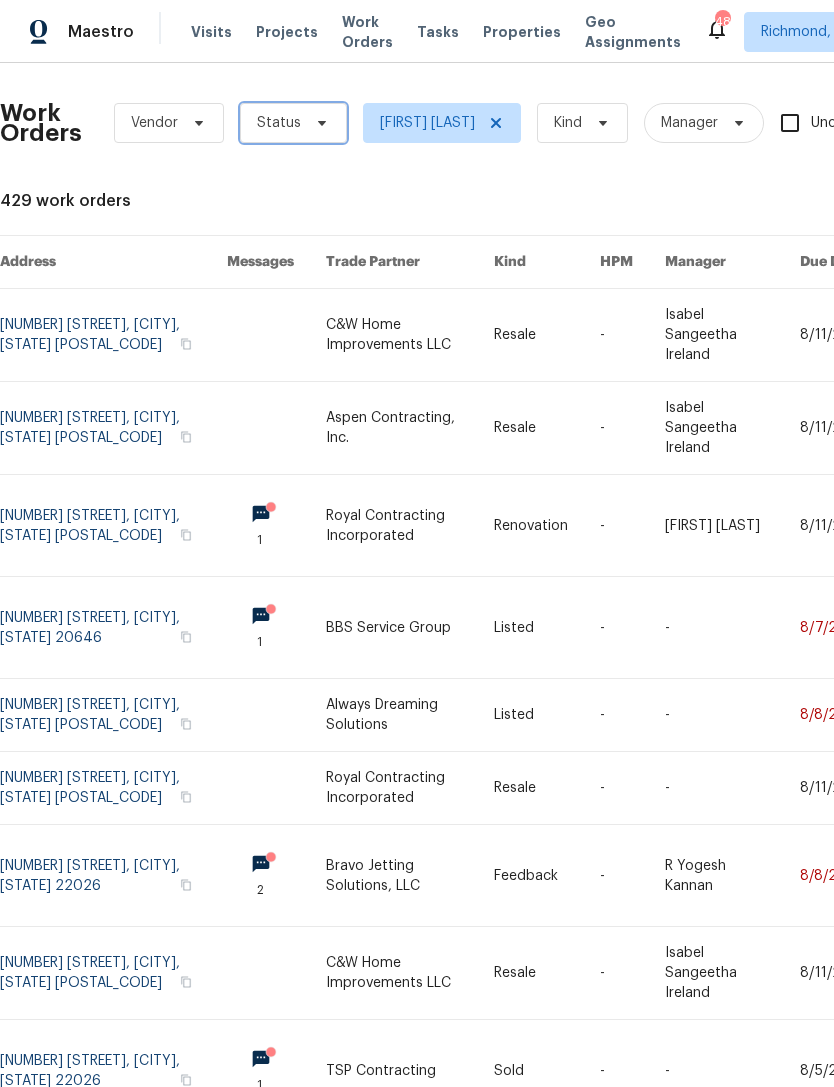 click 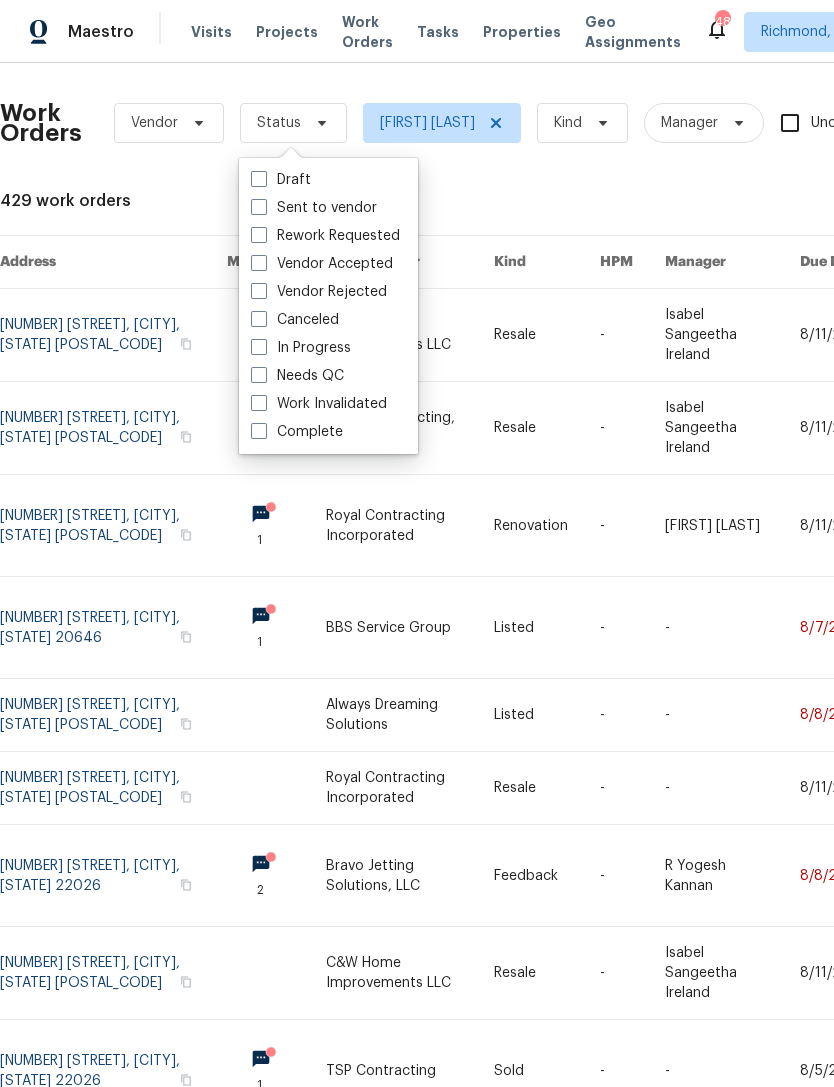 click on "Needs QC" at bounding box center (297, 376) 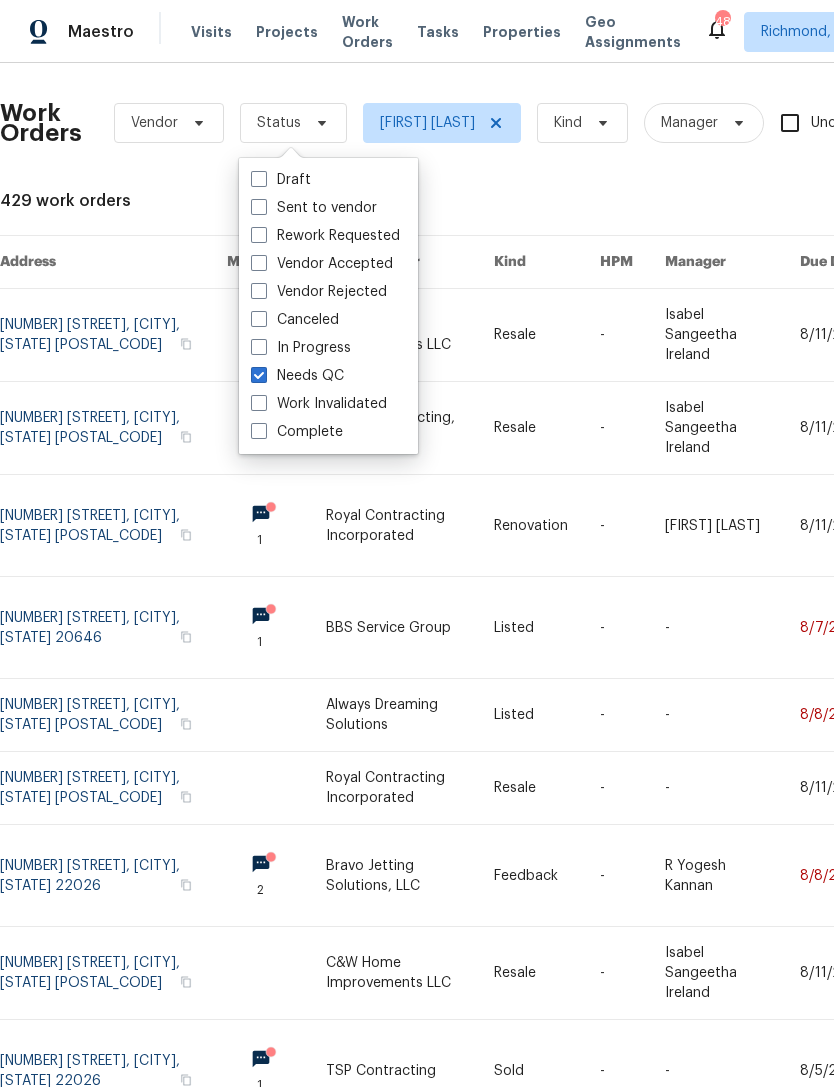 checkbox on "true" 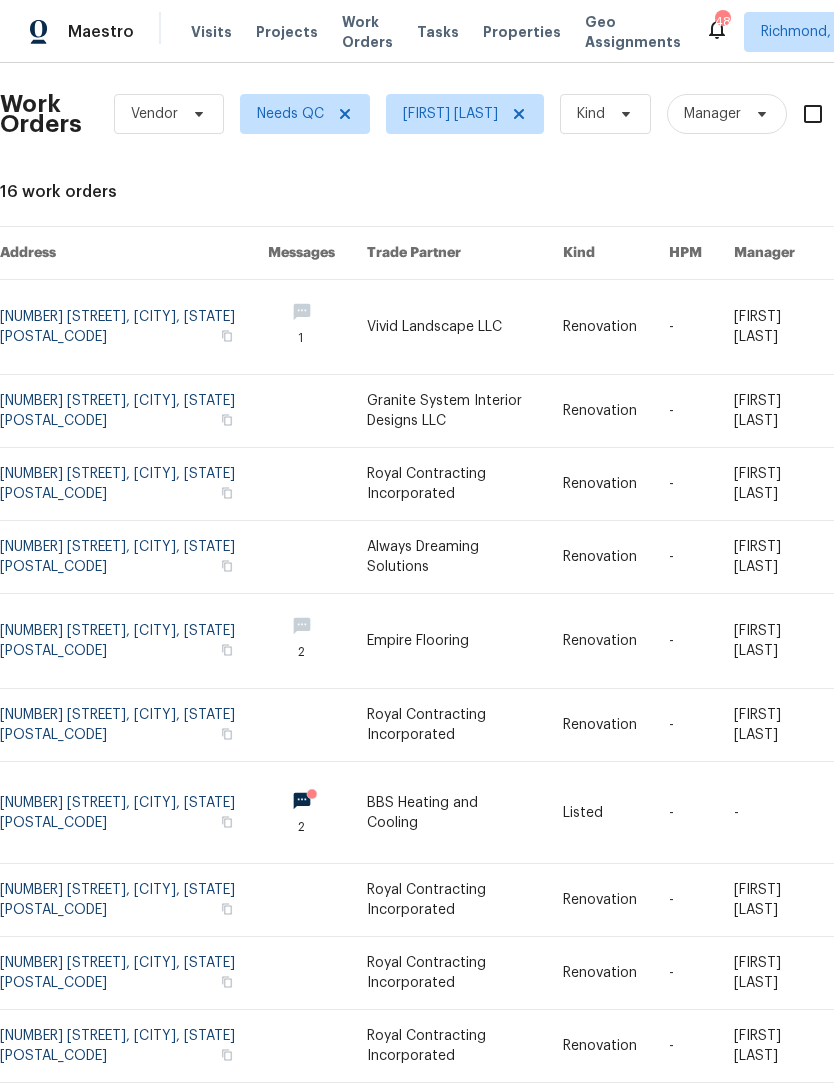 scroll, scrollTop: 9, scrollLeft: 0, axis: vertical 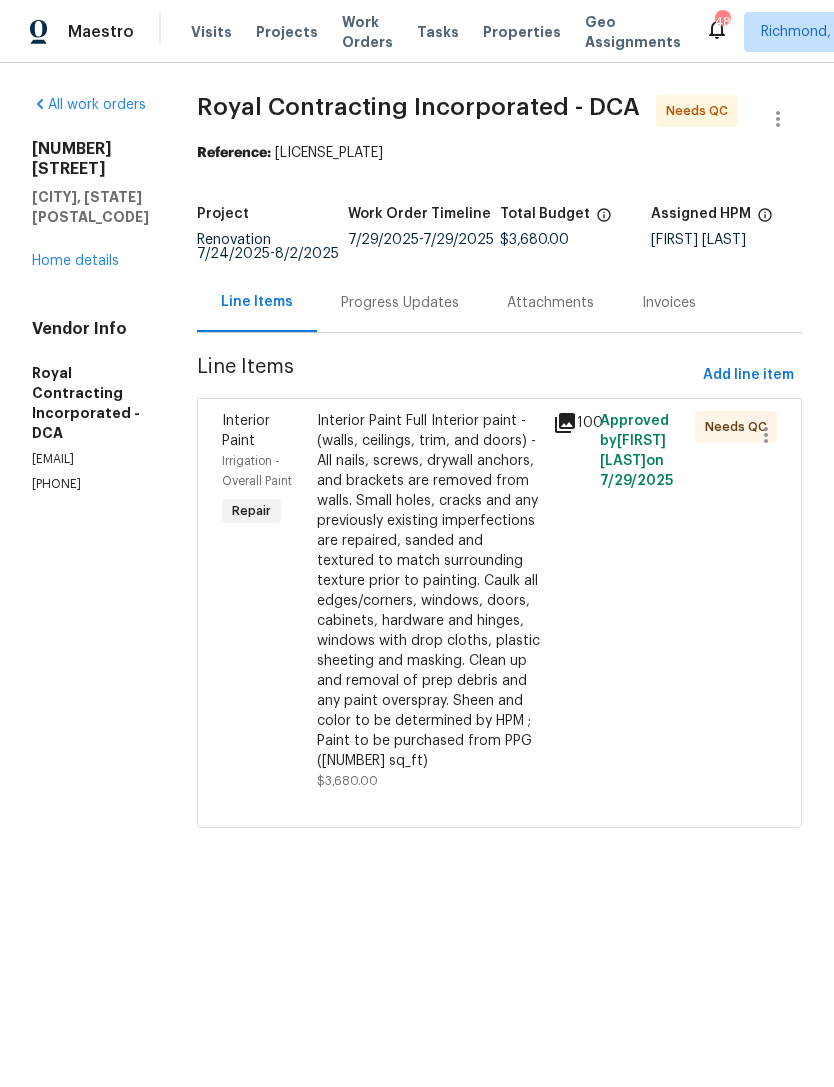 click on "Interior Paint
Full Interior paint - (walls, ceilings, trim, and doors) - All nails, screws, drywall anchors, and brackets are removed from walls. Small holes, cracks and any previously existing imperfections are repaired, sanded and textured to match surrounding texture prior to painting. Caulk all edges/corners, windows, doors, counters, tubs/showers and baseboards. Patch, caulk and prep interior walls and repaint. Includes painting all register vents, all sides of doors, prep protection of floors, cabinets, hardware and hinges, windows with drop cloths, plastic sheeting and masking. Clean up and removal of prep debris and any paint overspray. Sheen and color to be determined by HPM ; Paint to be purchased from PPG
(1600.0 sq_ft)" at bounding box center [429, 591] 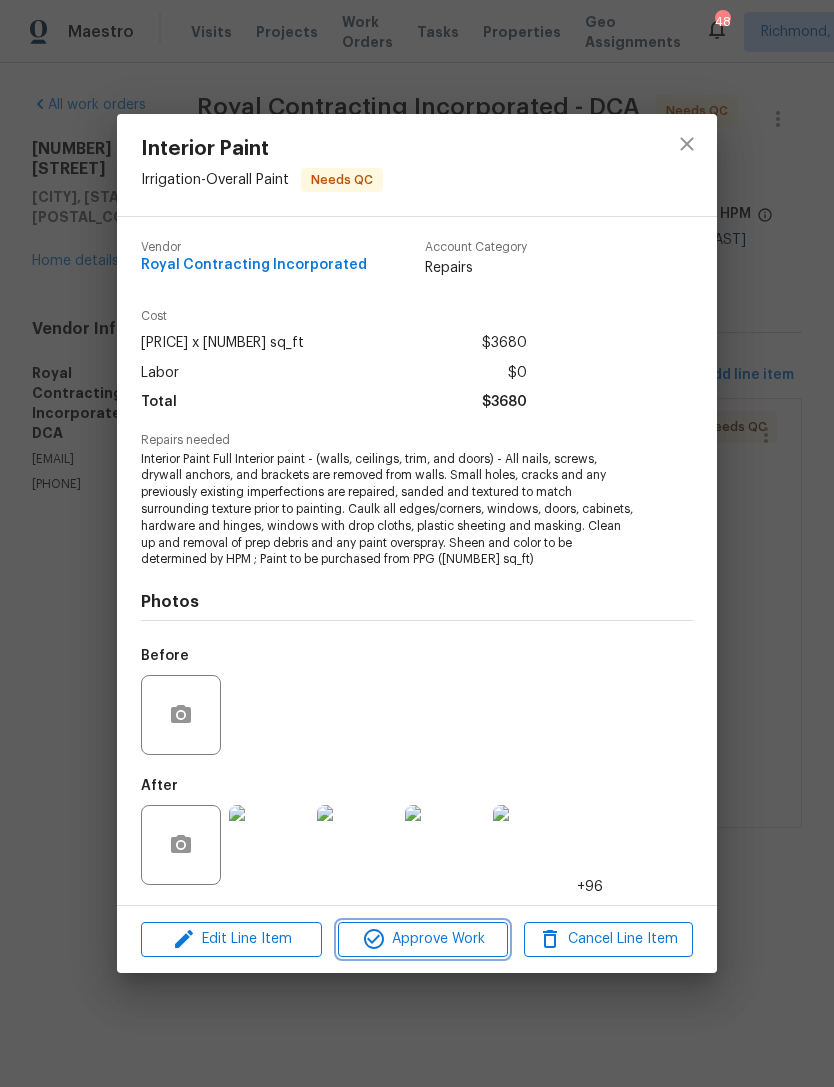 click on "Approve Work" at bounding box center (422, 939) 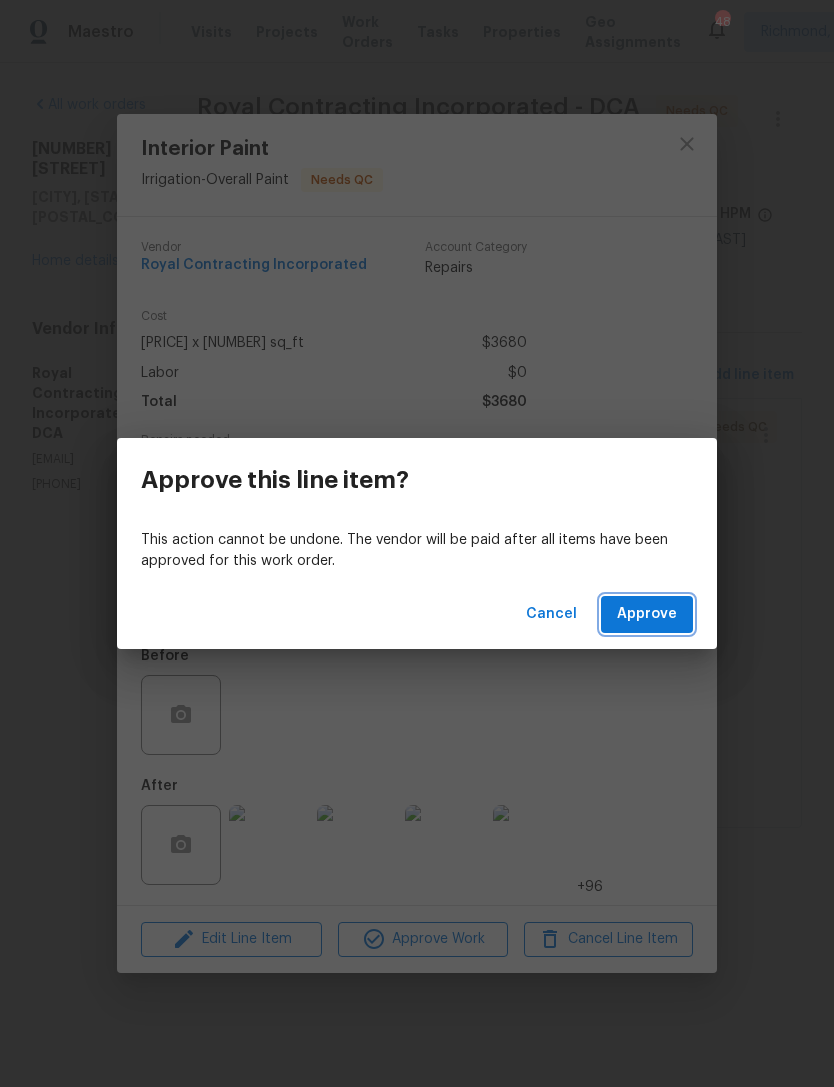 click on "Approve" at bounding box center (647, 614) 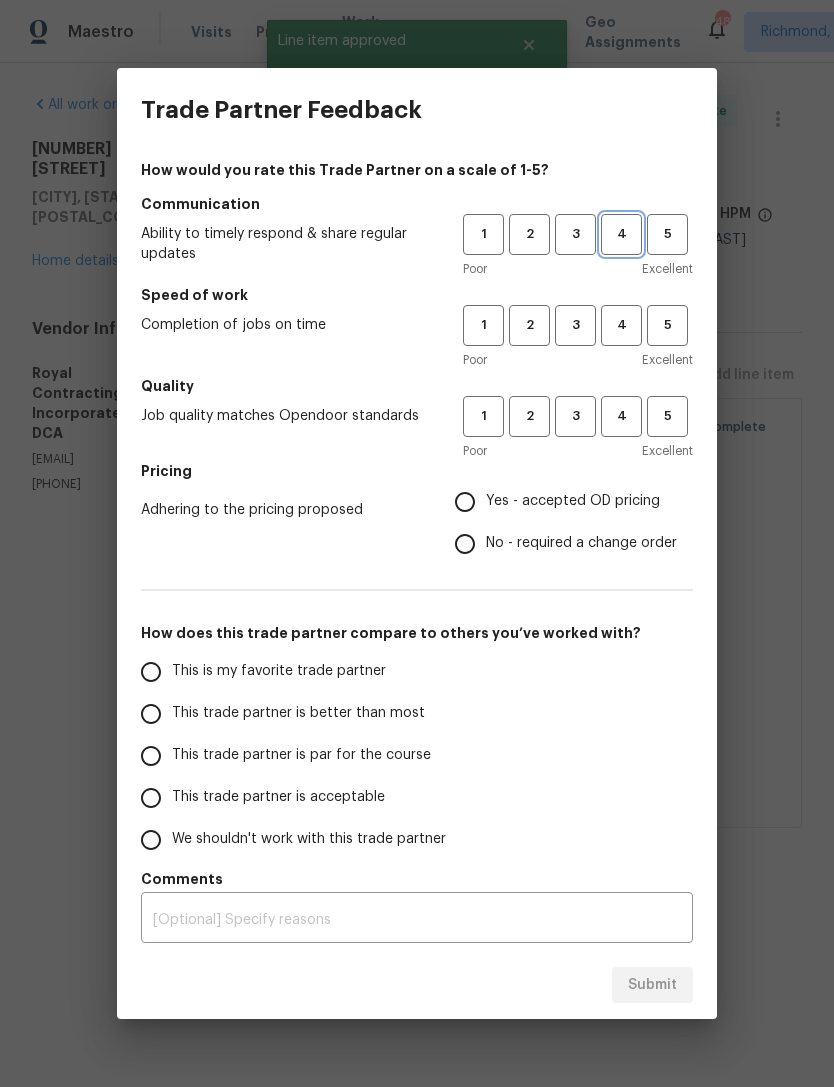 click on "4" at bounding box center (621, 234) 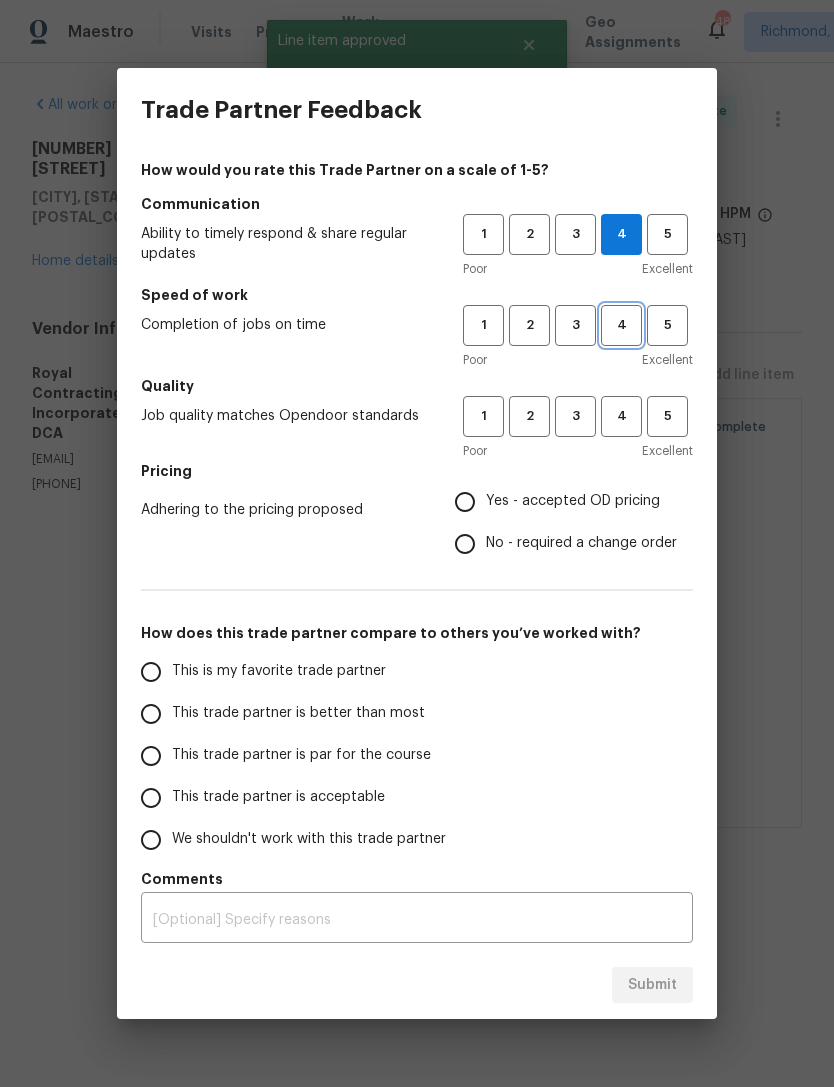click on "4" at bounding box center [621, 325] 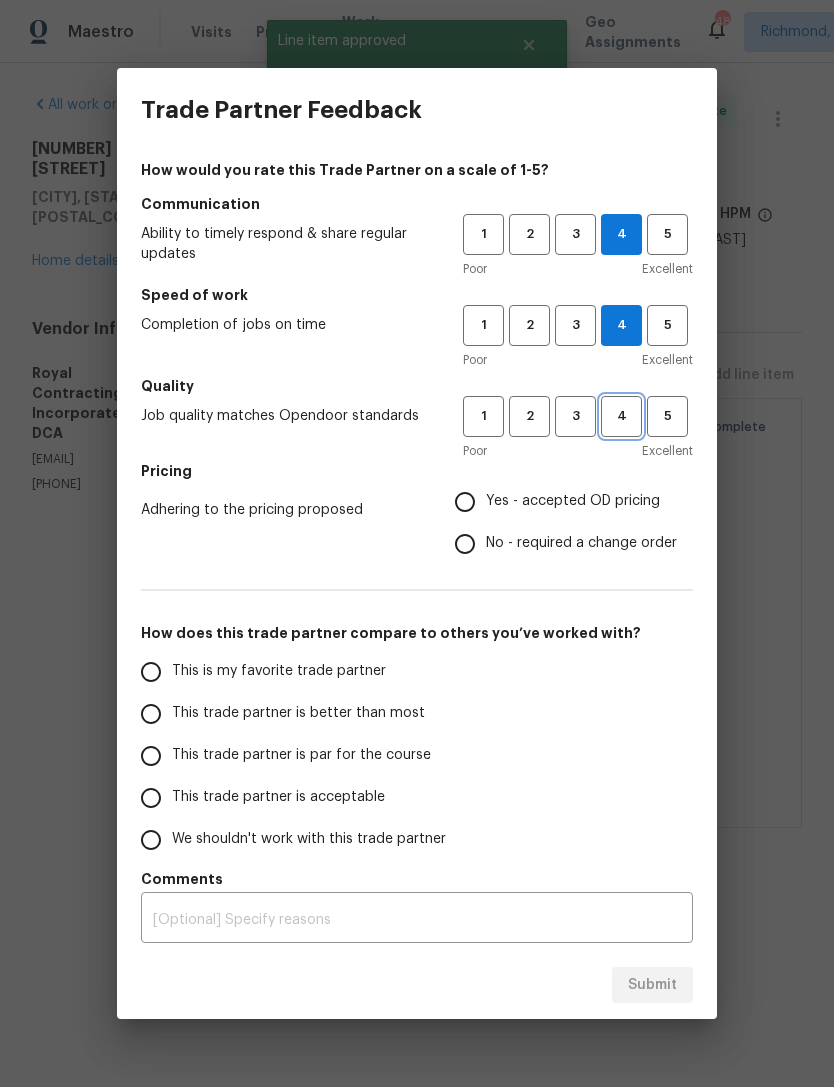 click on "4" at bounding box center (621, 416) 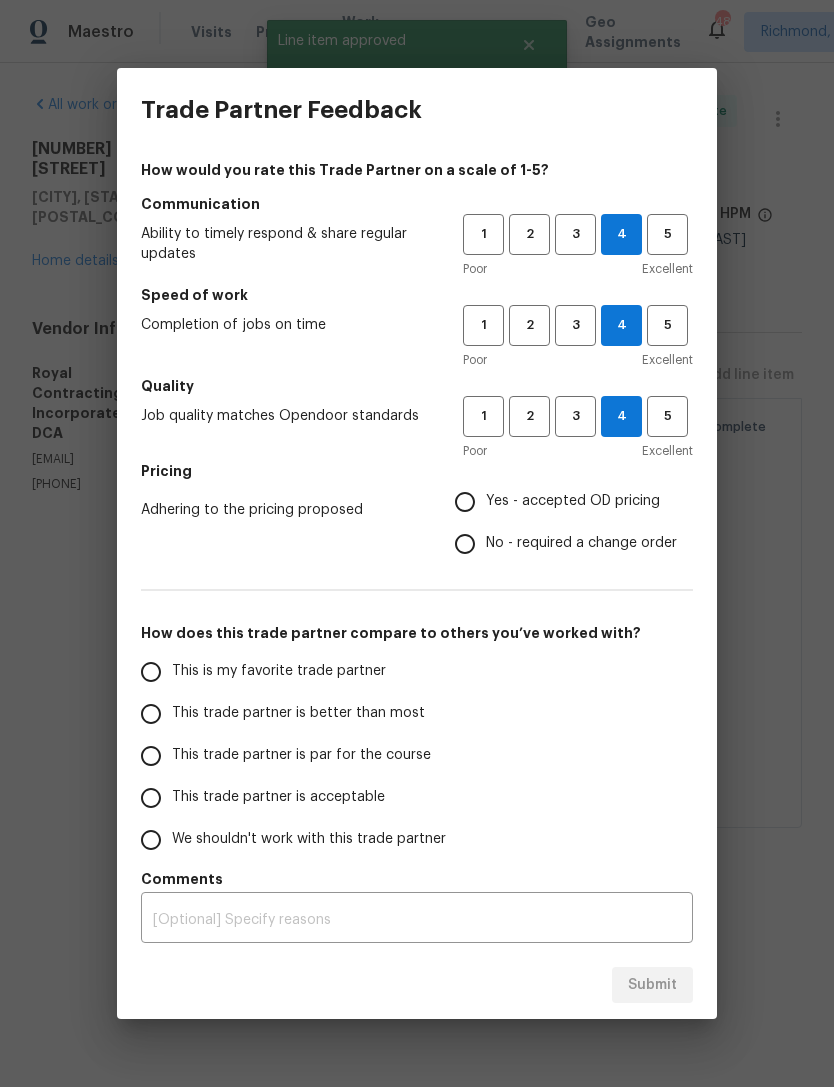 click on "Yes - accepted OD pricing" at bounding box center (465, 502) 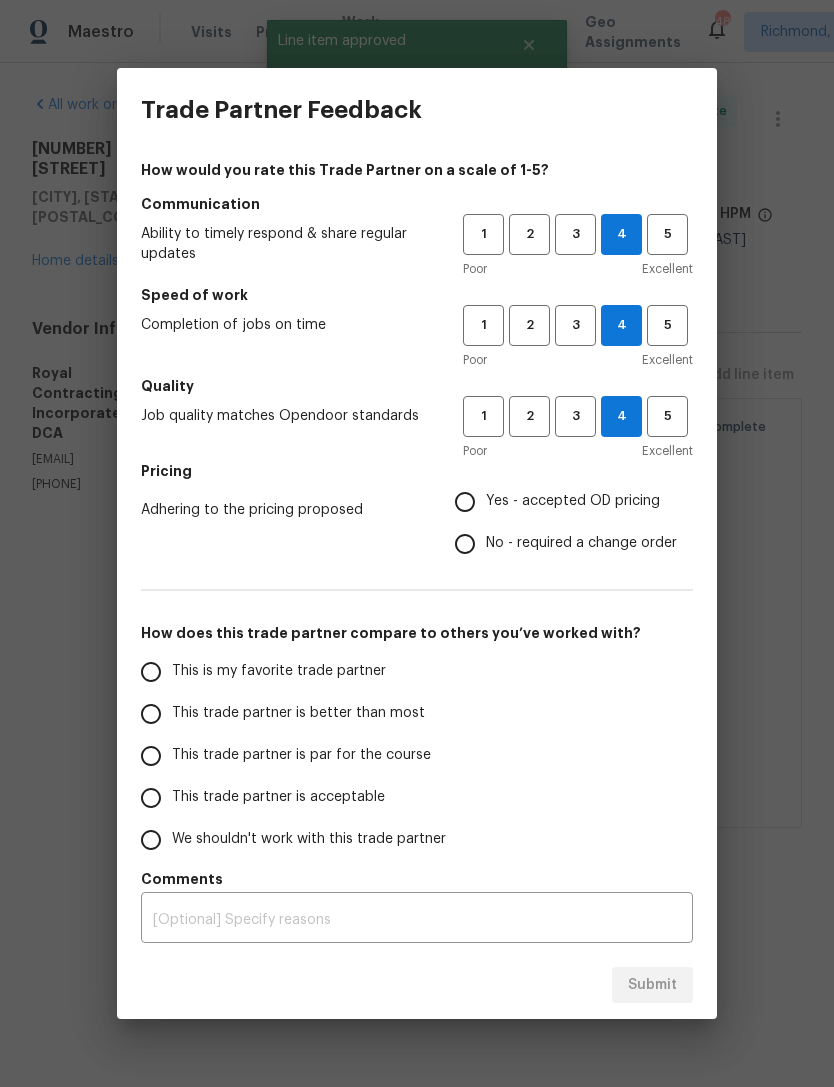 radio on "true" 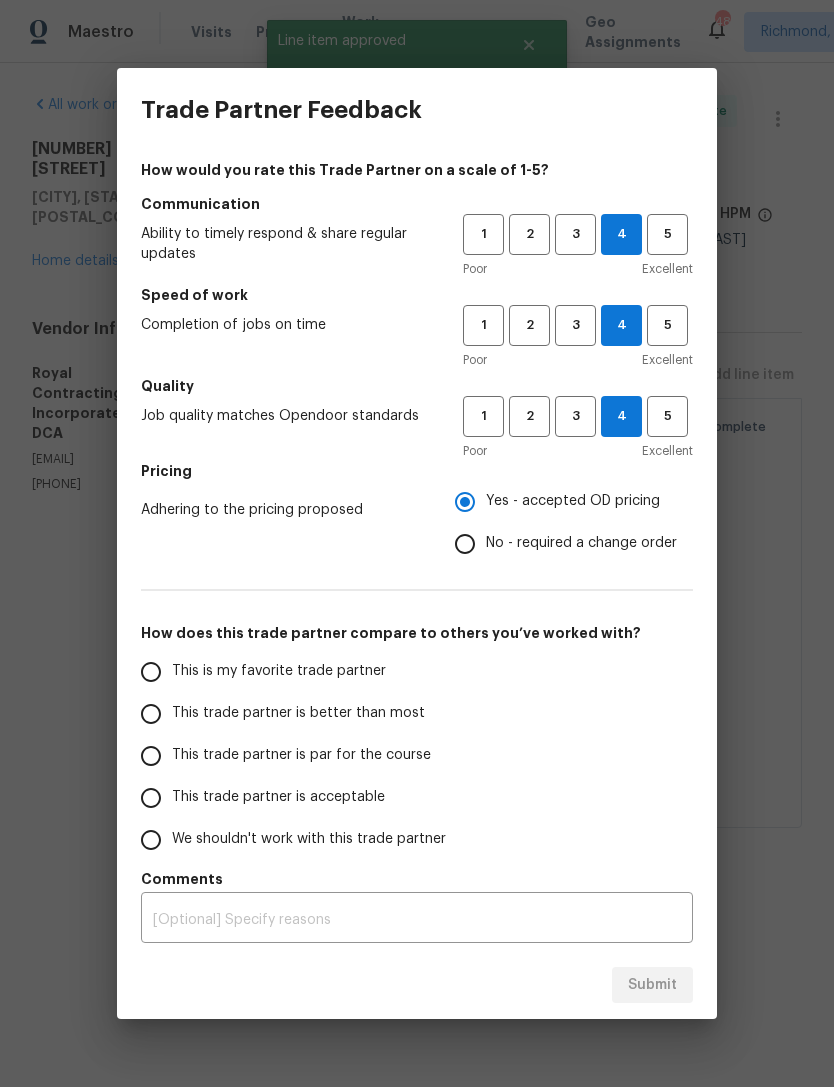 click on "This trade partner is par for the course" at bounding box center (151, 756) 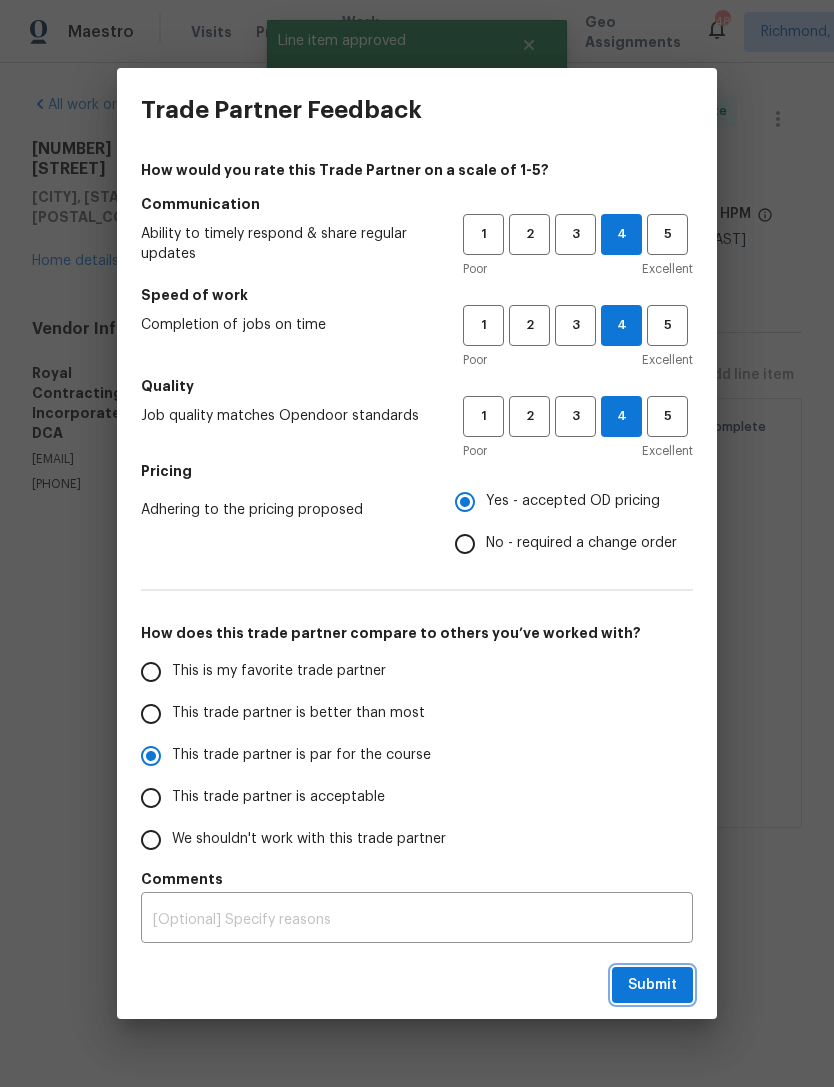 click on "Submit" at bounding box center [652, 985] 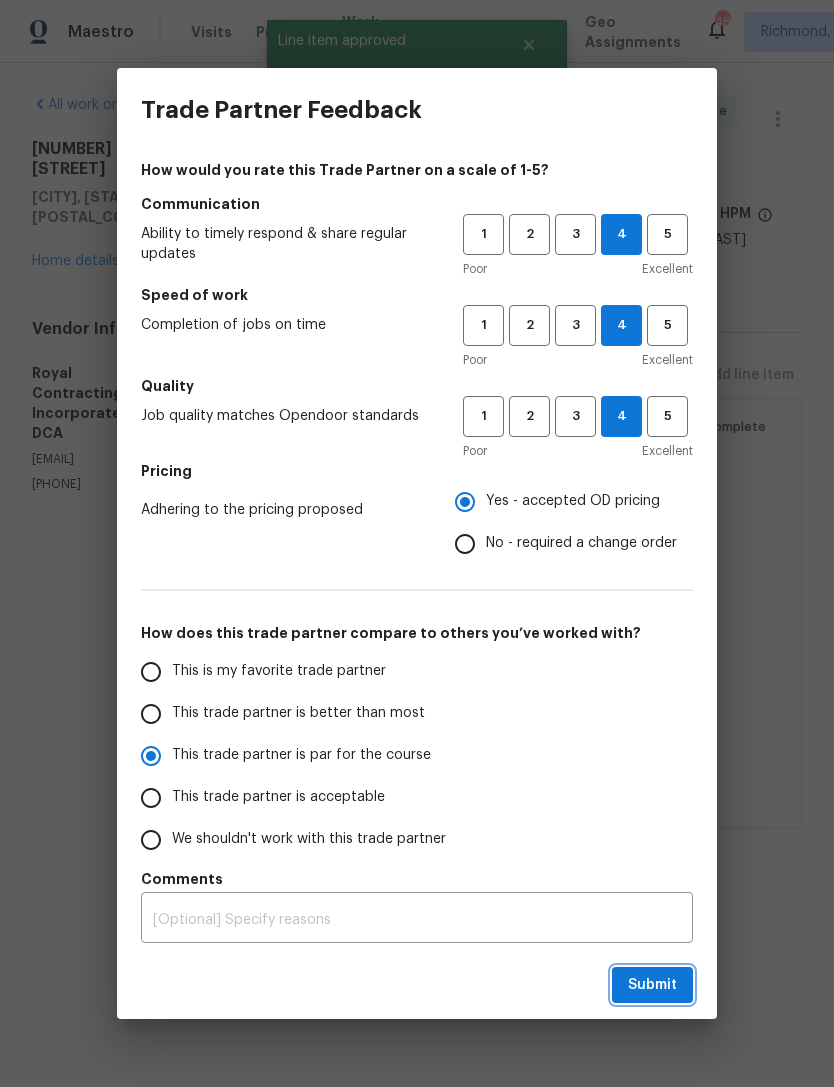 radio on "true" 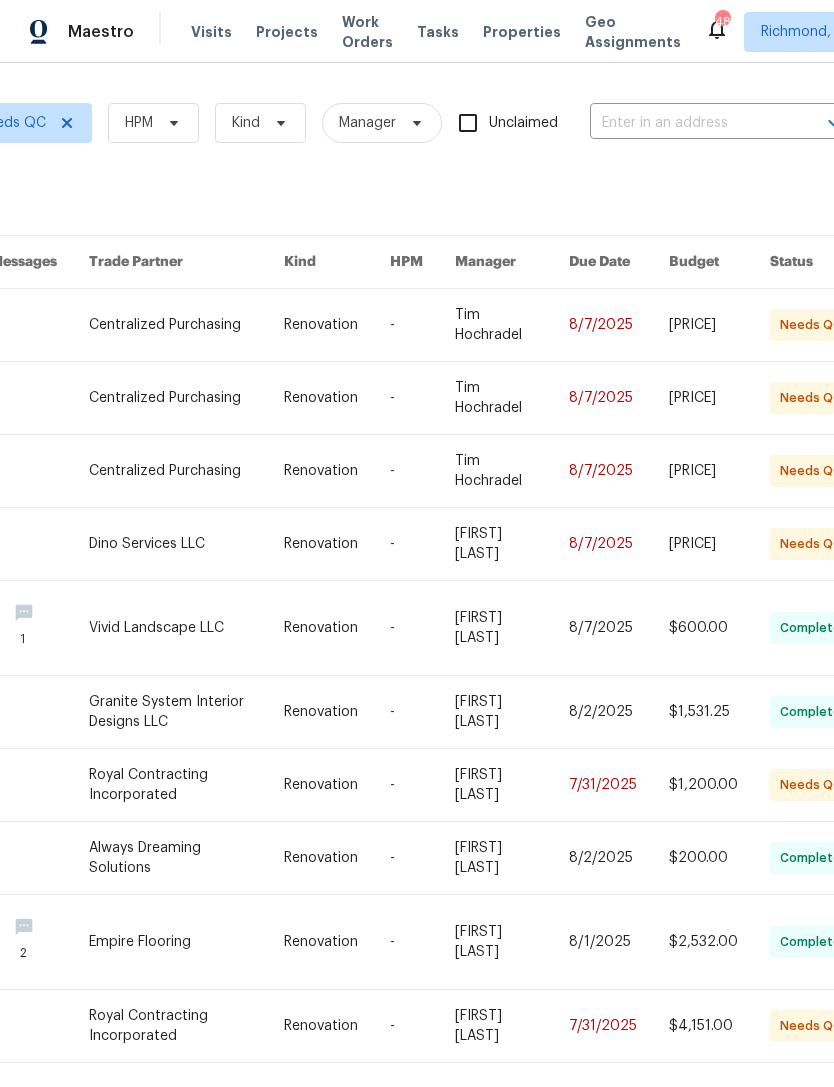 scroll, scrollTop: 0, scrollLeft: 280, axis: horizontal 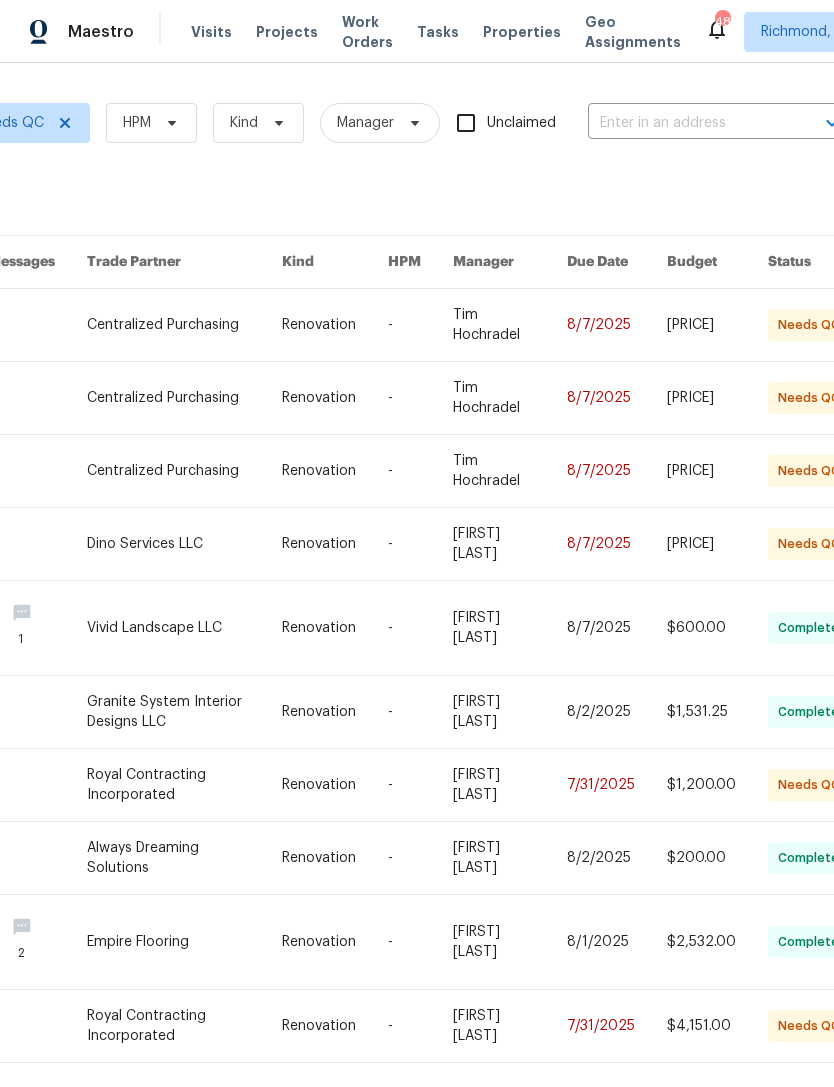 click at bounding box center [420, 544] 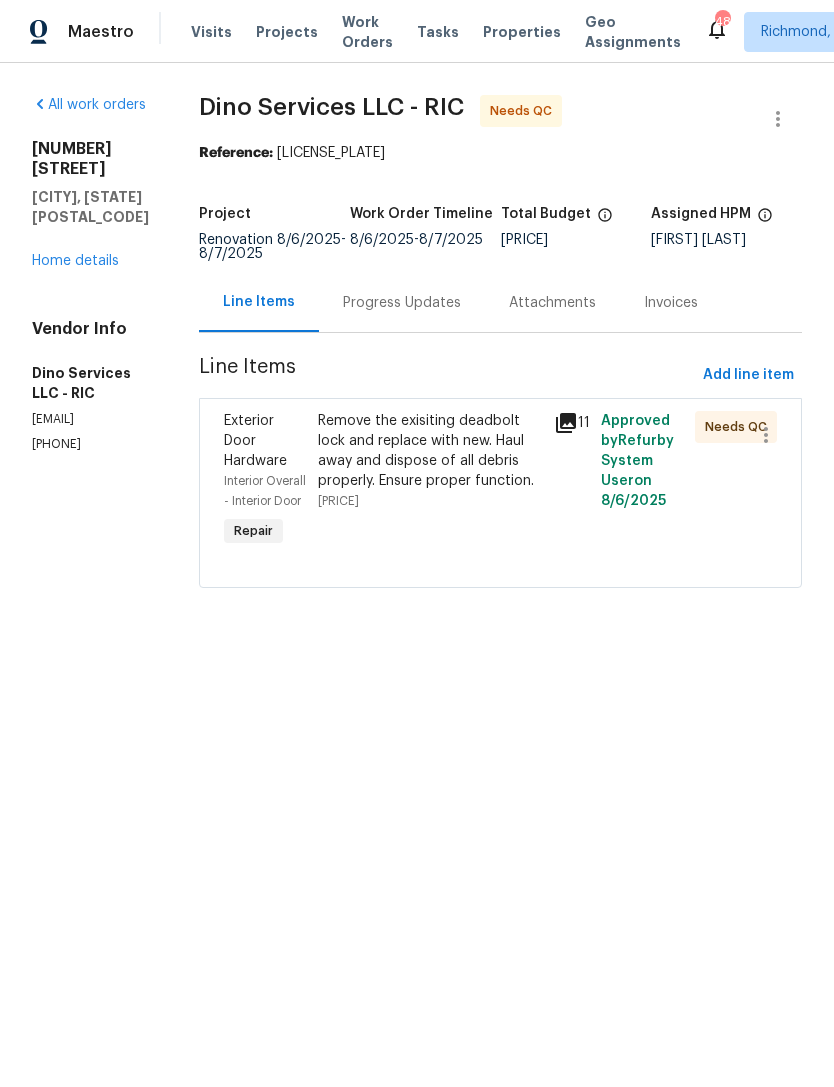 click on "Remove the exisiting deadbolt lock and replace with new. Haul away and dispose of all debris properly. Ensure proper function. $134.90" at bounding box center (429, 461) 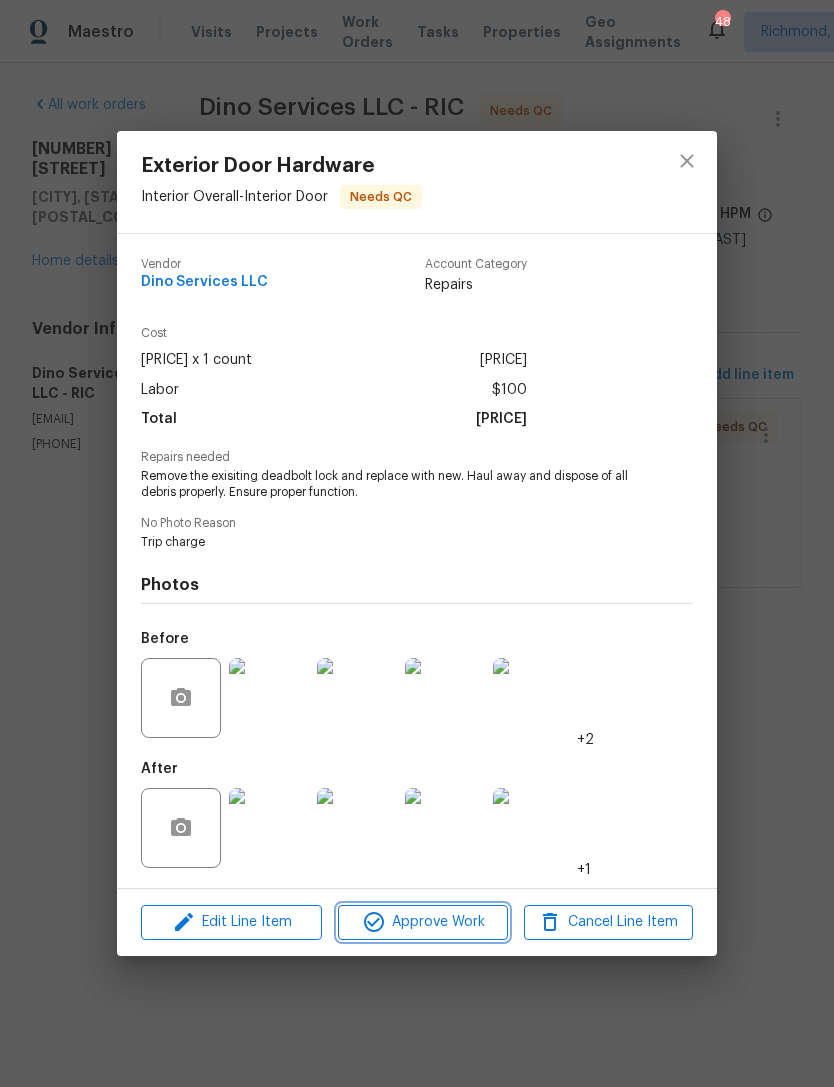 click on "Approve Work" at bounding box center (422, 922) 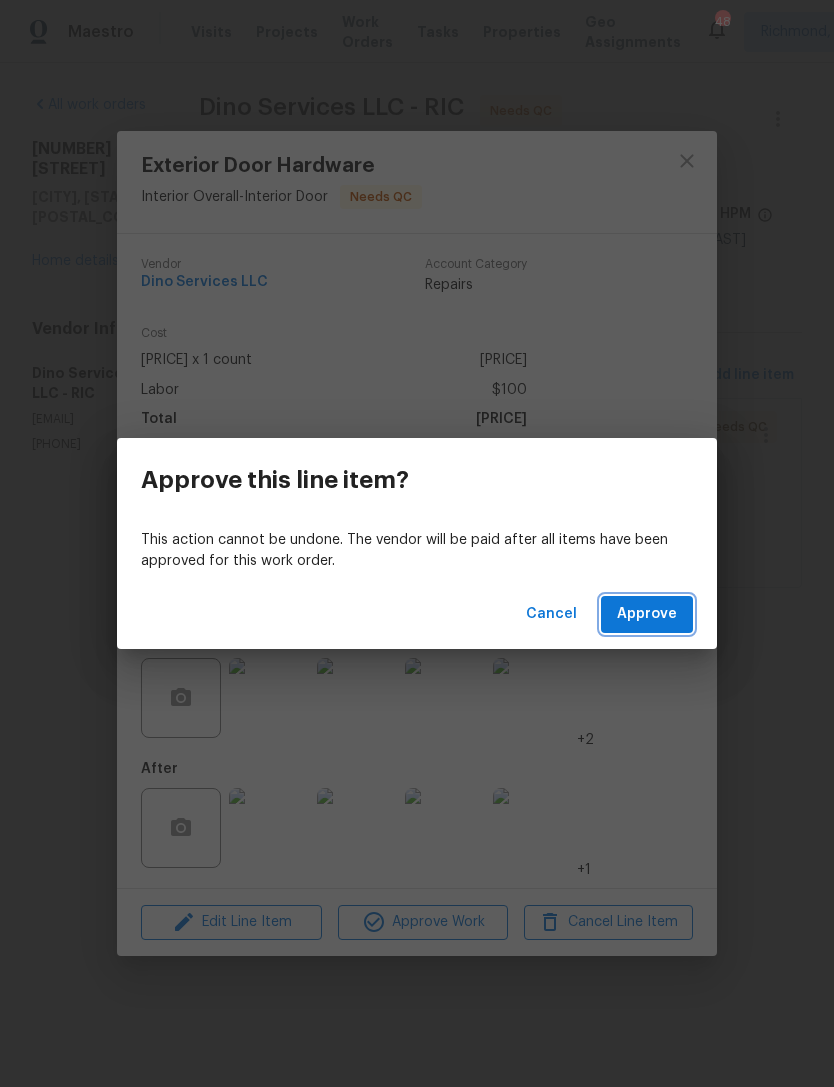 click on "Approve" at bounding box center (647, 614) 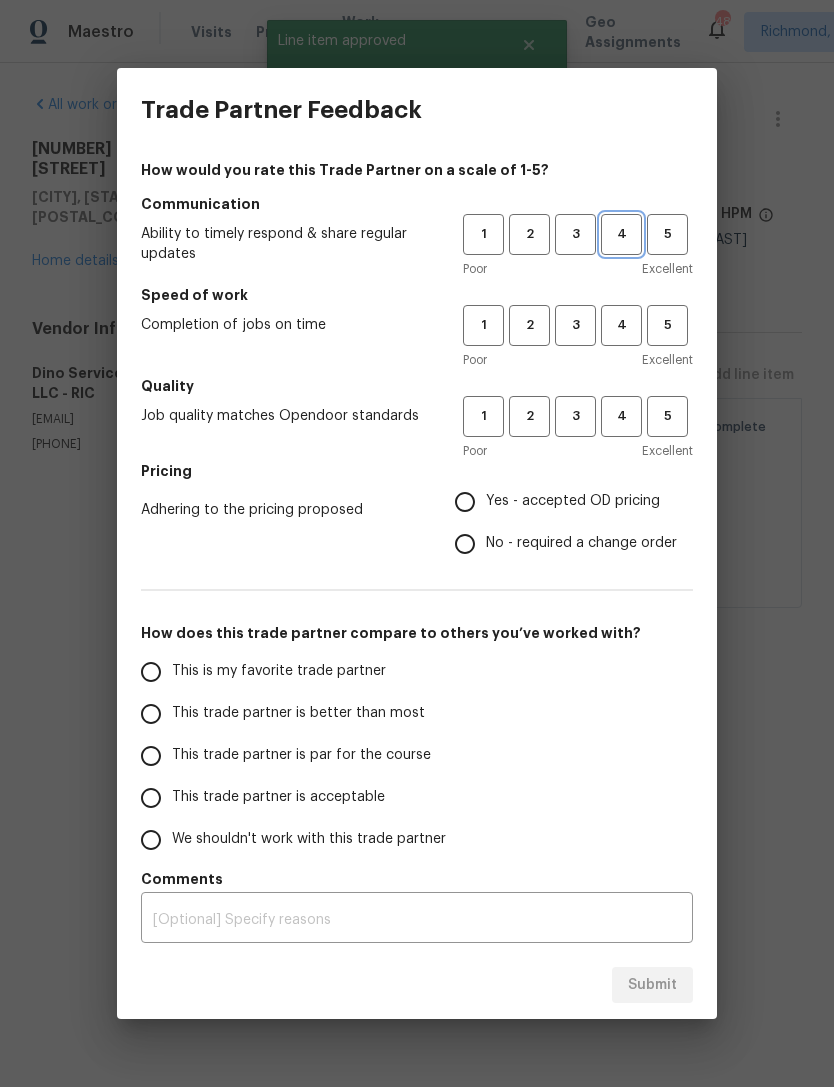 click on "4" at bounding box center (621, 234) 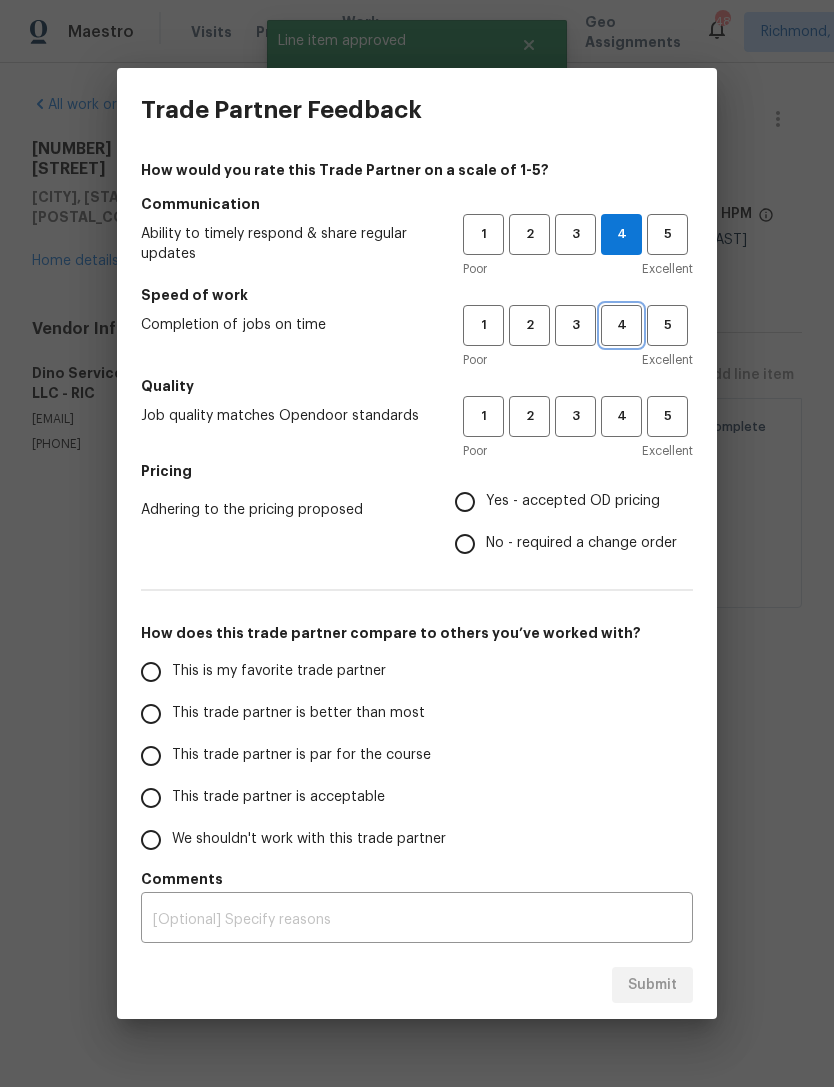 click on "4" at bounding box center [621, 325] 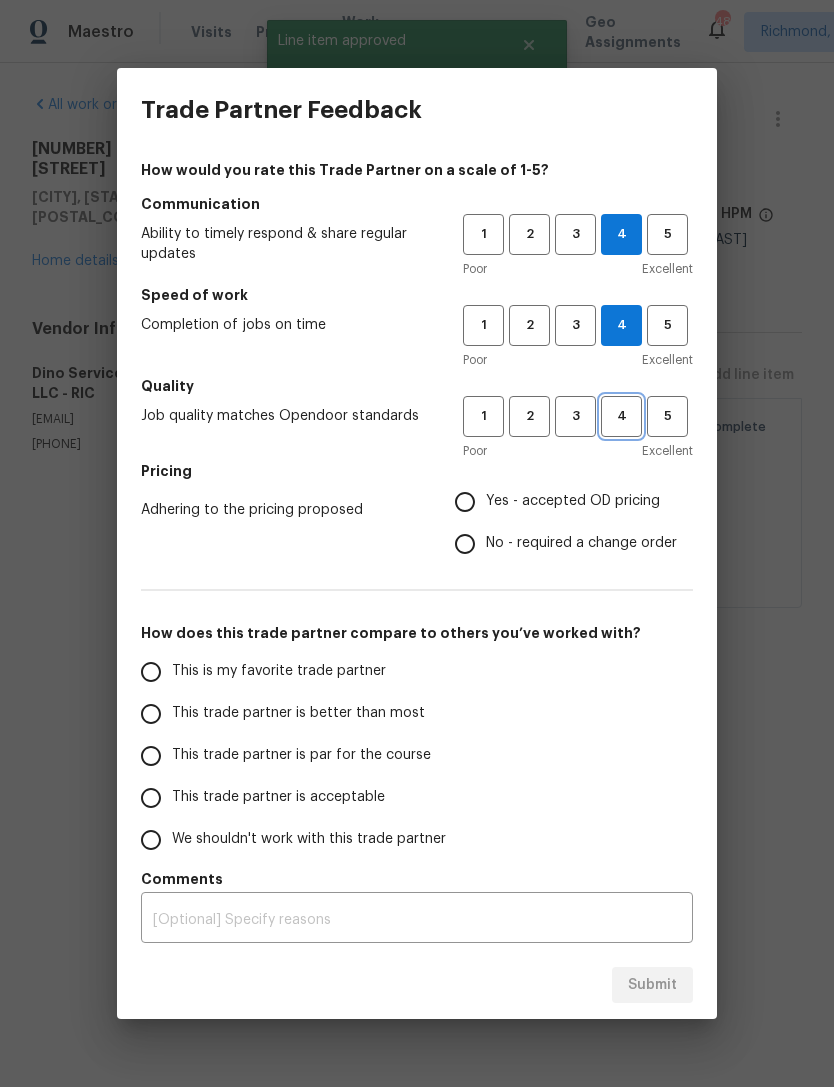 click on "4" at bounding box center [621, 416] 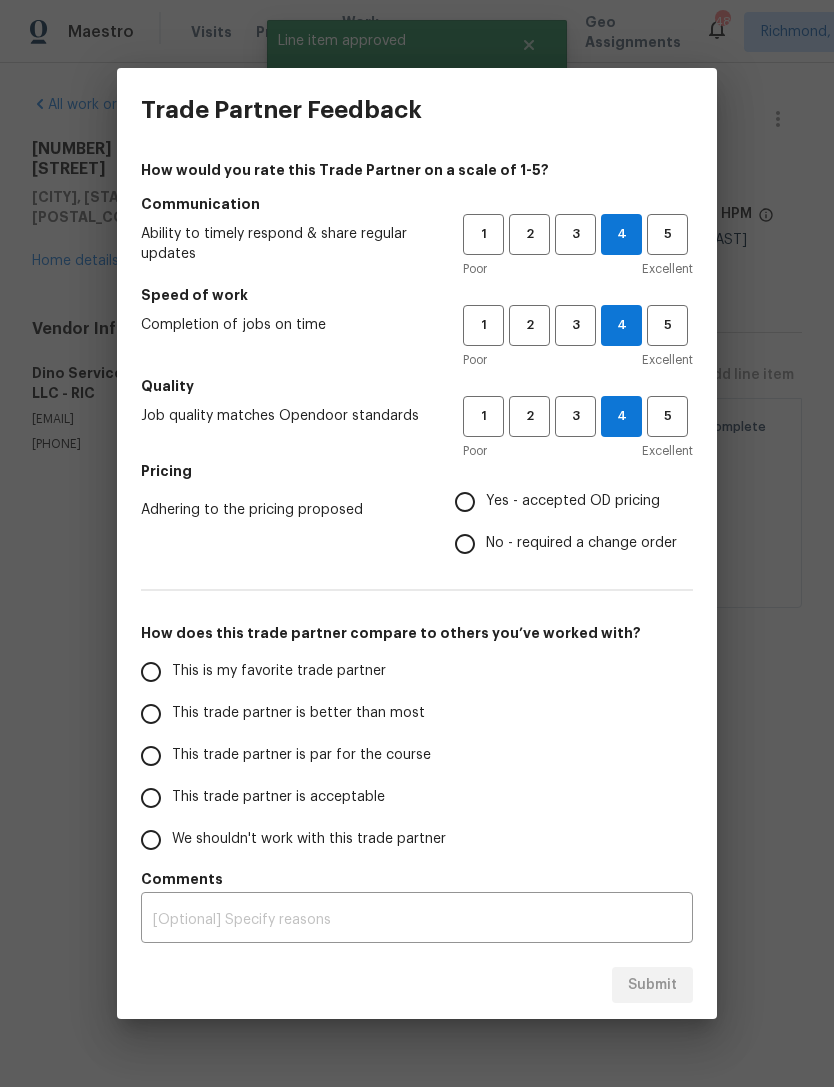 click on "Yes - accepted OD pricing" at bounding box center [465, 502] 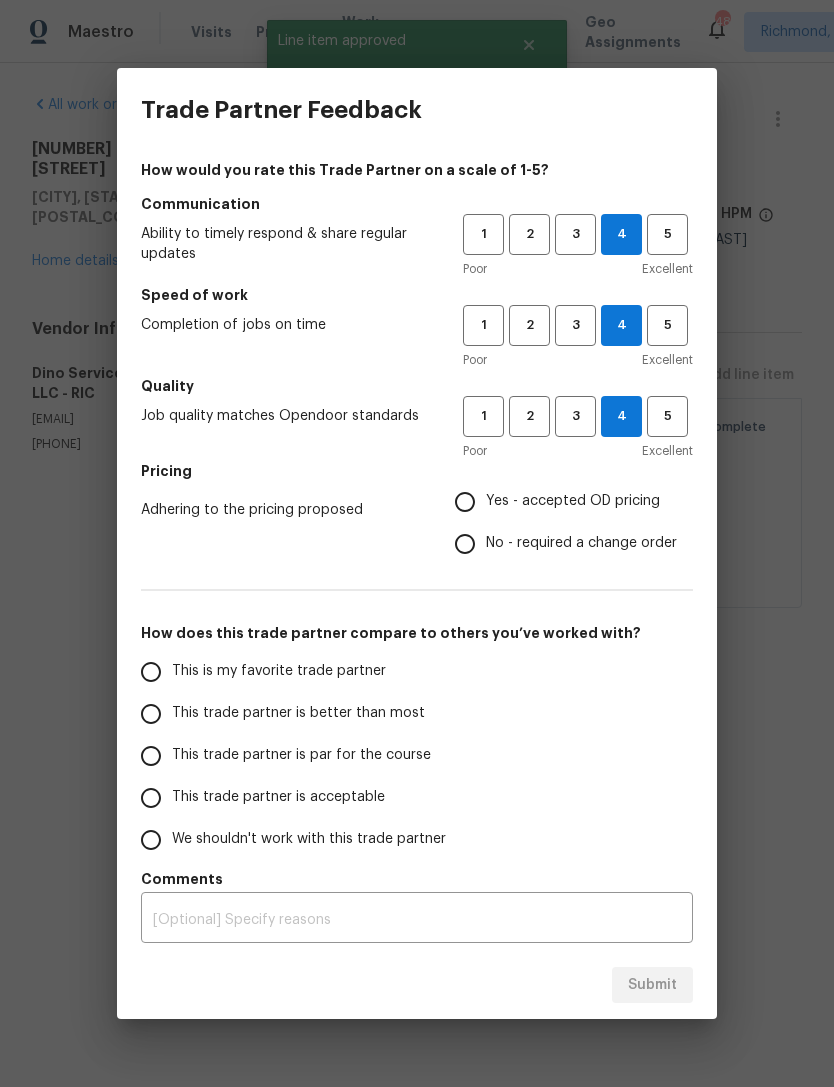 radio on "true" 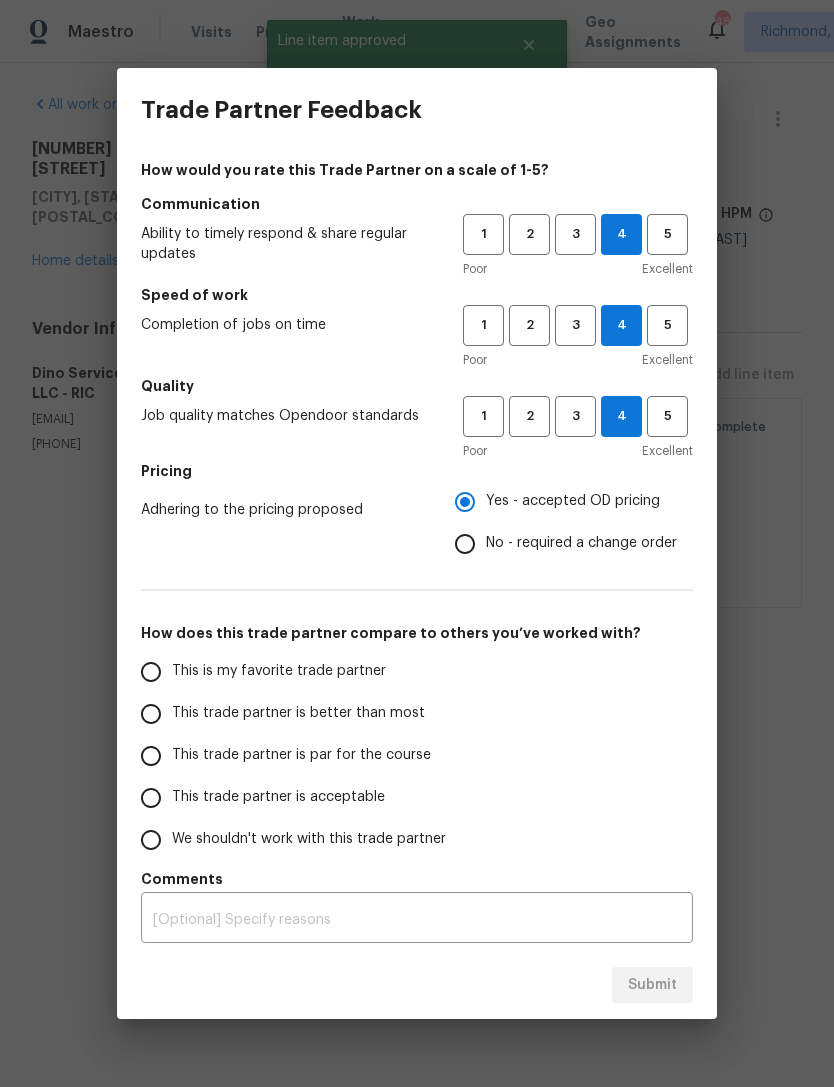 click on "This trade partner is better than most" at bounding box center (151, 714) 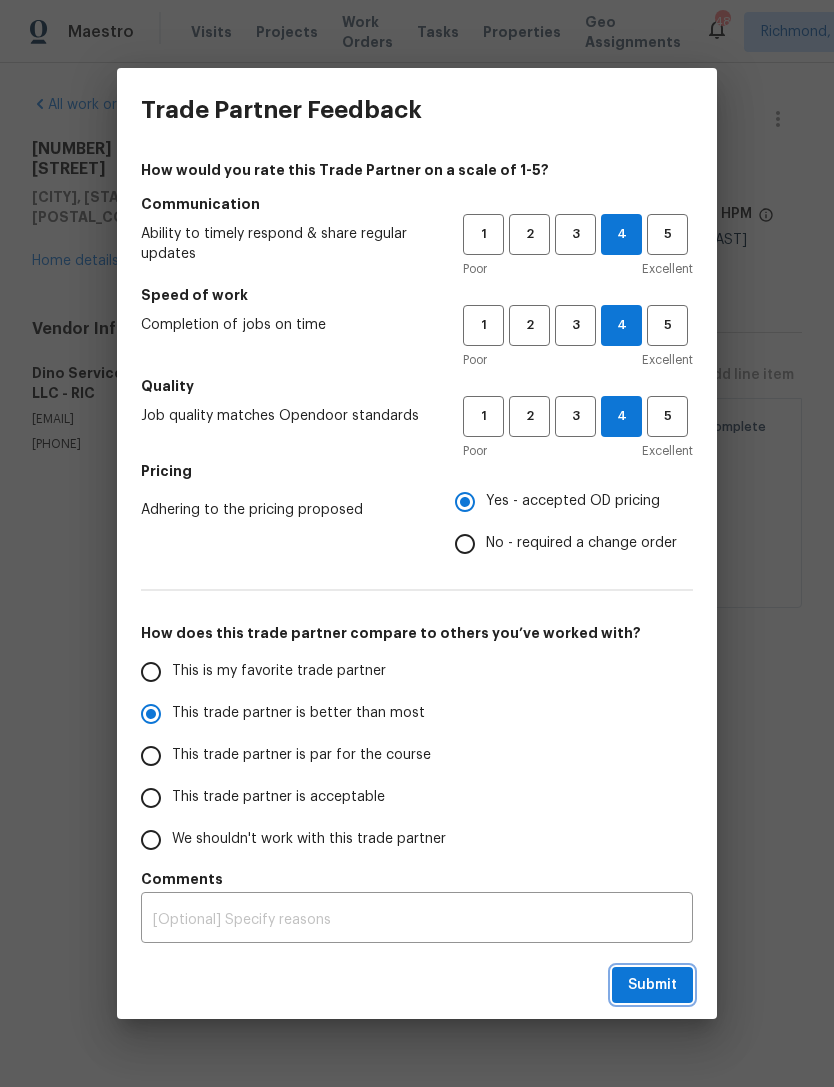 click on "Submit" at bounding box center (652, 985) 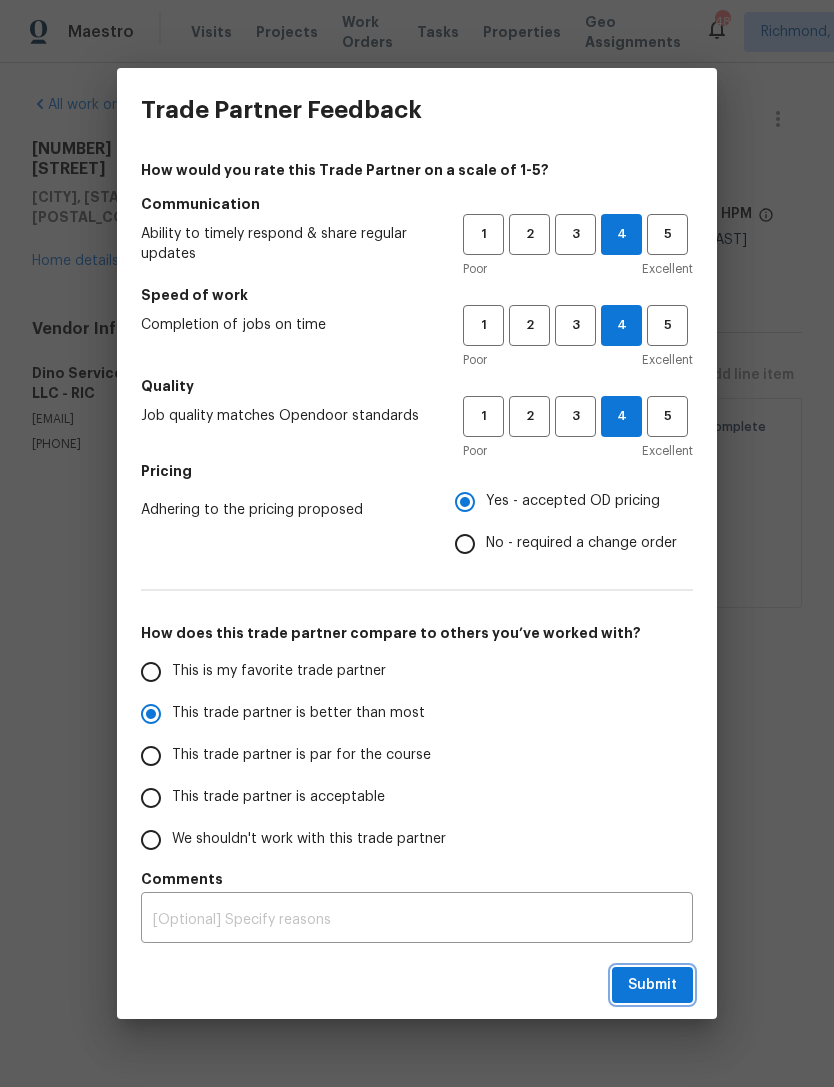 radio on "true" 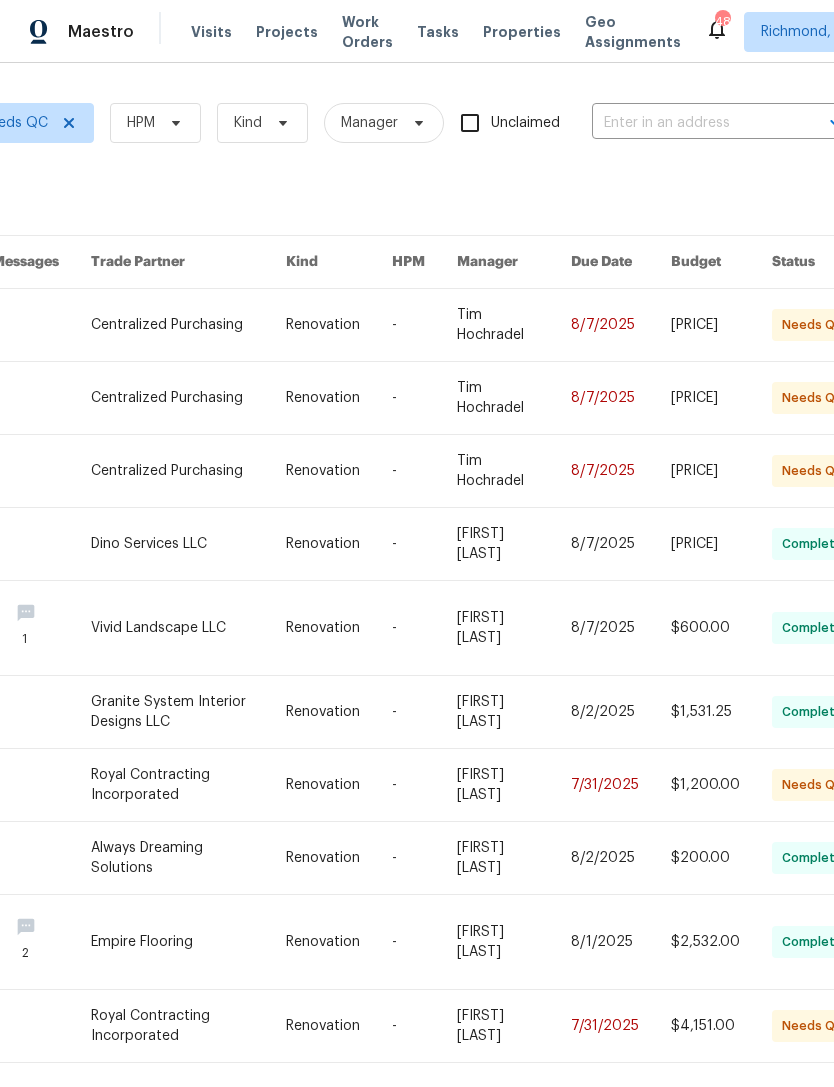 scroll, scrollTop: 0, scrollLeft: 282, axis: horizontal 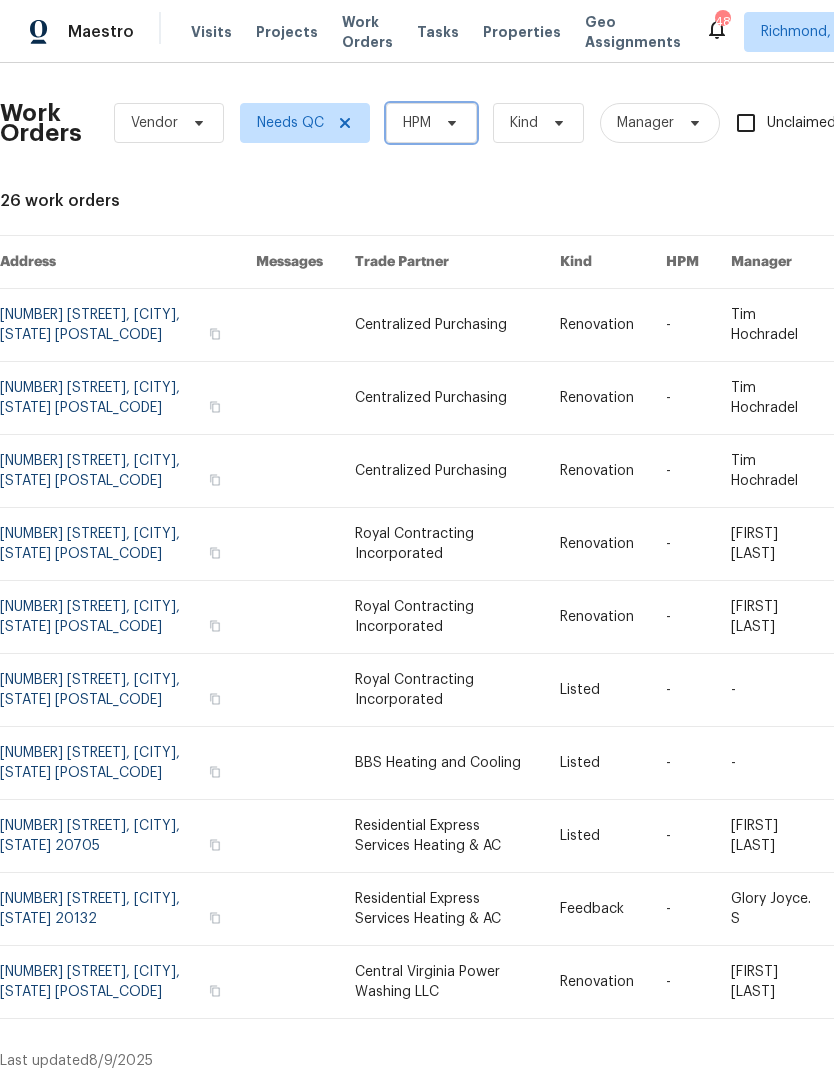 click 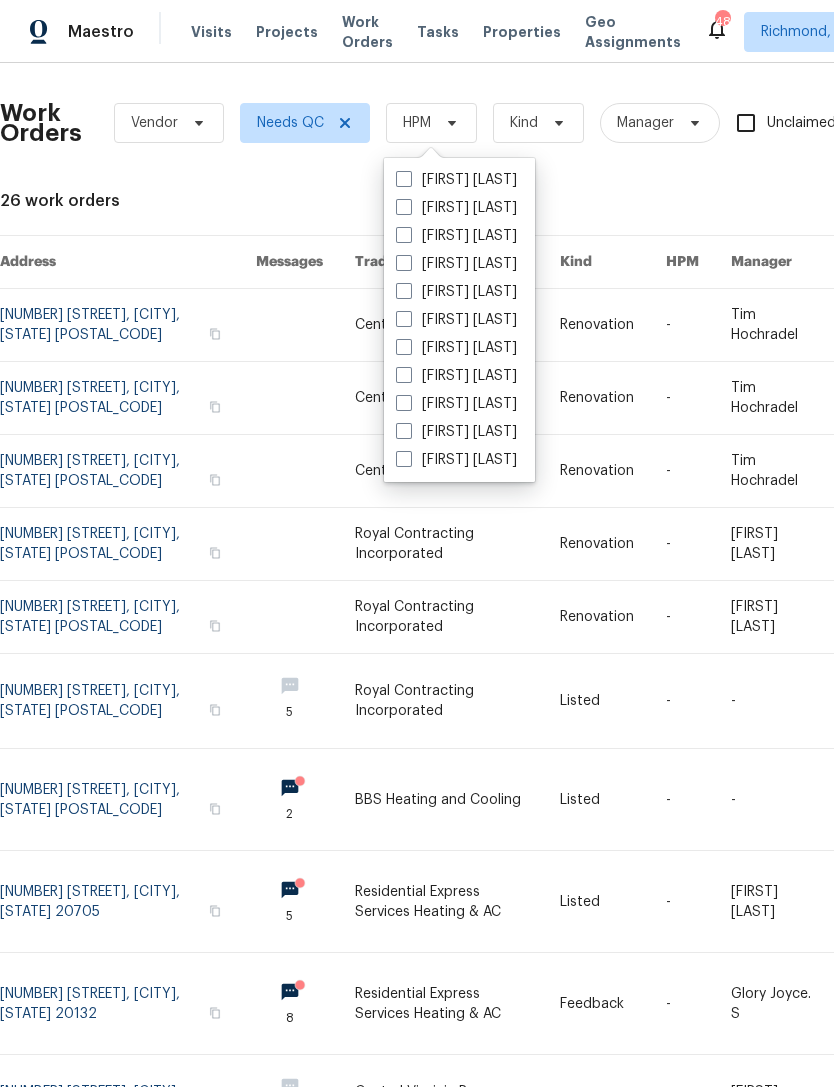 click on "[FIRST] [LAST]" at bounding box center (456, 236) 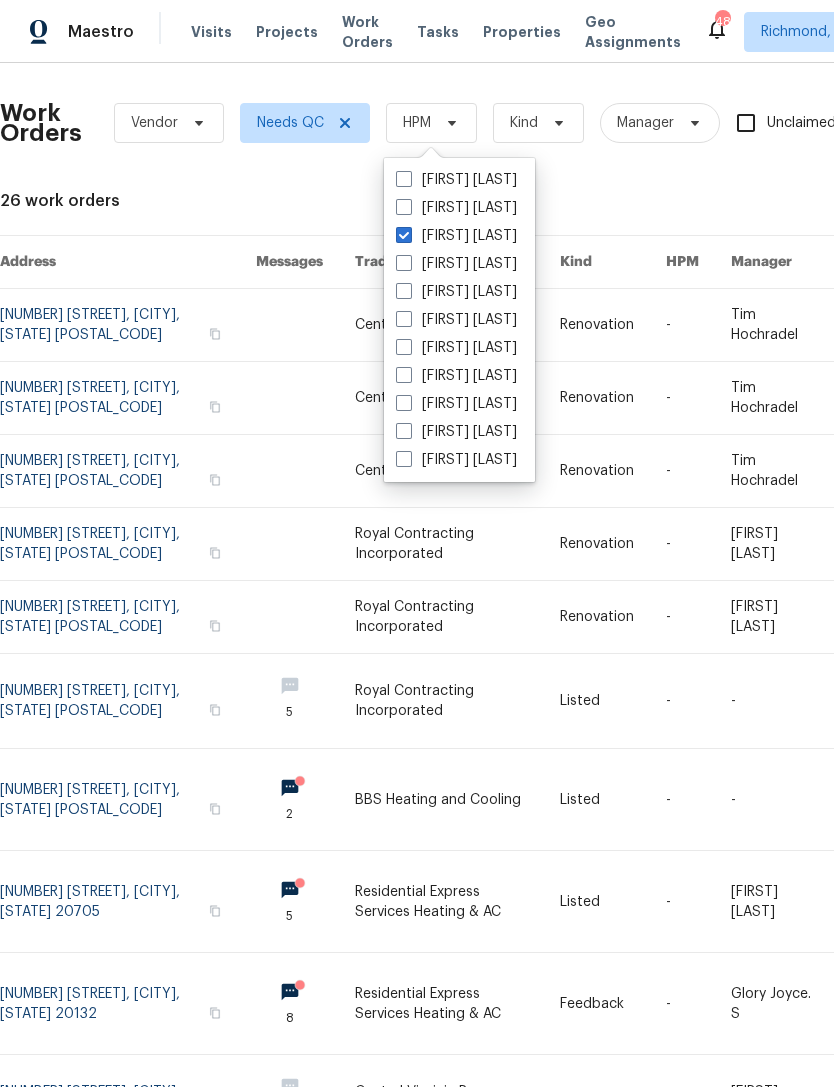 checkbox on "true" 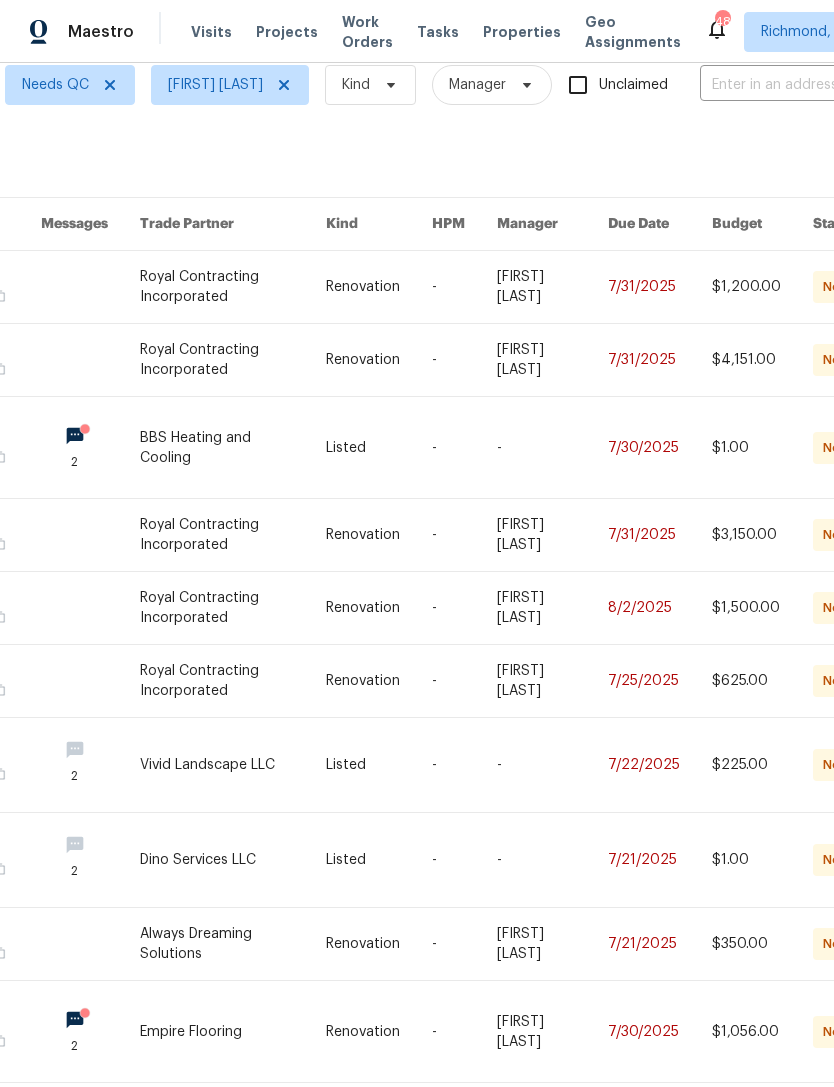 scroll, scrollTop: 38, scrollLeft: 234, axis: both 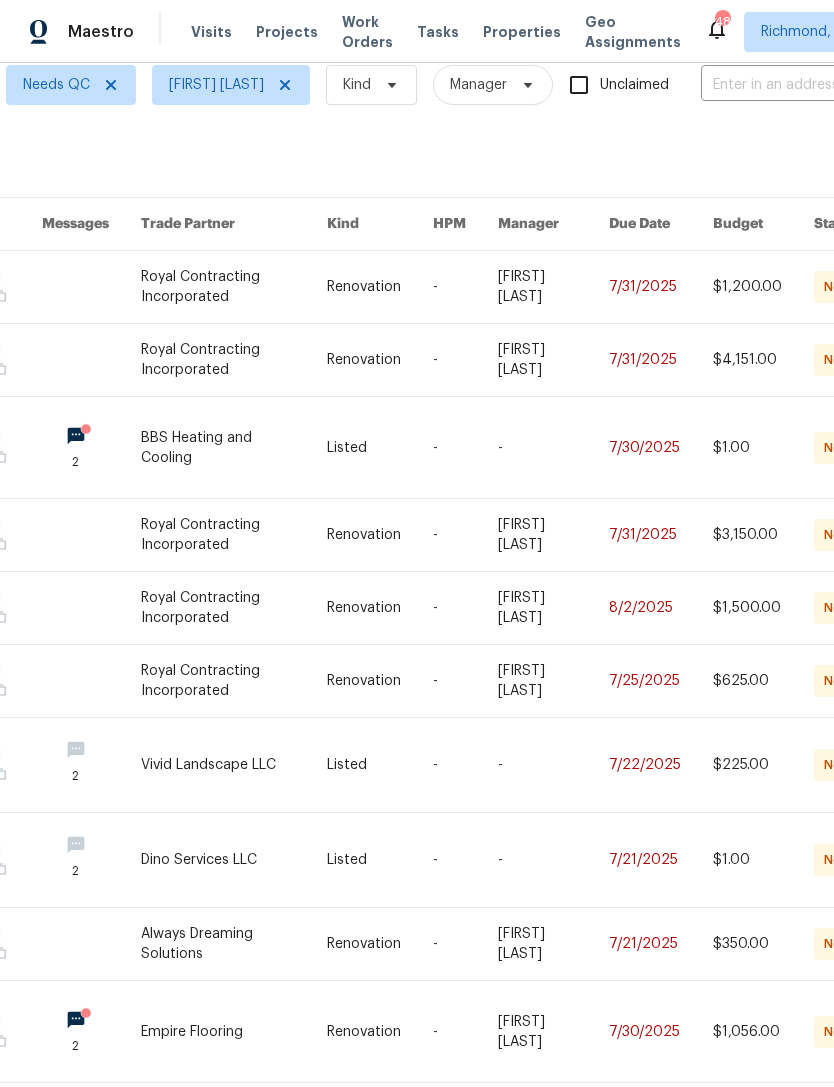 click at bounding box center (465, 681) 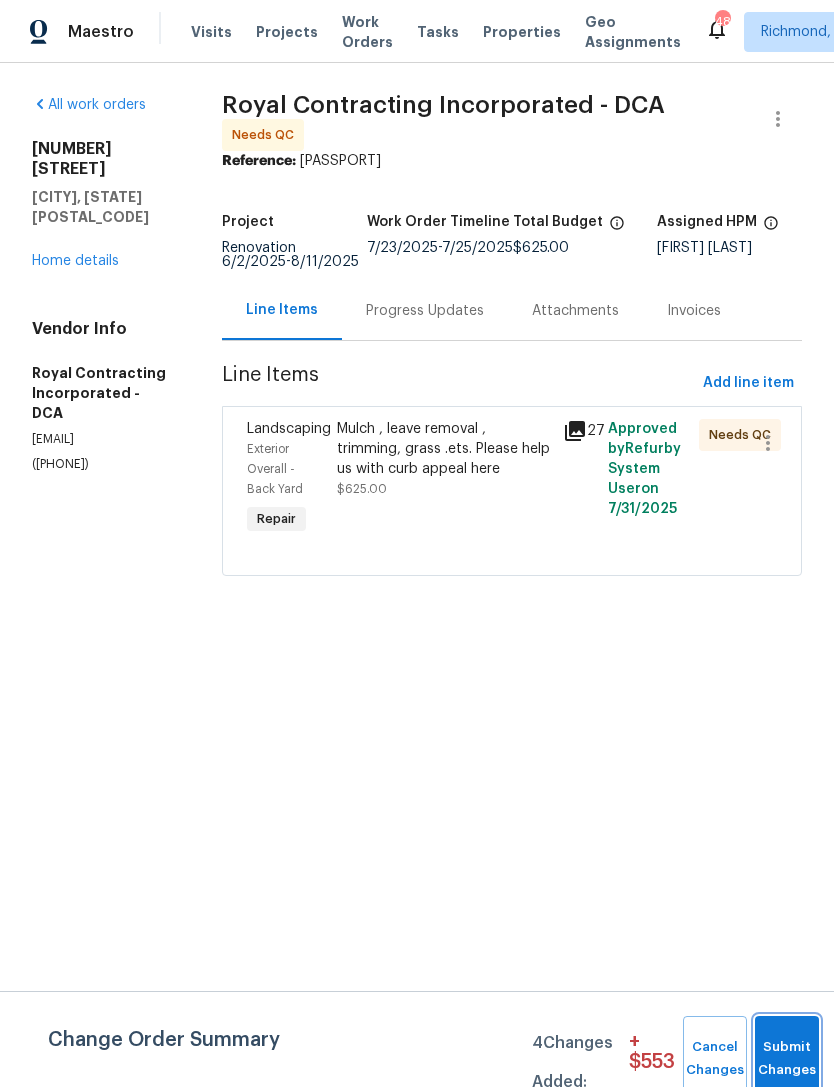 click on "Submit Changes" at bounding box center (787, 1059) 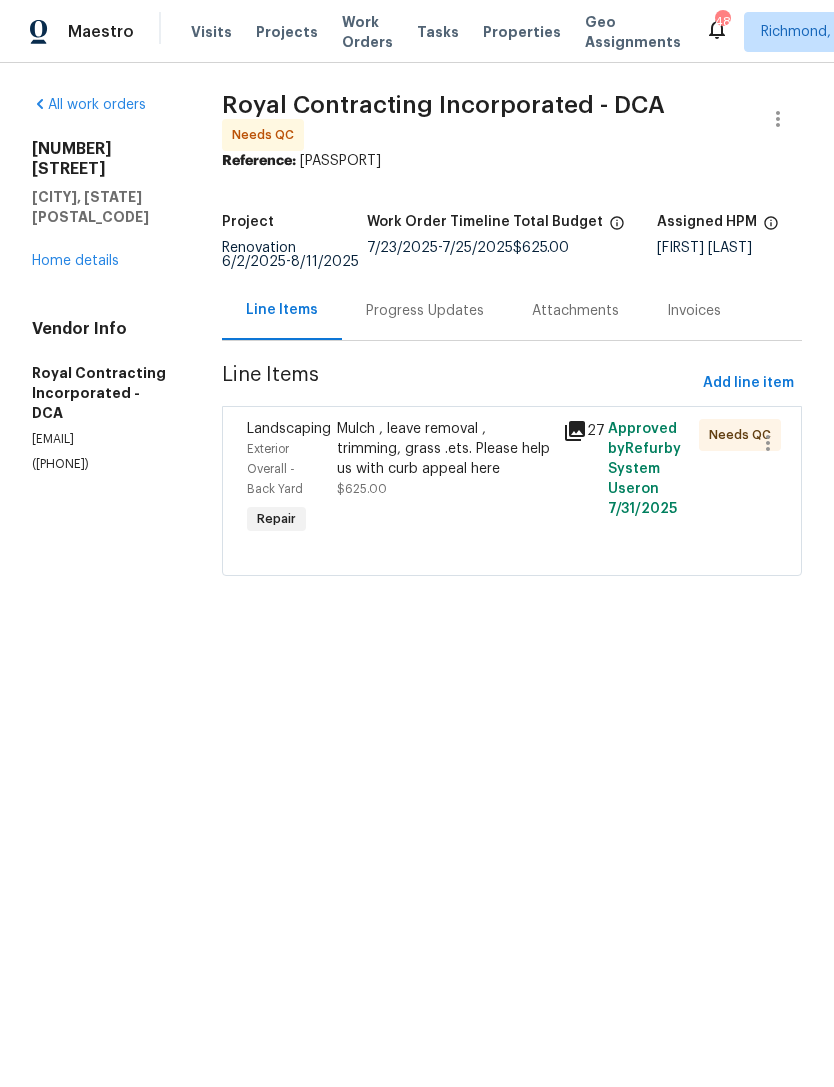 click on "Mulch , leave removal , trimming, grass .ets. Please help us with curb appeal here" at bounding box center [444, 449] 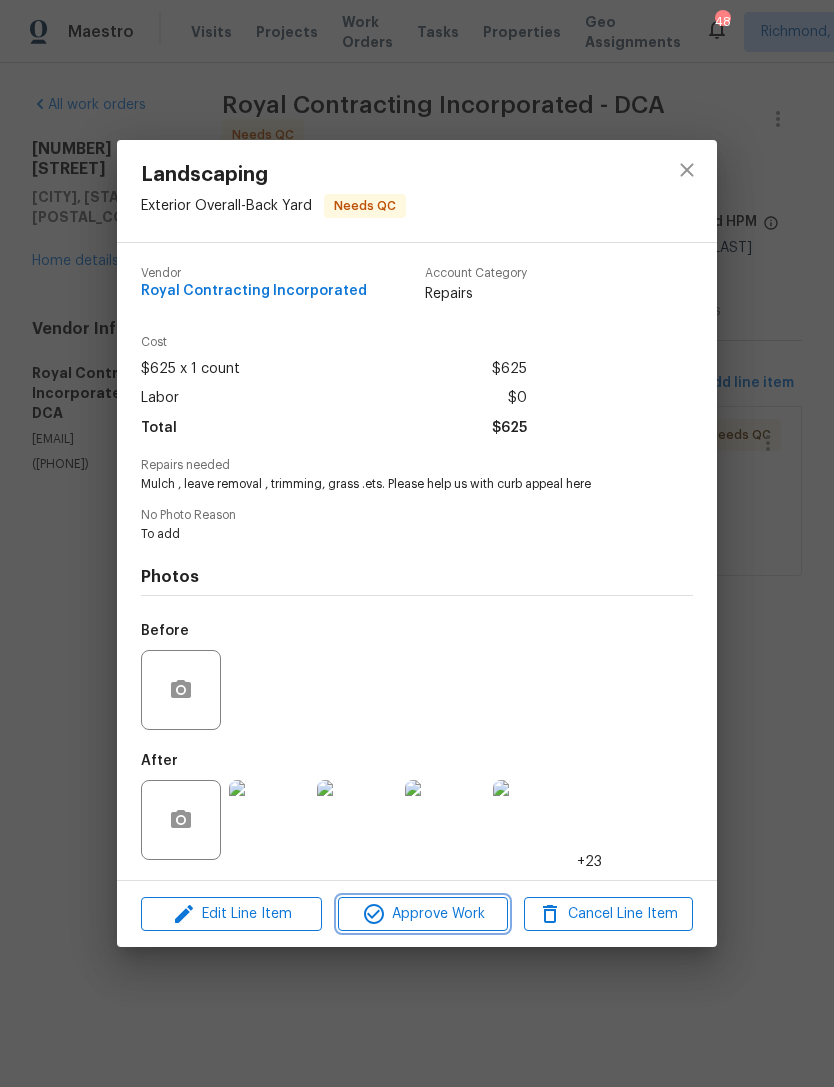 click on "Approve Work" at bounding box center [422, 914] 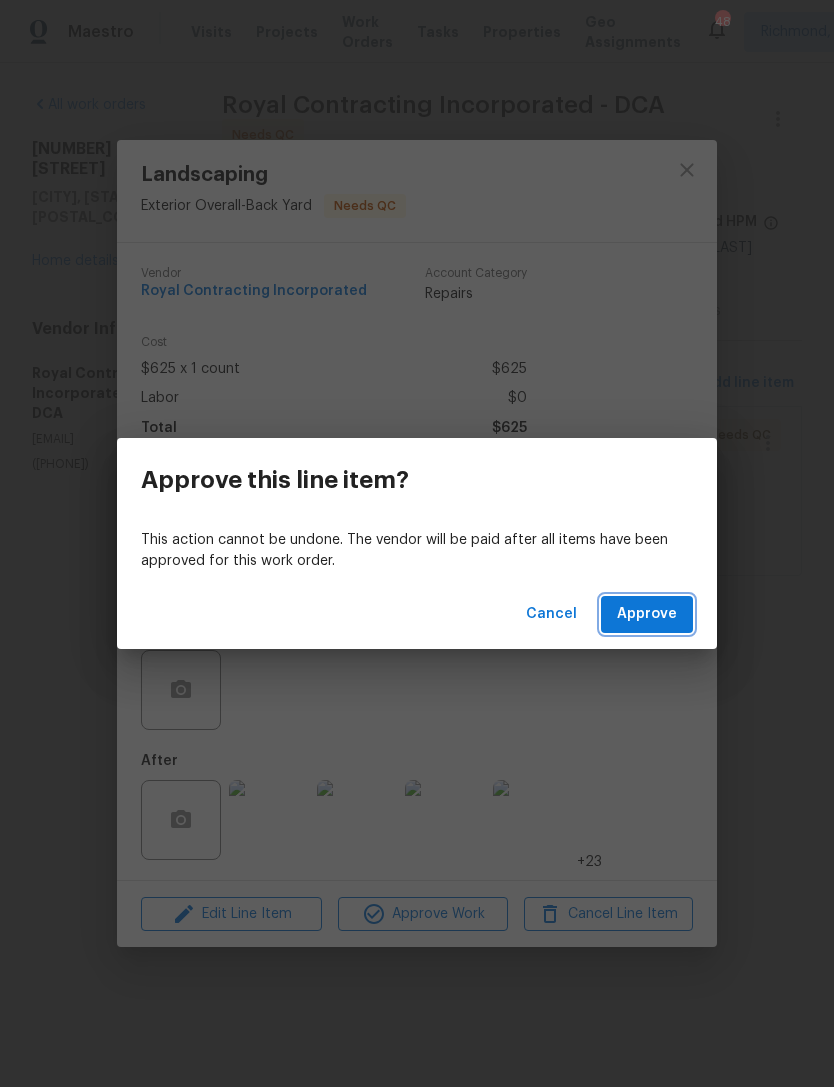 click on "Approve" at bounding box center (647, 614) 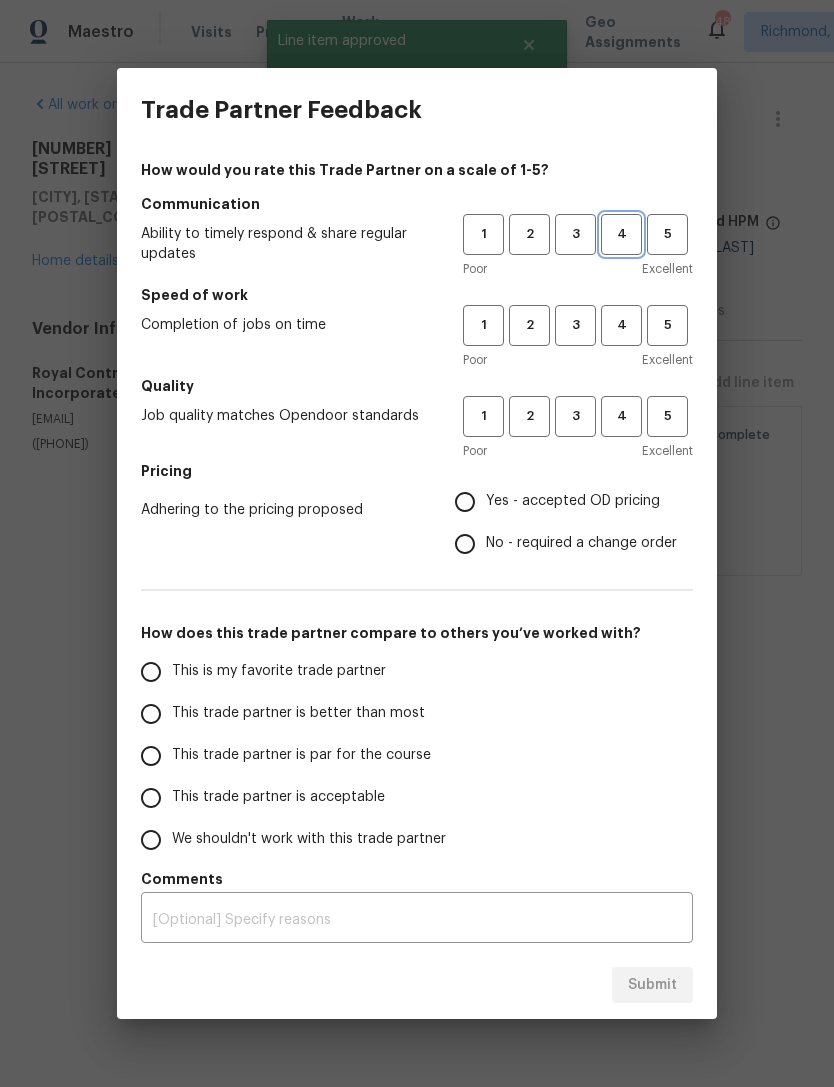 click on "4" at bounding box center [621, 234] 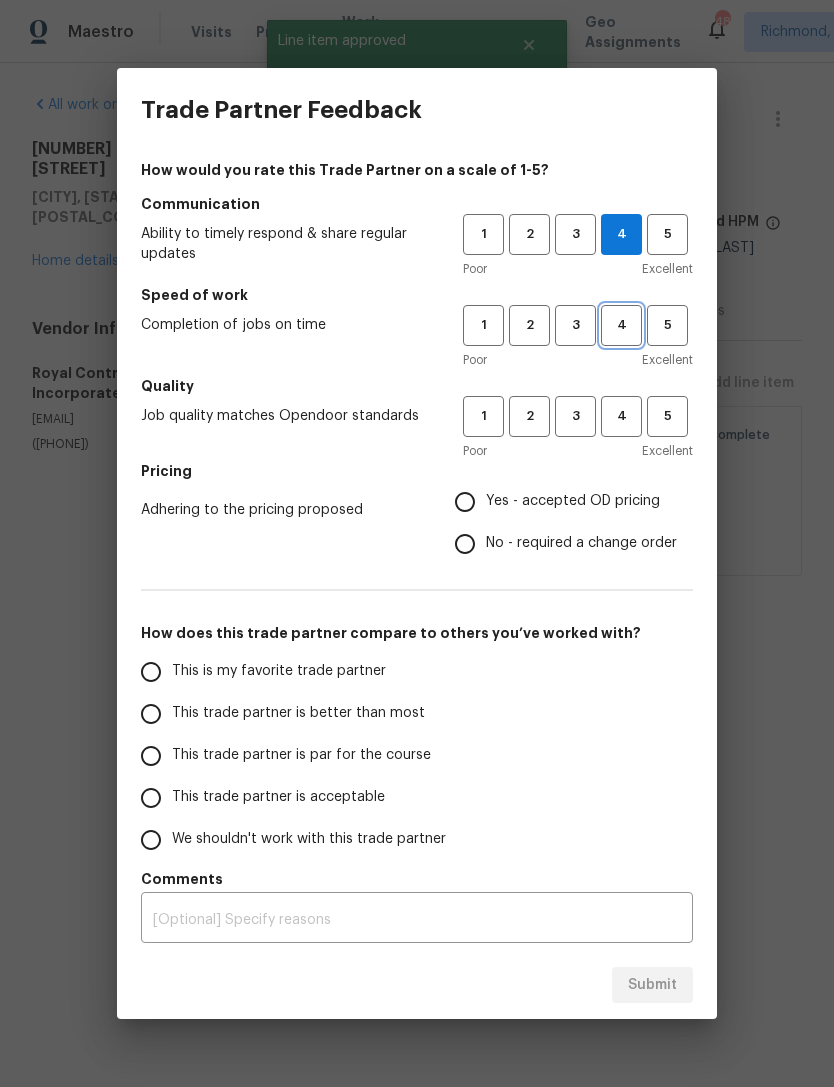 click on "4" at bounding box center (621, 325) 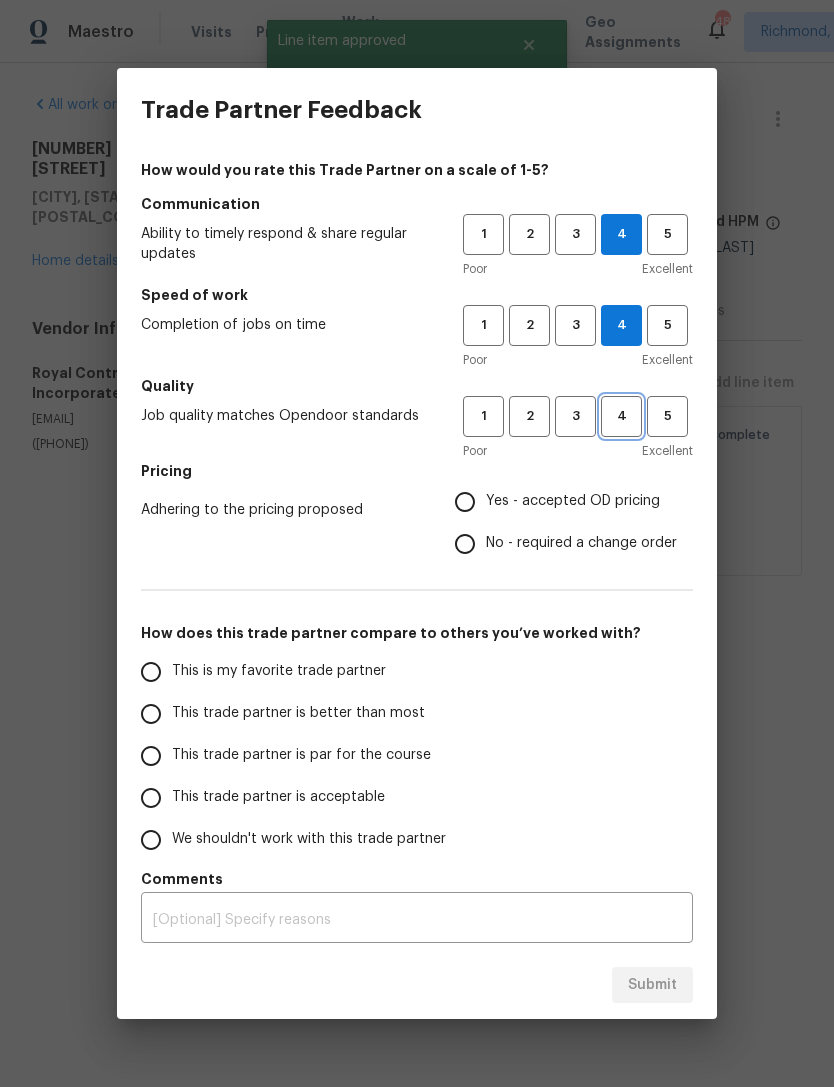click on "4" at bounding box center (621, 416) 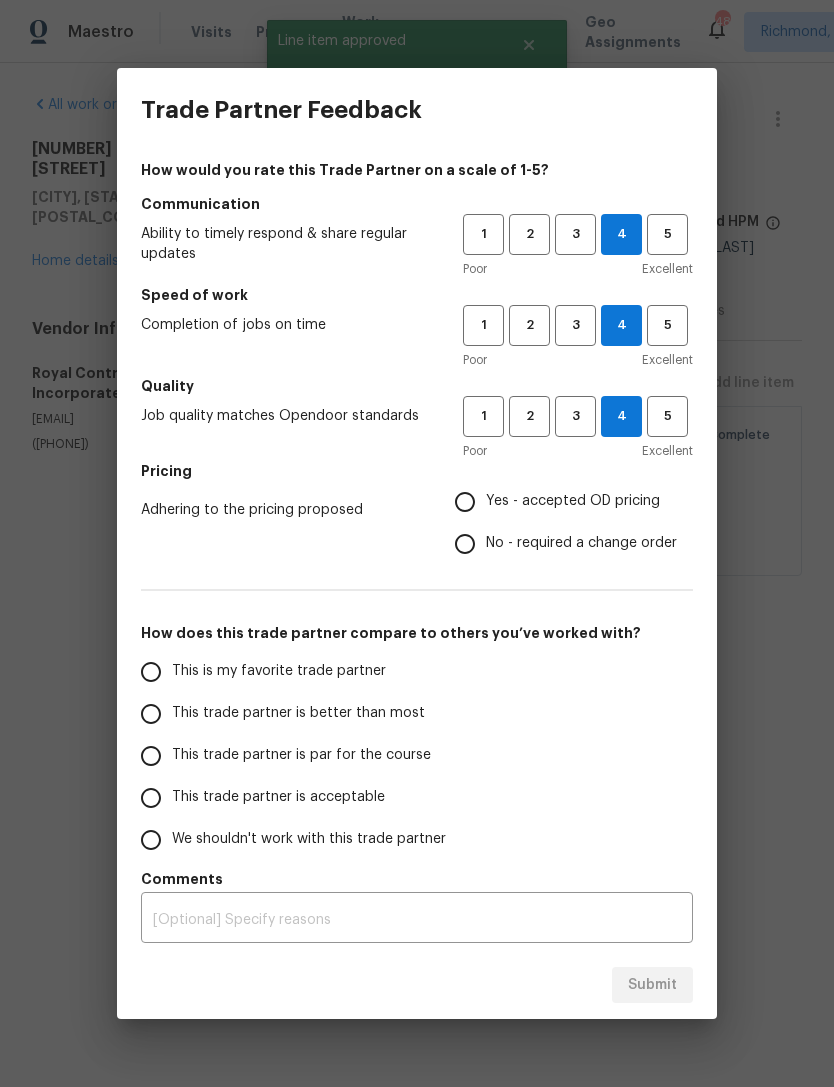 click on "Yes - accepted OD pricing" at bounding box center (573, 501) 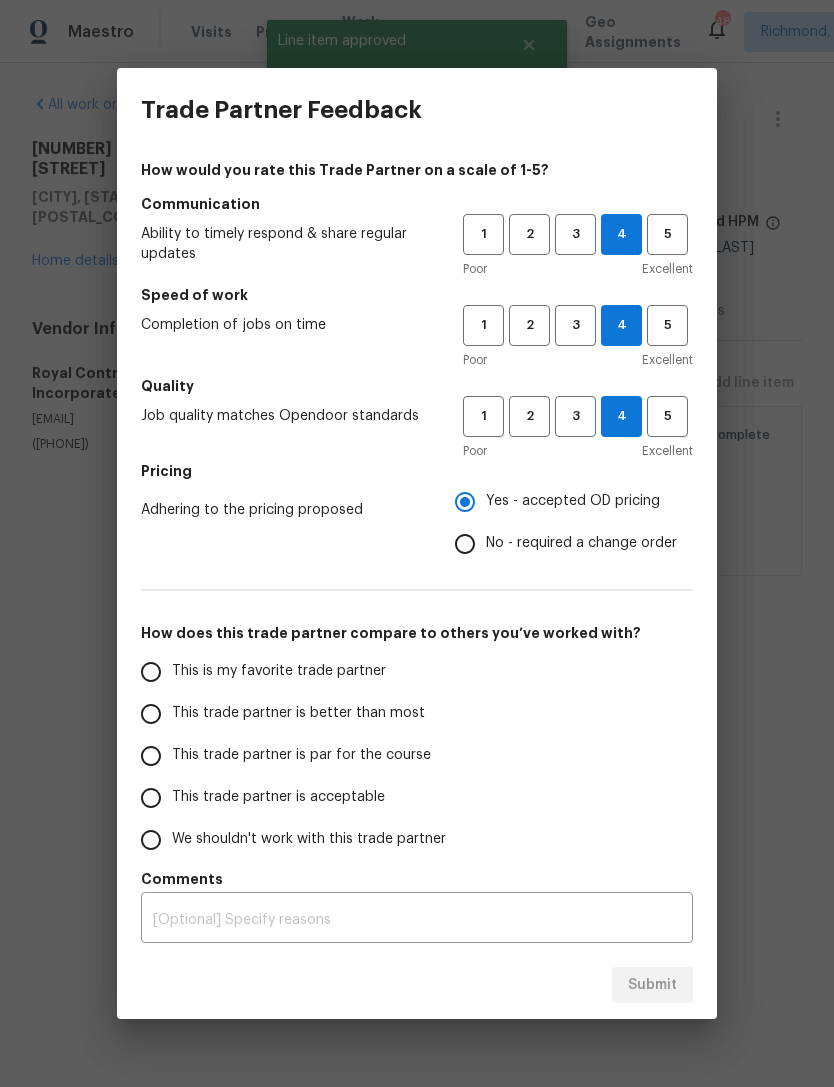 click on "This trade partner is par for the course" at bounding box center (151, 756) 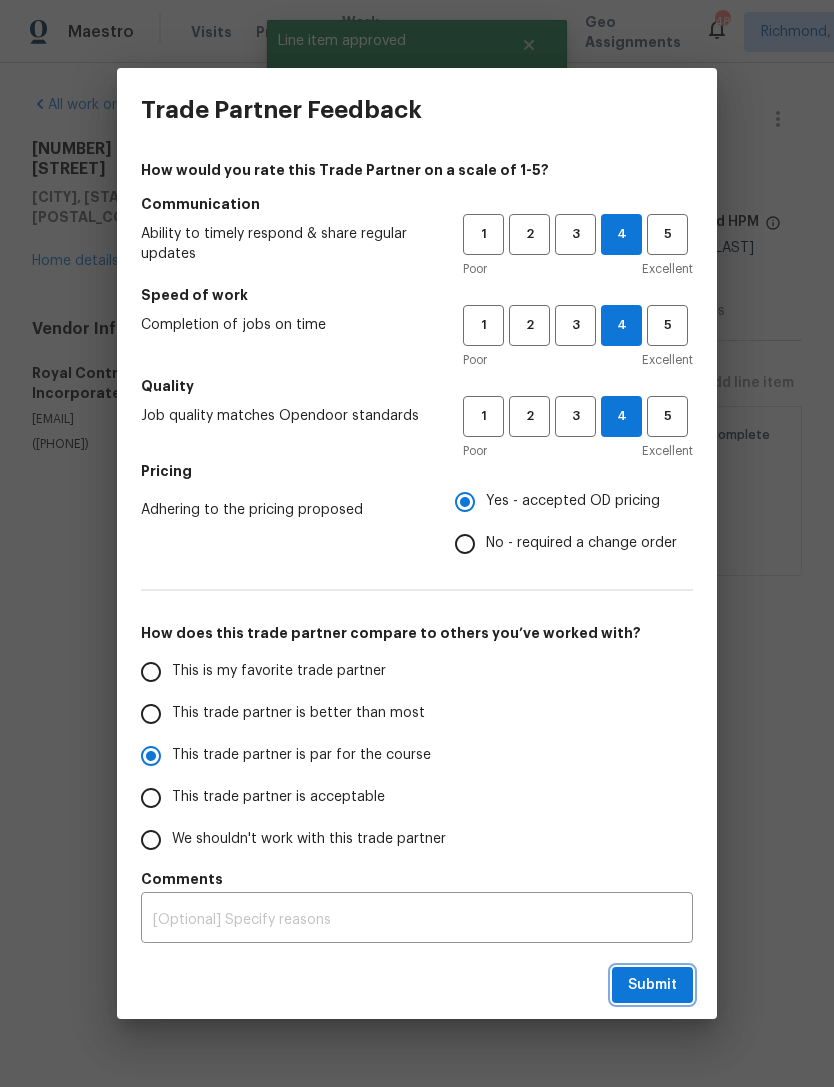 click on "Submit" at bounding box center [652, 985] 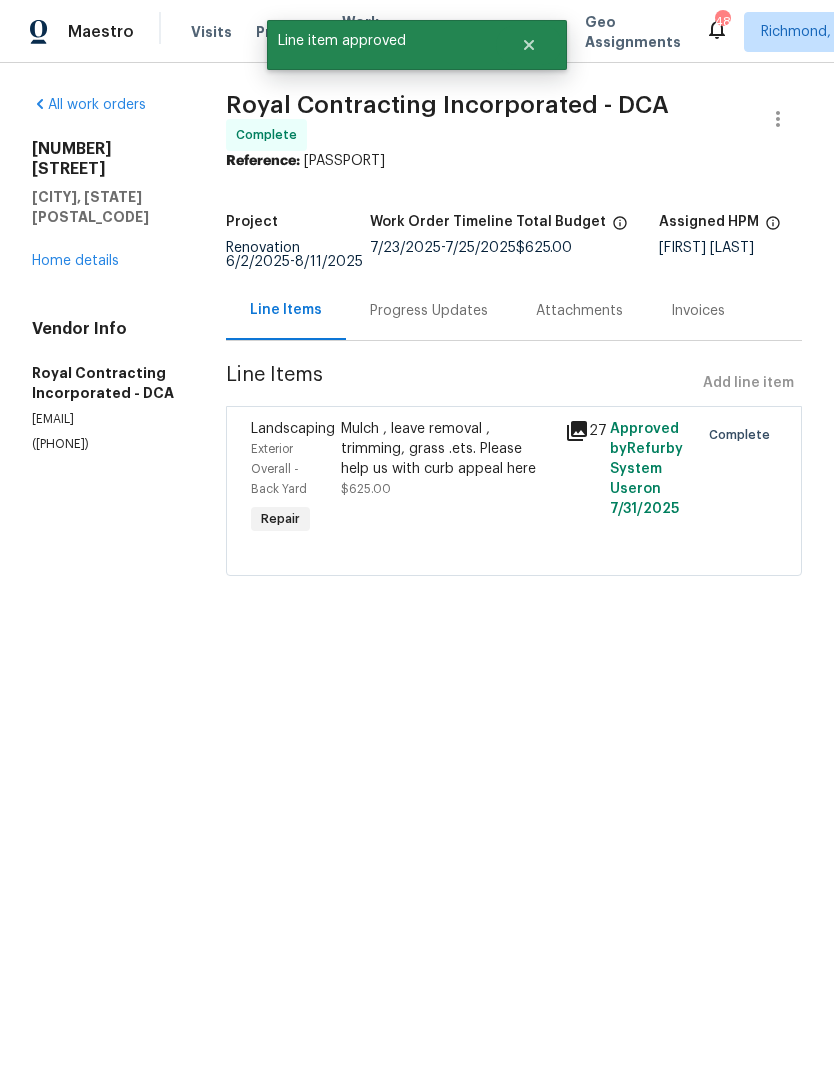 radio on "false" 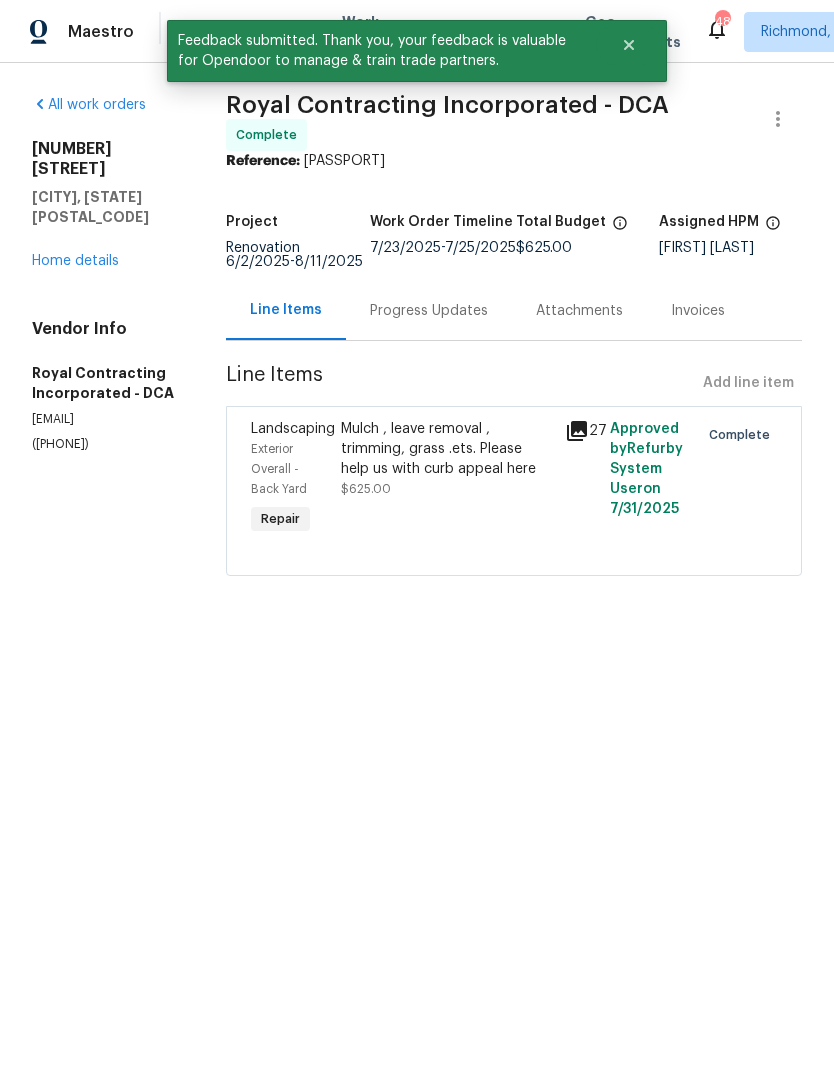 click on "All work orders [NUMBER] [STREET] [CITY], [STATE] Home details Vendor Info Royal Contracting Incorporated - DCA [EMAIL] ([PHONE]) Royal Contracting Incorporated - DCA Complete Reference: [PASSPORT] Project Renovation [DATE] - [DATE] Work Order Timeline [DATE] - [DATE] Total Budget [PRICE] Assigned HPM Christopher Pace Line Items Progress Updates Attachments Invoices Line Items Add line item Landscaping Exterior Overall - Back Yard Repair Mulch , leave removal , trimming, grass .ets. Please help us with curb appeal here [PRICE] 27 Approved by Refurby System User on [DATE] Complete" at bounding box center (417, 347) 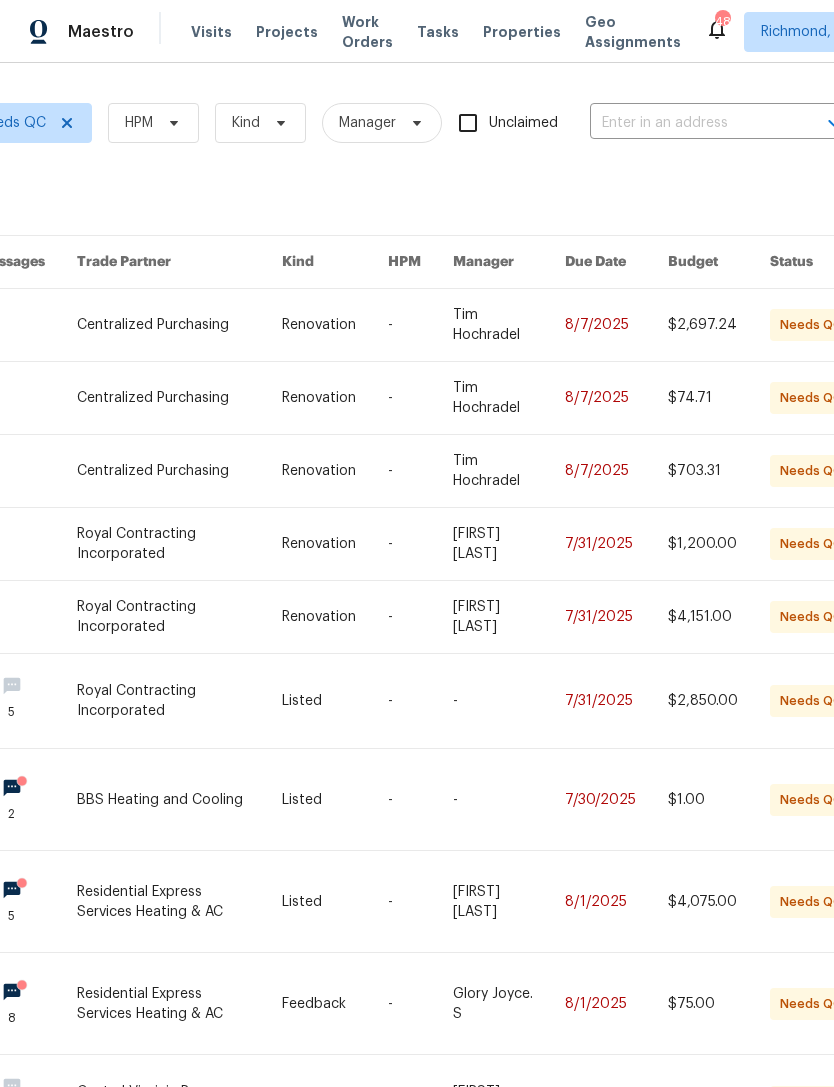 scroll, scrollTop: 0, scrollLeft: 278, axis: horizontal 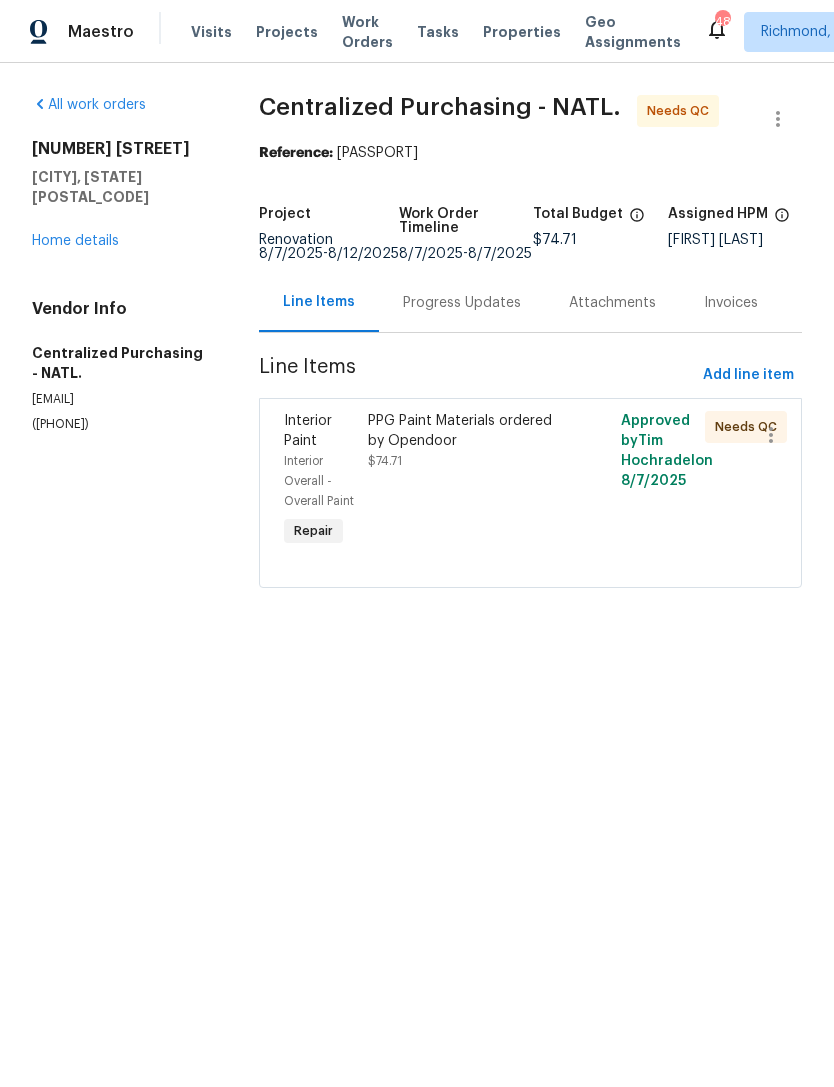 click on "PPG Paint Materials ordered by Opendoor [PRICE]" at bounding box center (467, 481) 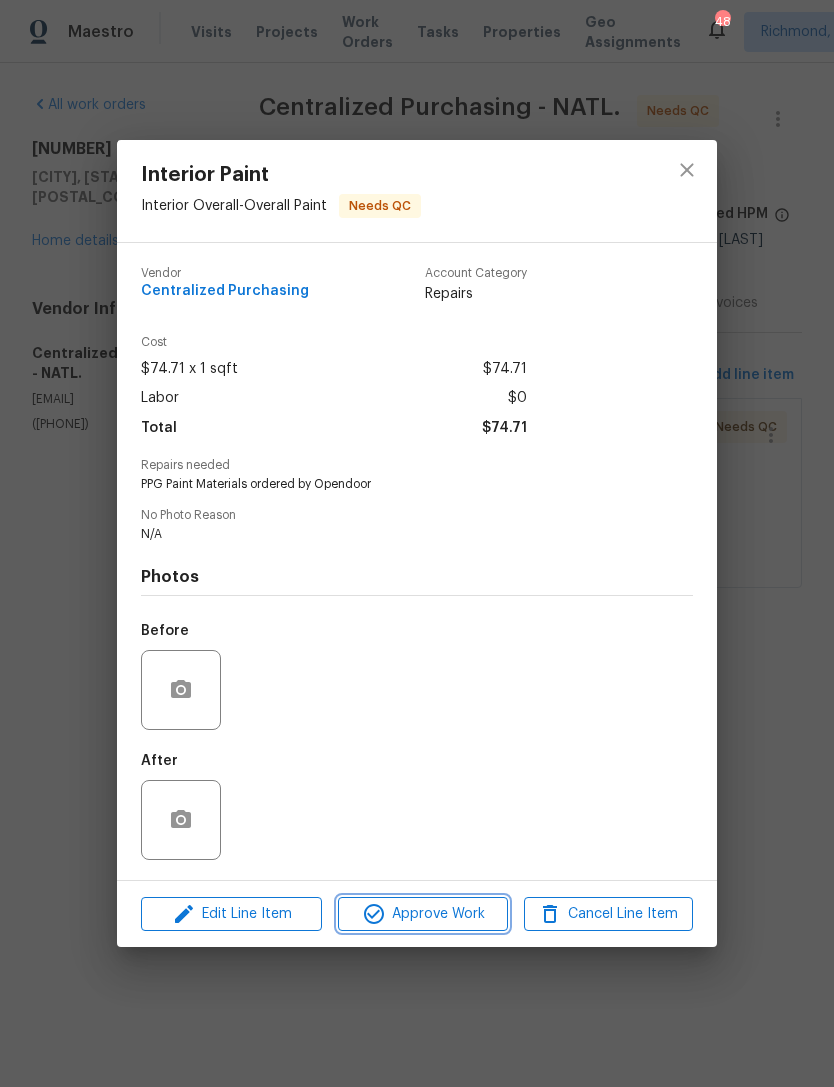 click on "Approve Work" at bounding box center (422, 914) 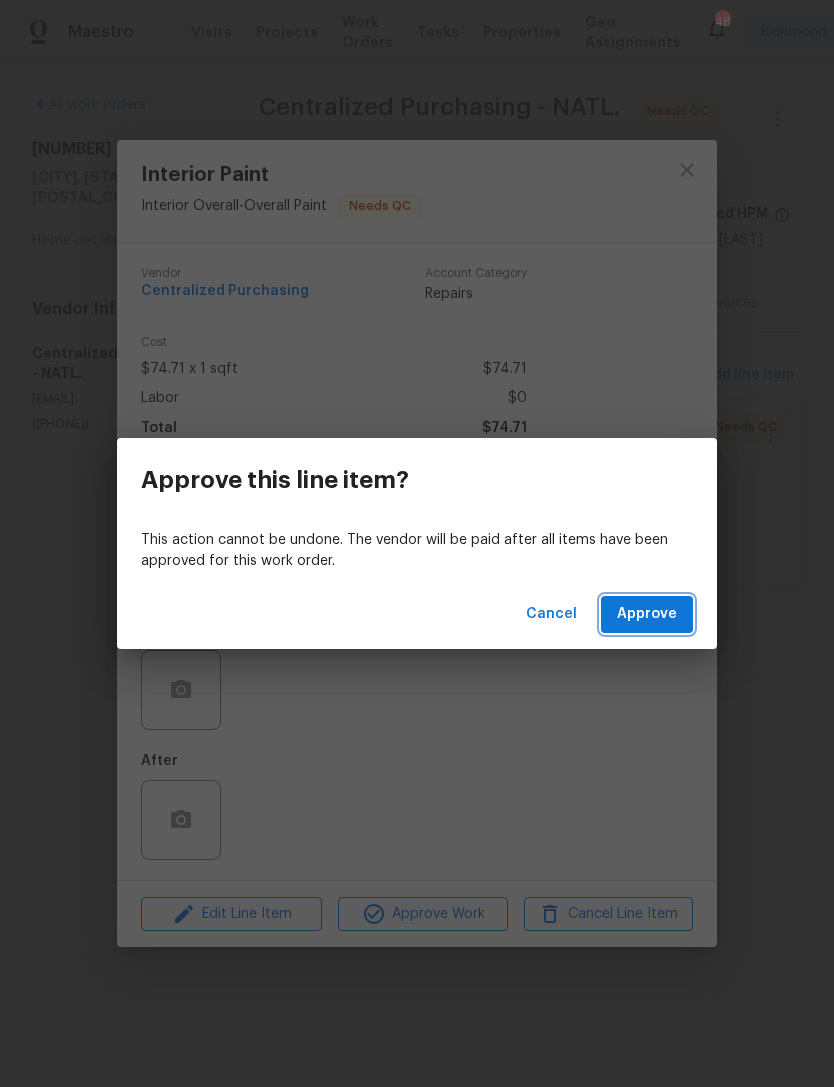 click on "Approve" at bounding box center (647, 614) 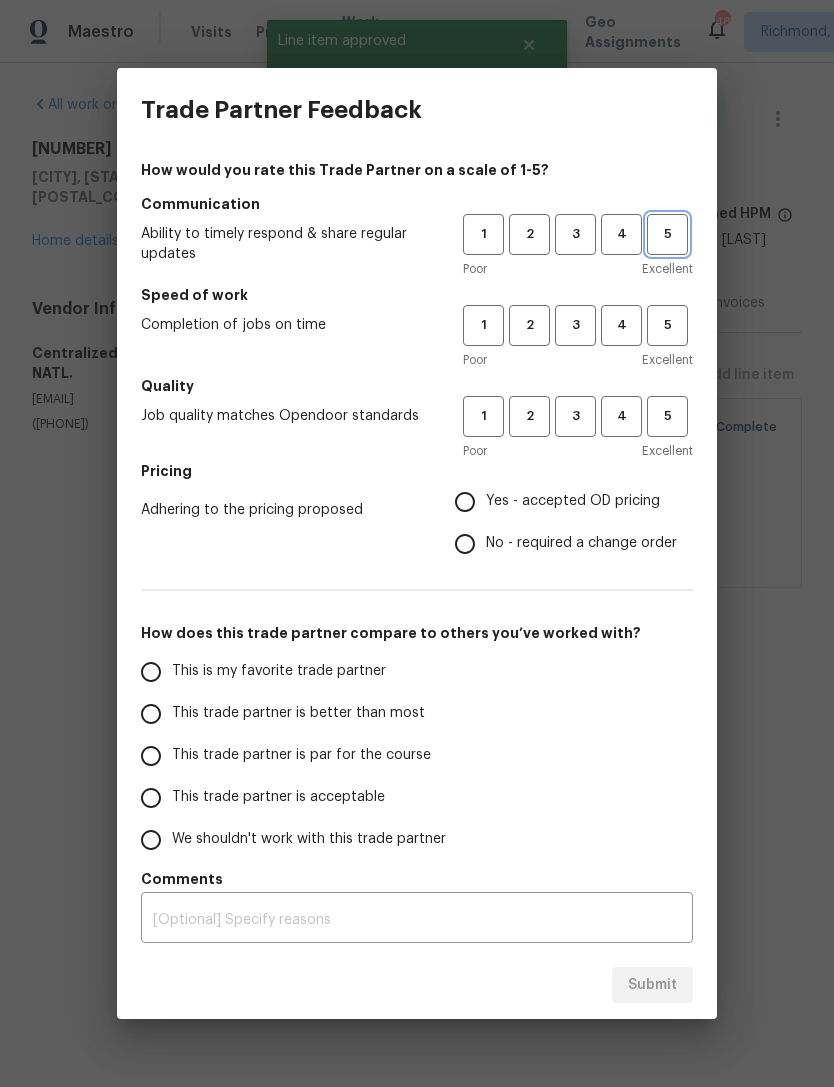 click on "5" at bounding box center (667, 234) 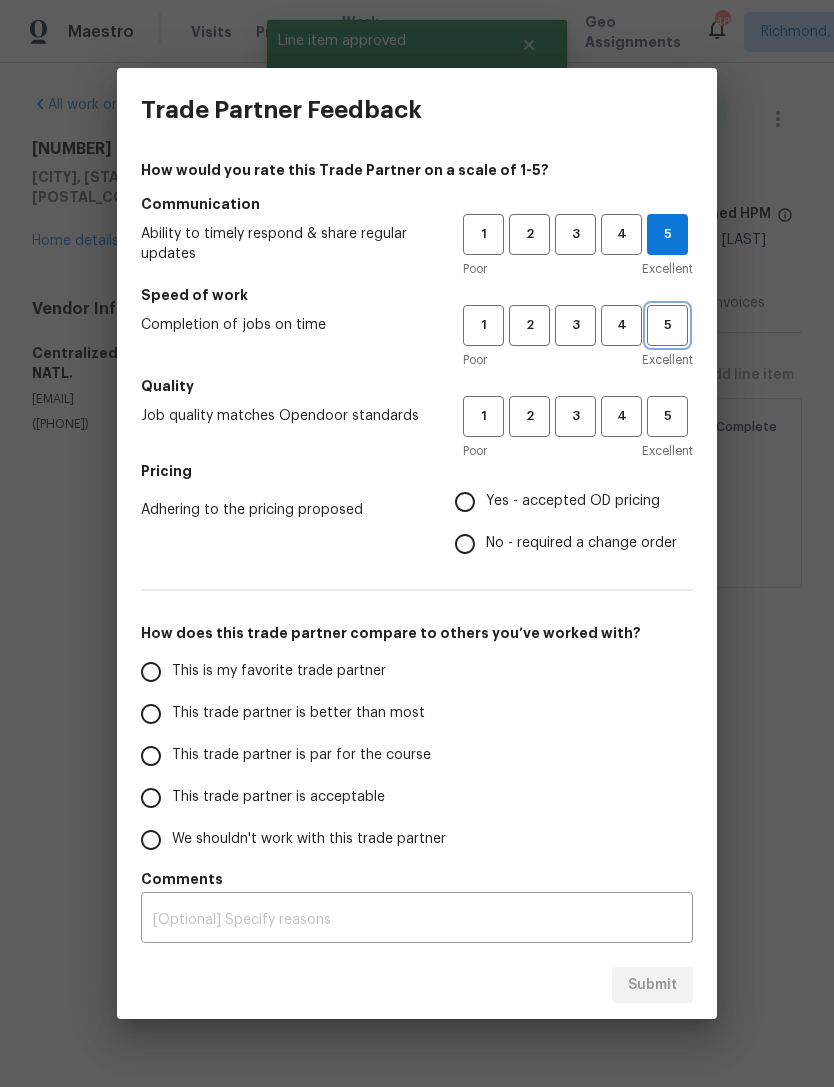 click on "5" at bounding box center (667, 325) 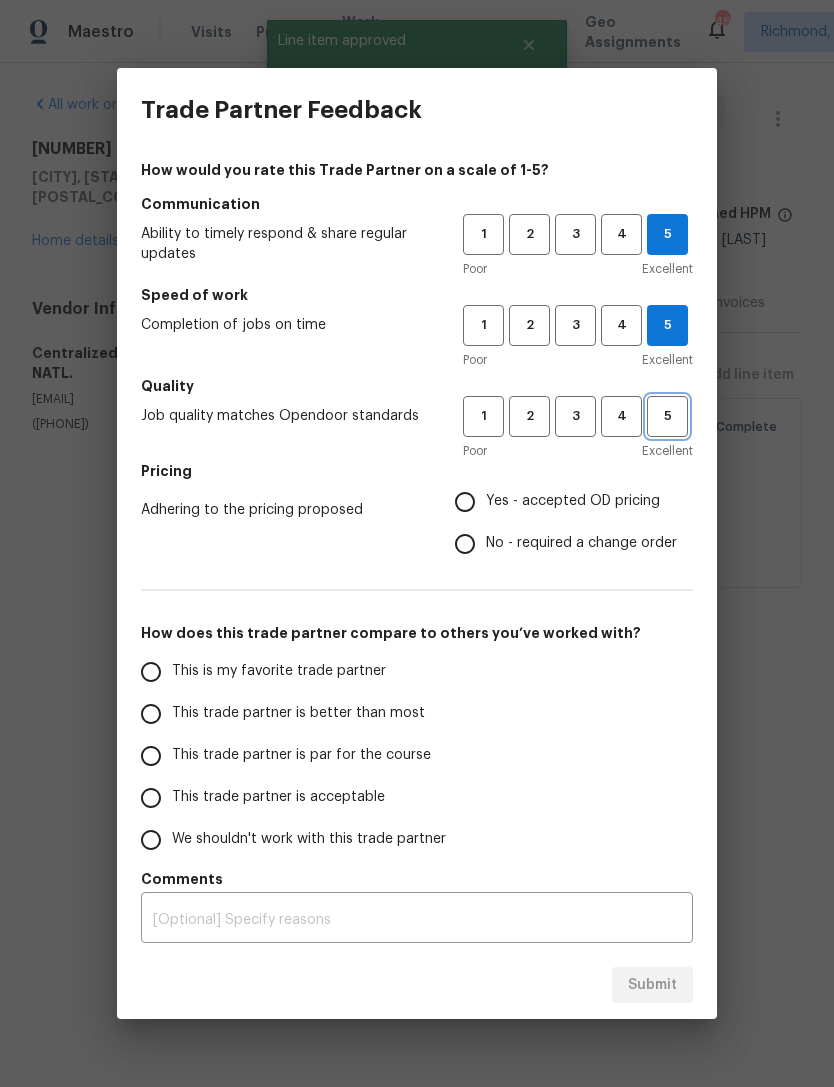 click on "5" at bounding box center (667, 416) 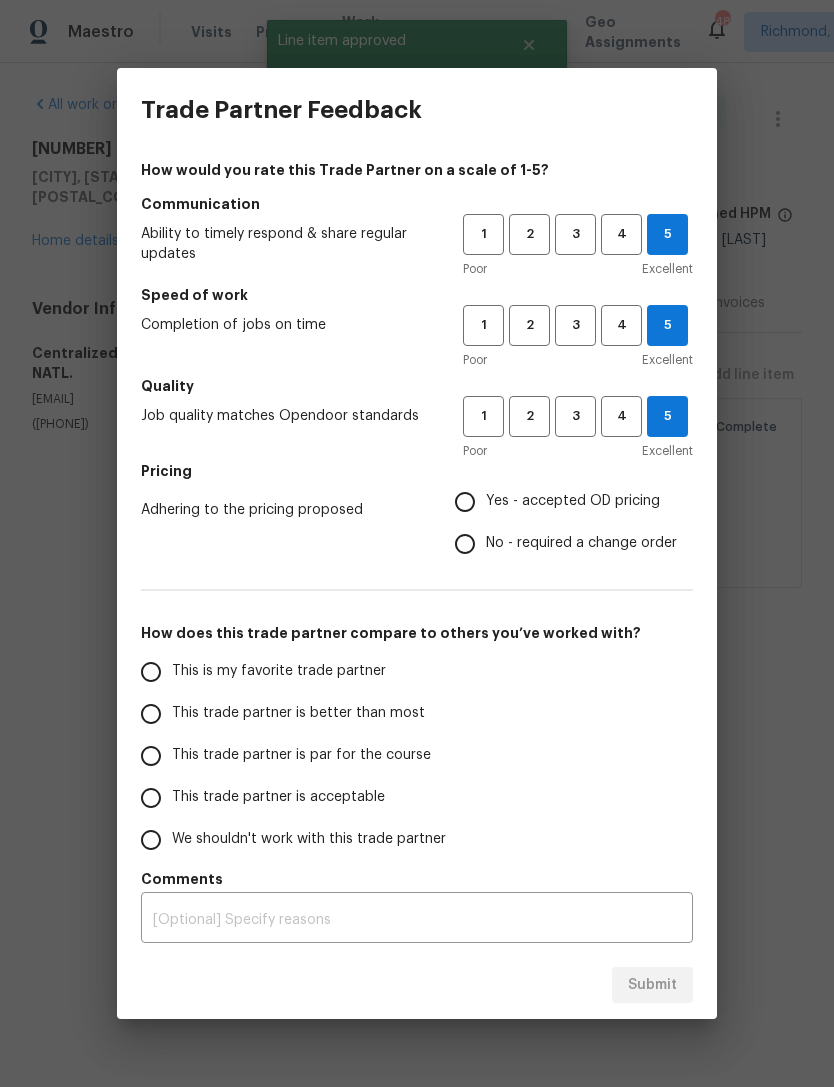 click on "Yes - accepted OD pricing" at bounding box center (465, 502) 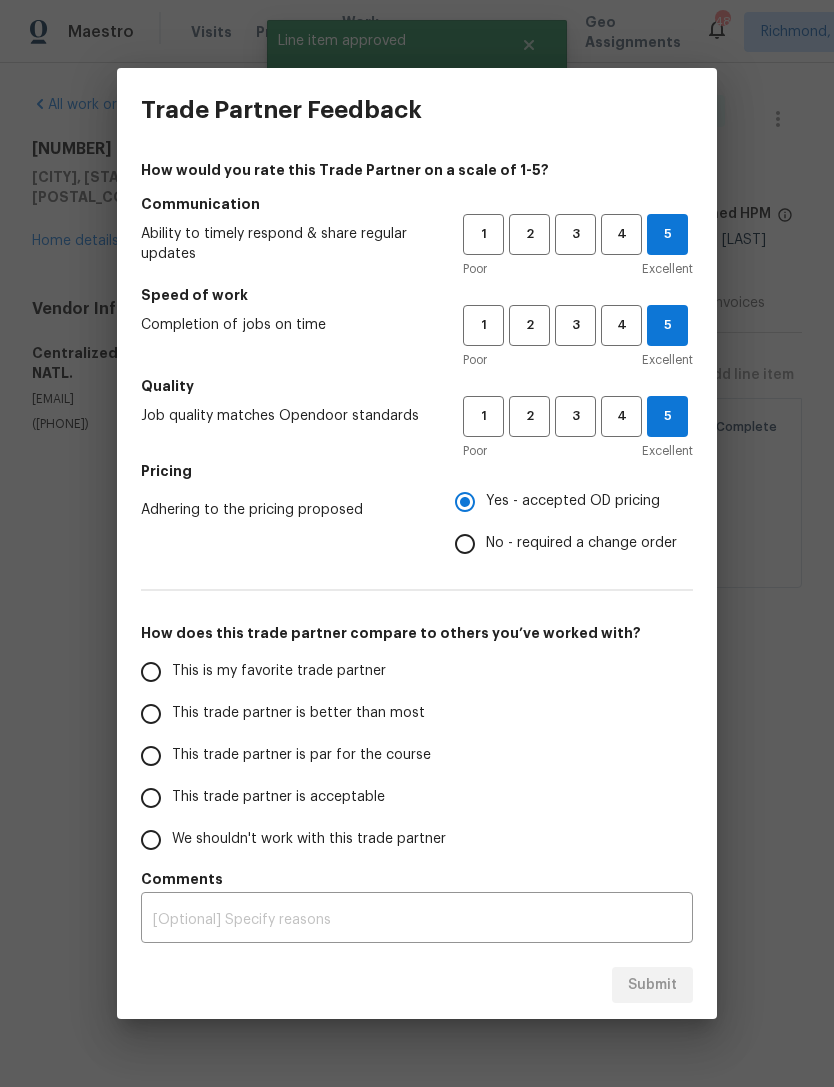 click on "This is my favorite trade partner" at bounding box center (288, 672) 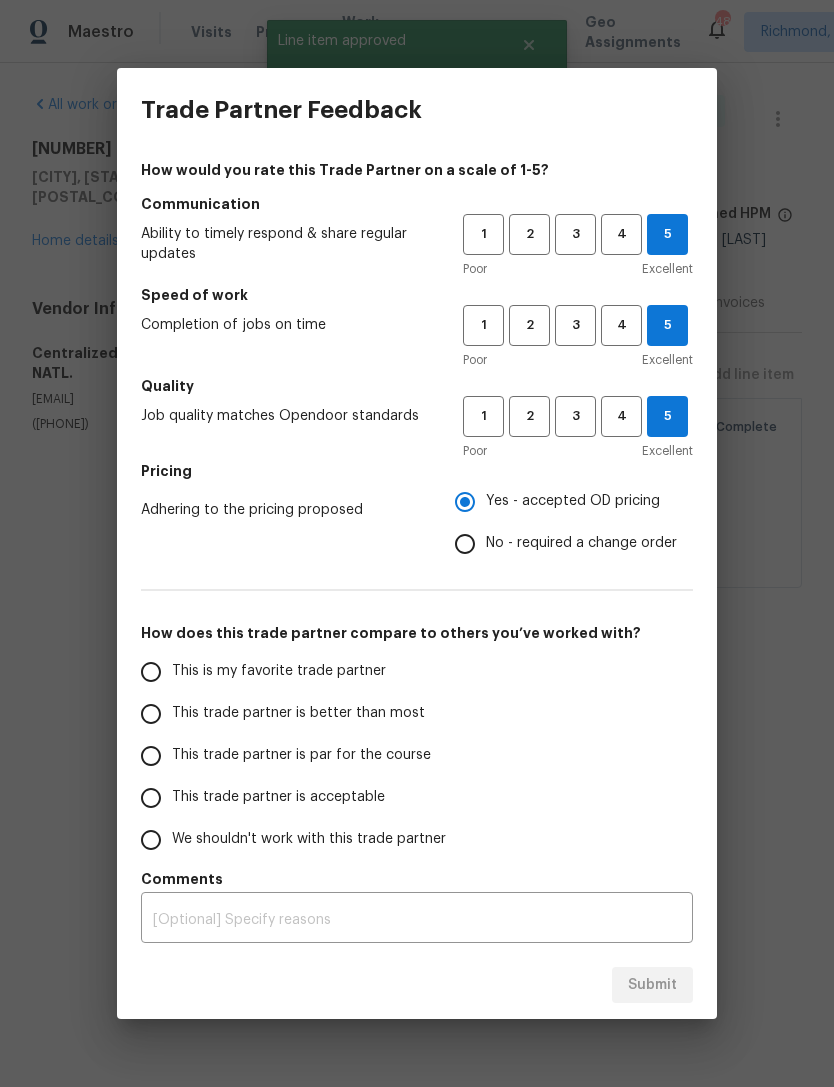 click on "This is my favorite trade partner" at bounding box center [151, 672] 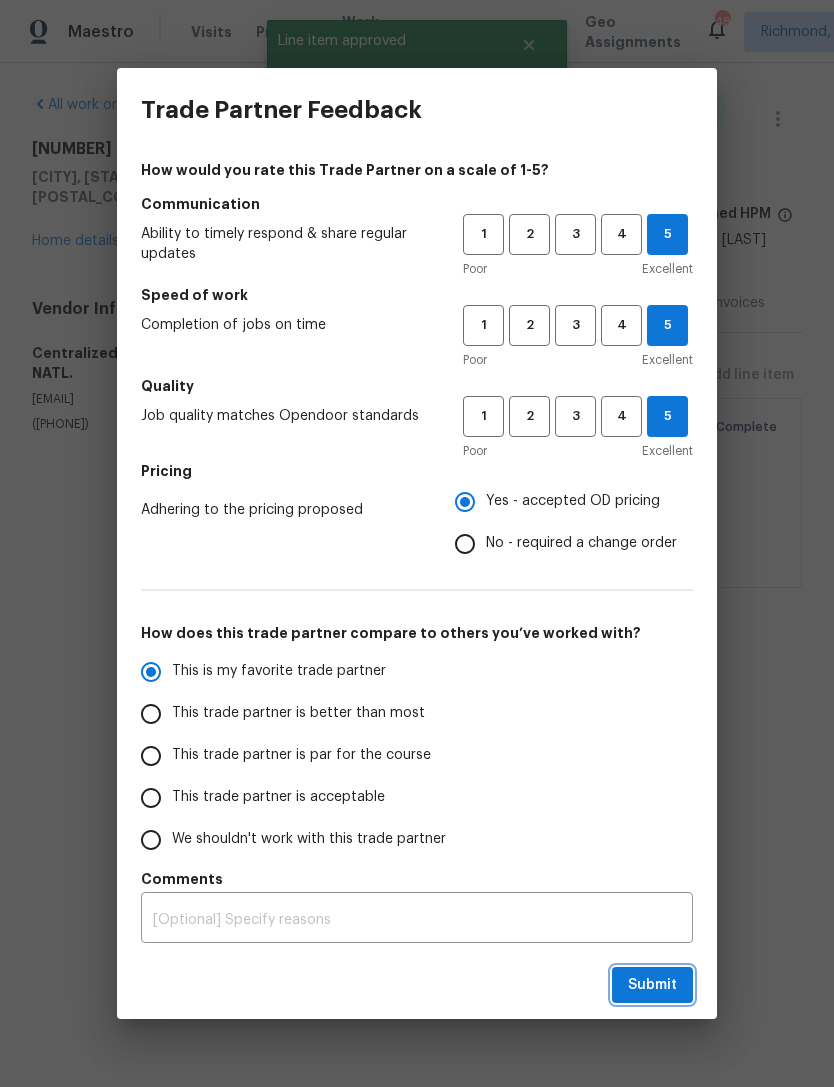 click on "Submit" at bounding box center [652, 985] 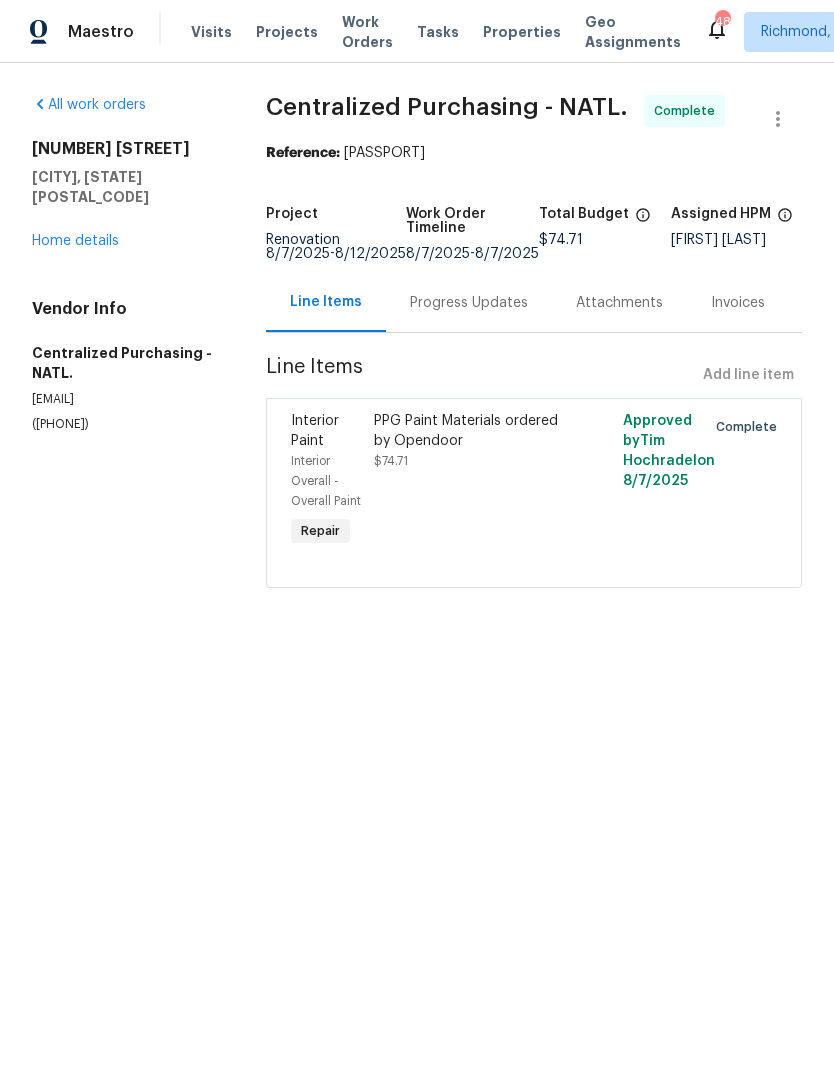 radio on "false" 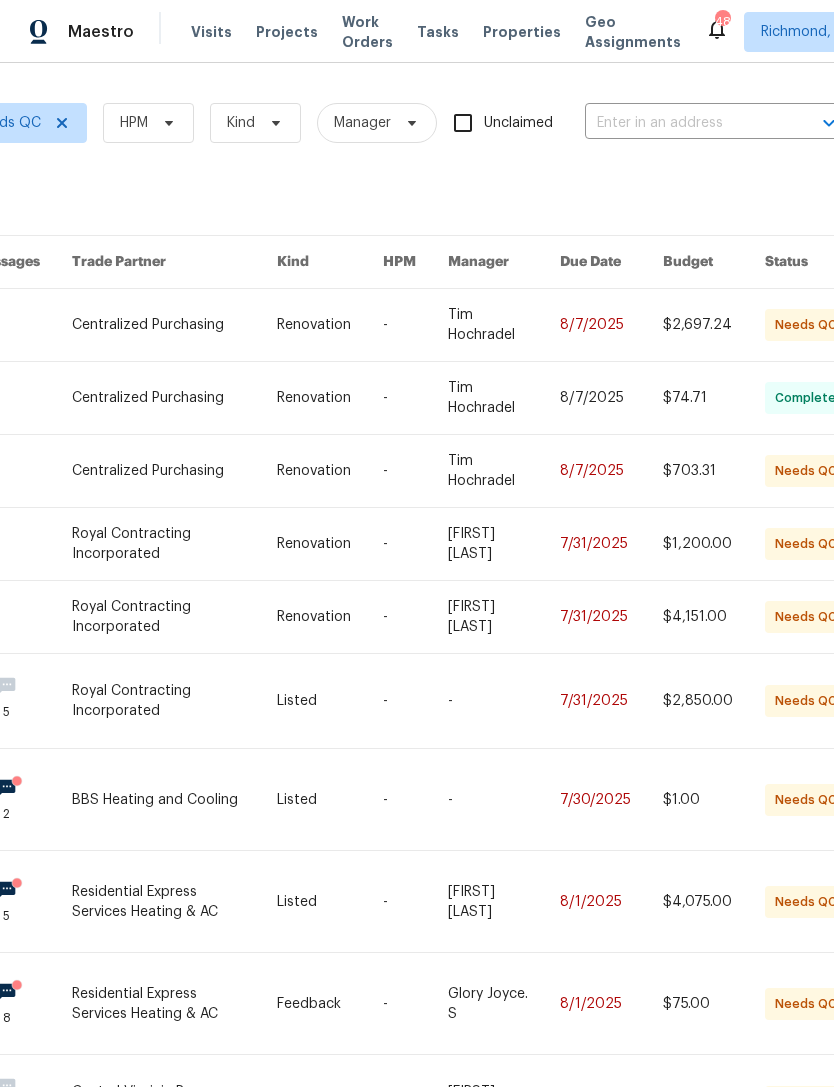 scroll, scrollTop: 0, scrollLeft: 283, axis: horizontal 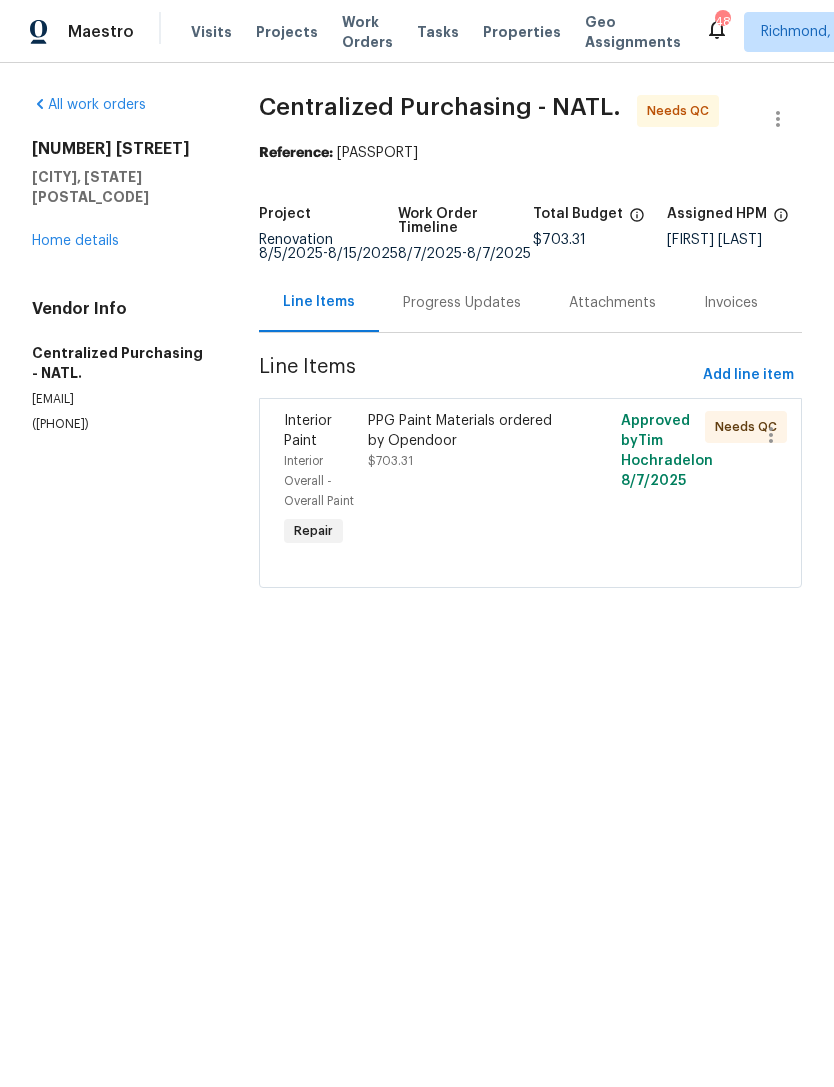 click on "PPG Paint Materials ordered by Opendoor [PRICE]" at bounding box center (467, 481) 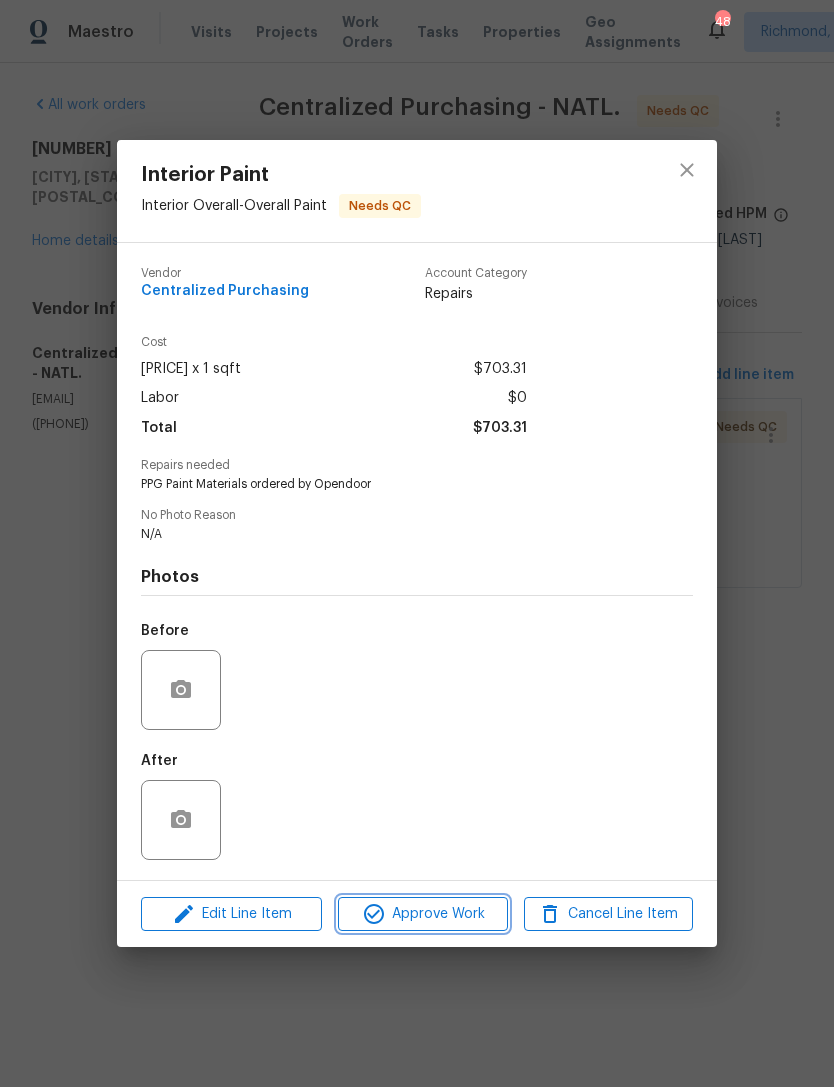 click on "Approve Work" at bounding box center (422, 914) 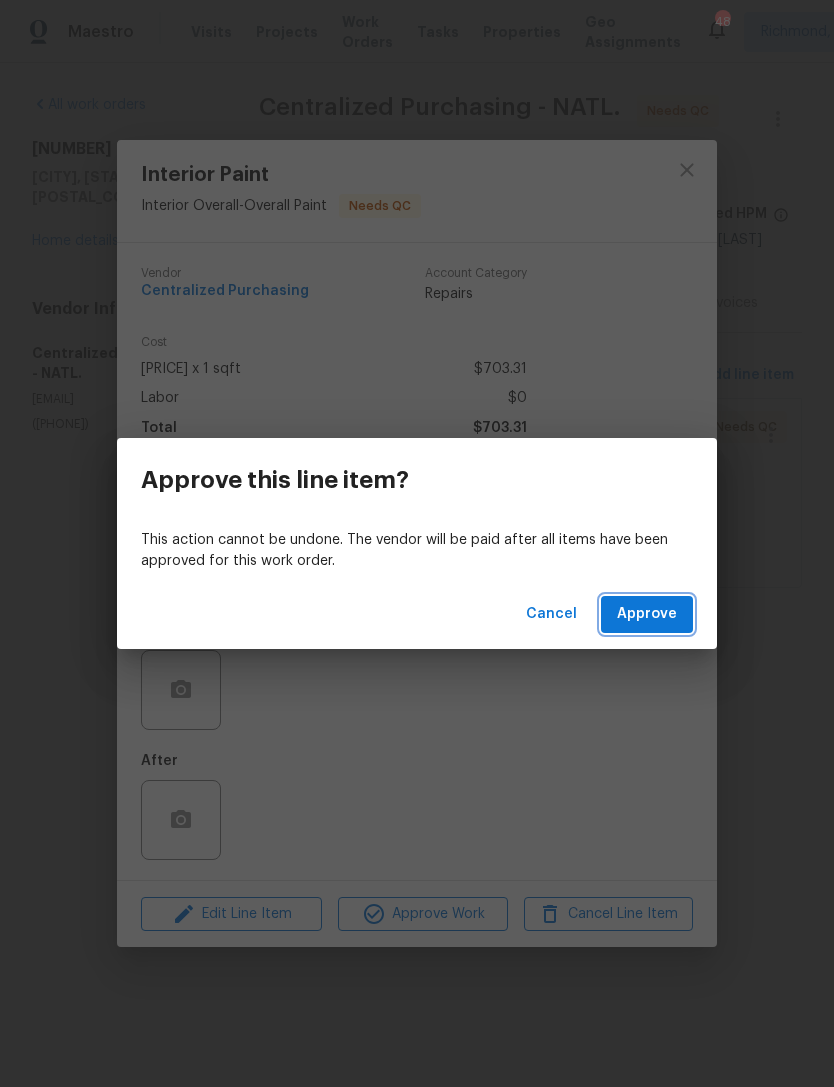 click on "Approve" at bounding box center (647, 614) 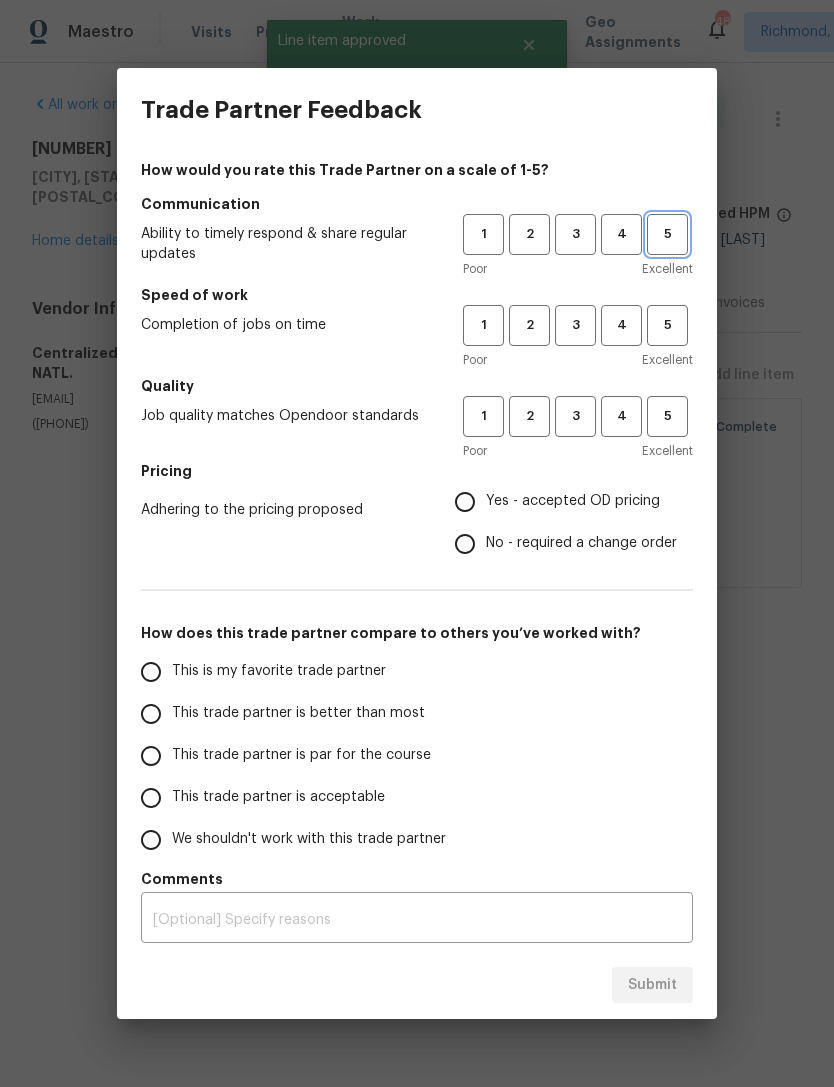 click on "5" at bounding box center [667, 234] 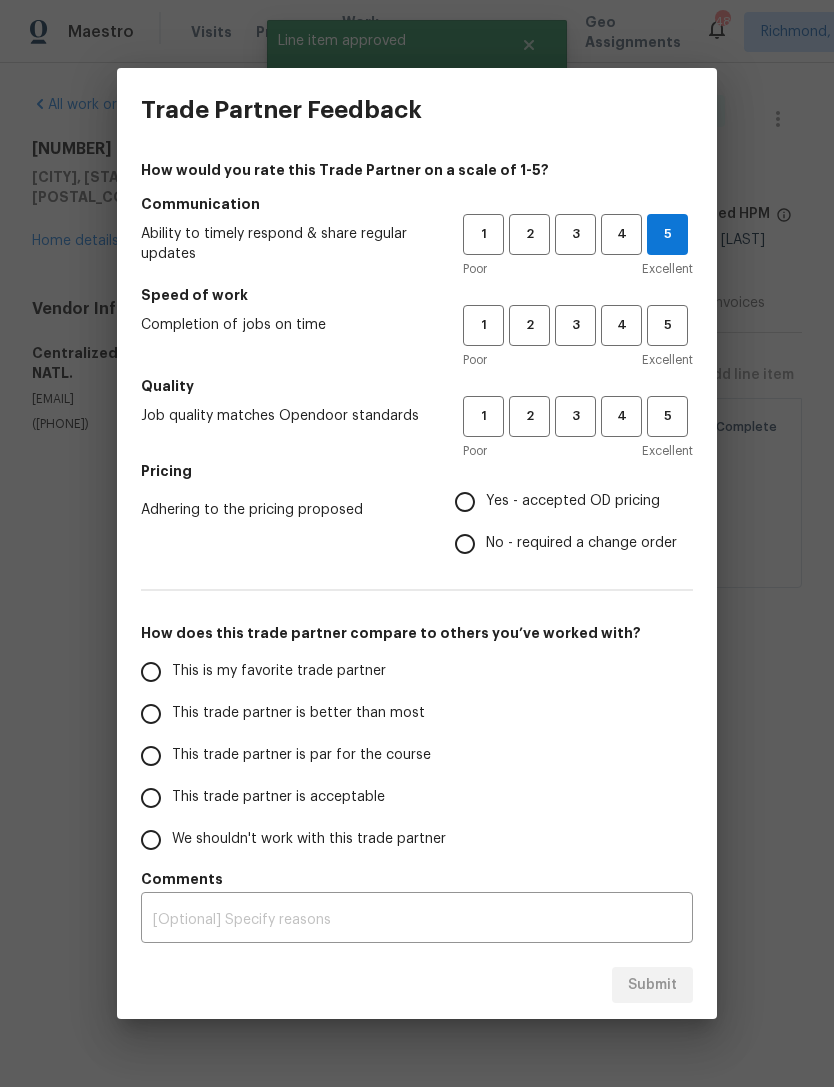 click on "Speed of work" at bounding box center (417, 295) 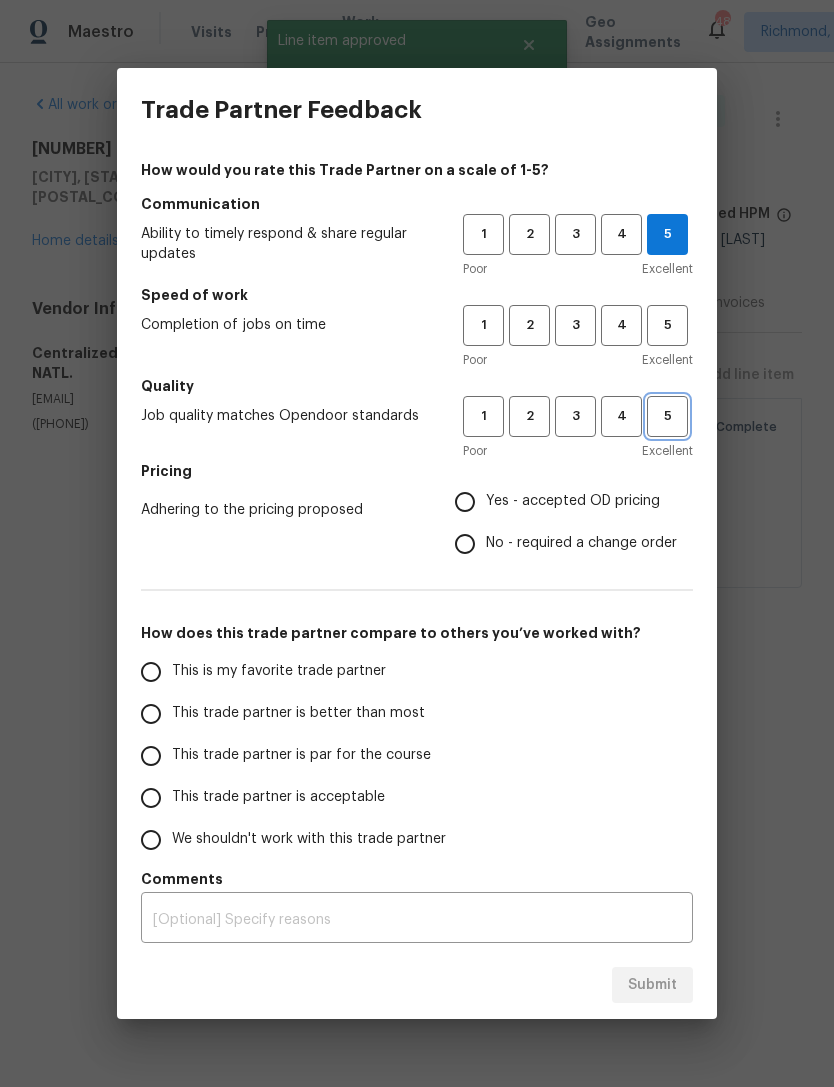 click on "5" at bounding box center [667, 416] 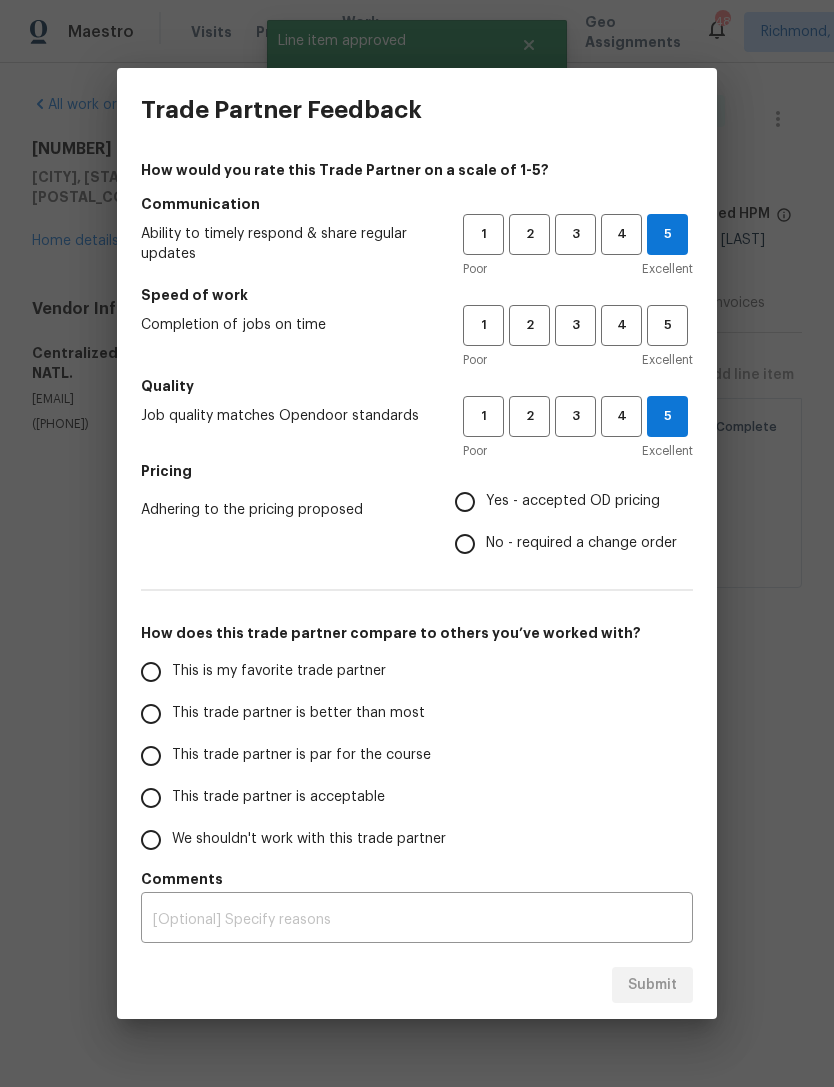 click on "Yes - accepted OD pricing" at bounding box center (465, 502) 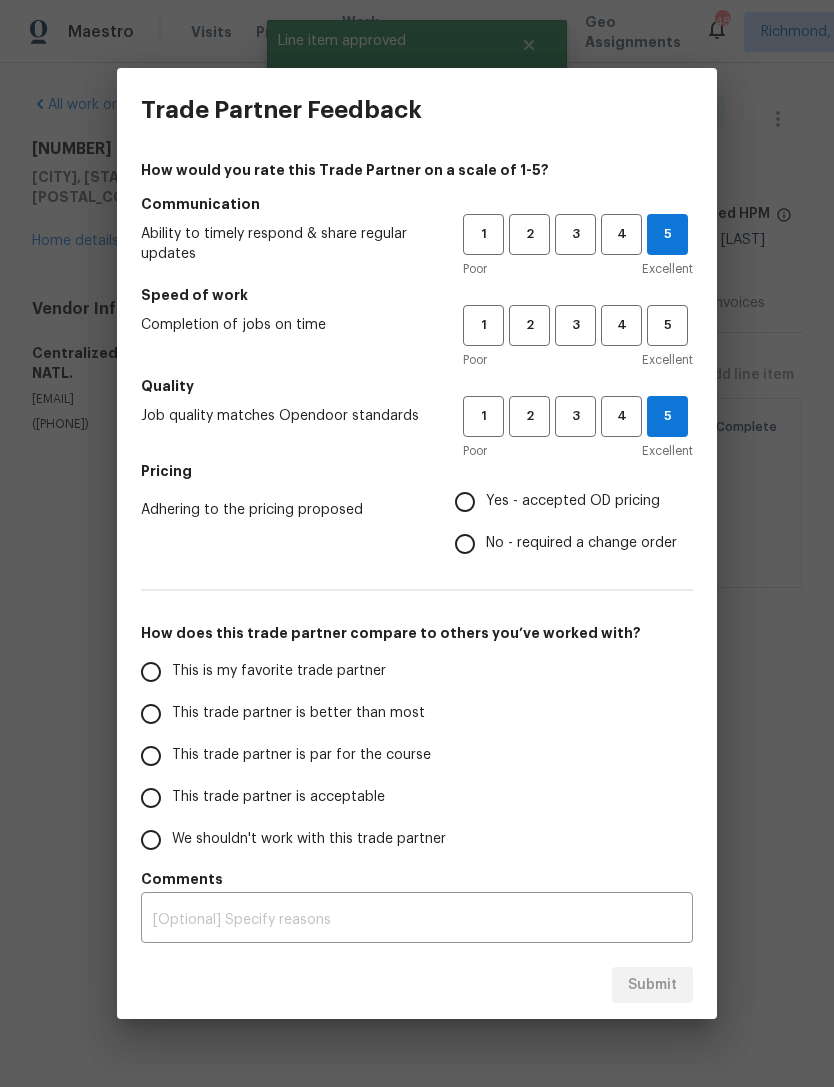 radio on "true" 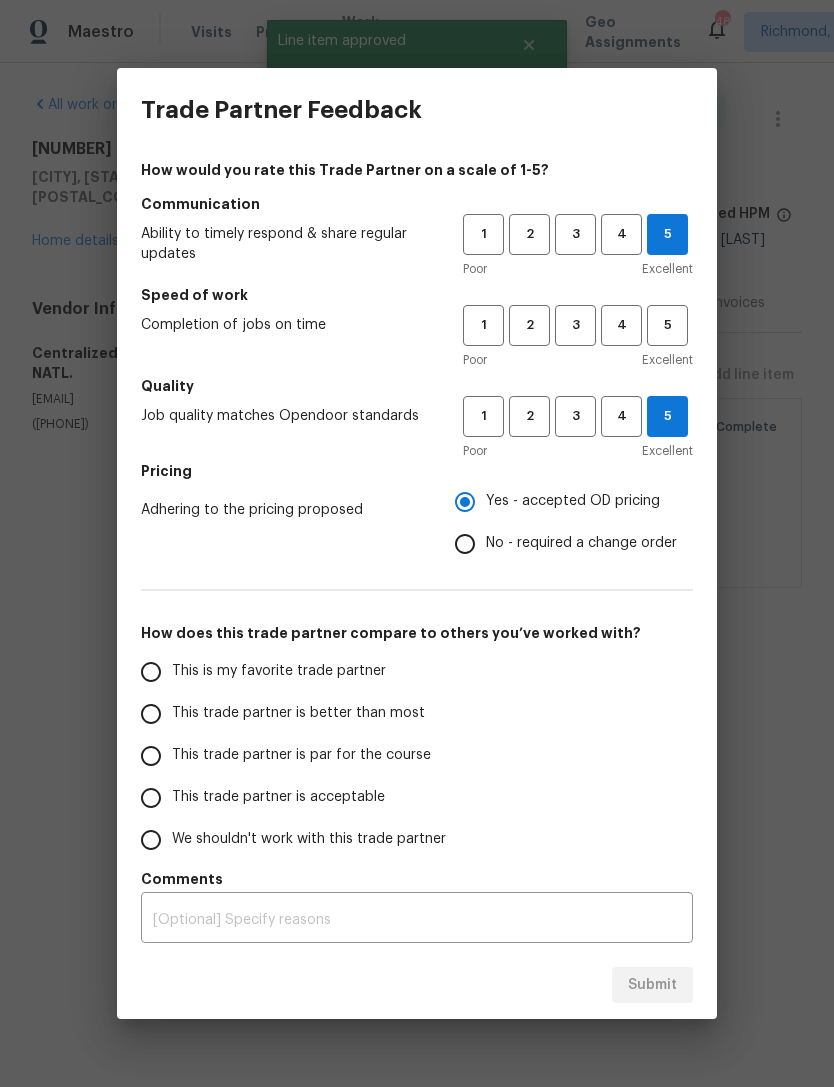 click on "This is my favorite trade partner" at bounding box center [151, 672] 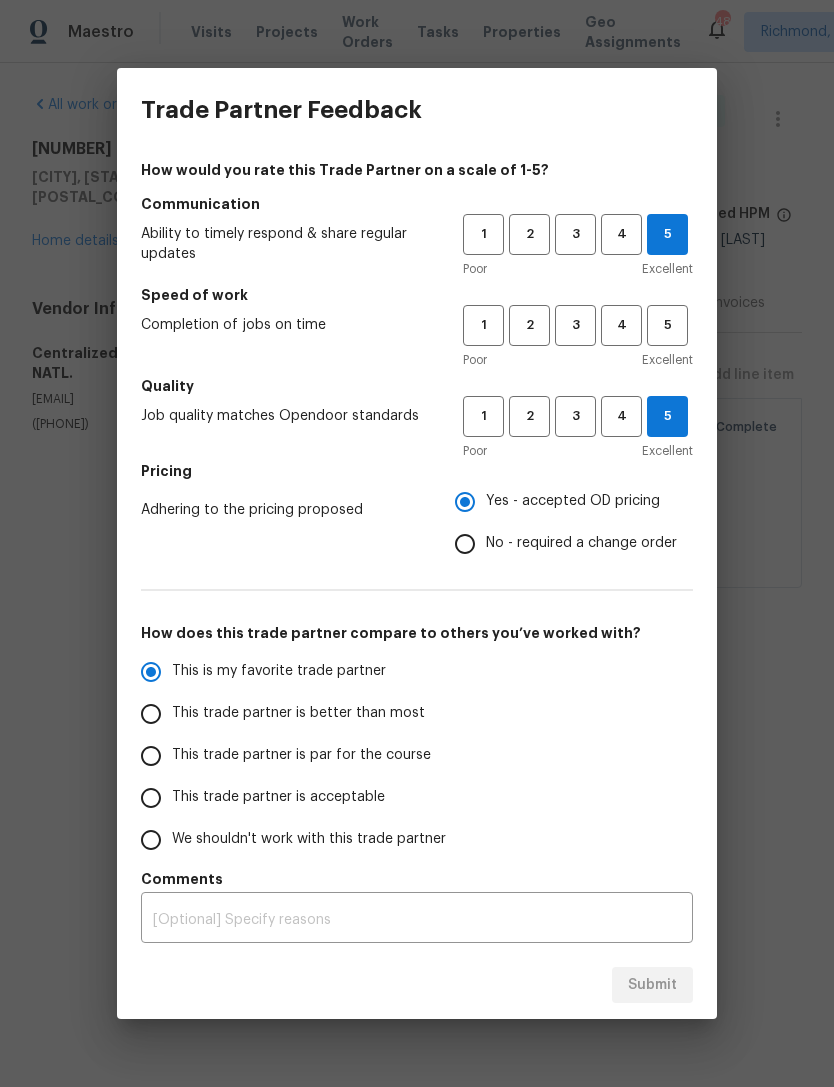 click on "Submit" at bounding box center [417, 985] 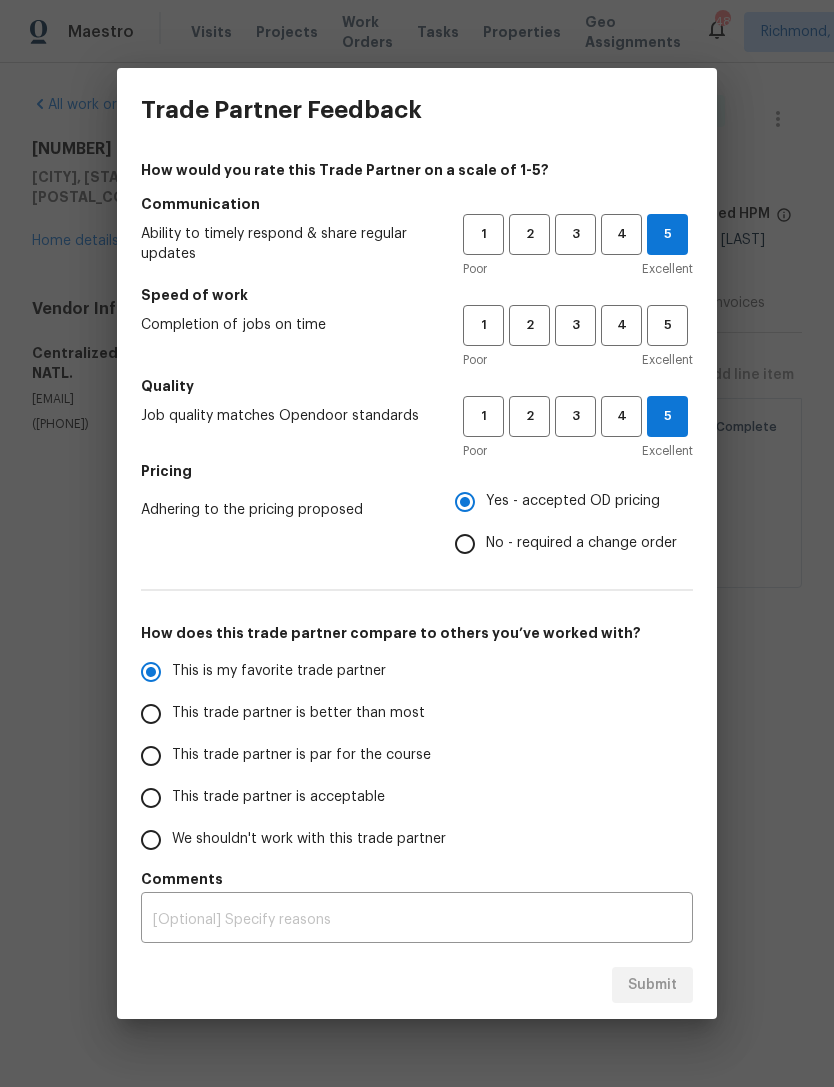 click on "Submit" at bounding box center [417, 985] 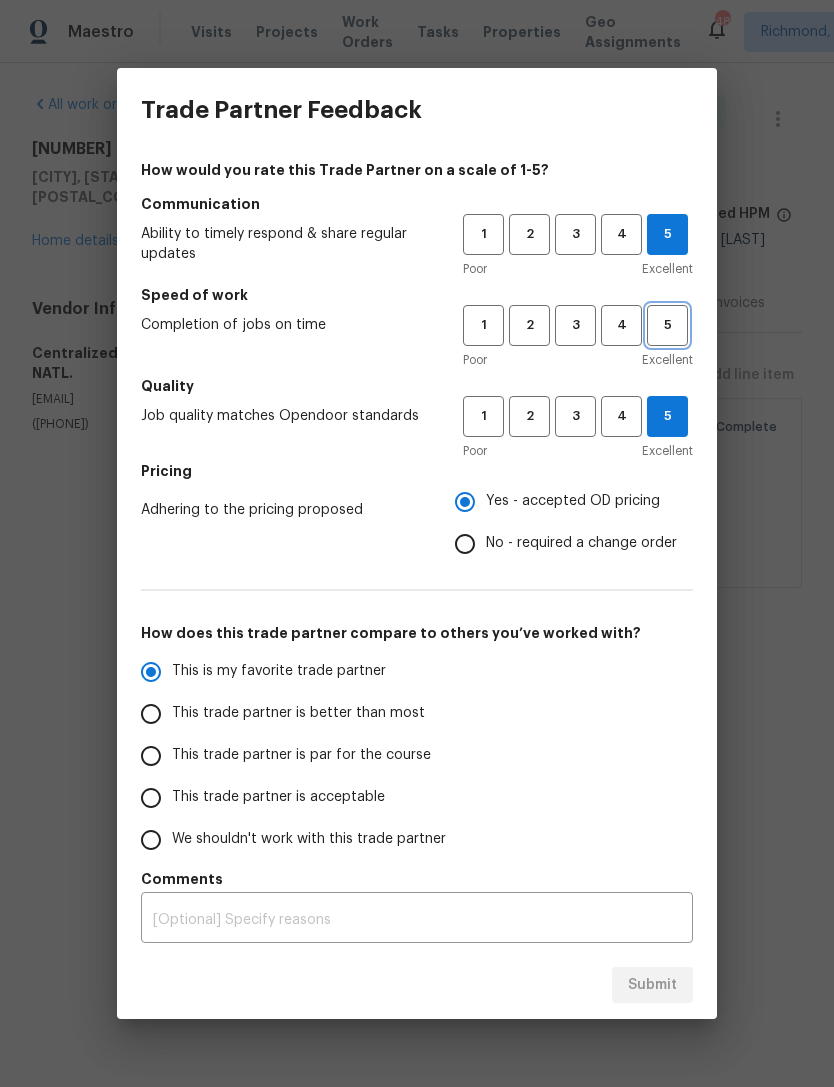 click on "5" at bounding box center (667, 325) 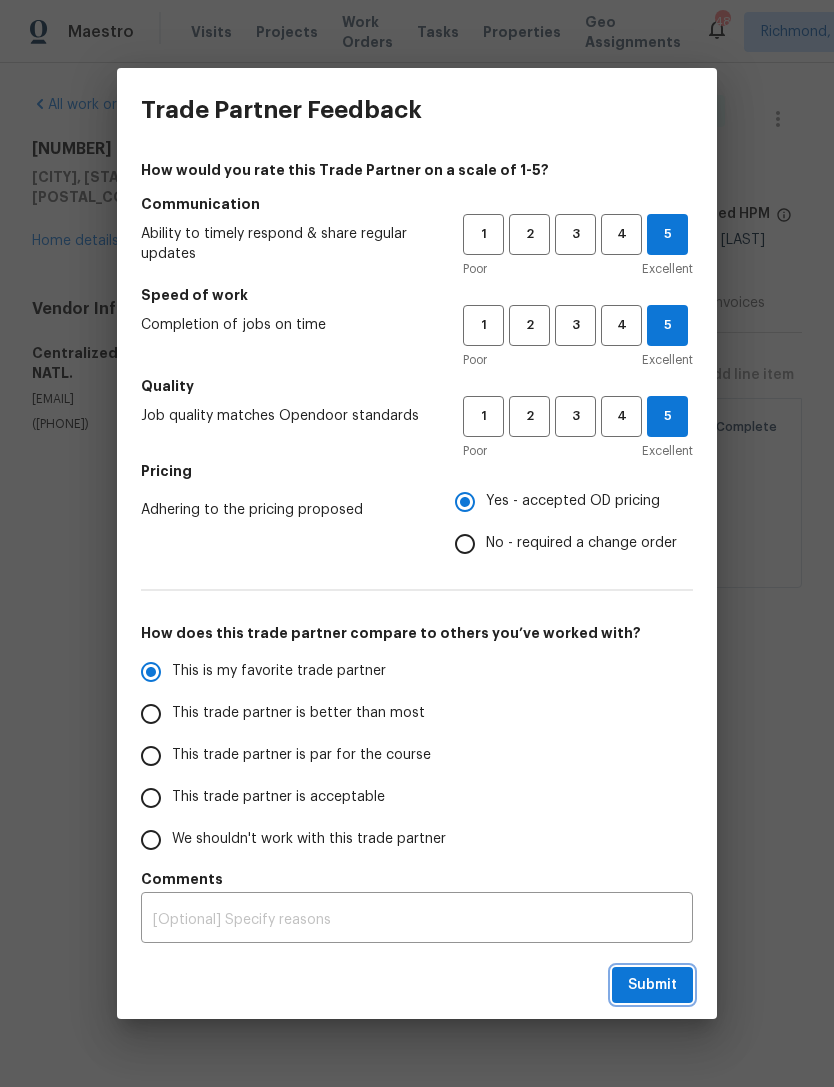 click on "Submit" at bounding box center (652, 985) 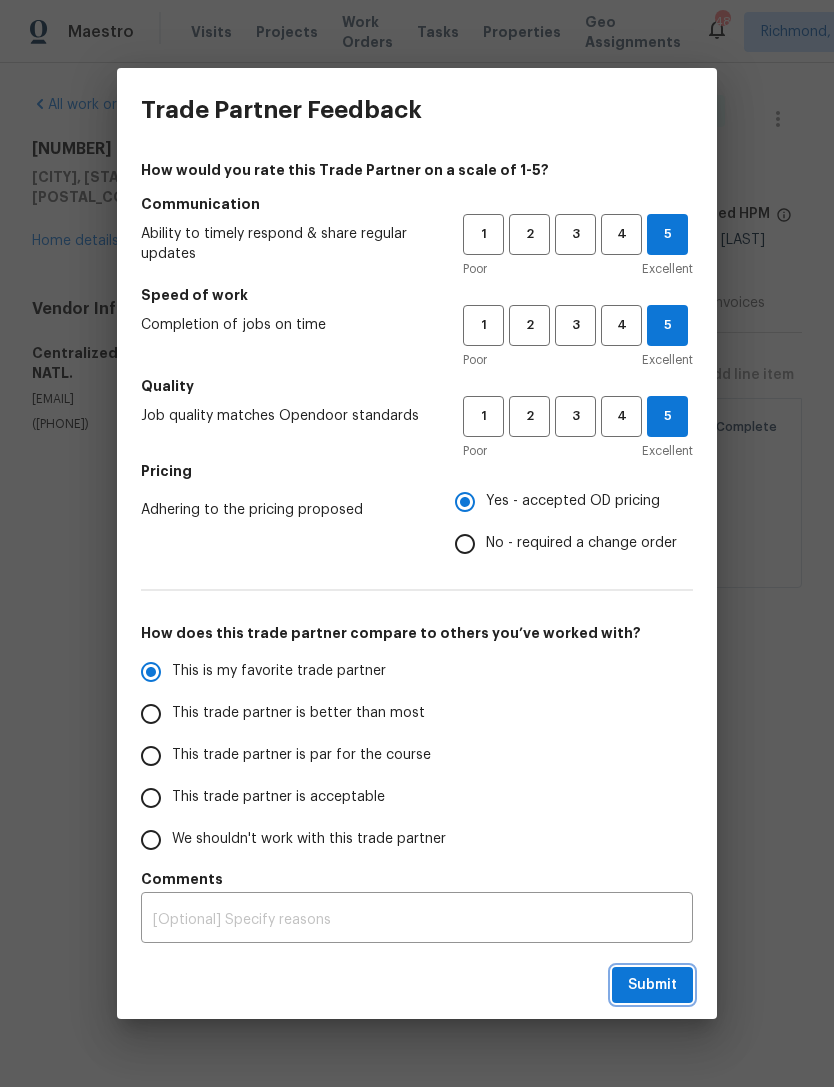 radio on "false" 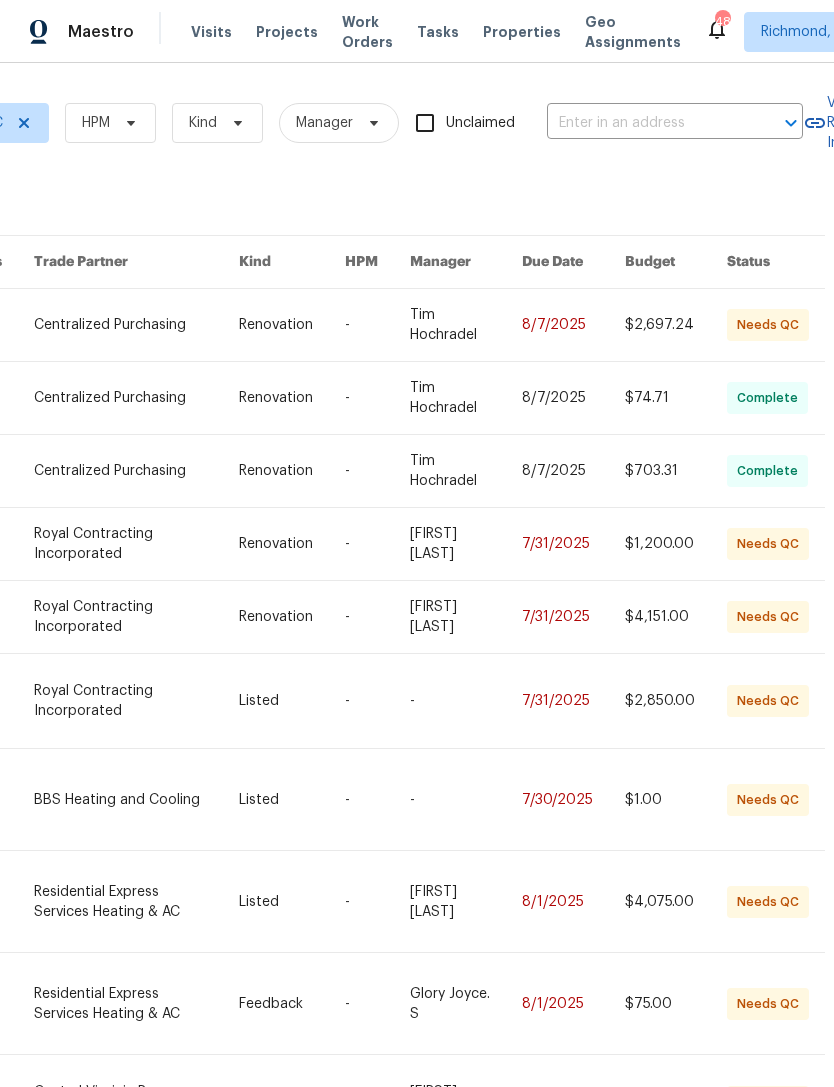 scroll, scrollTop: 0, scrollLeft: 321, axis: horizontal 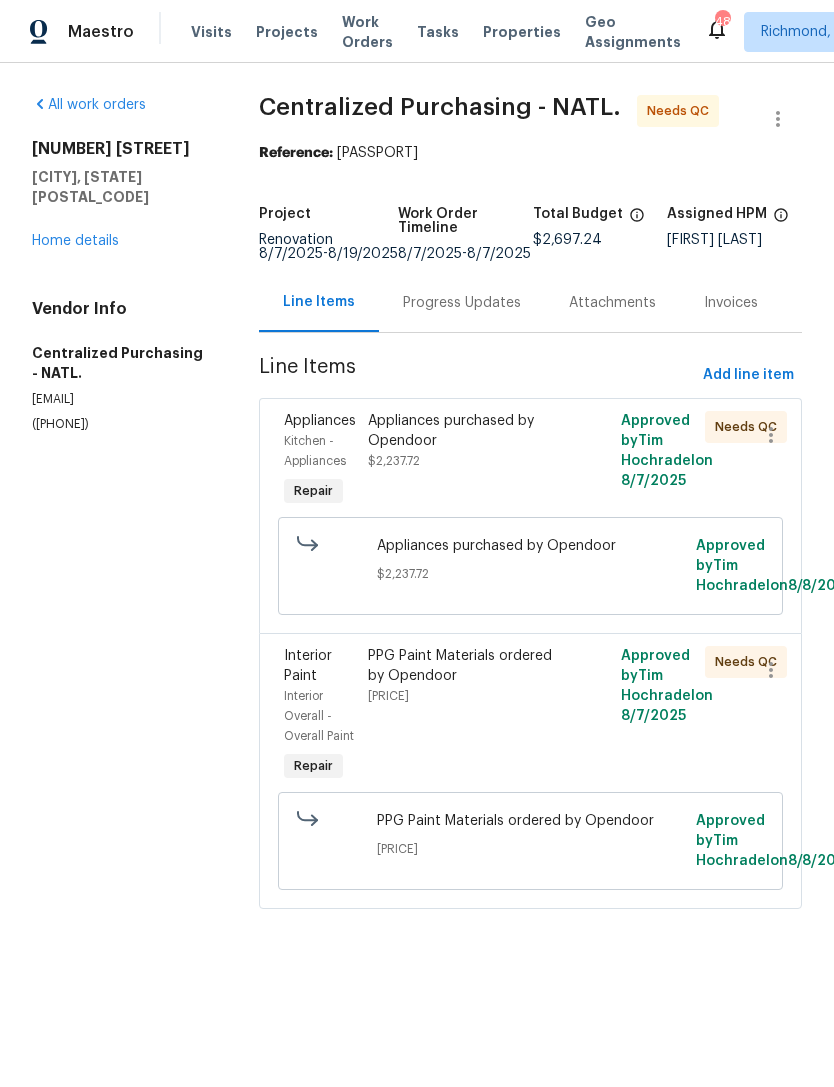 click on "Appliances purchased by Opendoor [PRICE]" at bounding box center [467, 441] 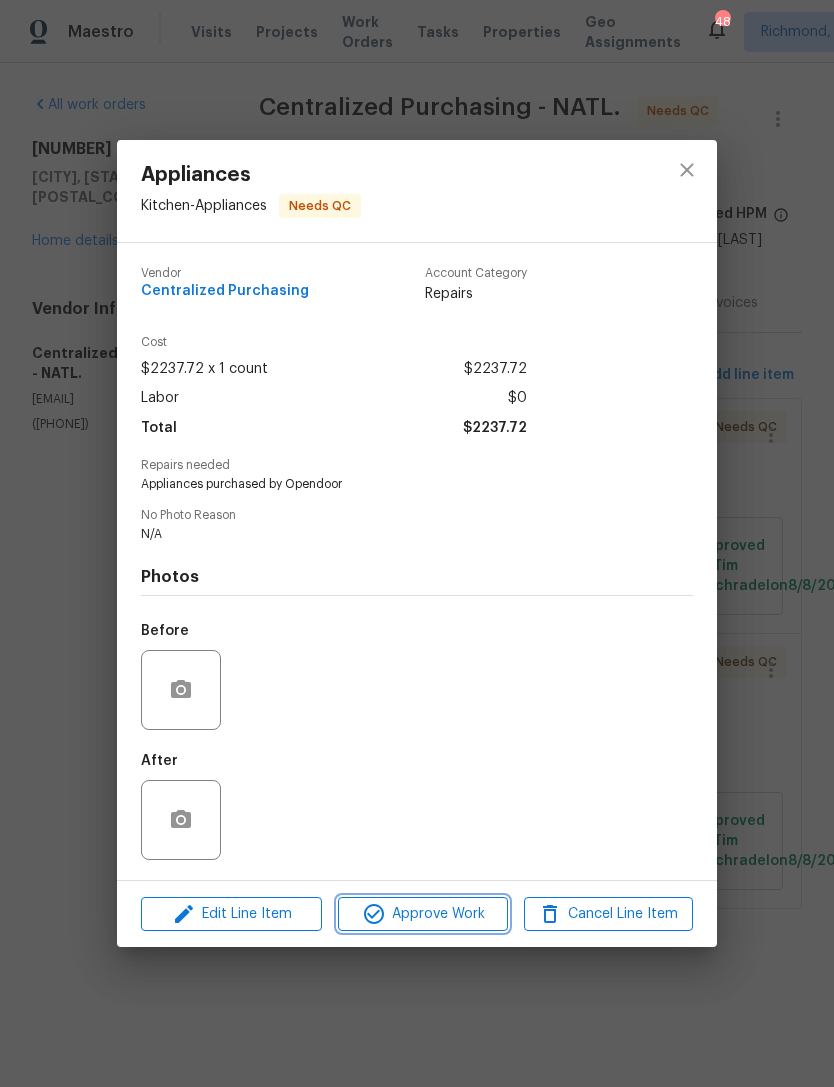 click on "Approve Work" at bounding box center (422, 914) 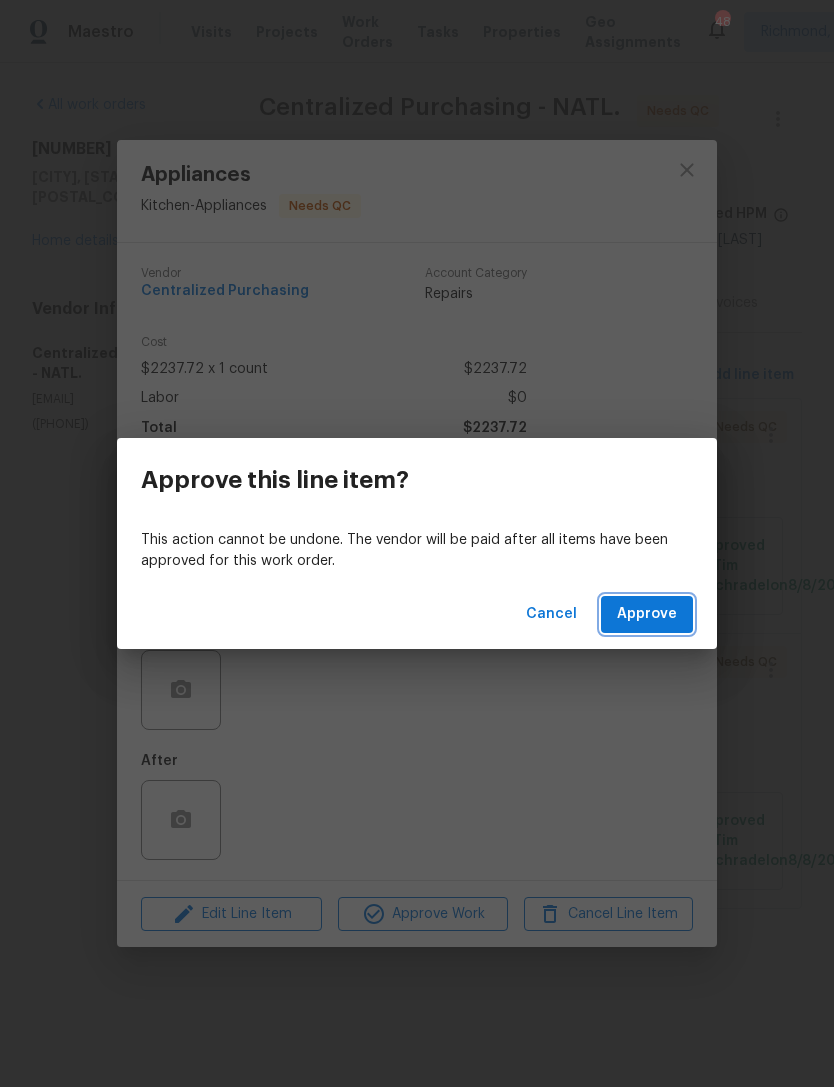 click on "Approve" at bounding box center (647, 614) 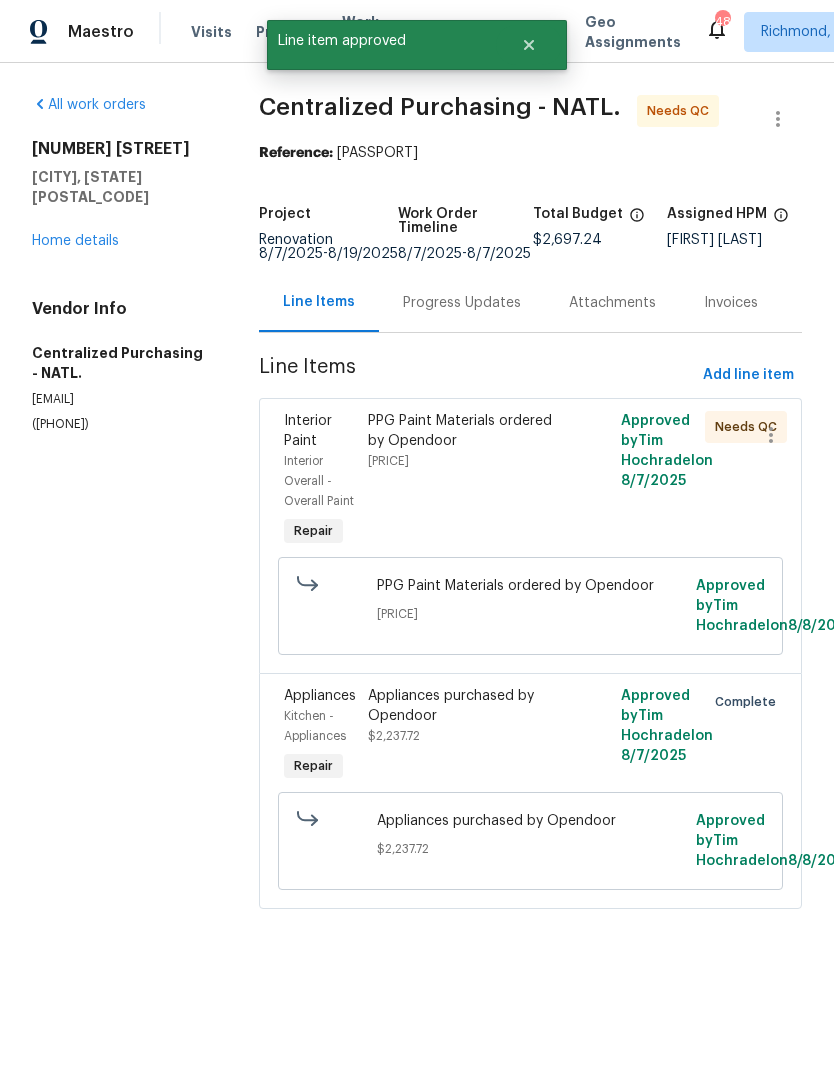 click on "PPG Paint Materials ordered by Opendoor [PRICE]" at bounding box center [530, 606] 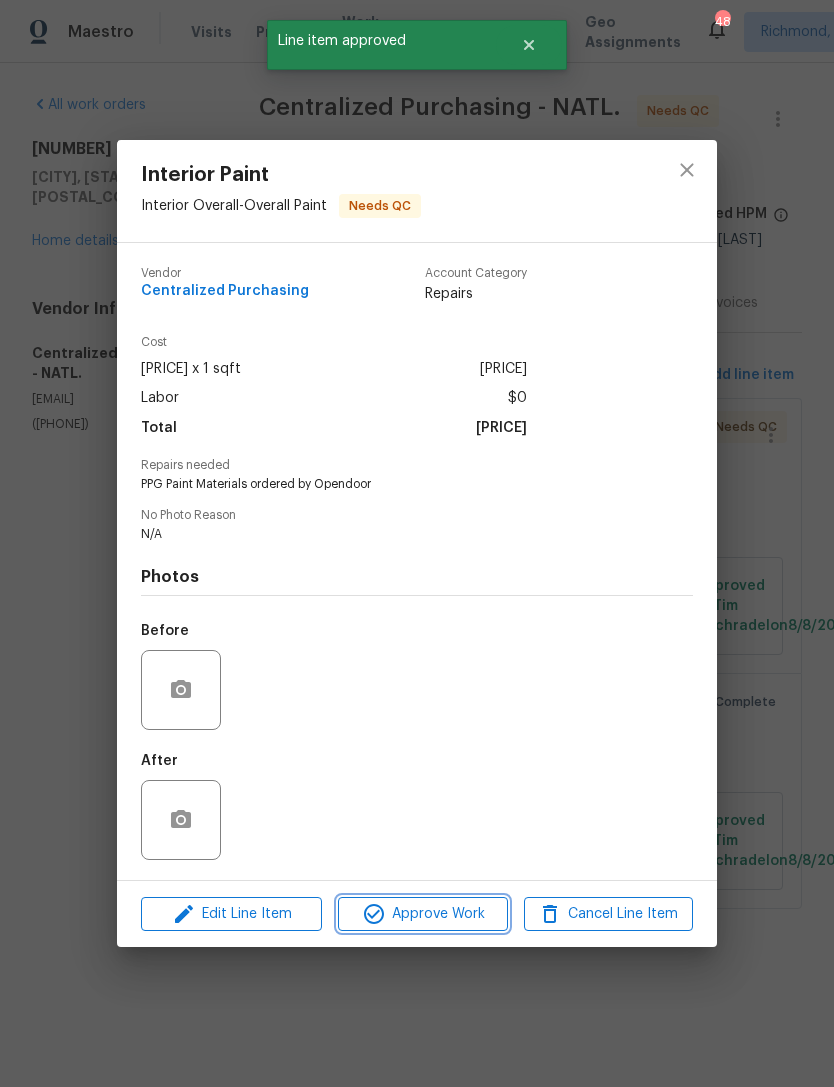 click on "Approve Work" at bounding box center [422, 914] 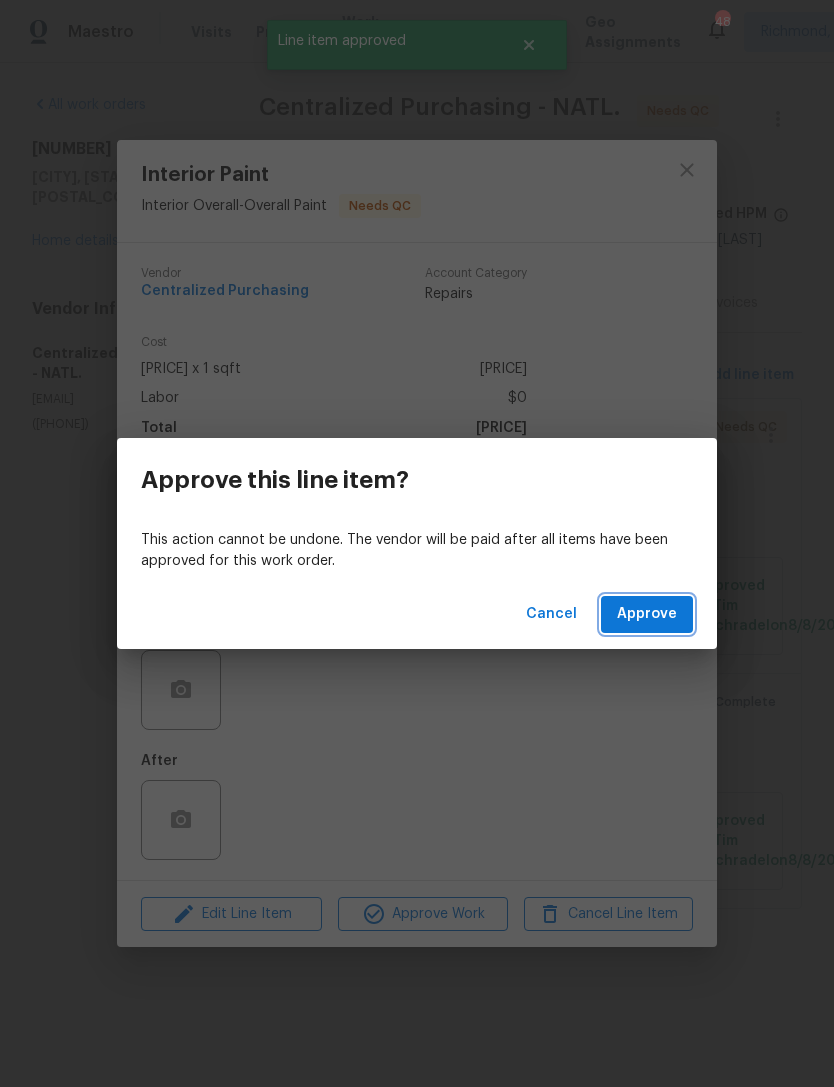 click on "Approve" at bounding box center [647, 614] 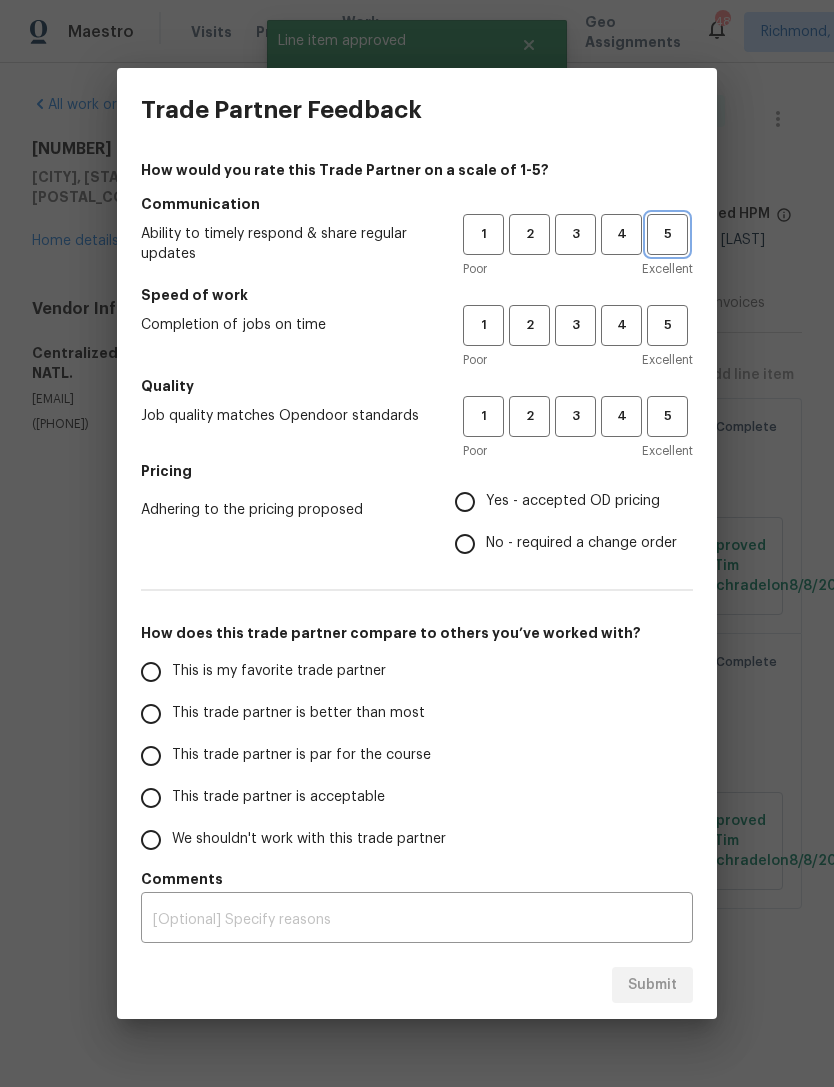 click on "5" at bounding box center [667, 234] 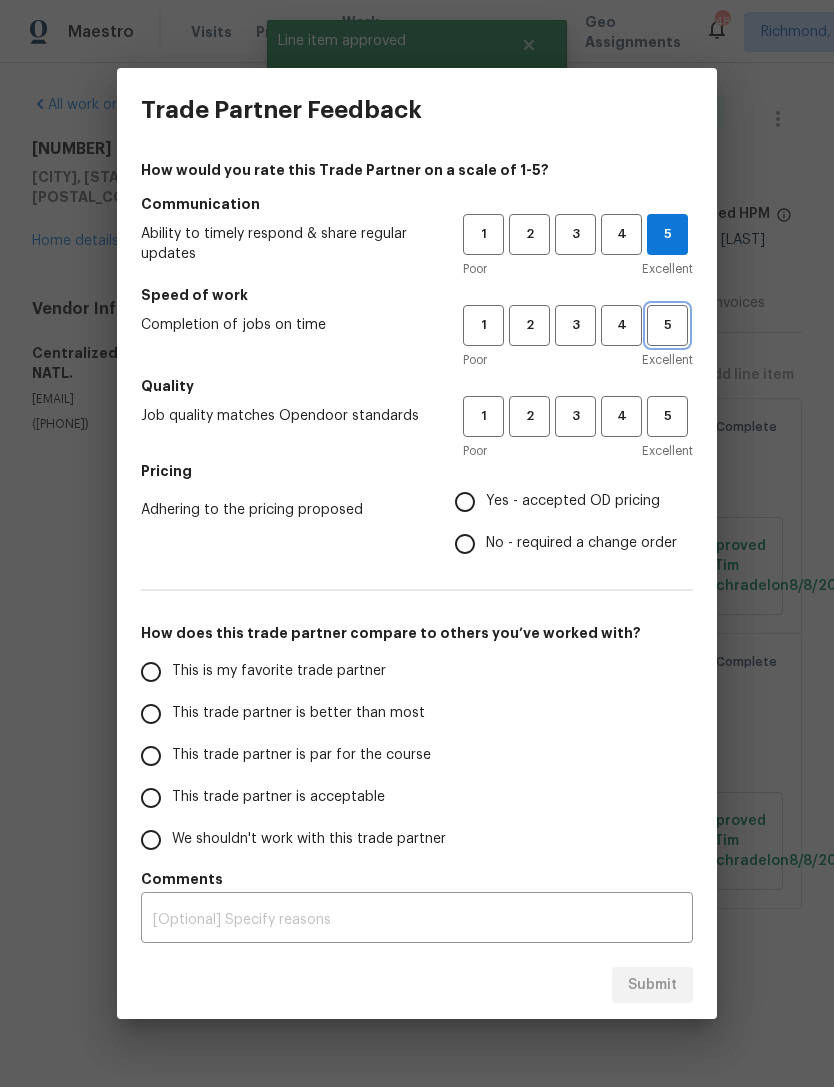 click on "5" at bounding box center (667, 325) 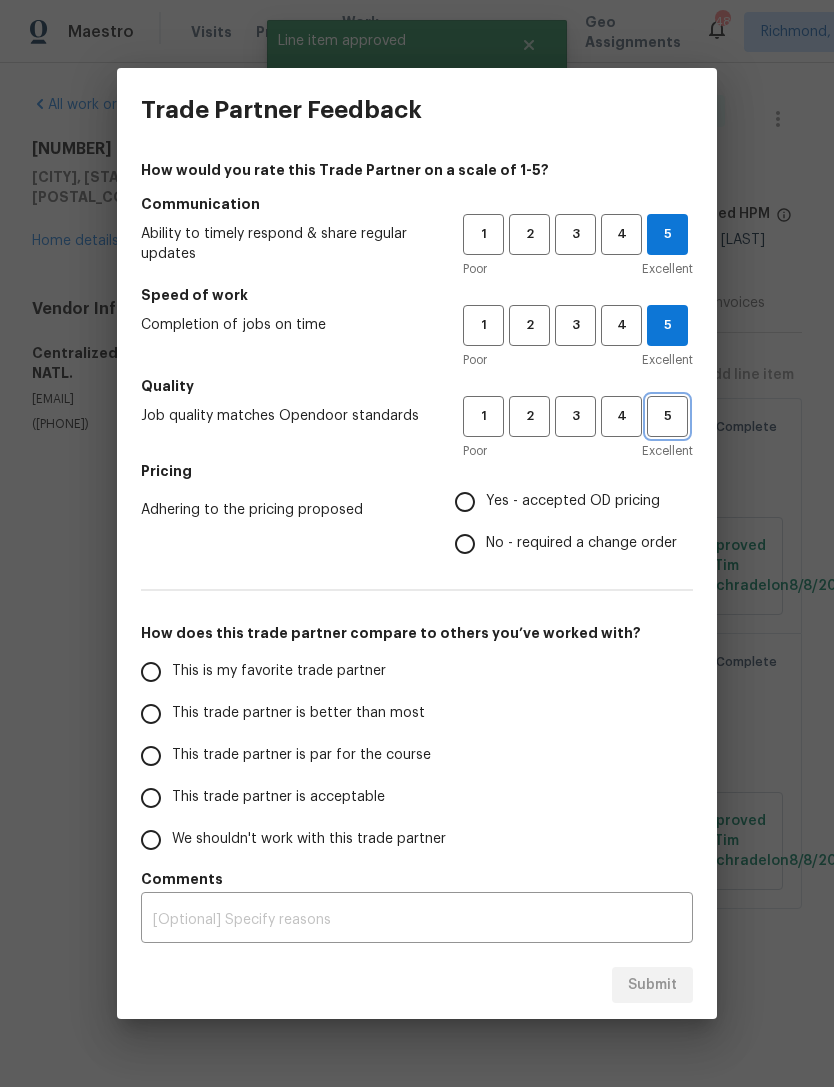 click on "5" at bounding box center (667, 416) 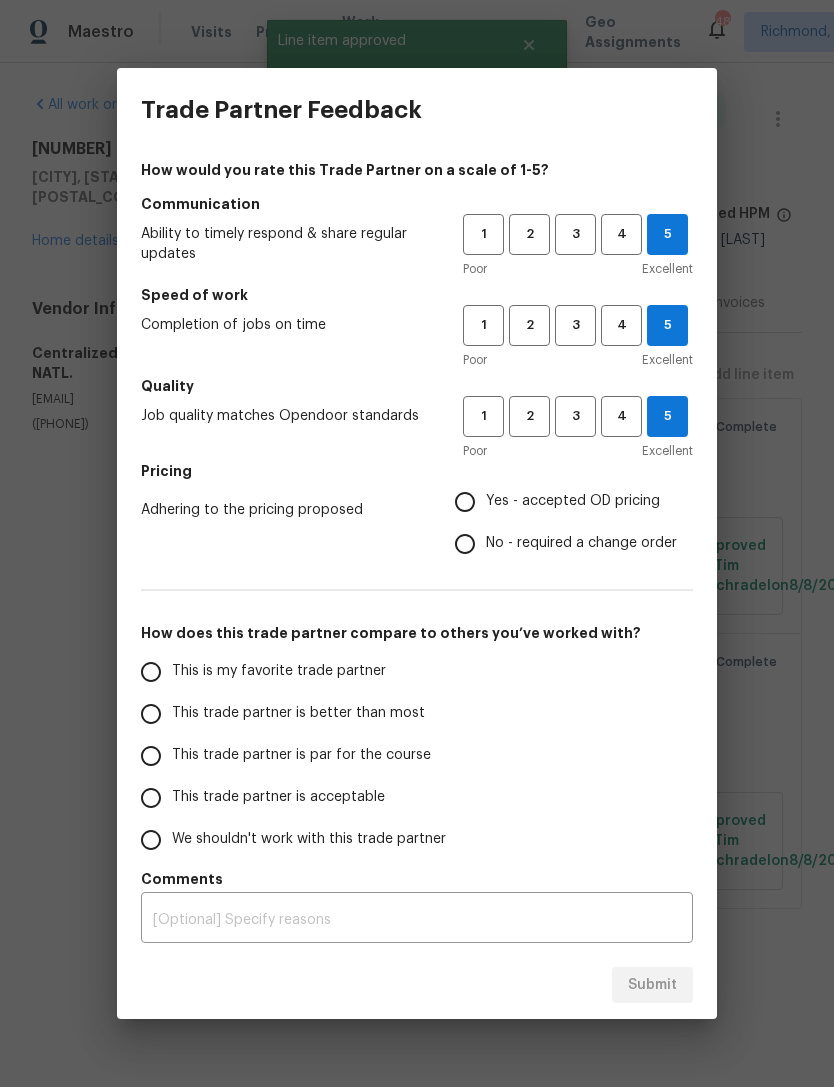 click on "Yes - accepted OD pricing" at bounding box center [465, 502] 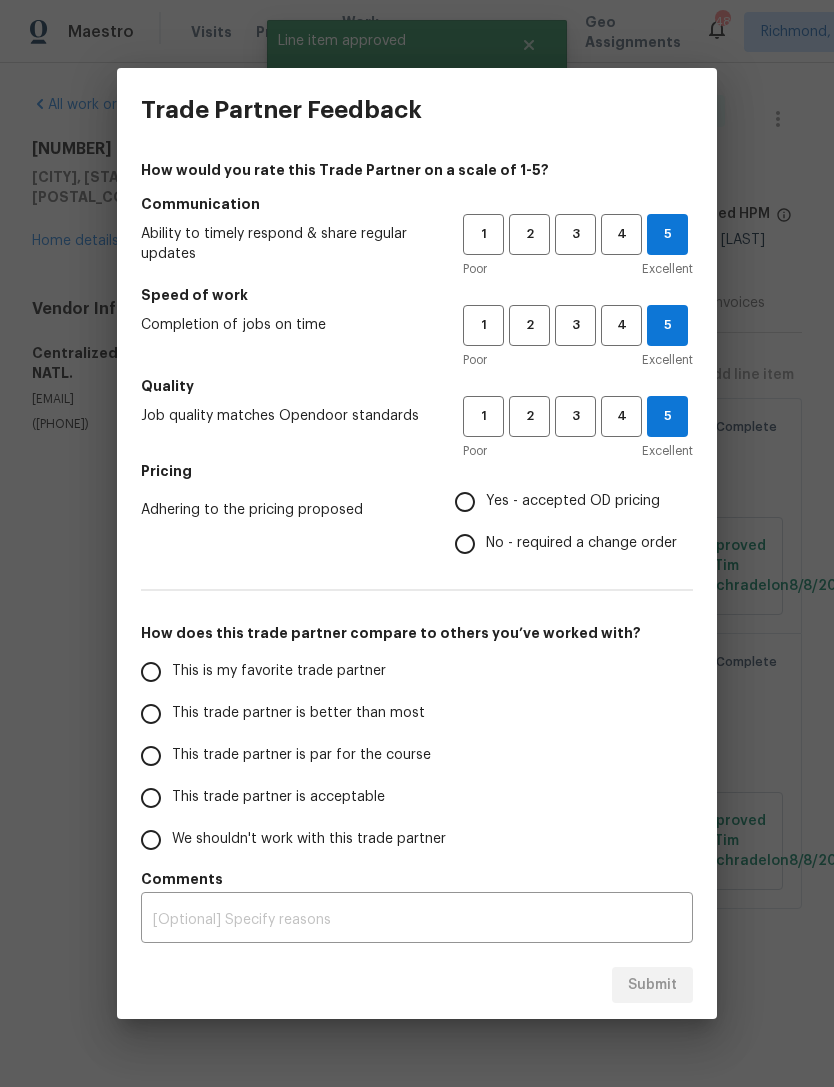 radio on "true" 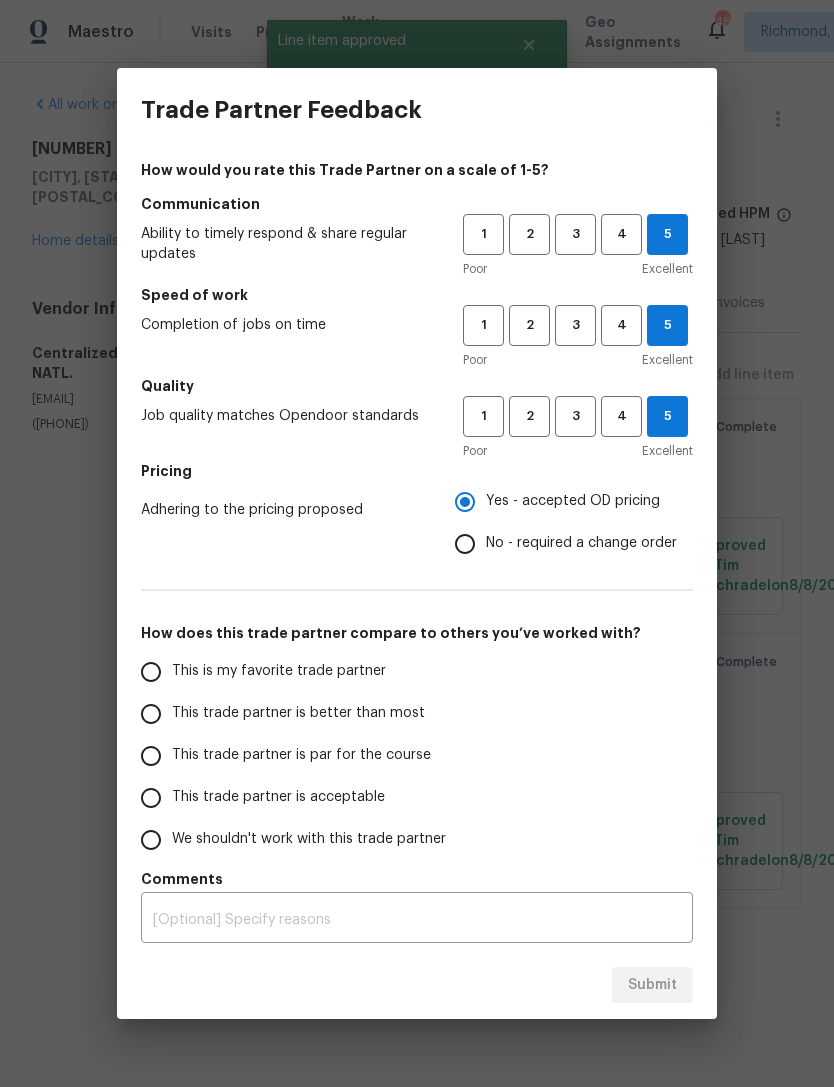click on "This is my favorite trade partner" at bounding box center [151, 672] 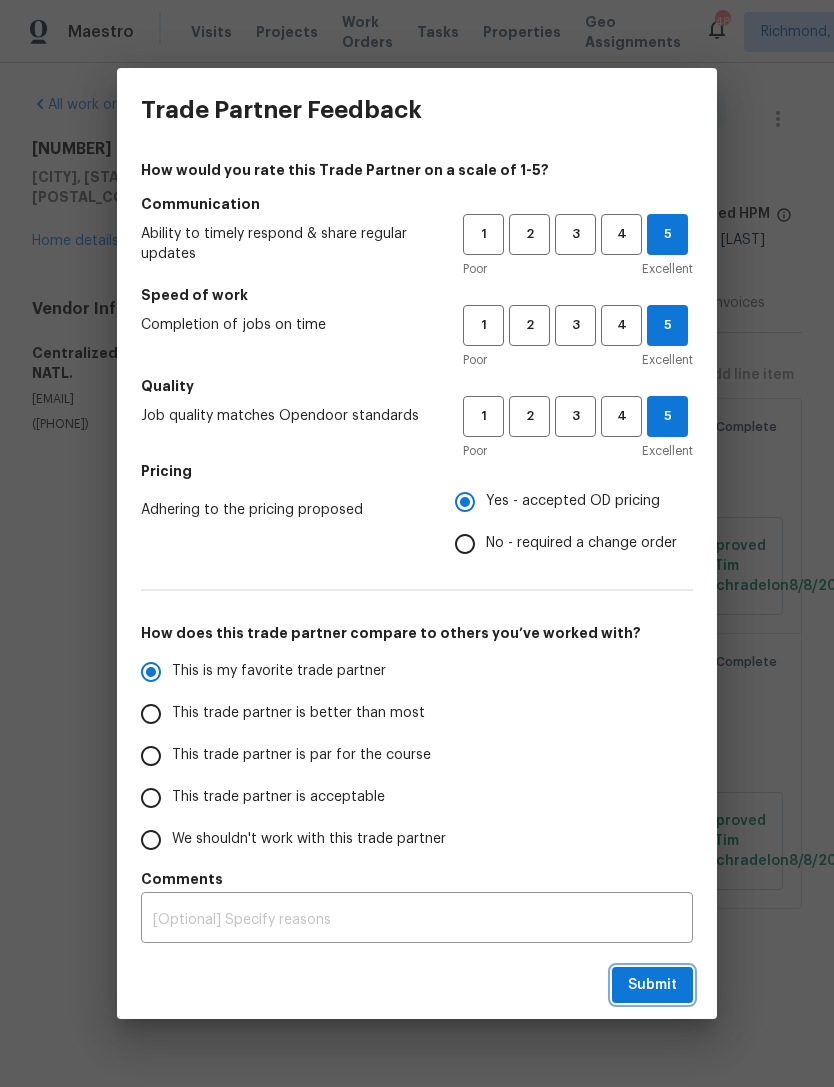 click on "Submit" at bounding box center [652, 985] 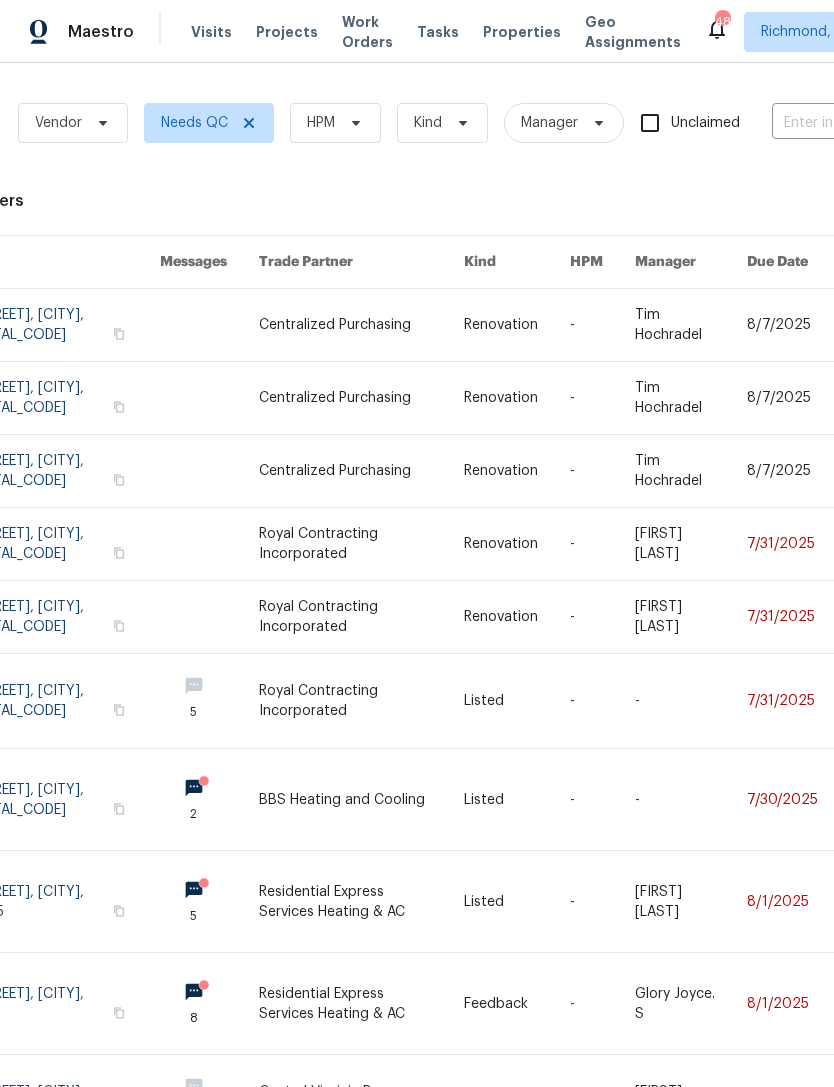 scroll, scrollTop: 0, scrollLeft: 95, axis: horizontal 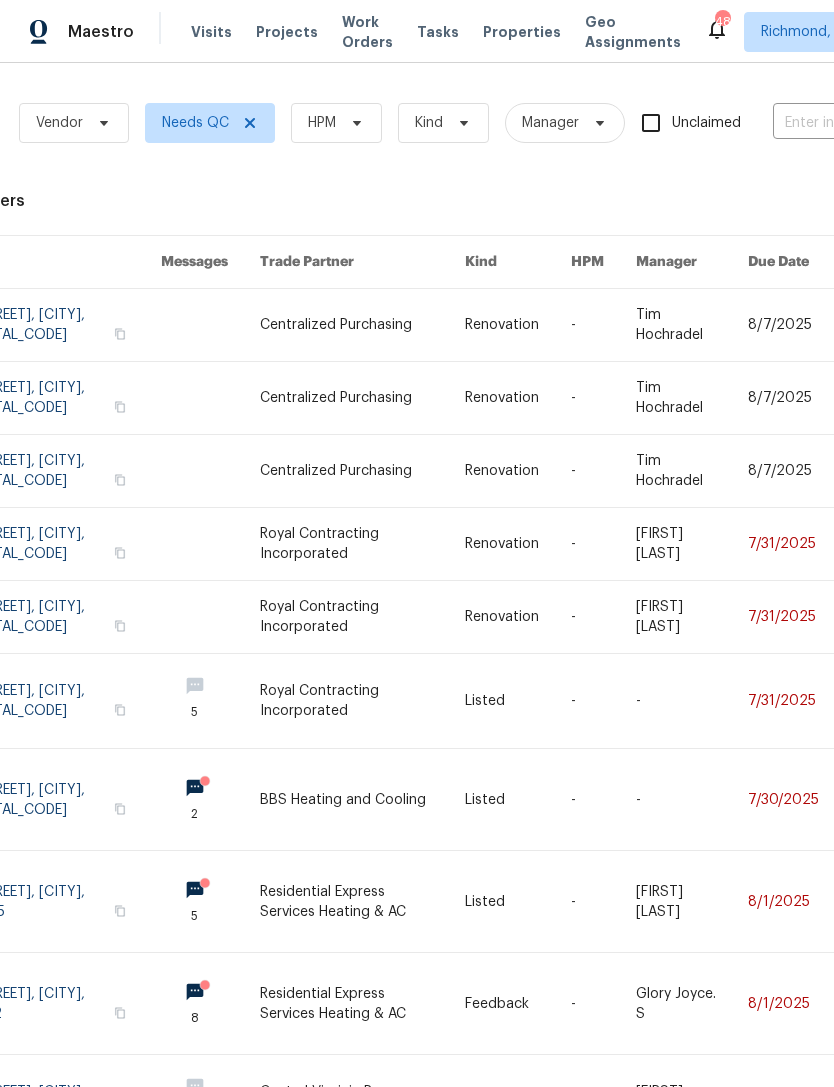 click at bounding box center (362, 617) 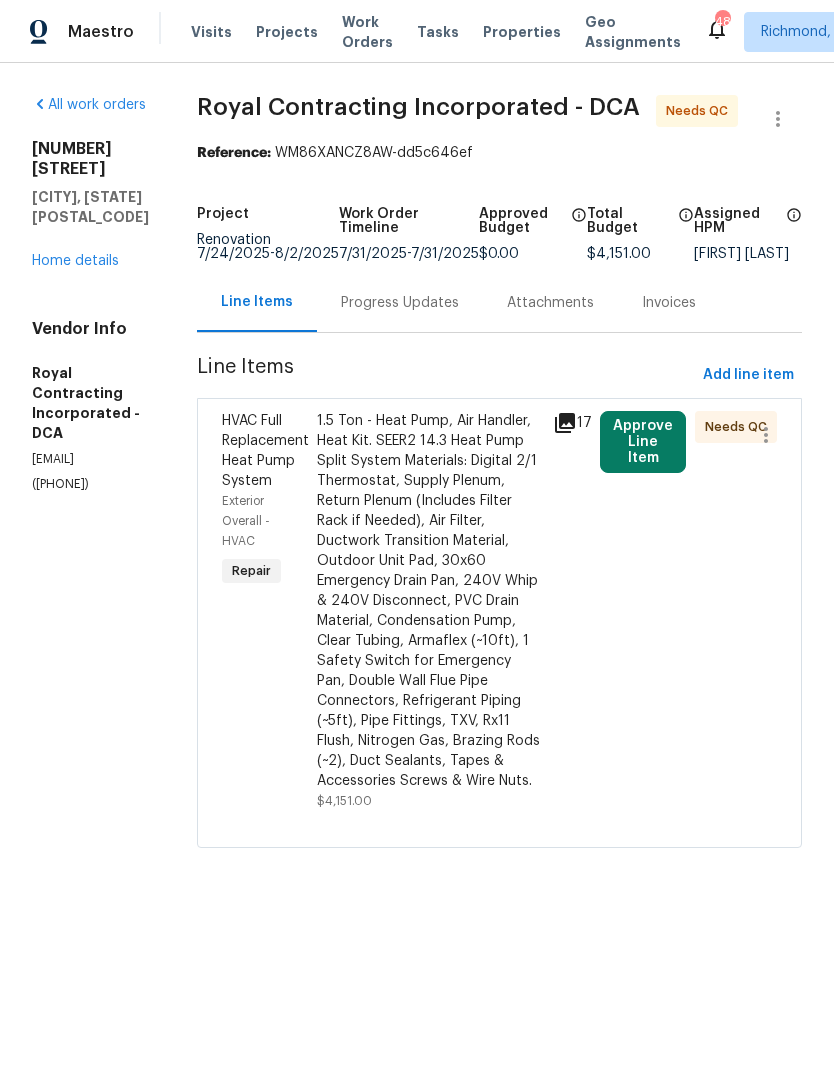 click on "Approve Line Item" at bounding box center (643, 442) 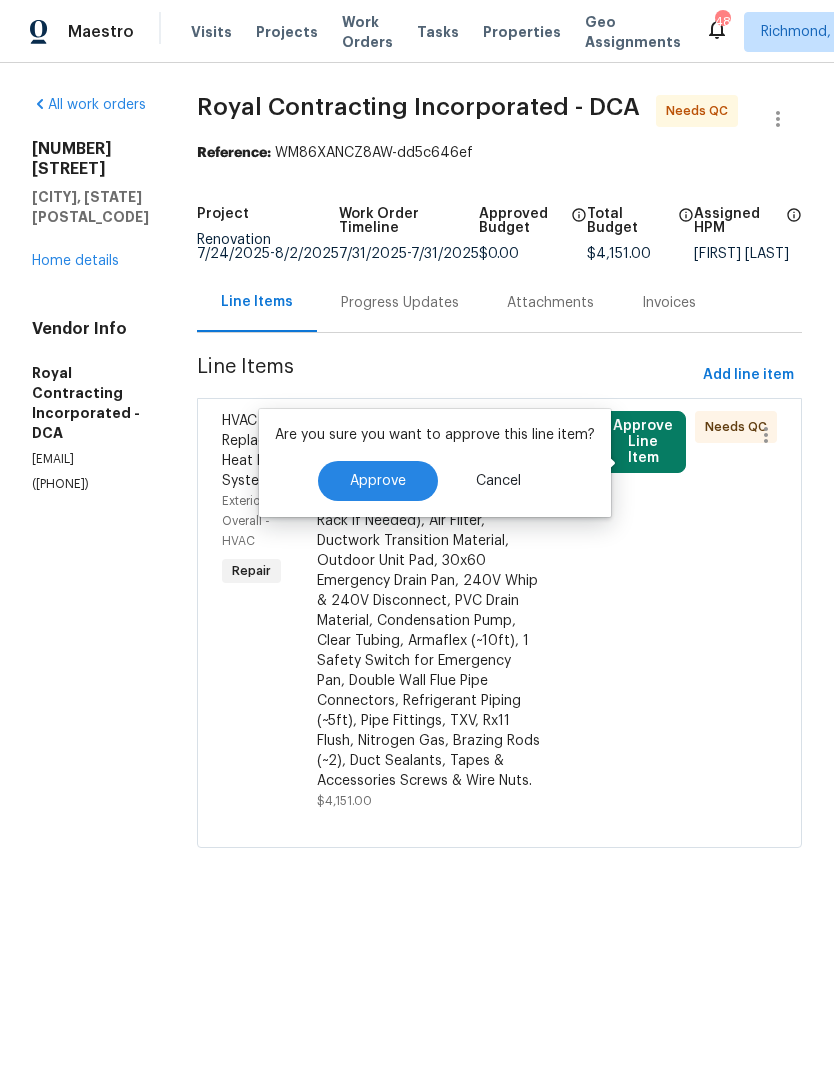 click on "Approve" at bounding box center [378, 481] 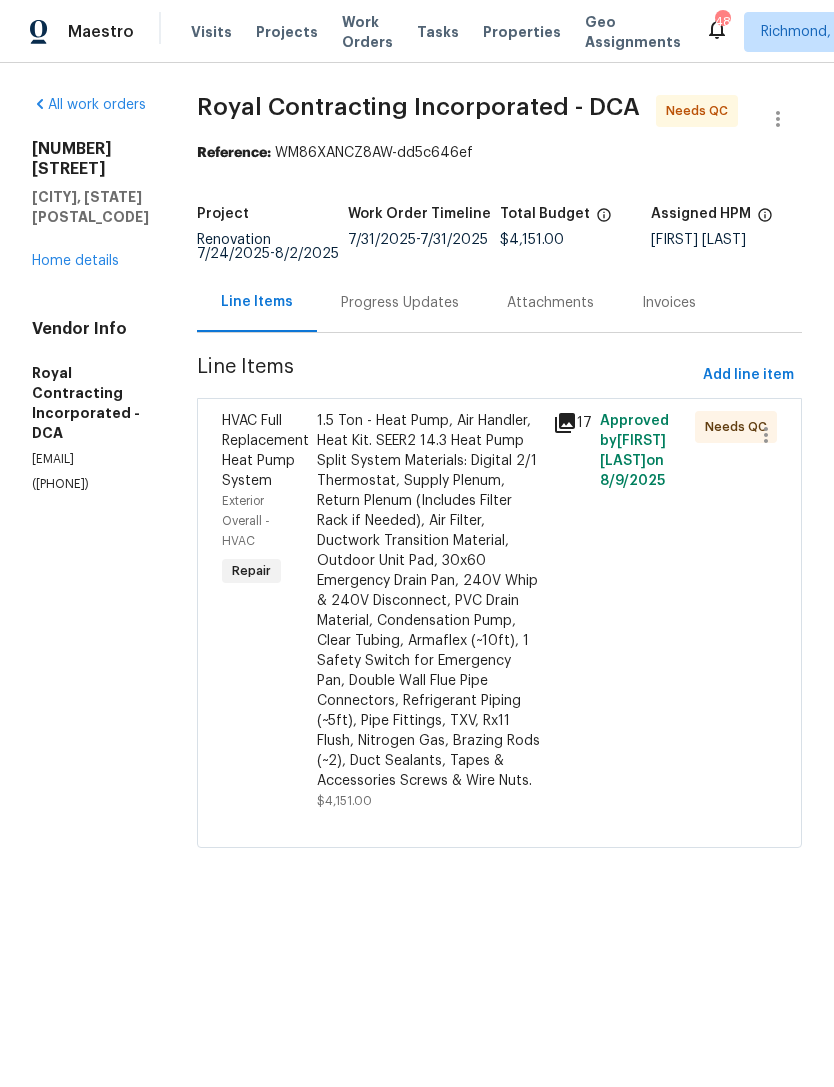 click on "1.5 Ton - Heat Pump, Air Handler, Heat Kit. SEER2 14.3  Heat Pump Split System Materials:  Digital 2/1 Thermostat, Supply Plenum, Return Plenum (Includes Filter Rack if Needed), Air Filter, Ductwork Transition Material, Outdoor Unit Pad, 30x60 Emergency Drain Pan, 240V Whip & 240V Disconnect, PVC Drain Material, Condensation Pump, Clear Tubing, Armaflex (~10ft), 1 Safety Switch for Emergency Pan, Double Wall Flue Pipe Connectors, Refrigerant Piping (~5ft), Pipe Fittings, TXV, Rx11 Flush, Nitrogen Gas, Brazing Rods (~2), Duct Sealants, Tapes & Accessories Screws & Wire Nuts." at bounding box center [429, 601] 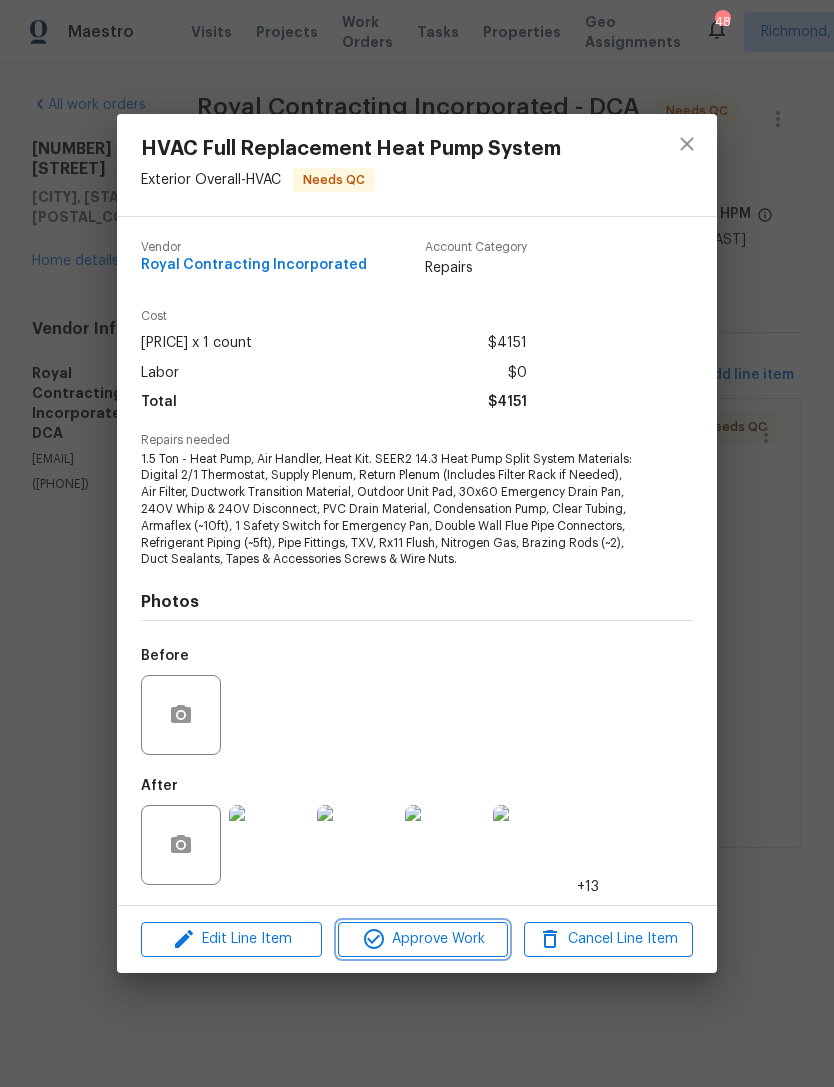 click on "Approve Work" at bounding box center [422, 939] 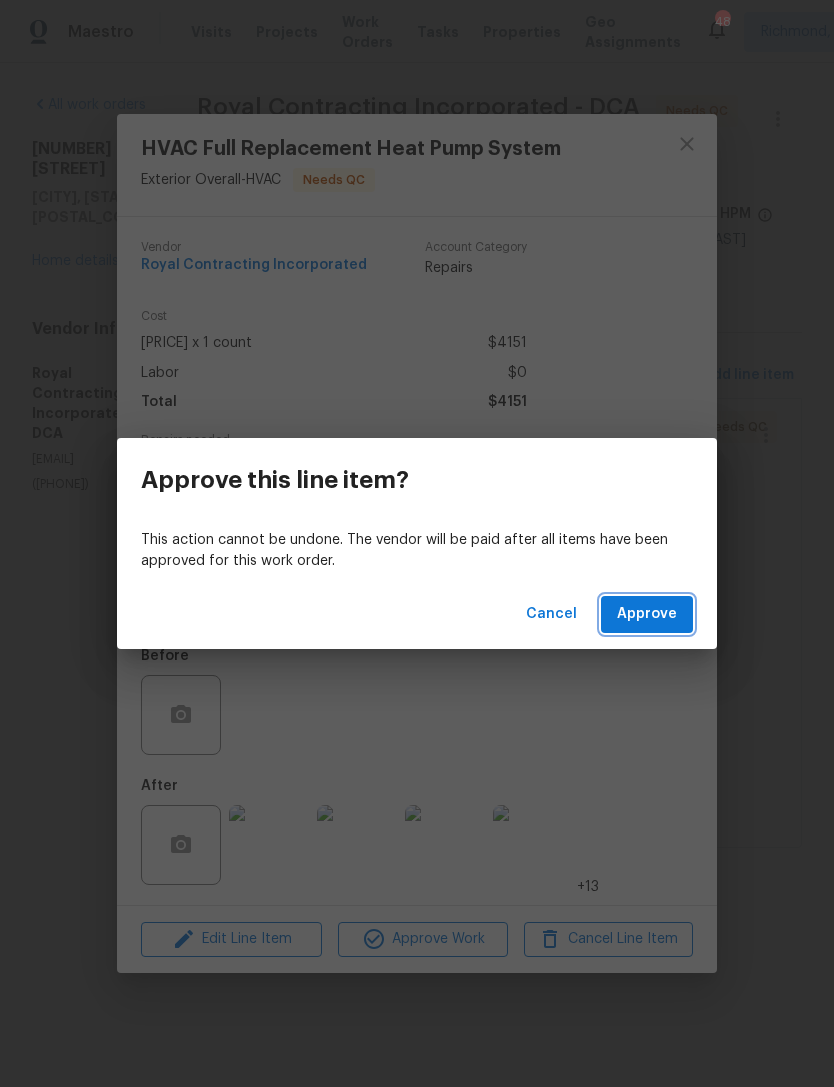 click on "Approve" at bounding box center (647, 614) 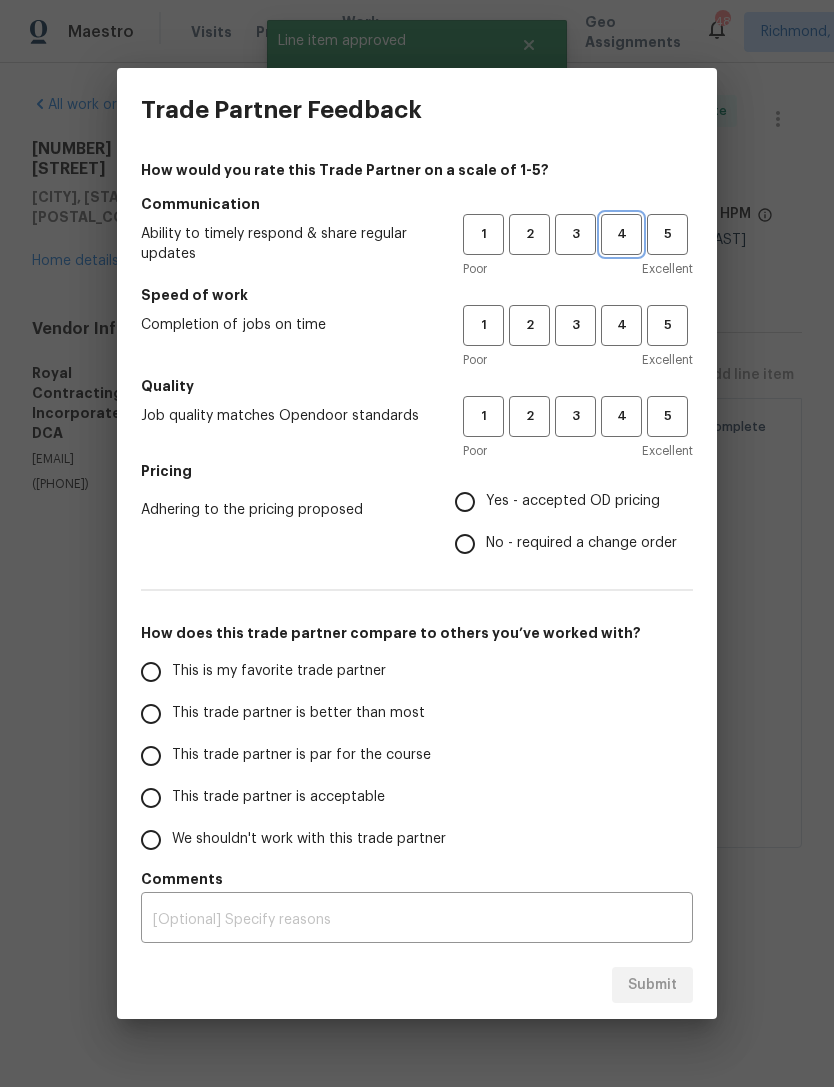 click on "4" at bounding box center [621, 234] 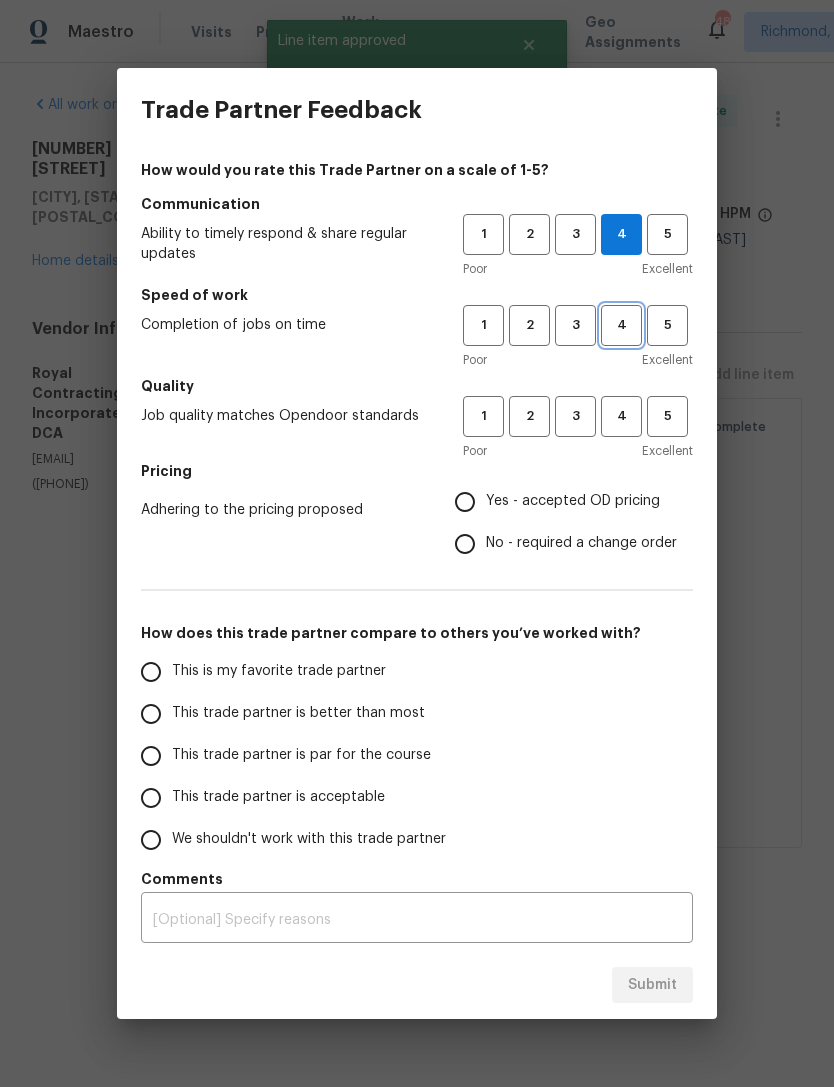 click on "4" at bounding box center [621, 325] 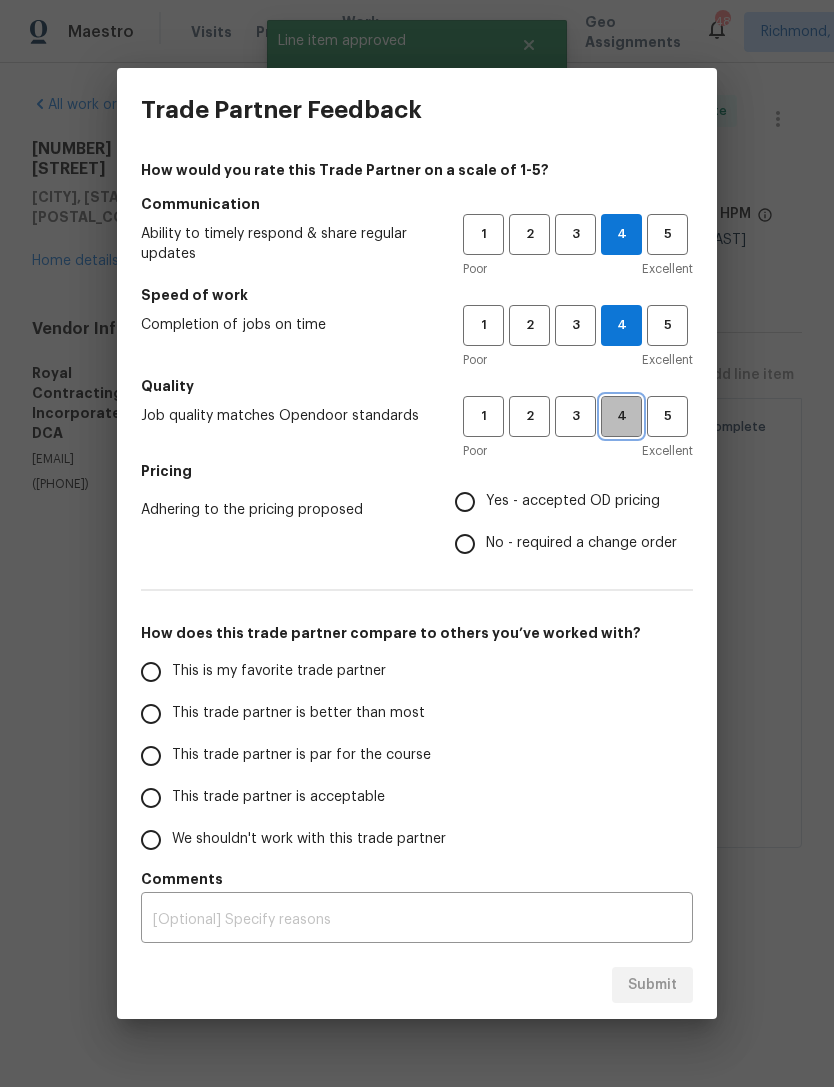 click on "4" at bounding box center (621, 416) 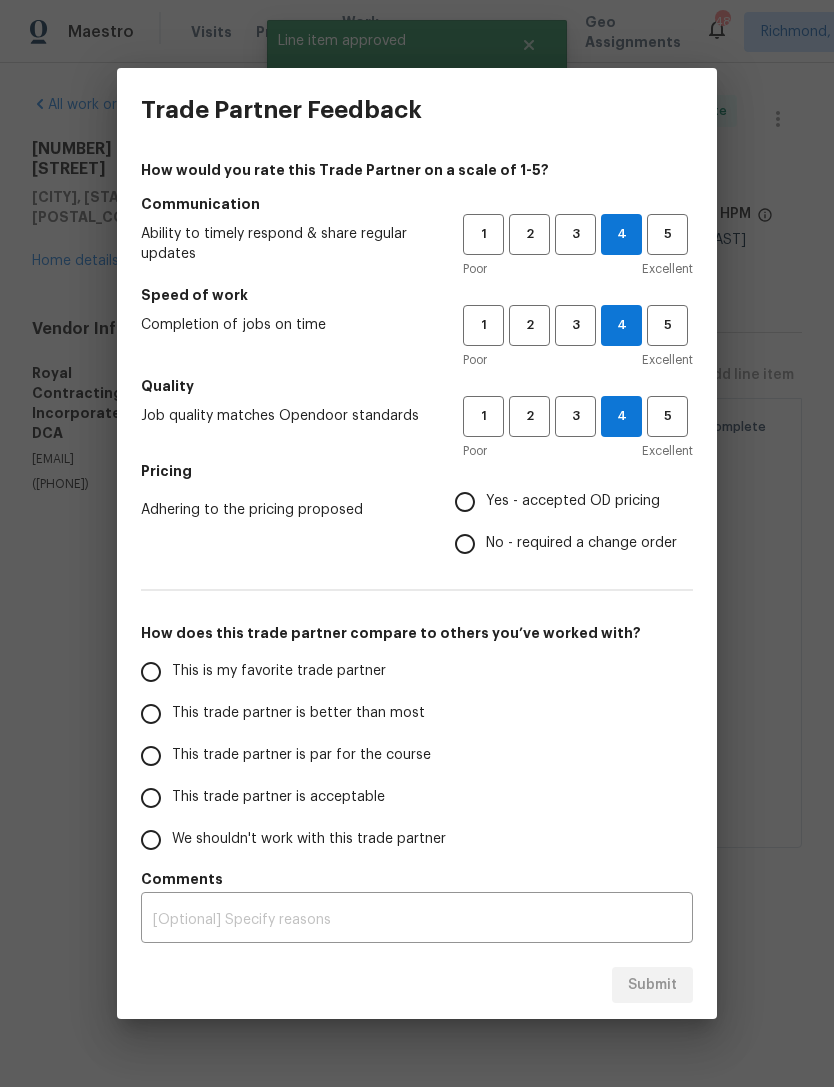 click on "Yes - accepted OD pricing" at bounding box center [465, 502] 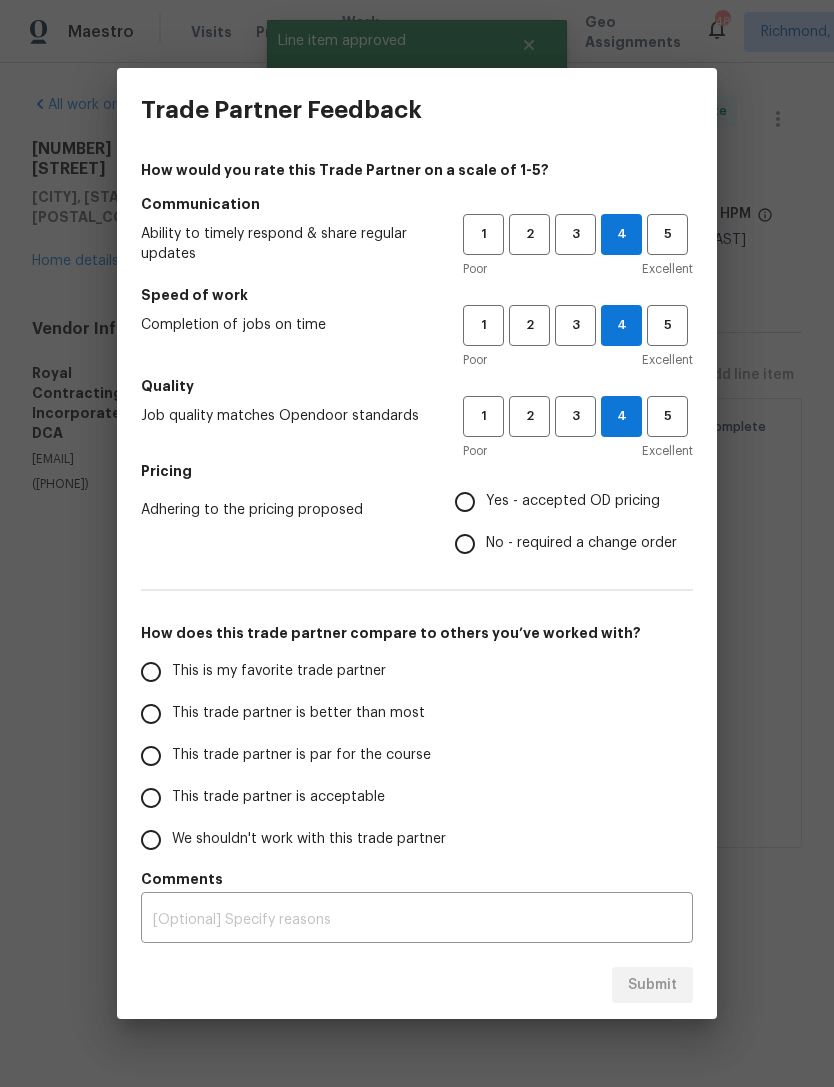 radio on "true" 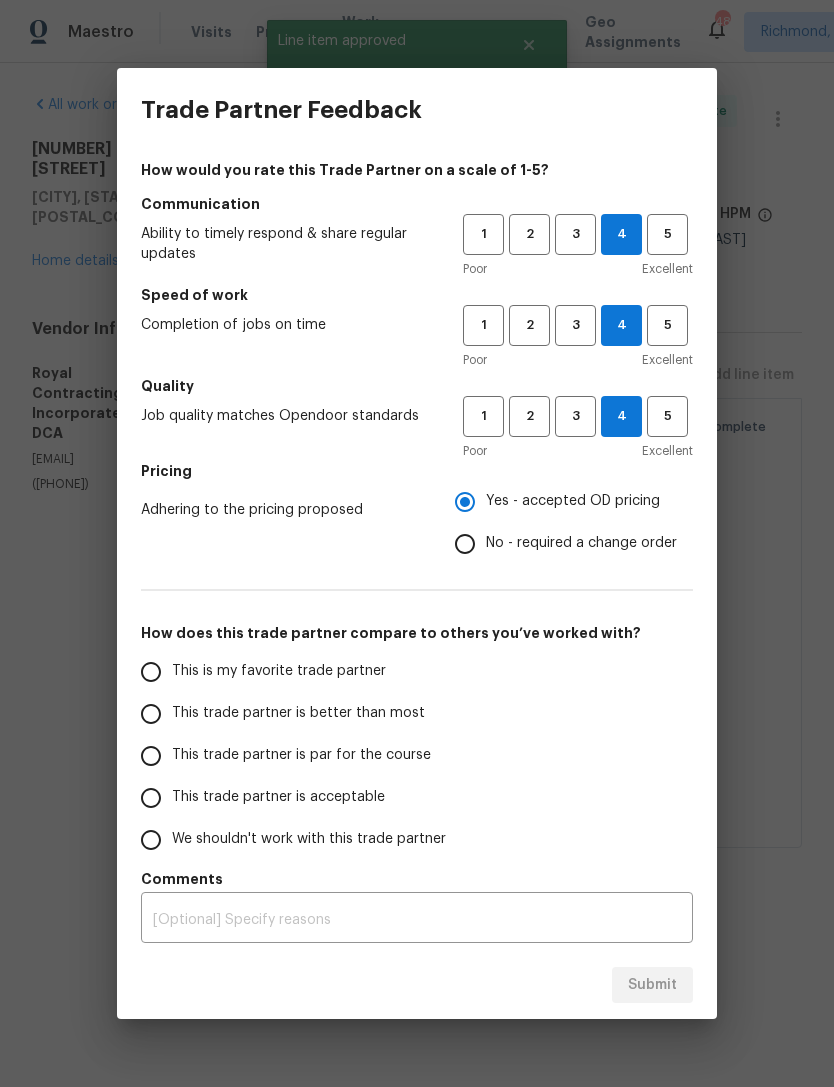 click on "This trade partner is better than most" at bounding box center [151, 714] 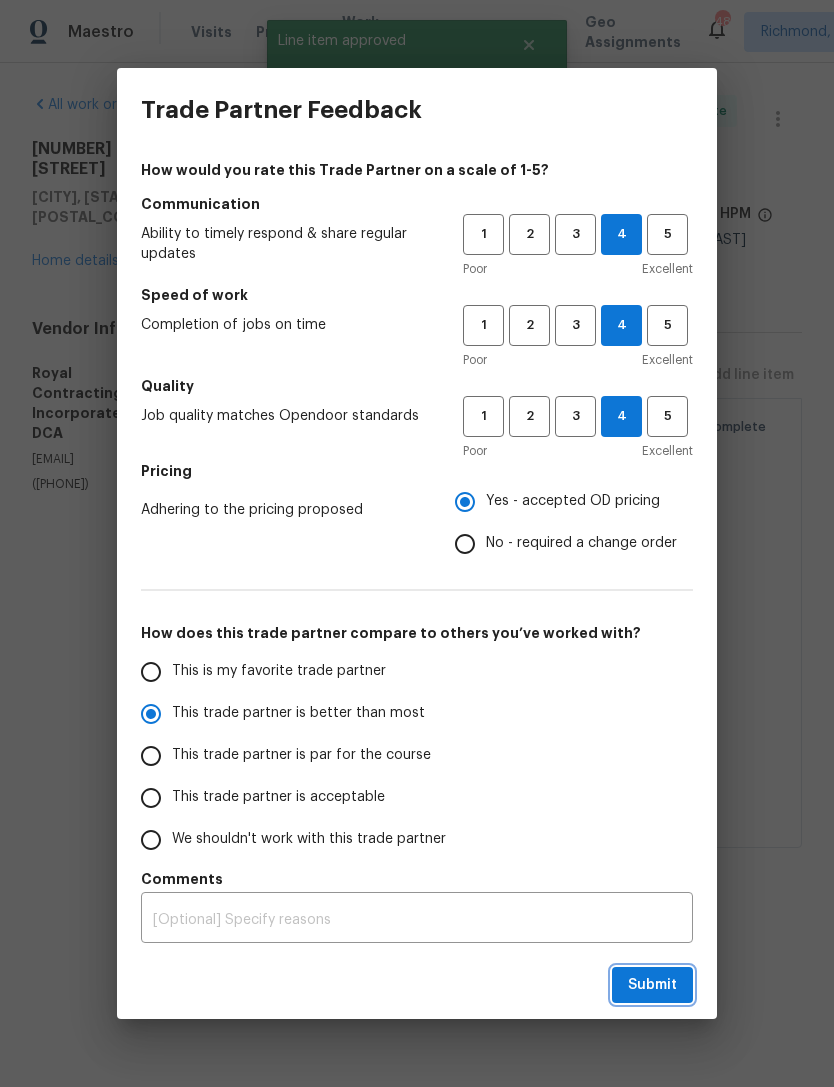 click on "Submit" at bounding box center (652, 985) 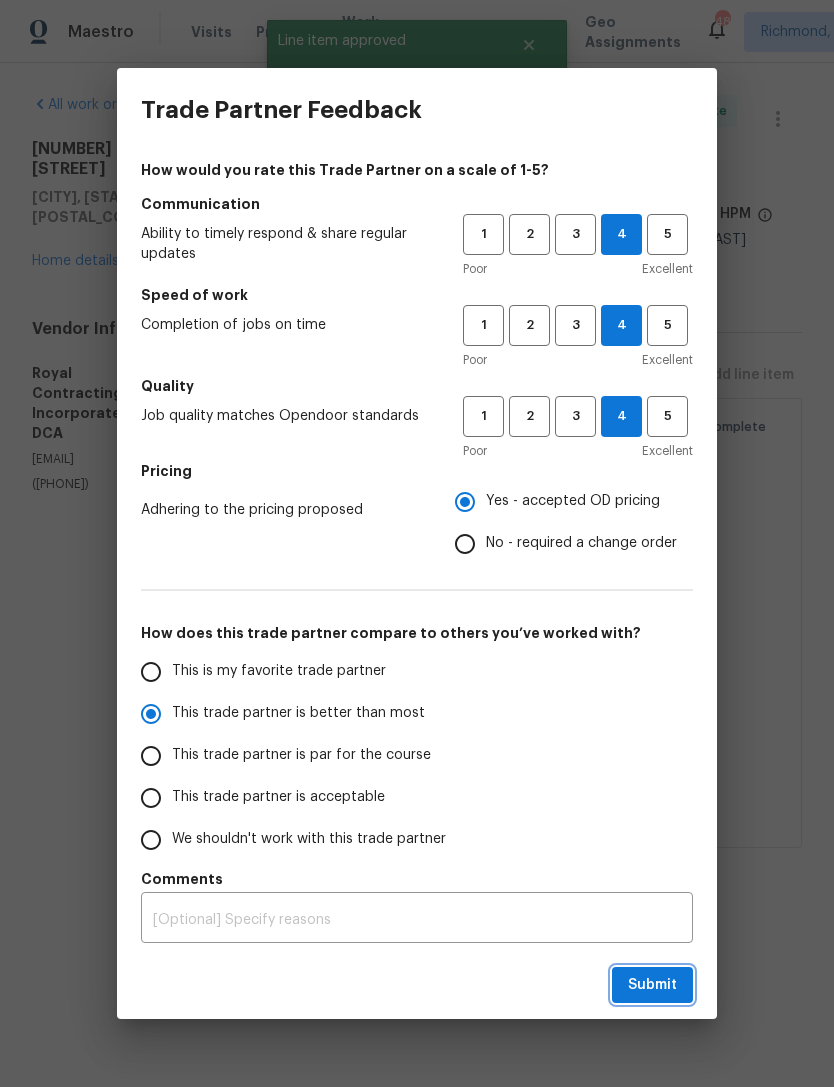 radio on "true" 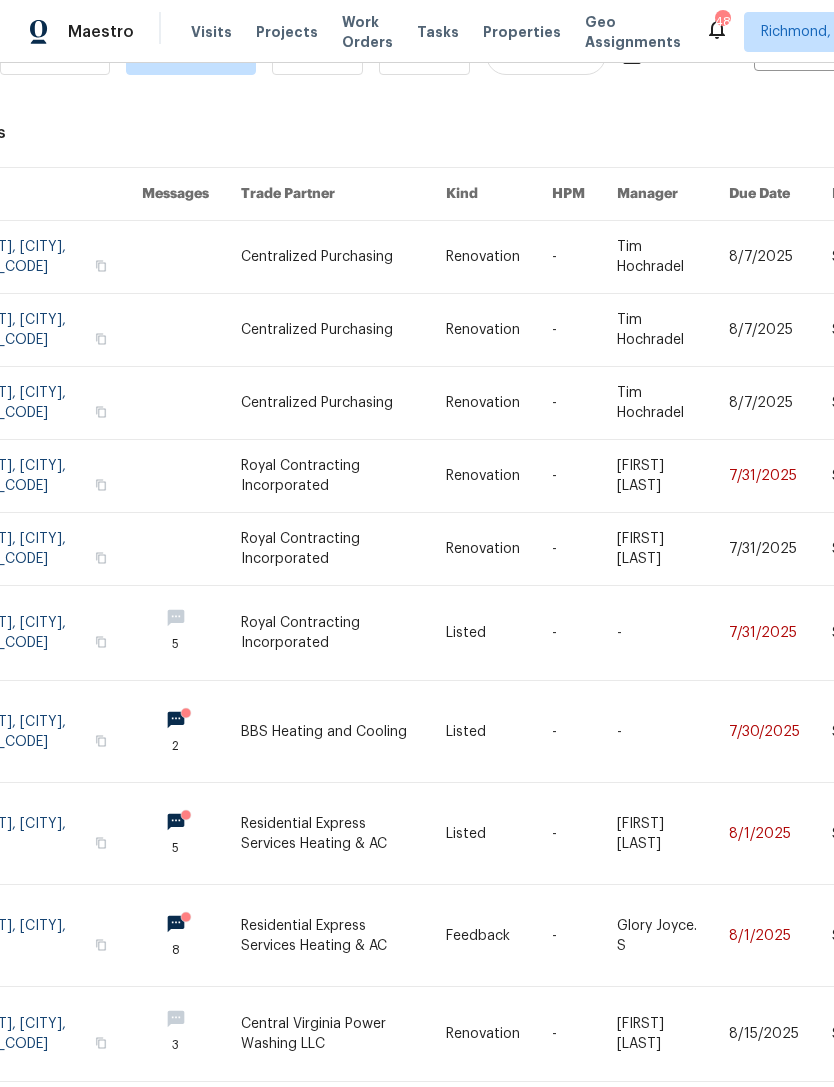scroll, scrollTop: 67, scrollLeft: 113, axis: both 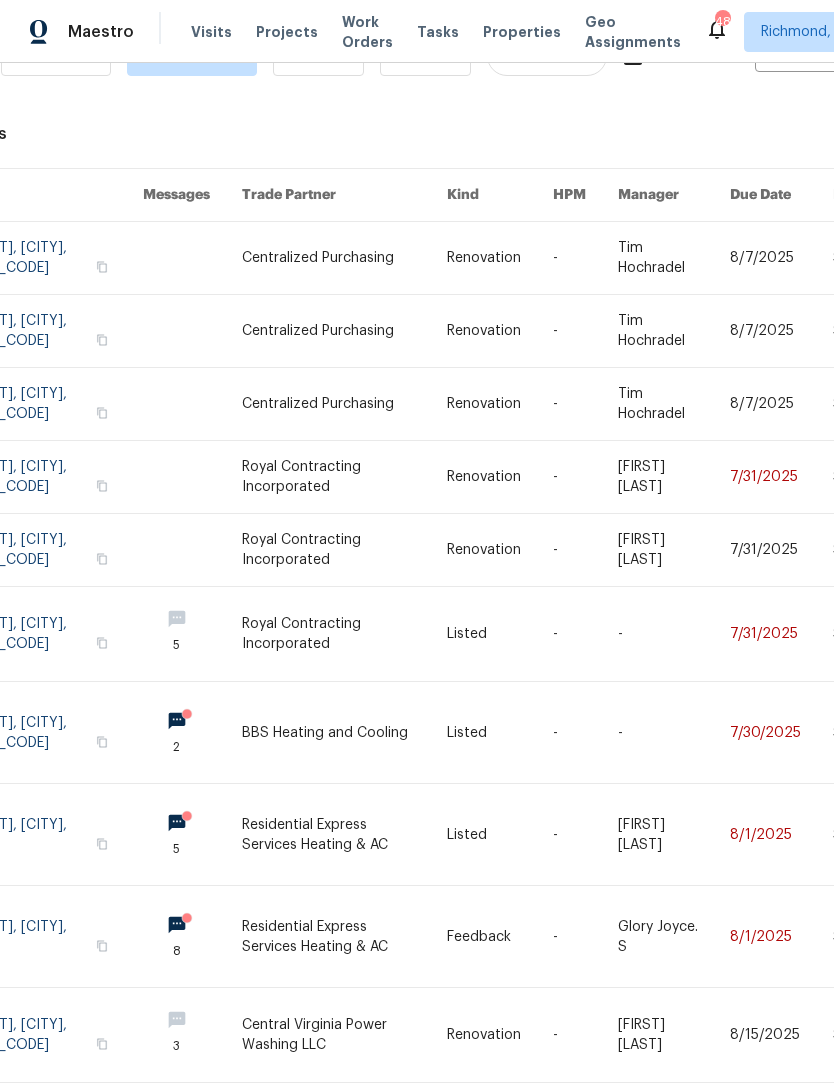 click at bounding box center (585, 634) 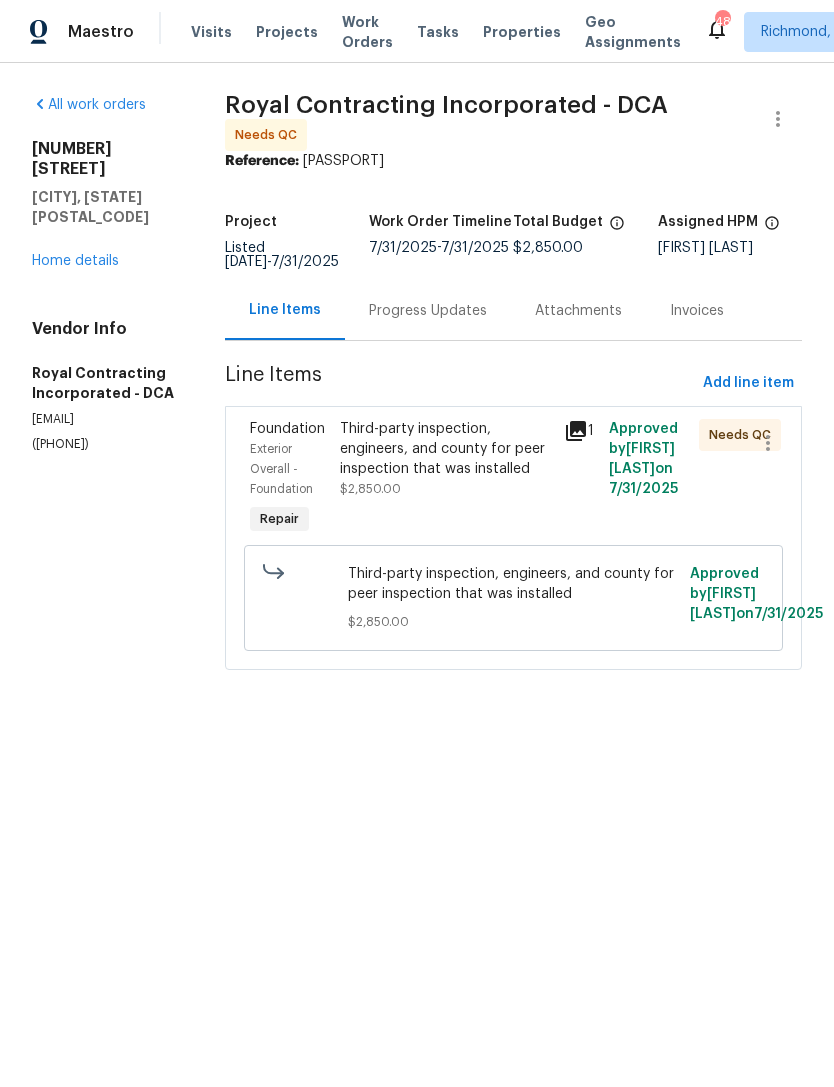 click on "Third-party inspection, engineers, and county for peer inspection that was installed [PRICE]" at bounding box center (446, 479) 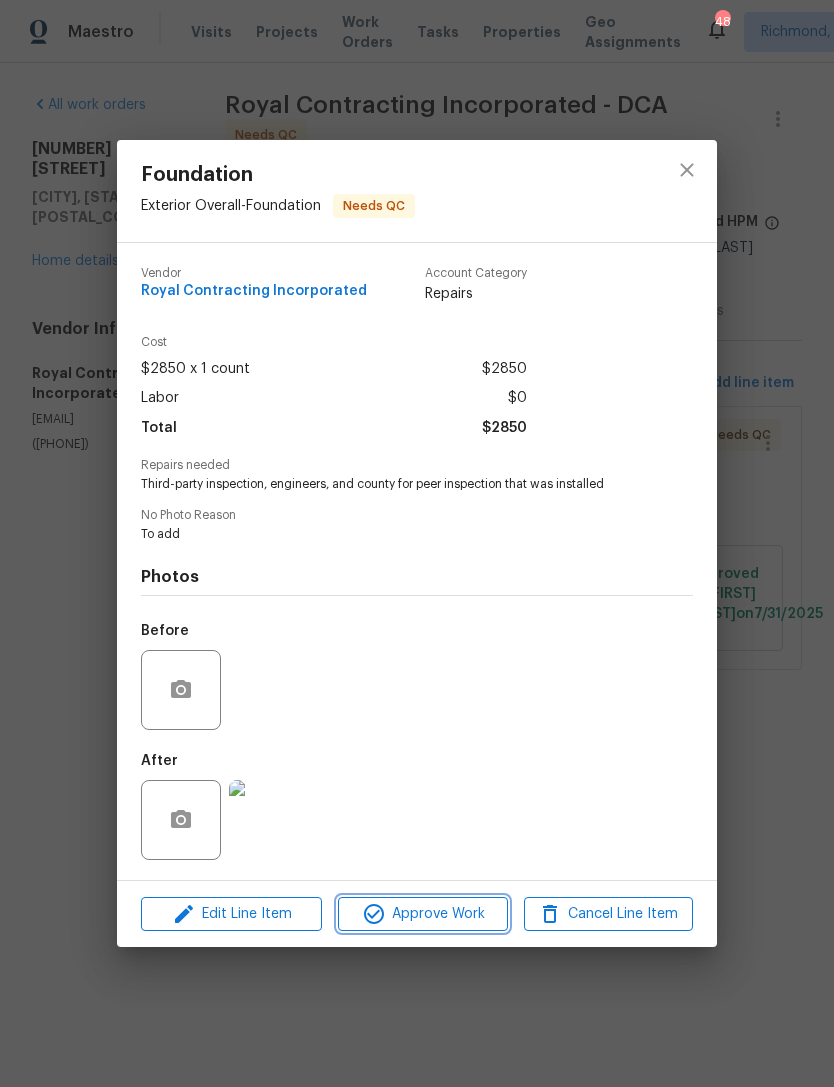 click on "Approve Work" at bounding box center [422, 914] 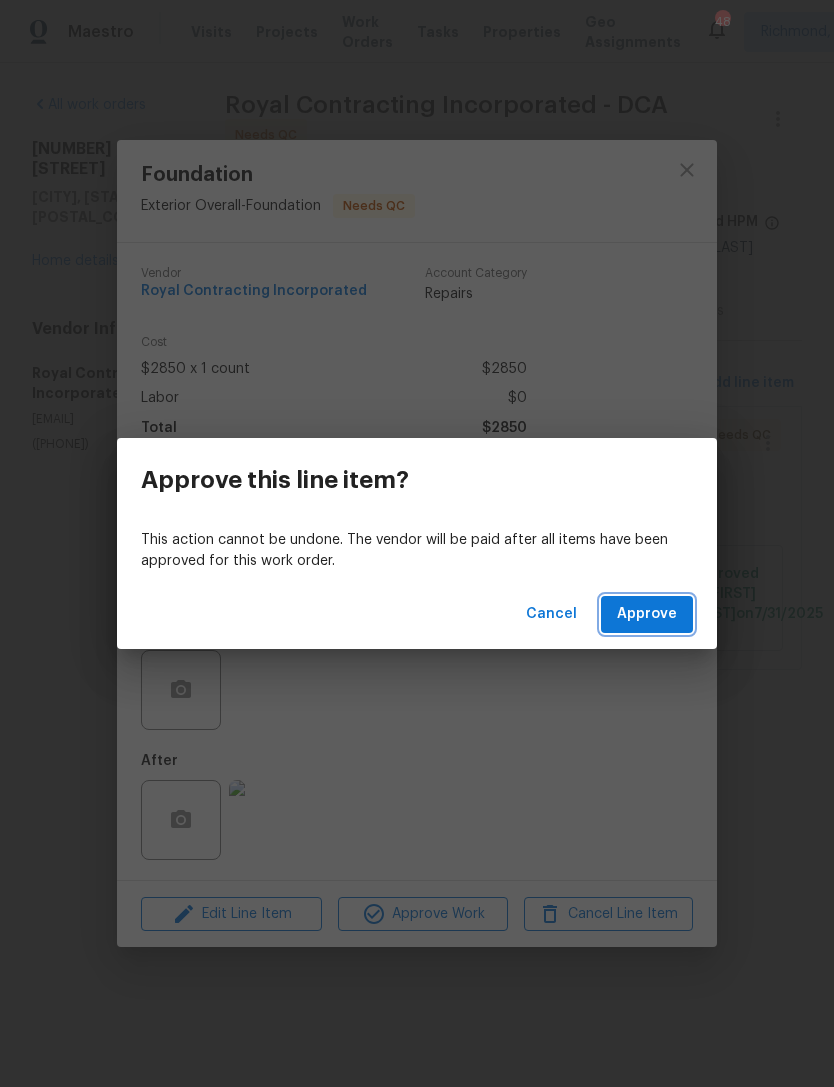 click on "Approve" at bounding box center (647, 614) 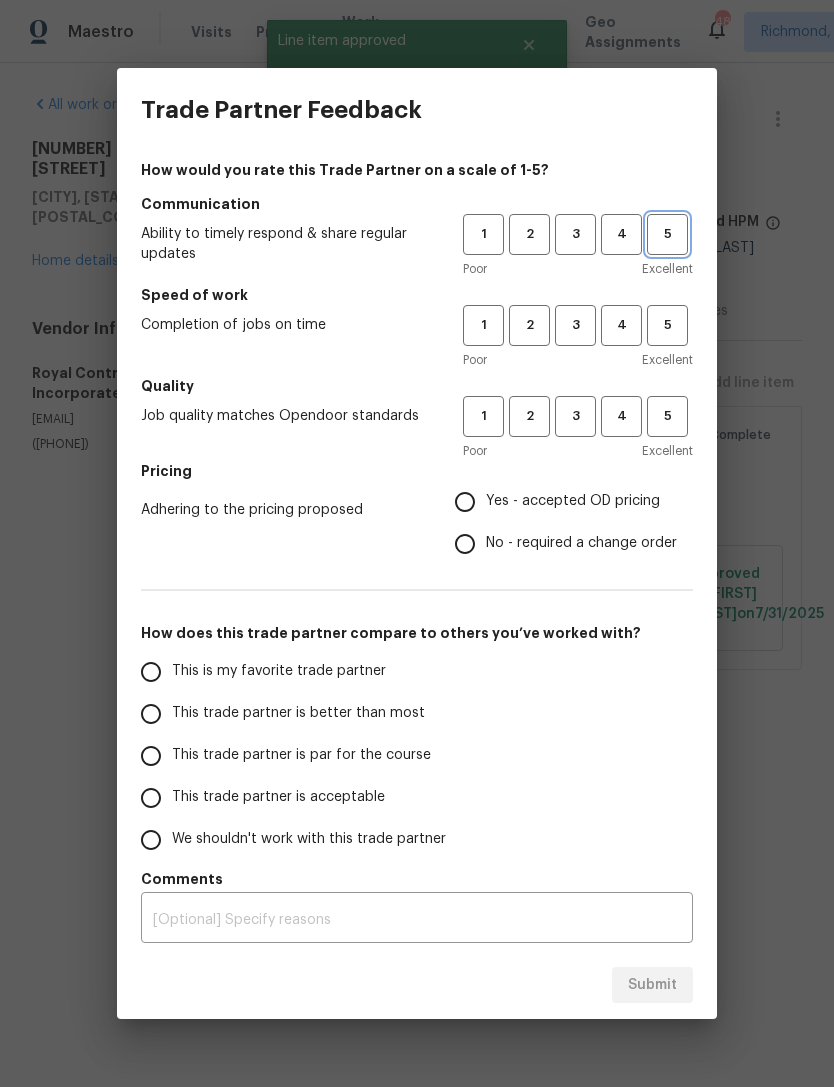 click on "5" at bounding box center (667, 234) 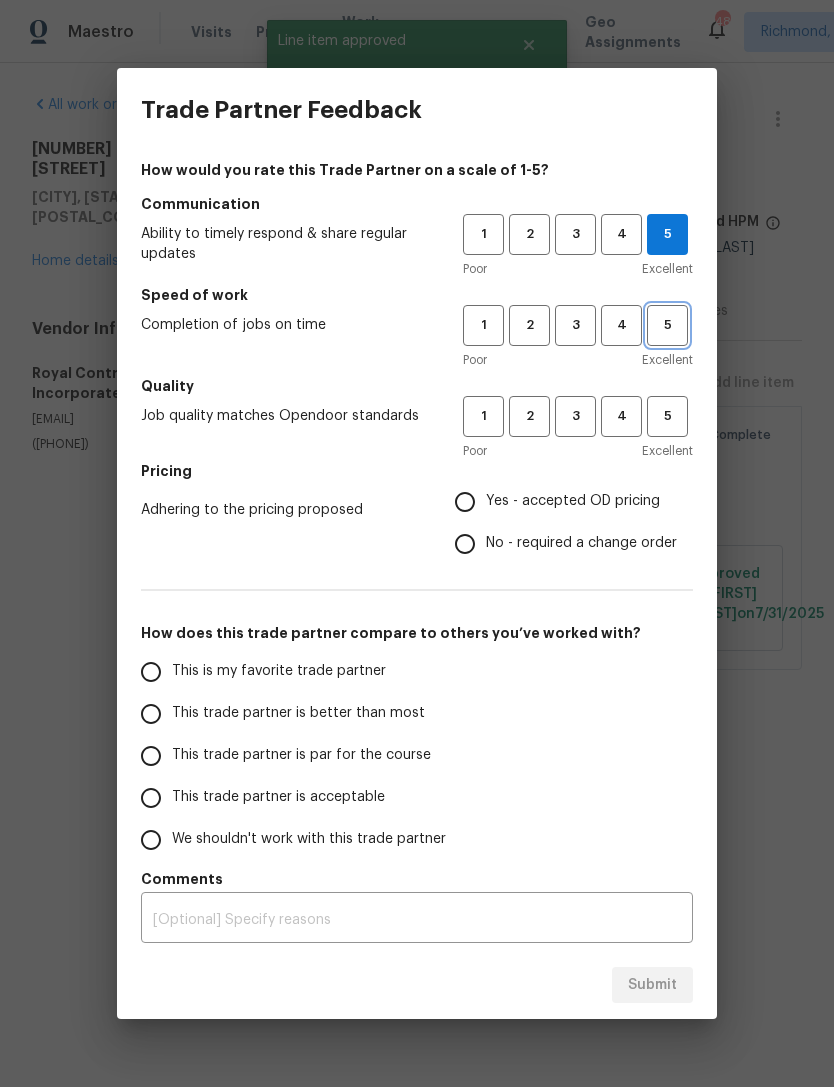 click on "5" at bounding box center [667, 325] 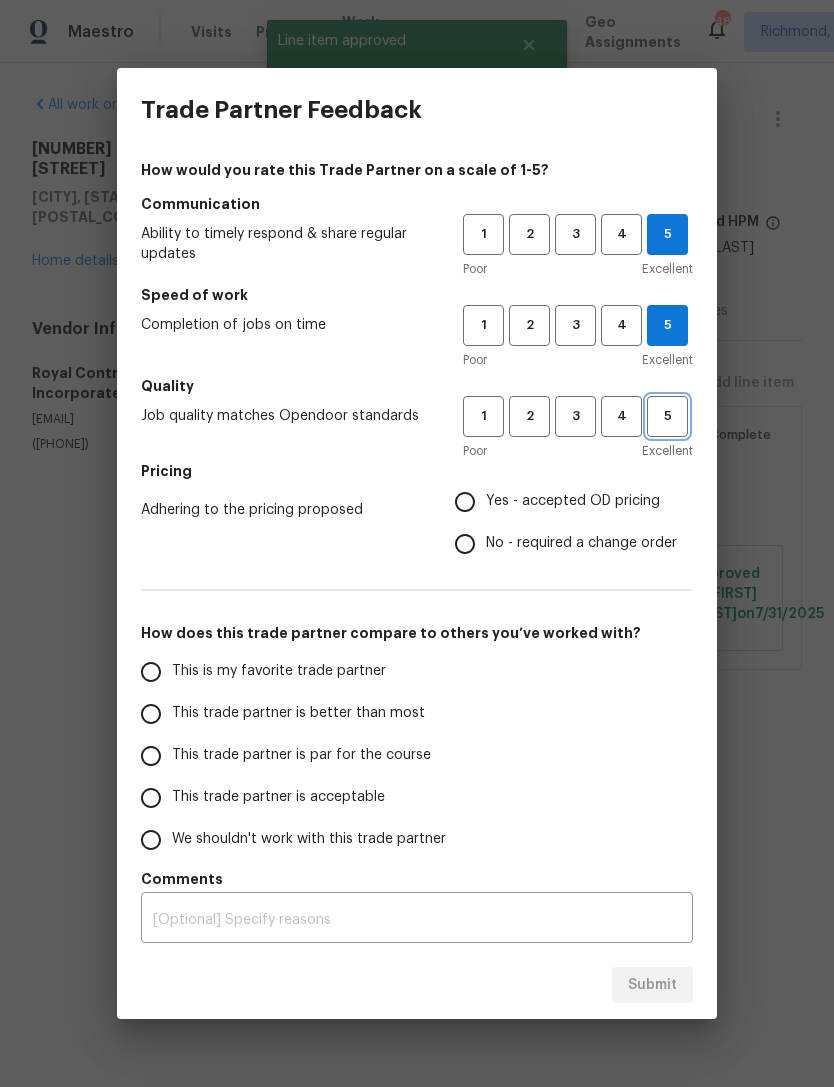 click on "5" at bounding box center (667, 416) 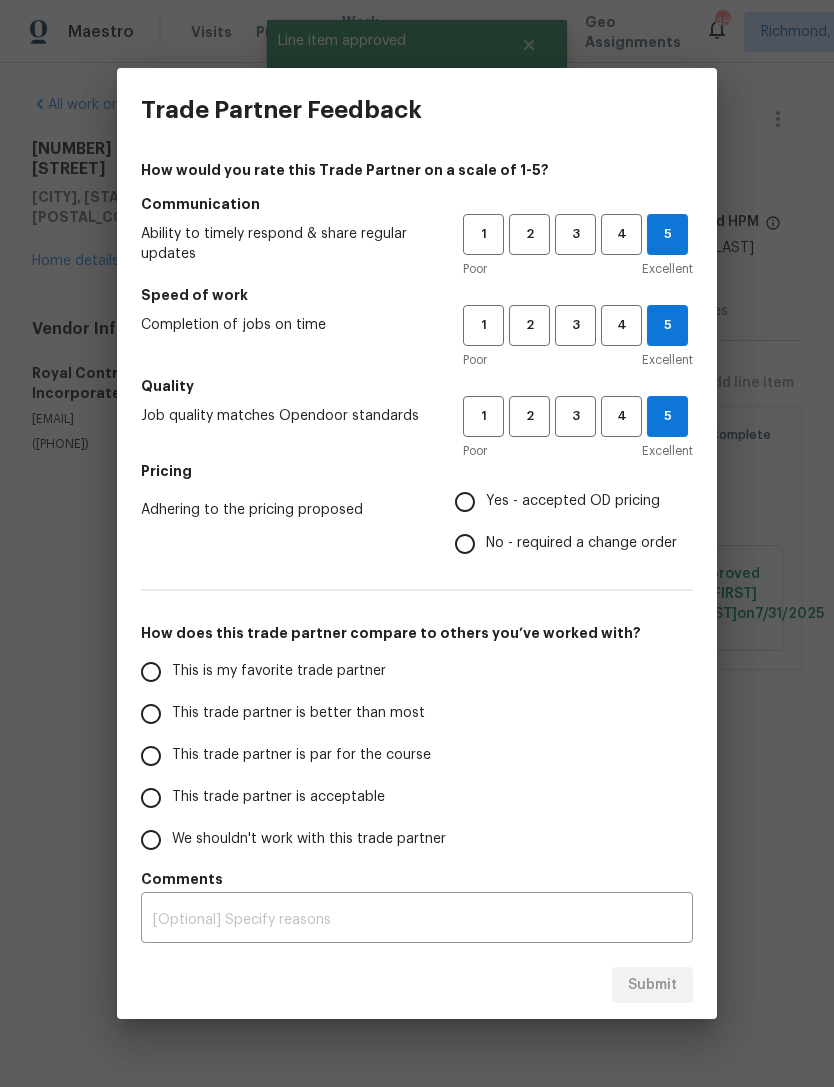 click on "Yes - accepted OD pricing" at bounding box center (465, 502) 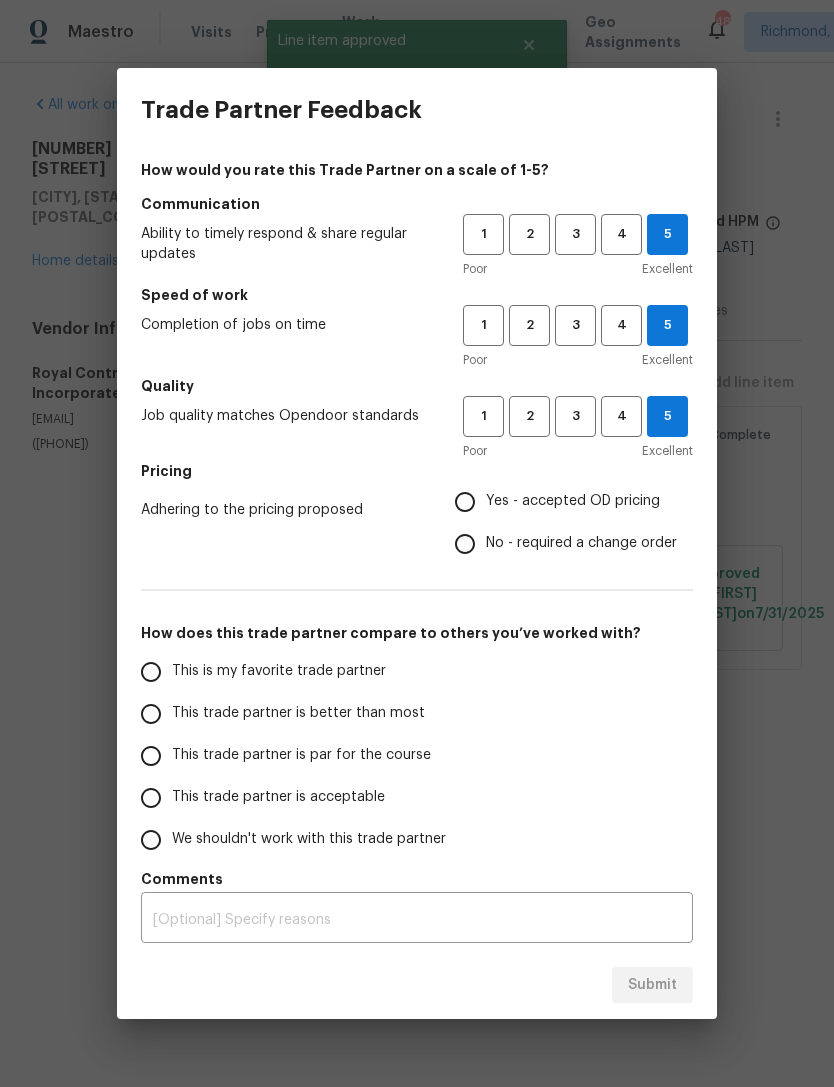 radio on "true" 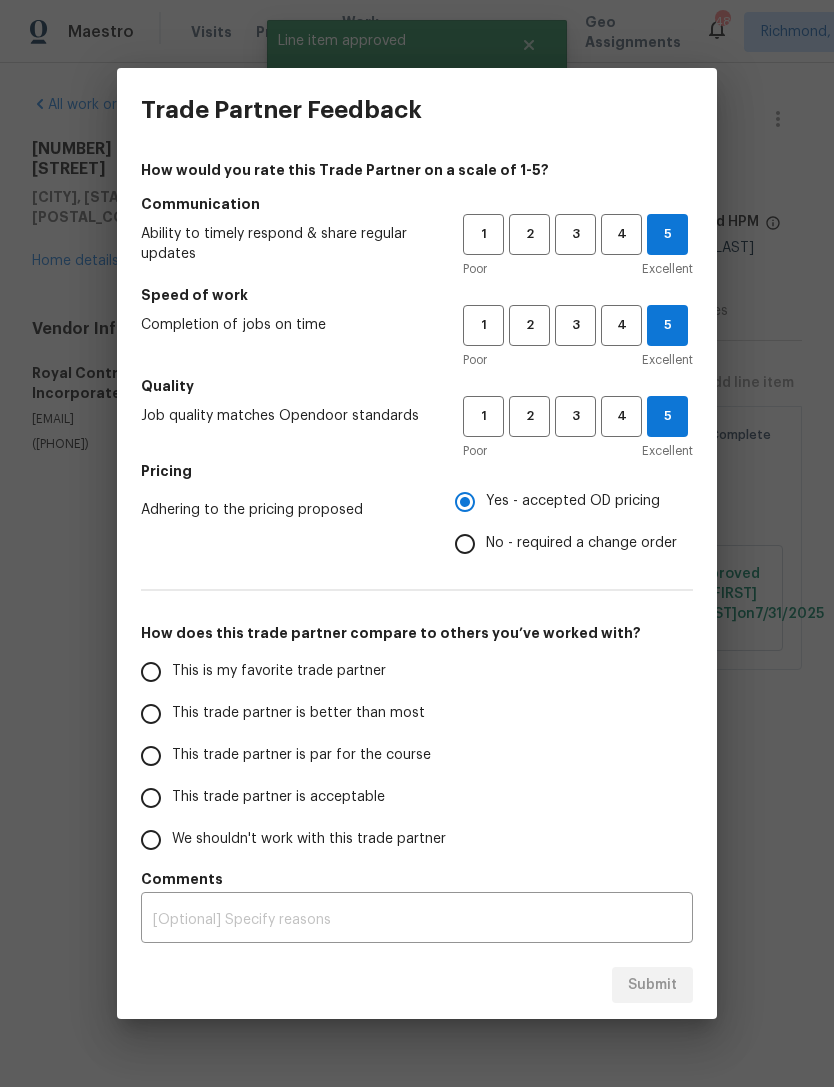 click on "This trade partner is better than most" at bounding box center [151, 714] 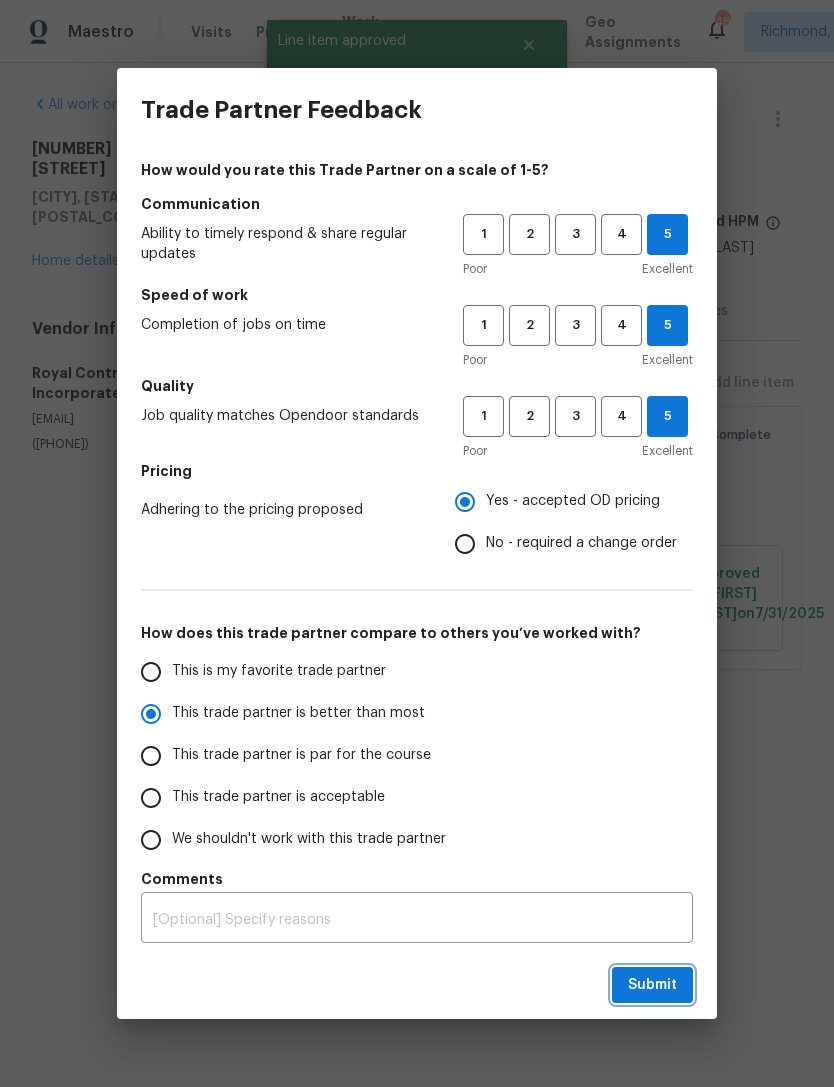 click on "Submit" at bounding box center [652, 985] 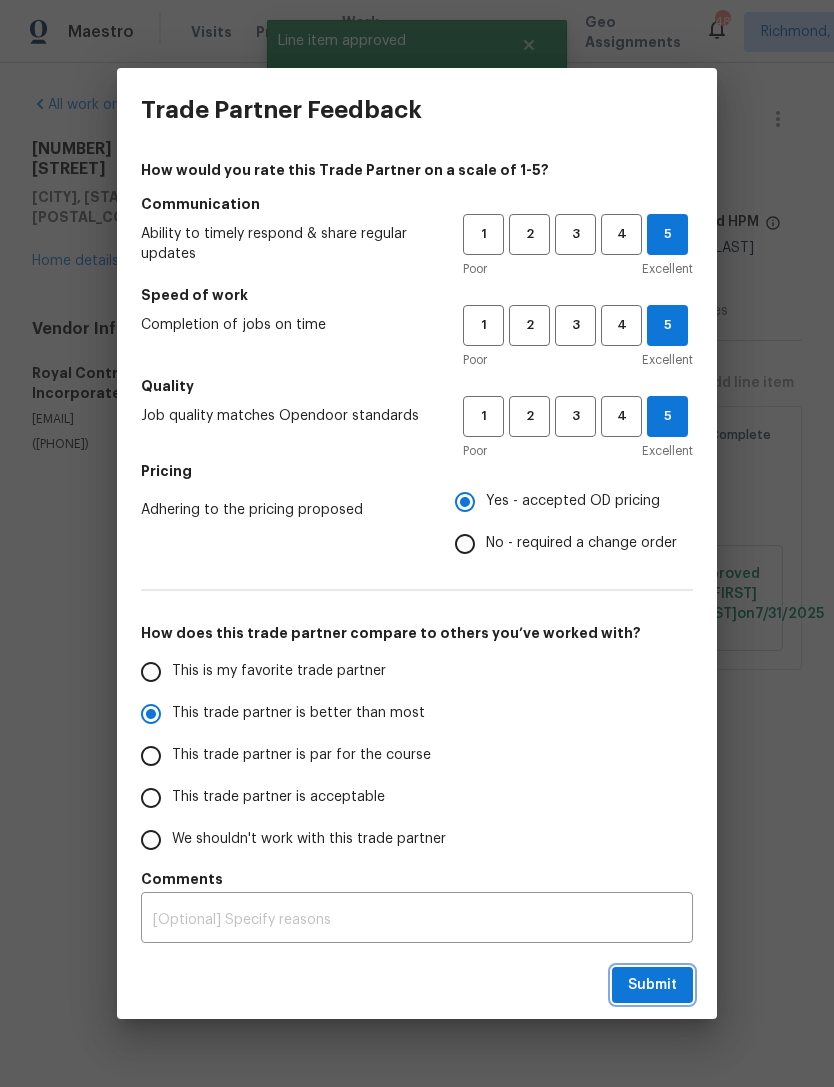 radio on "true" 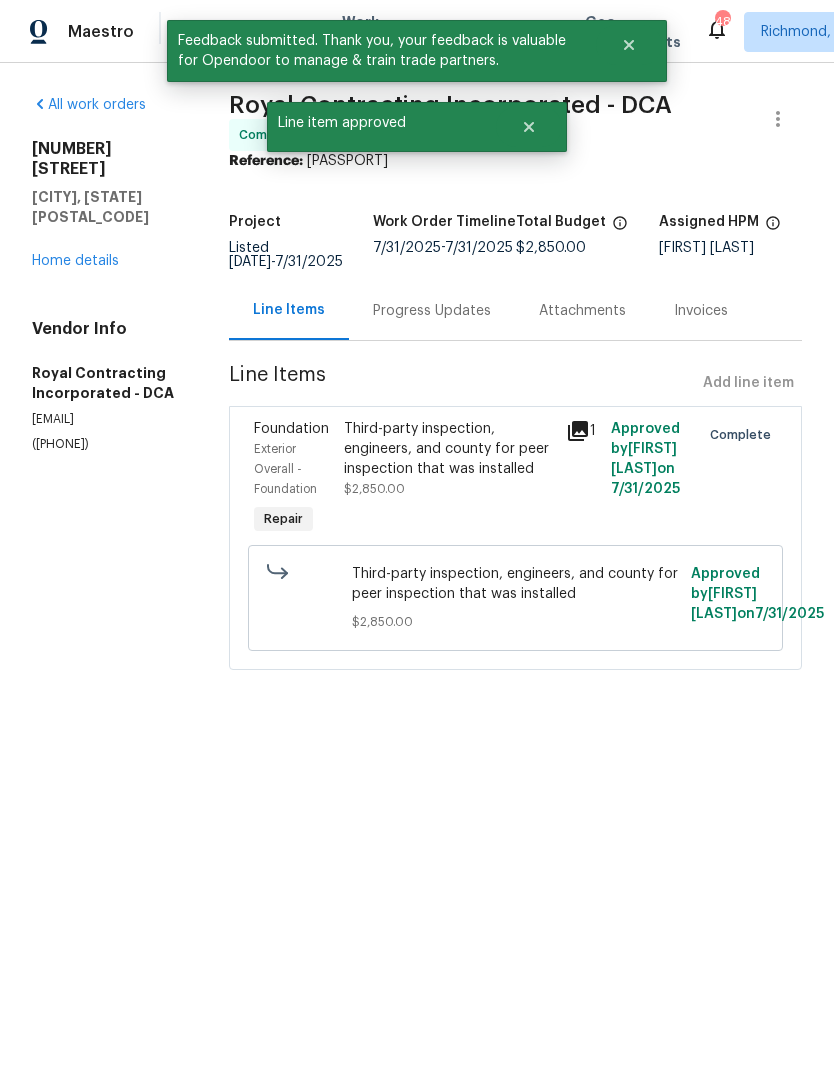 radio on "false" 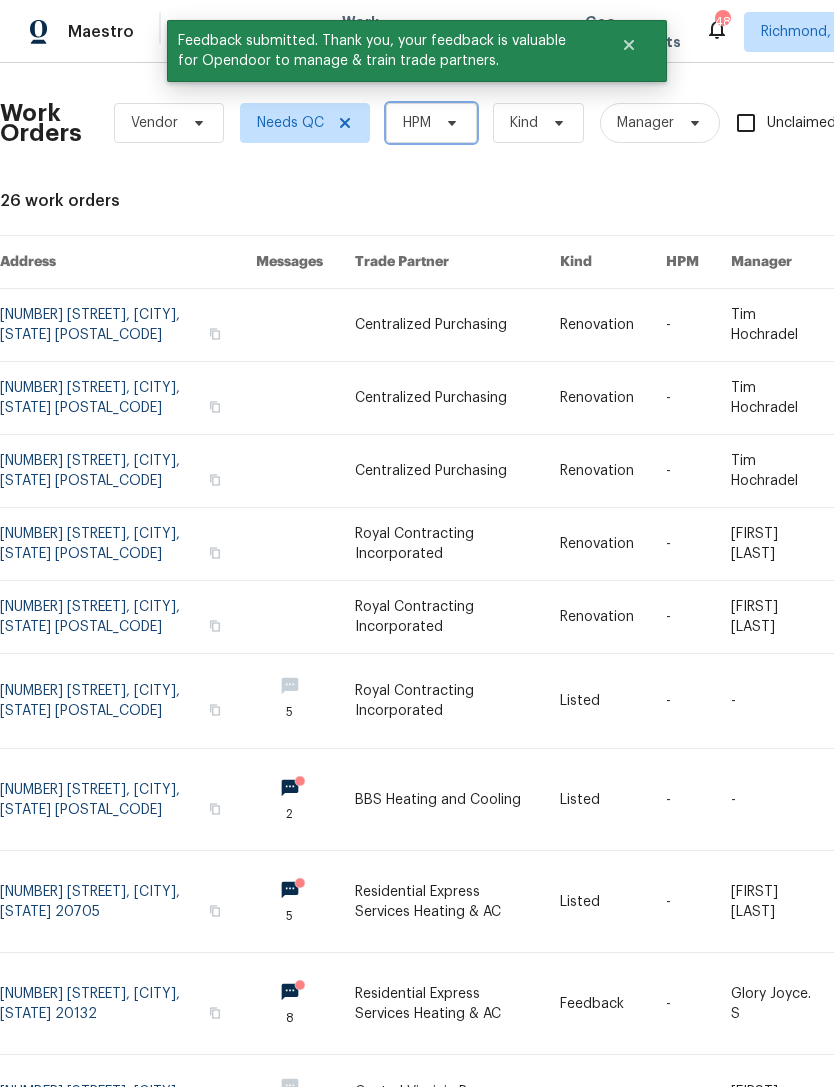 click on "HPM" at bounding box center [431, 123] 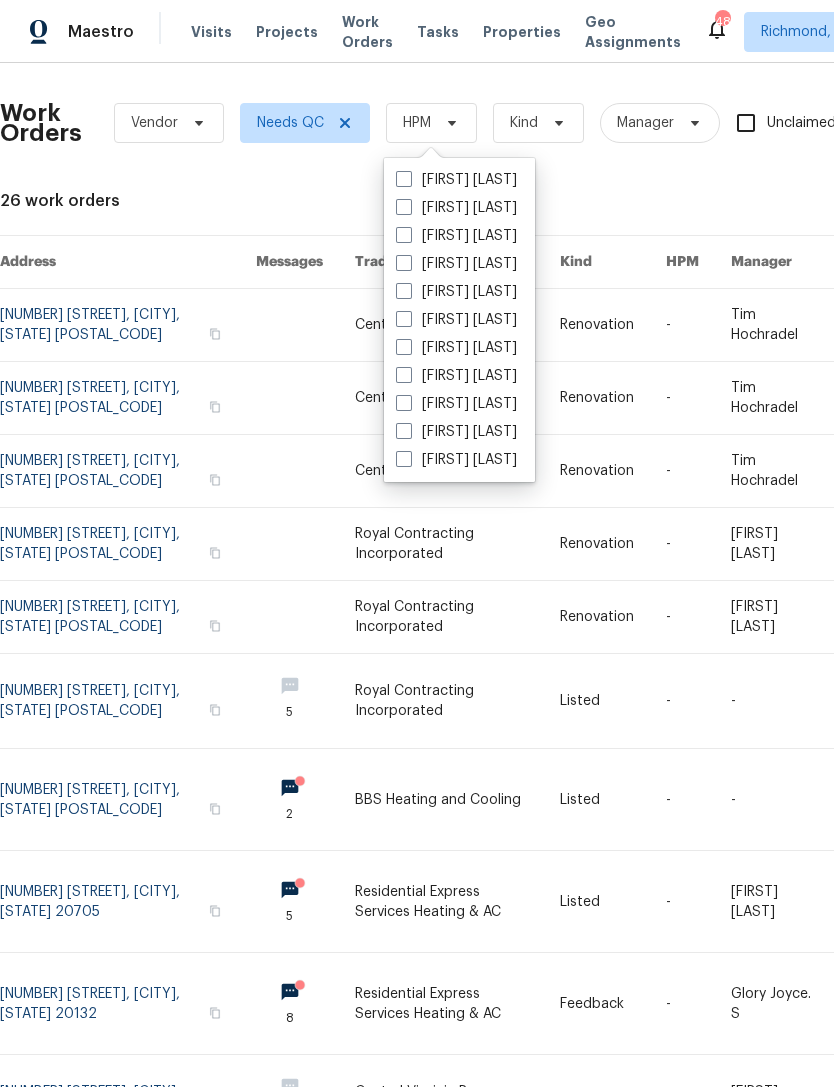 click on "[FIRST] [LAST]" at bounding box center [456, 236] 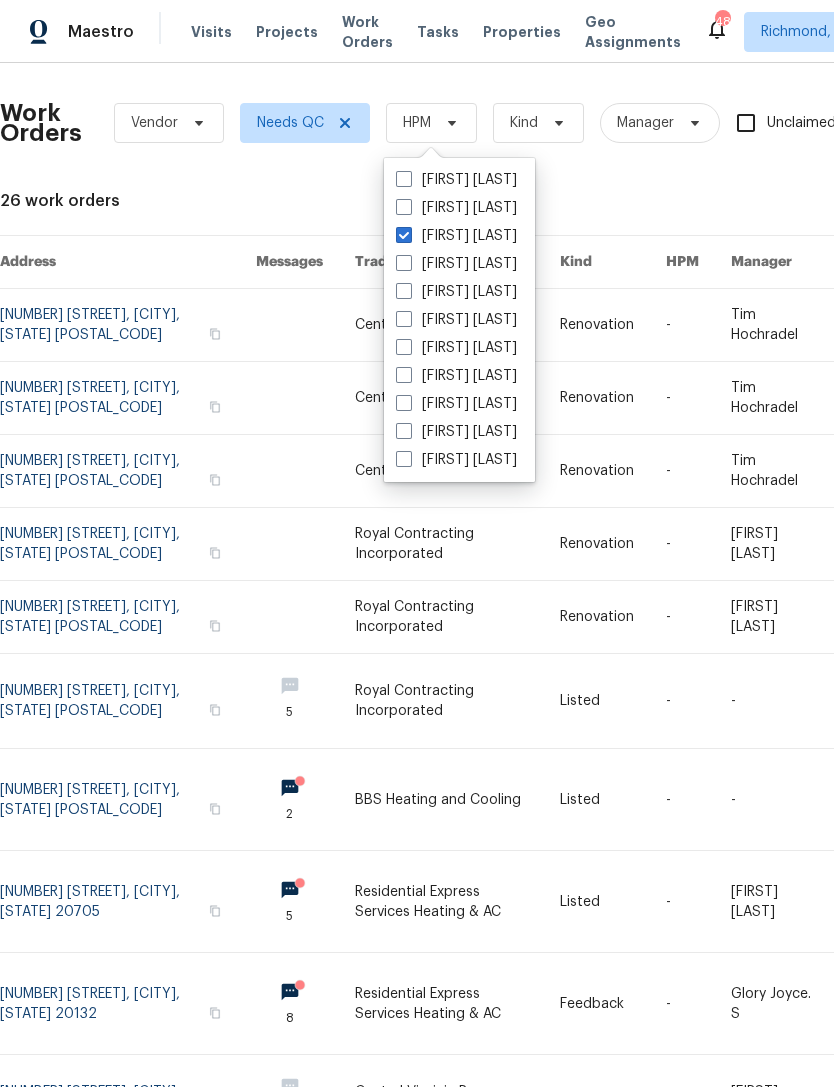 checkbox on "true" 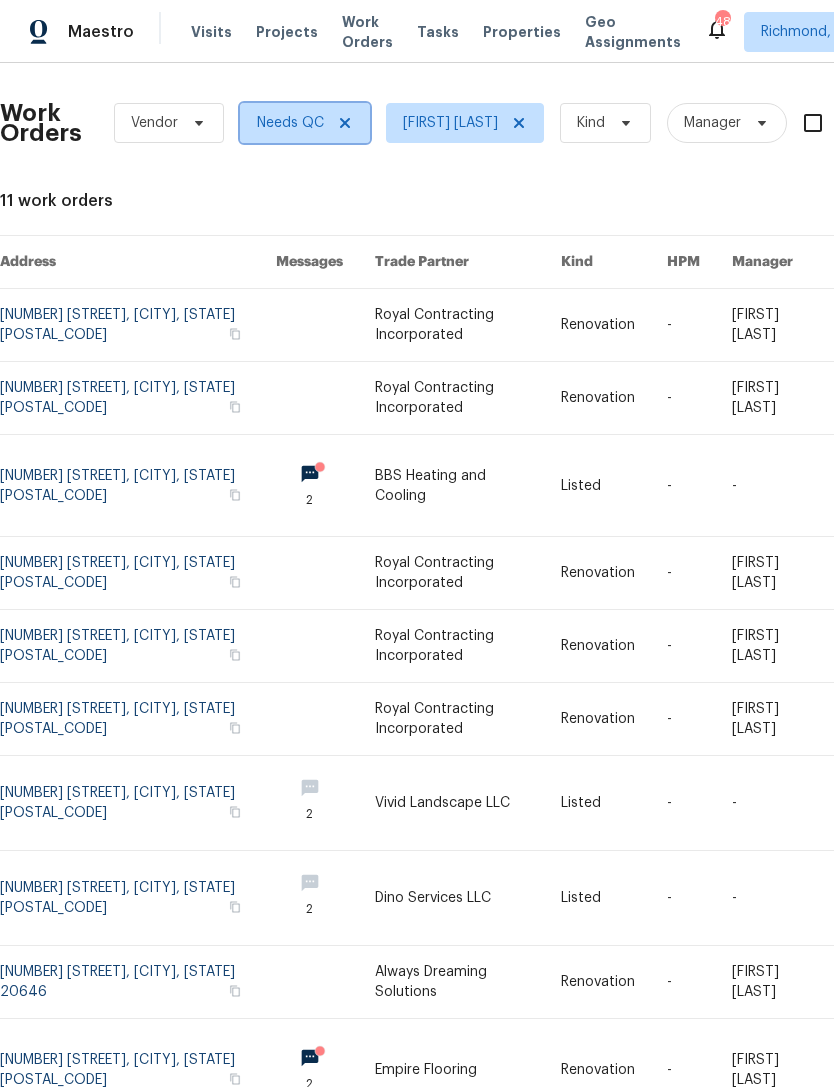click on "Needs QC" at bounding box center [305, 123] 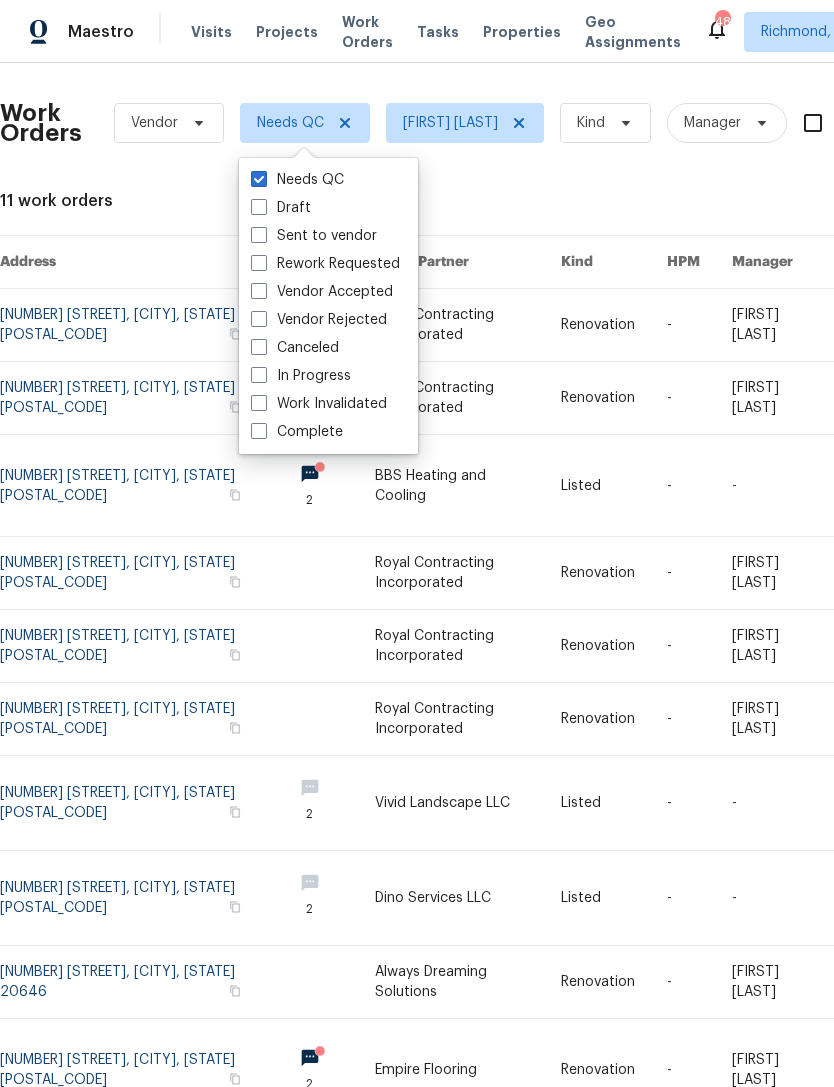click on "11 work orders" at bounding box center [565, 201] 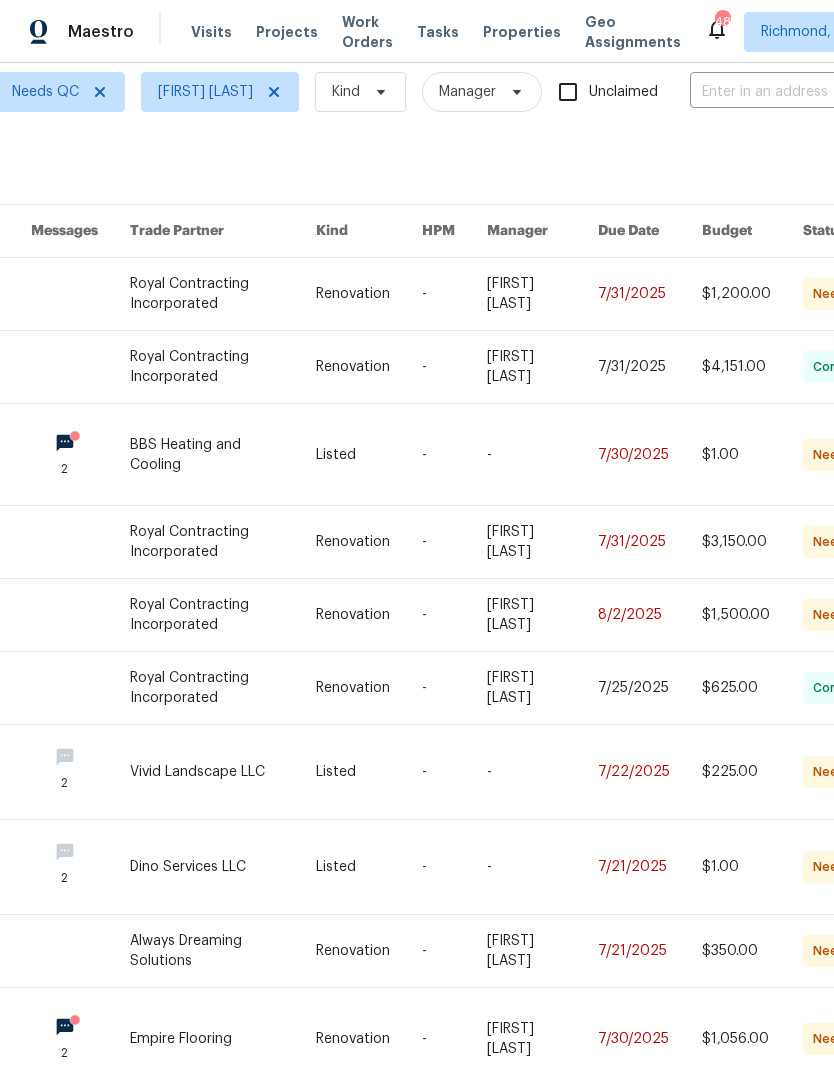 scroll, scrollTop: 30, scrollLeft: 241, axis: both 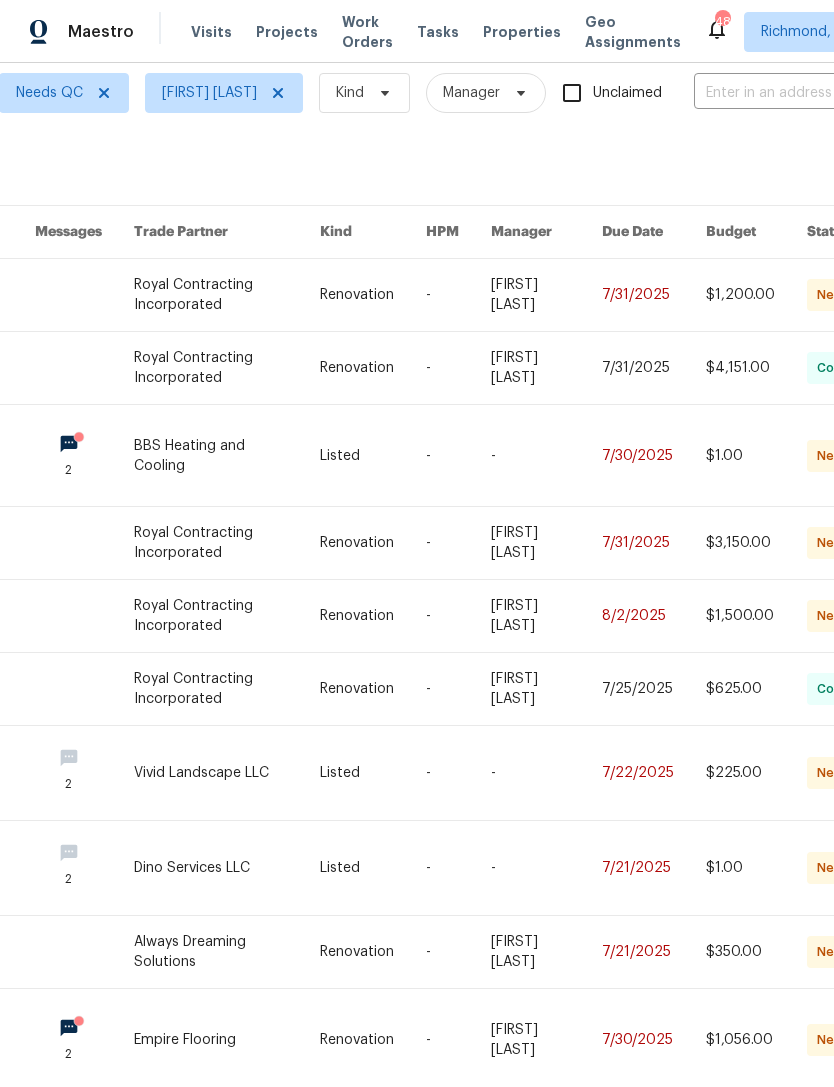 click at bounding box center (227, 952) 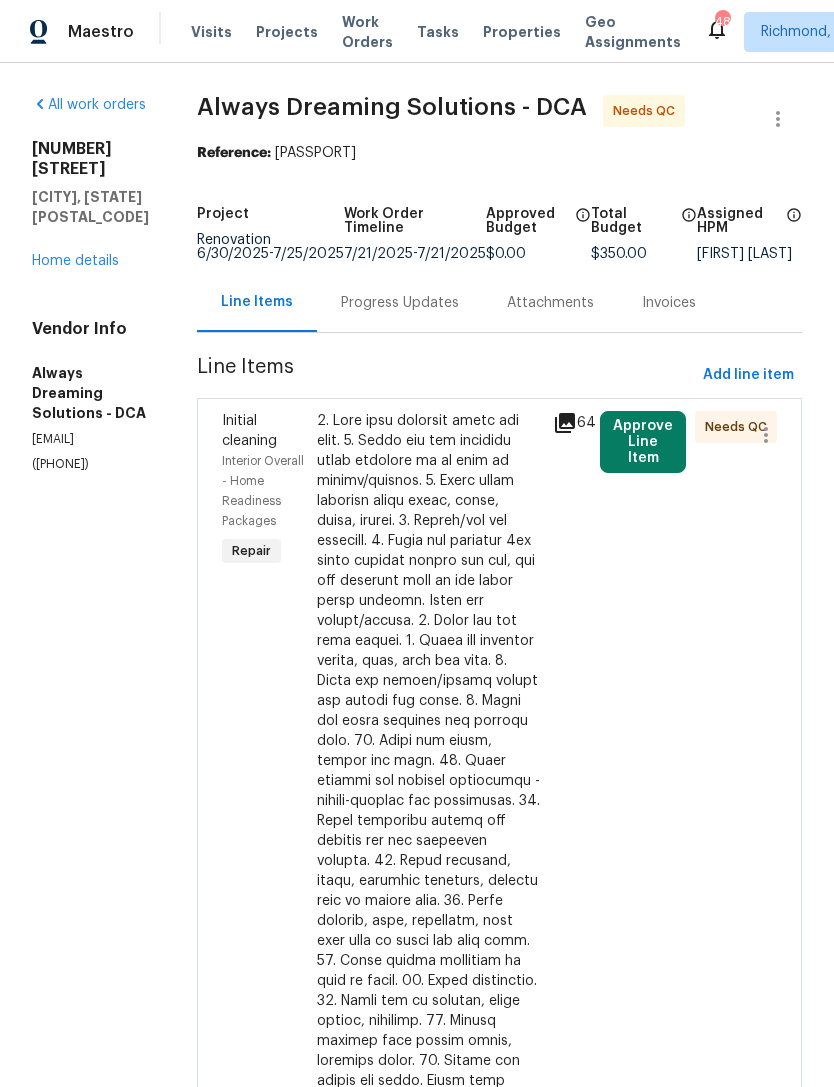 click on "Approve Line Item" at bounding box center (641, 861) 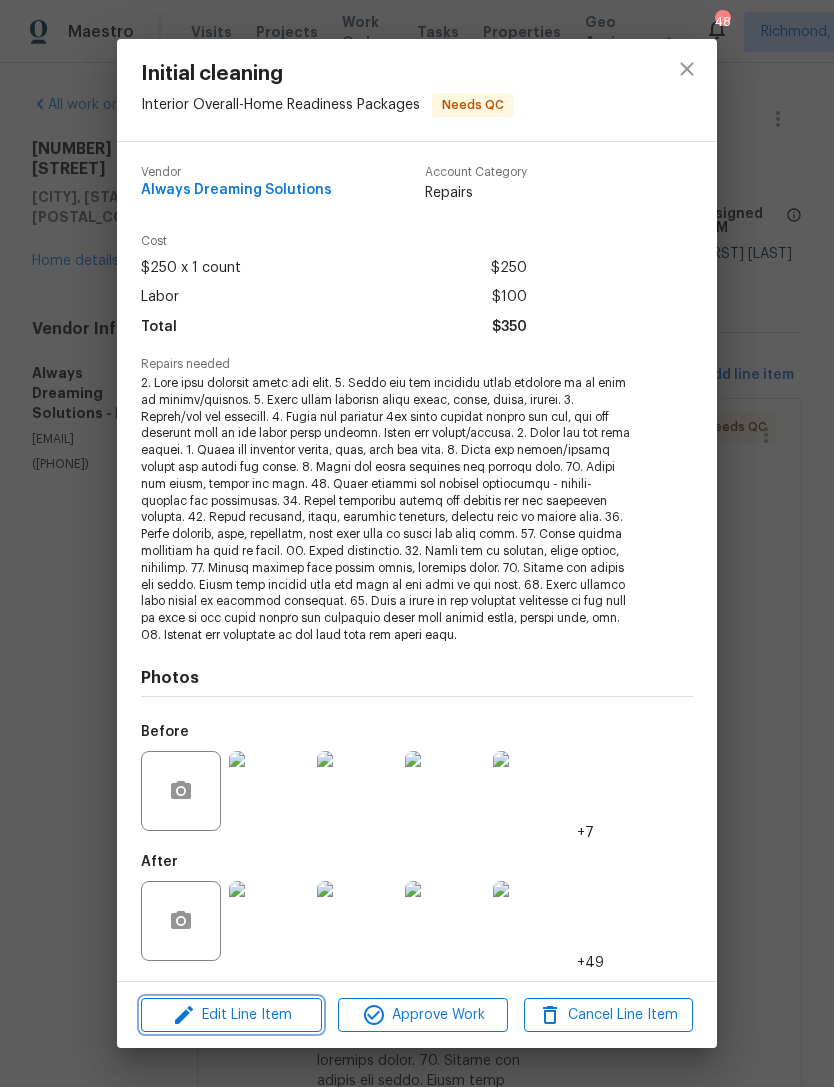 click on "Edit Line Item" at bounding box center [231, 1015] 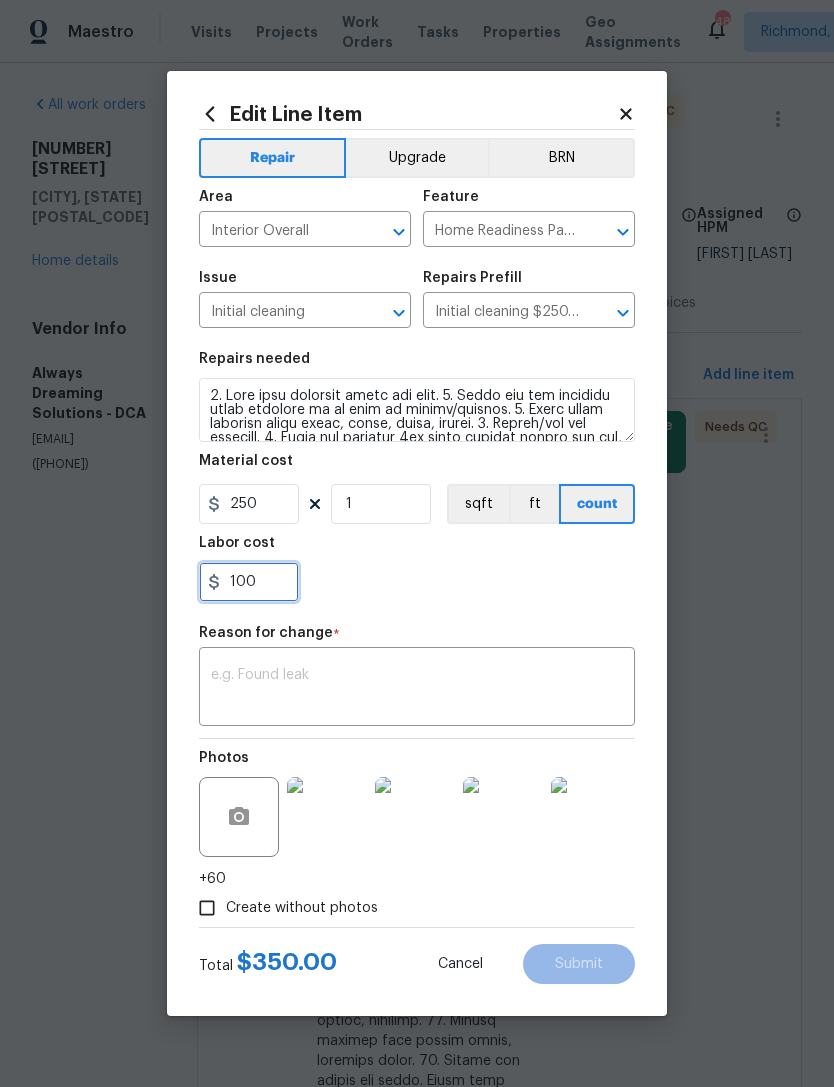 click on "100" at bounding box center [249, 582] 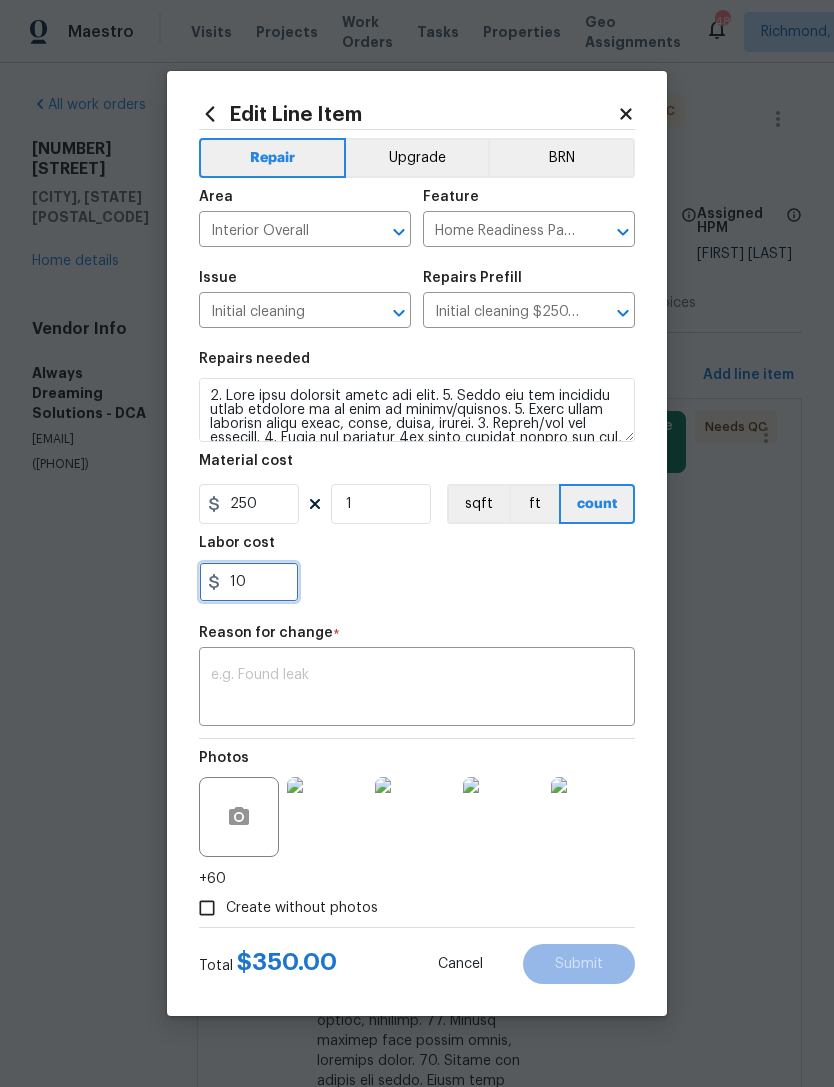 type on "1" 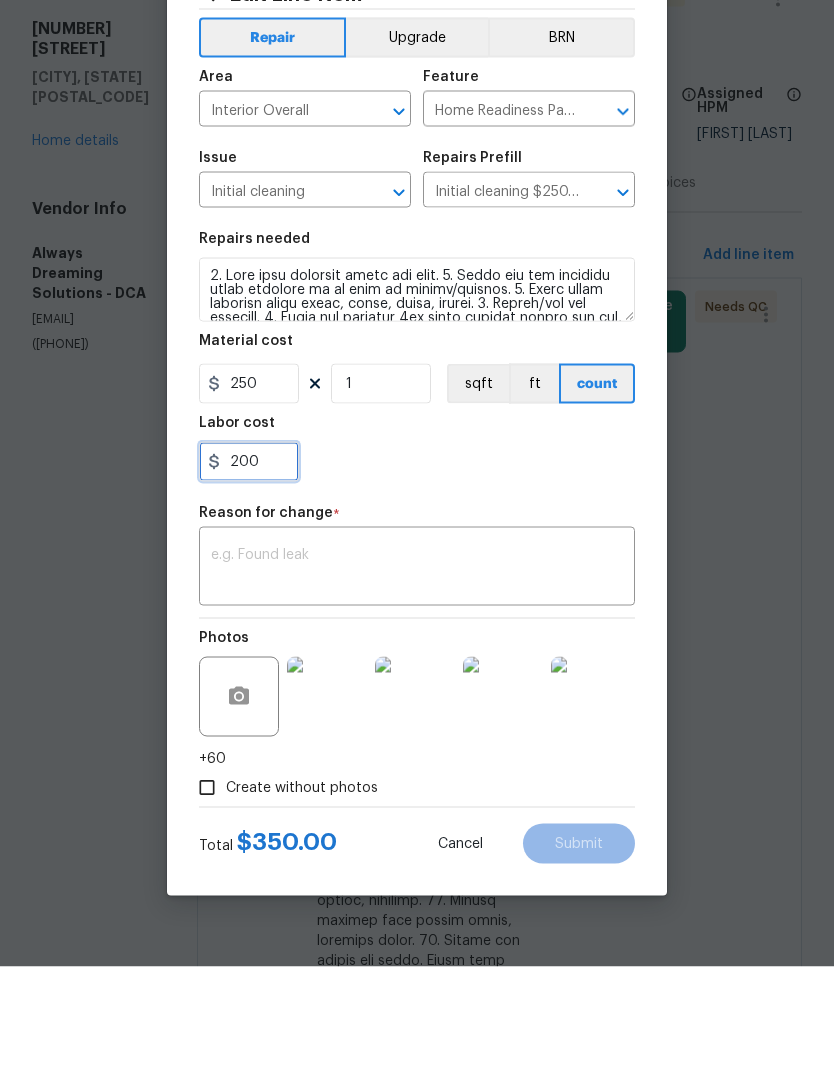type on "200" 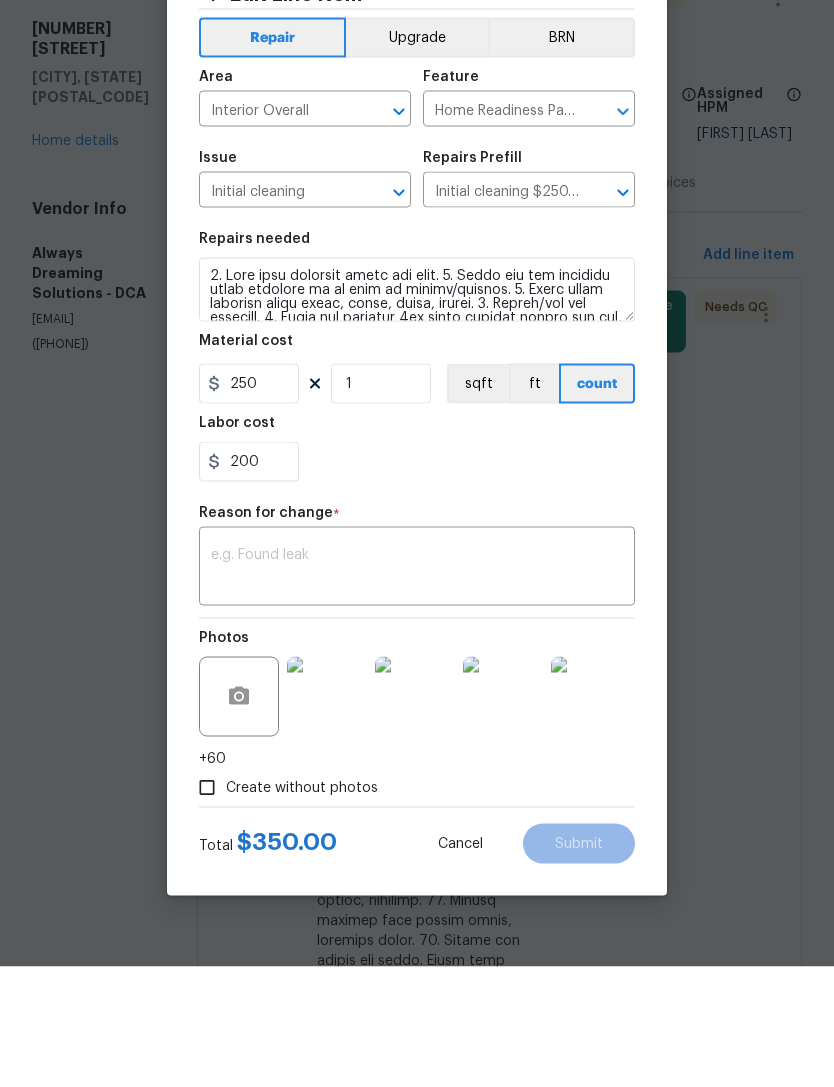 click at bounding box center (417, 689) 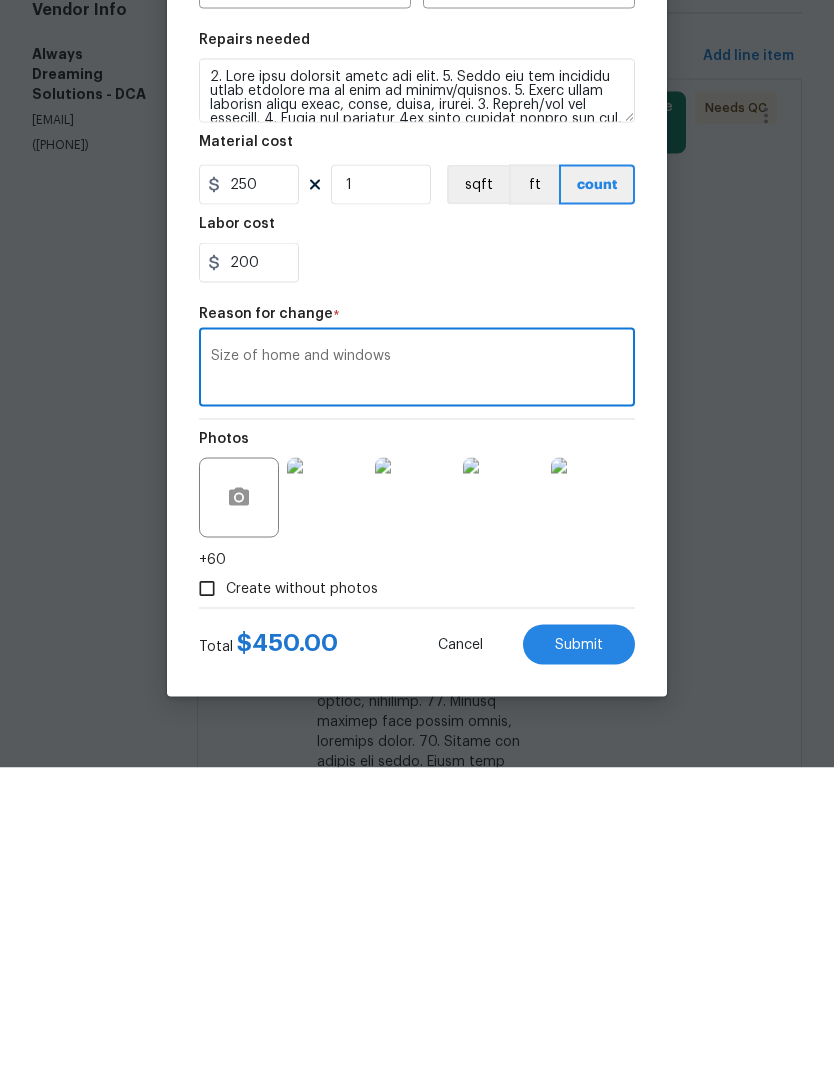 type on "Size of home and windows" 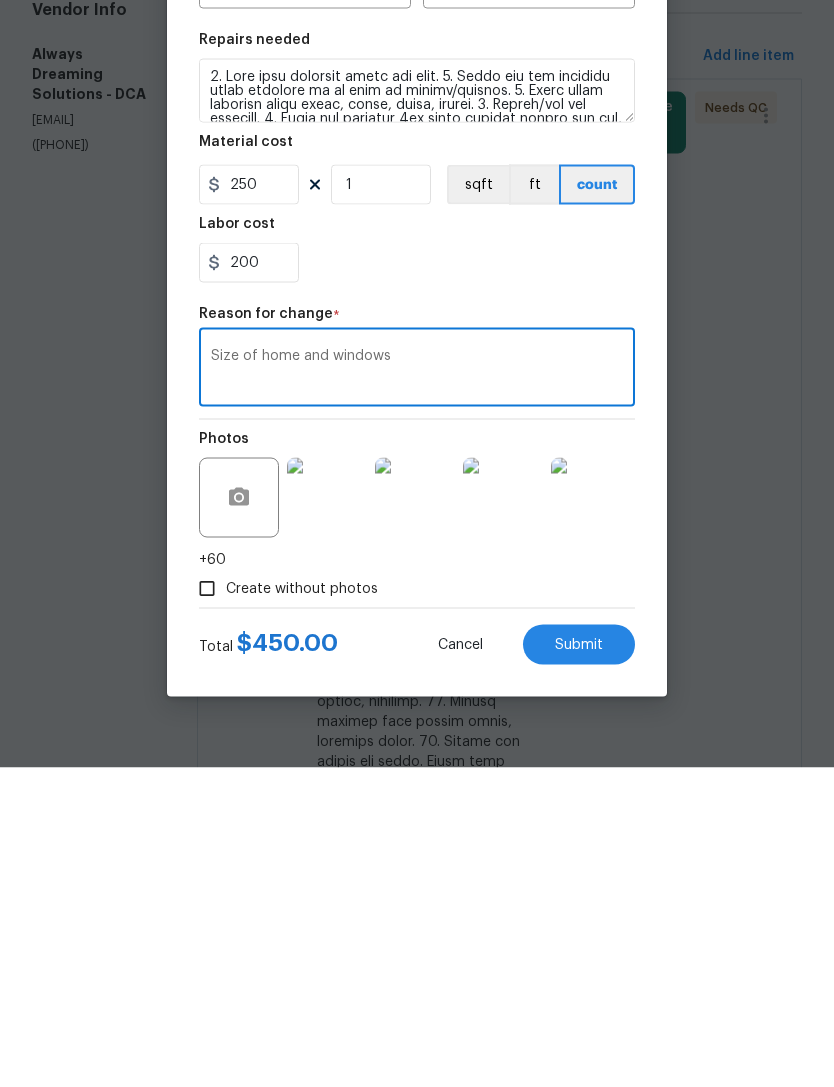 scroll, scrollTop: 64, scrollLeft: 0, axis: vertical 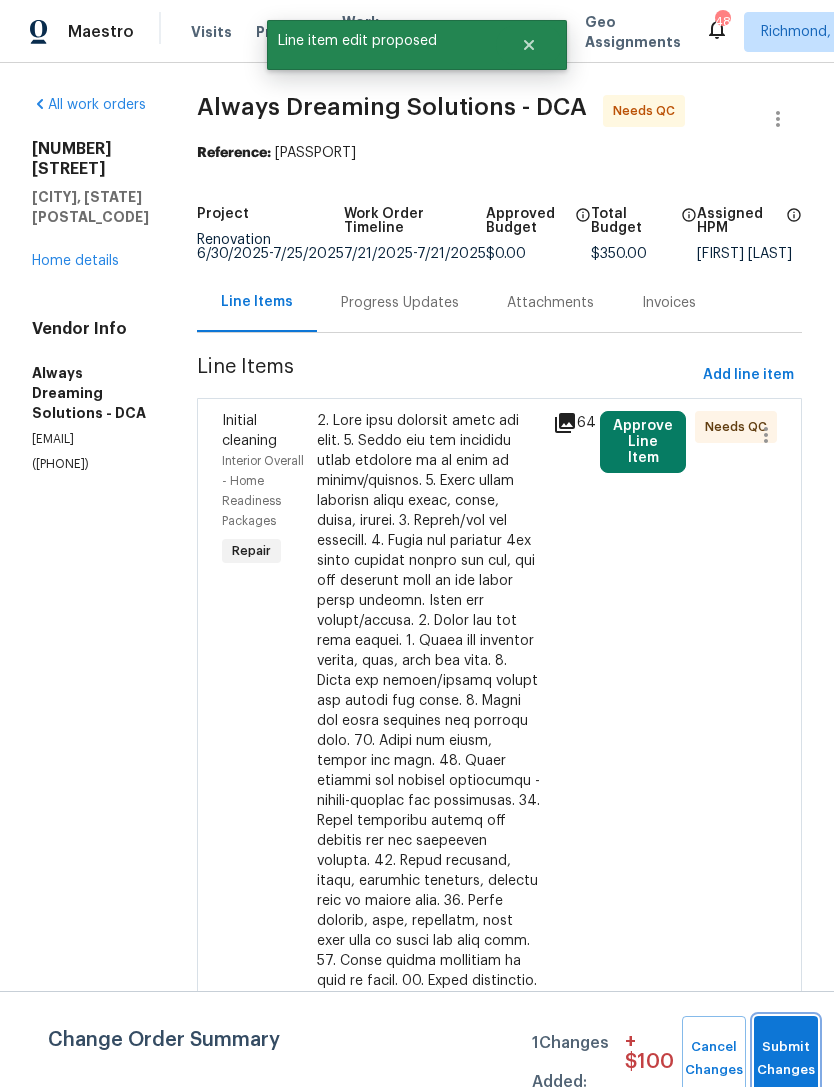 click on "Submit Changes" at bounding box center (786, 1059) 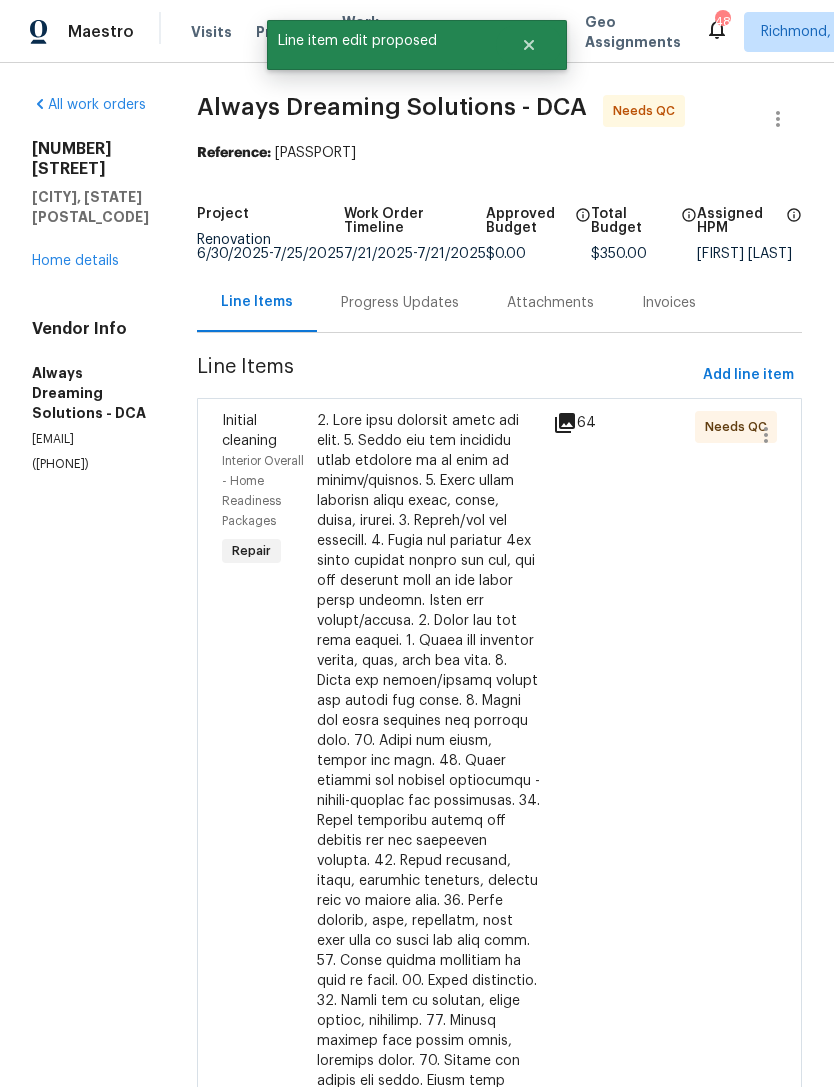 click at bounding box center [641, 861] 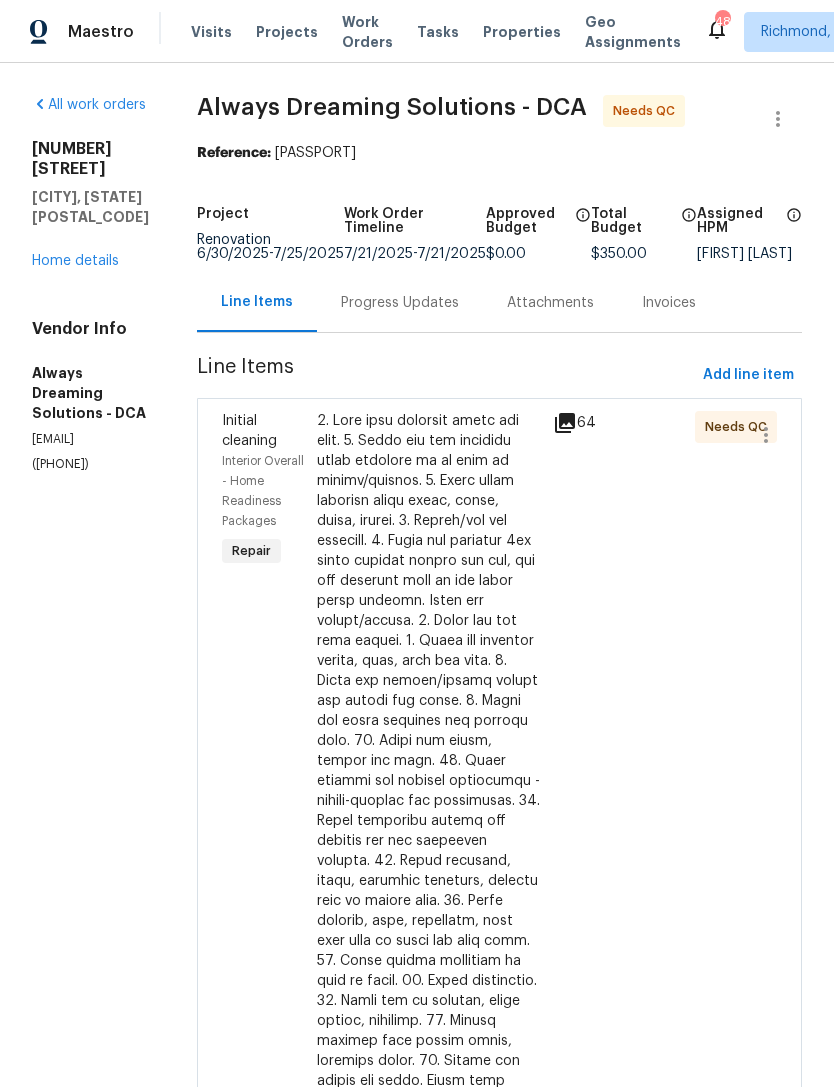 scroll, scrollTop: 0, scrollLeft: 0, axis: both 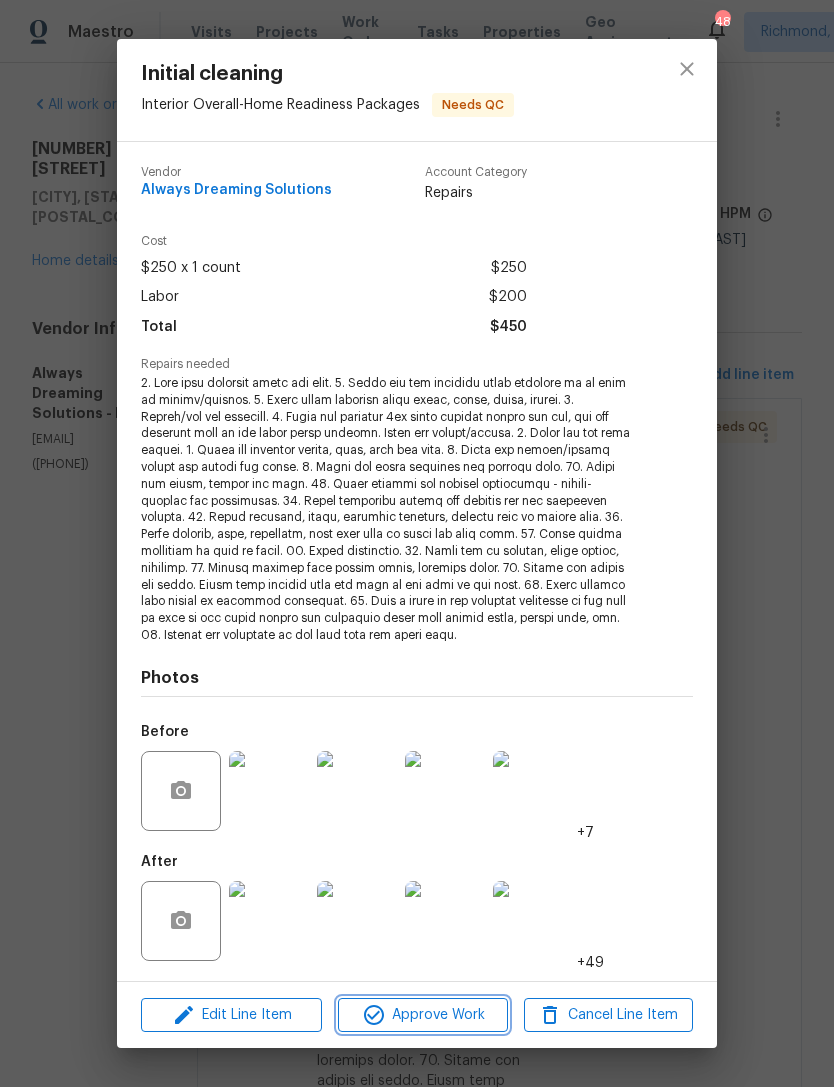 click on "Approve Work" at bounding box center [422, 1015] 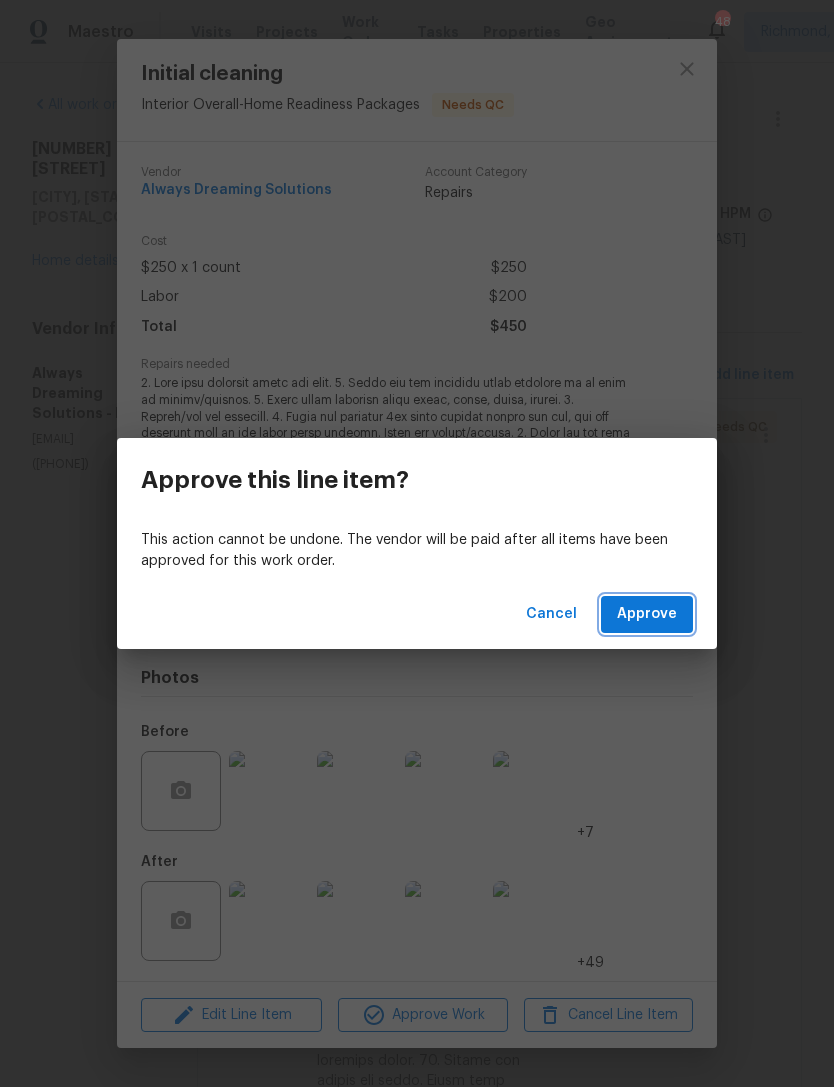 click on "Approve" at bounding box center [647, 614] 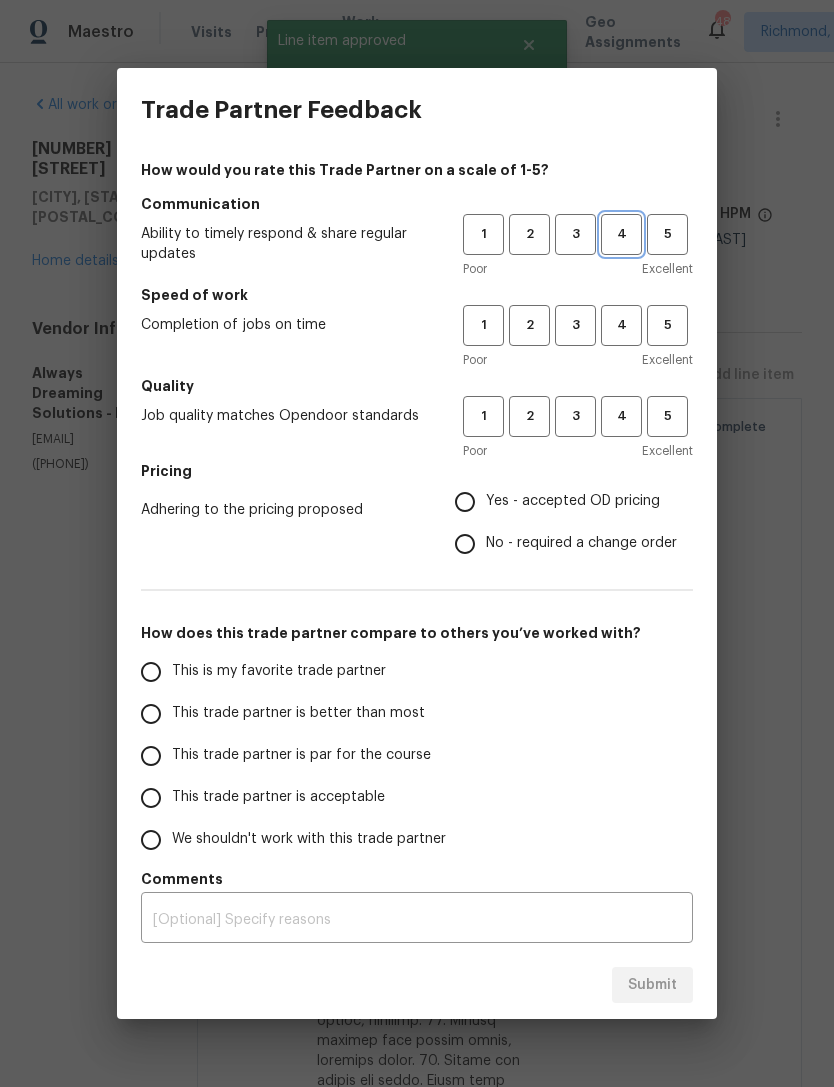 click on "4" at bounding box center (621, 234) 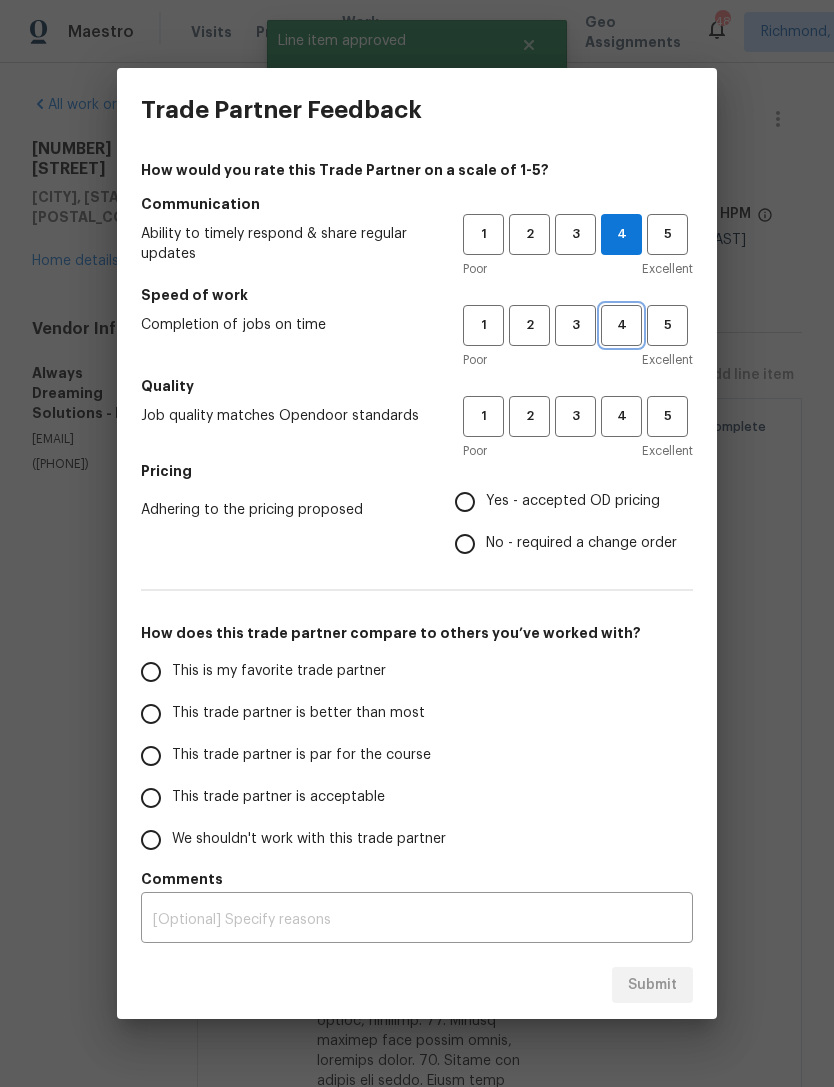 click on "4" at bounding box center (621, 325) 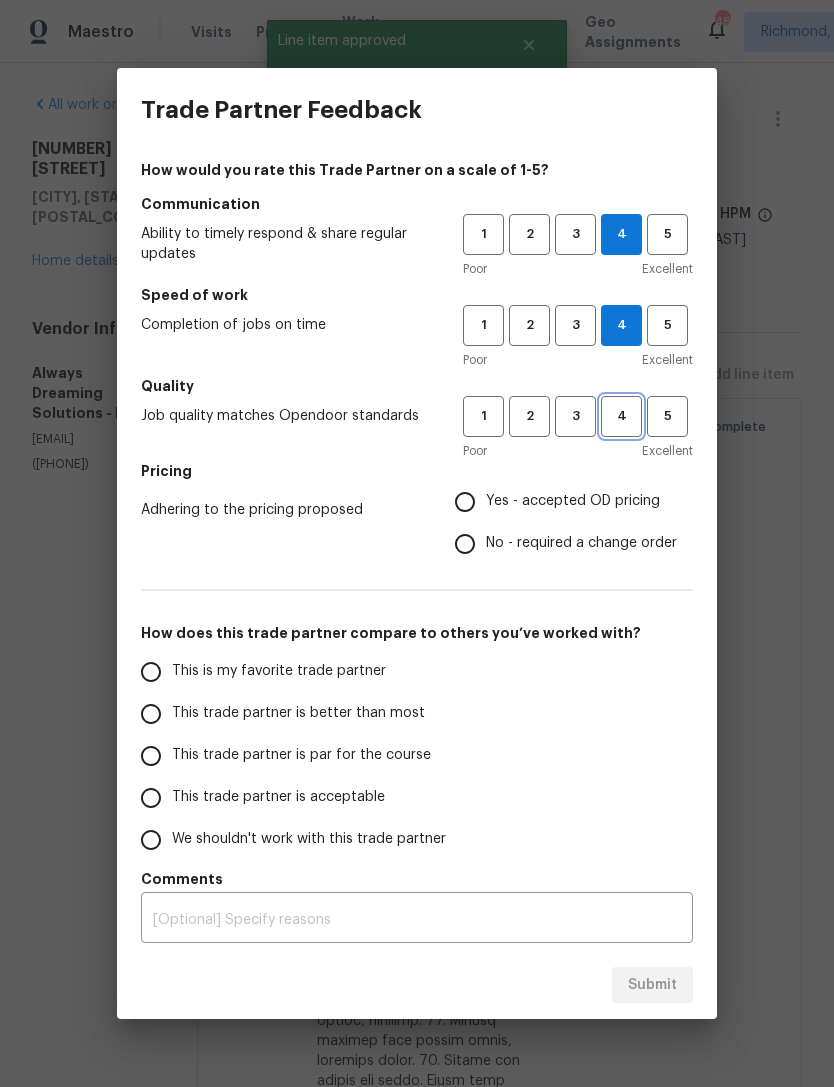 click on "4" at bounding box center (621, 416) 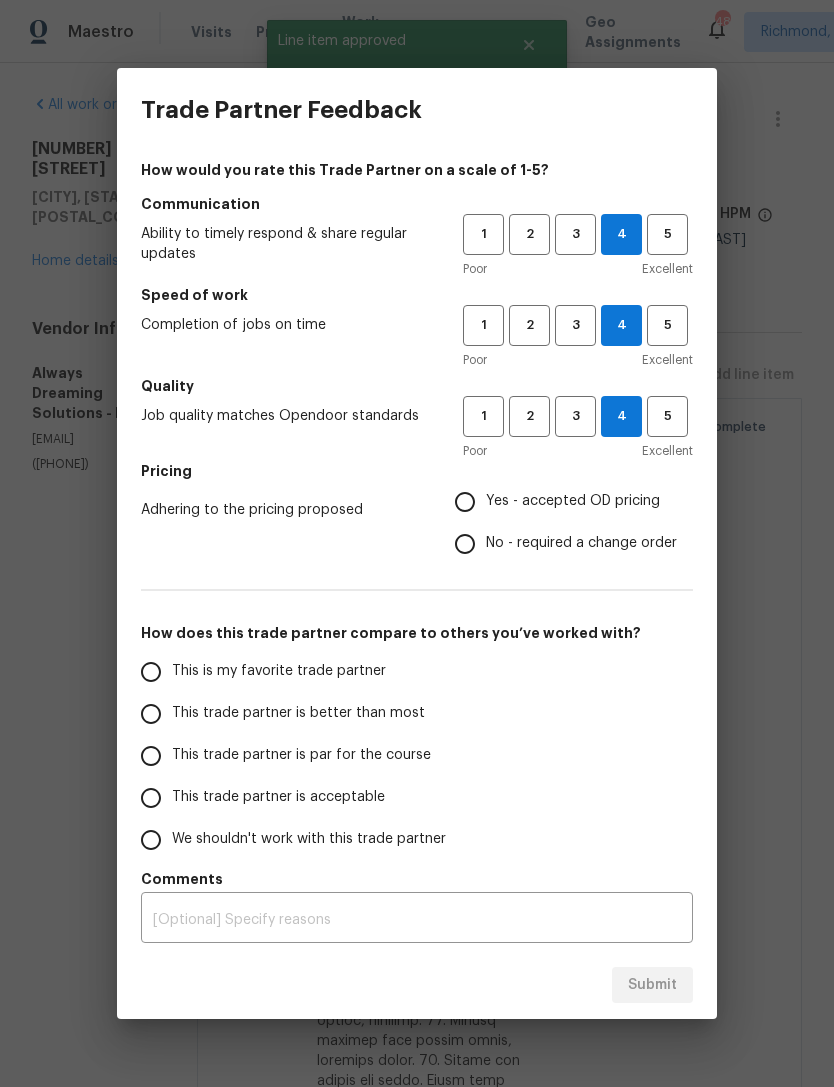 click on "Yes - accepted OD pricing" at bounding box center [465, 502] 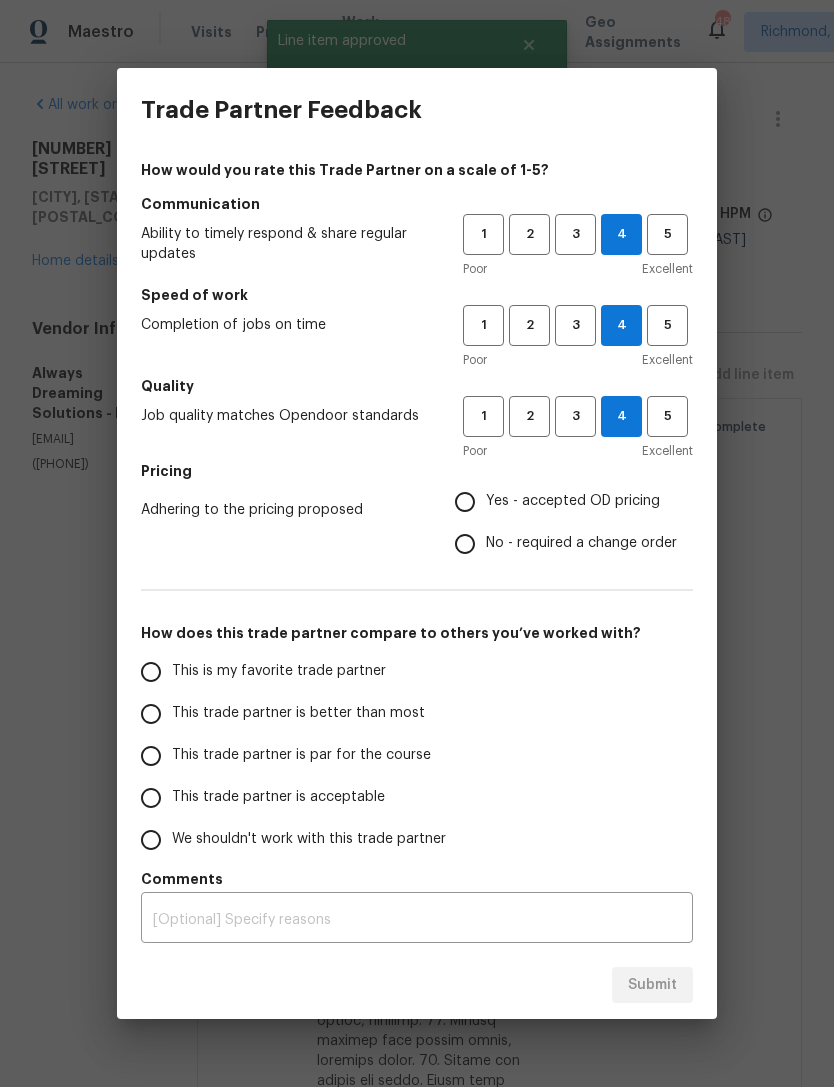 radio on "true" 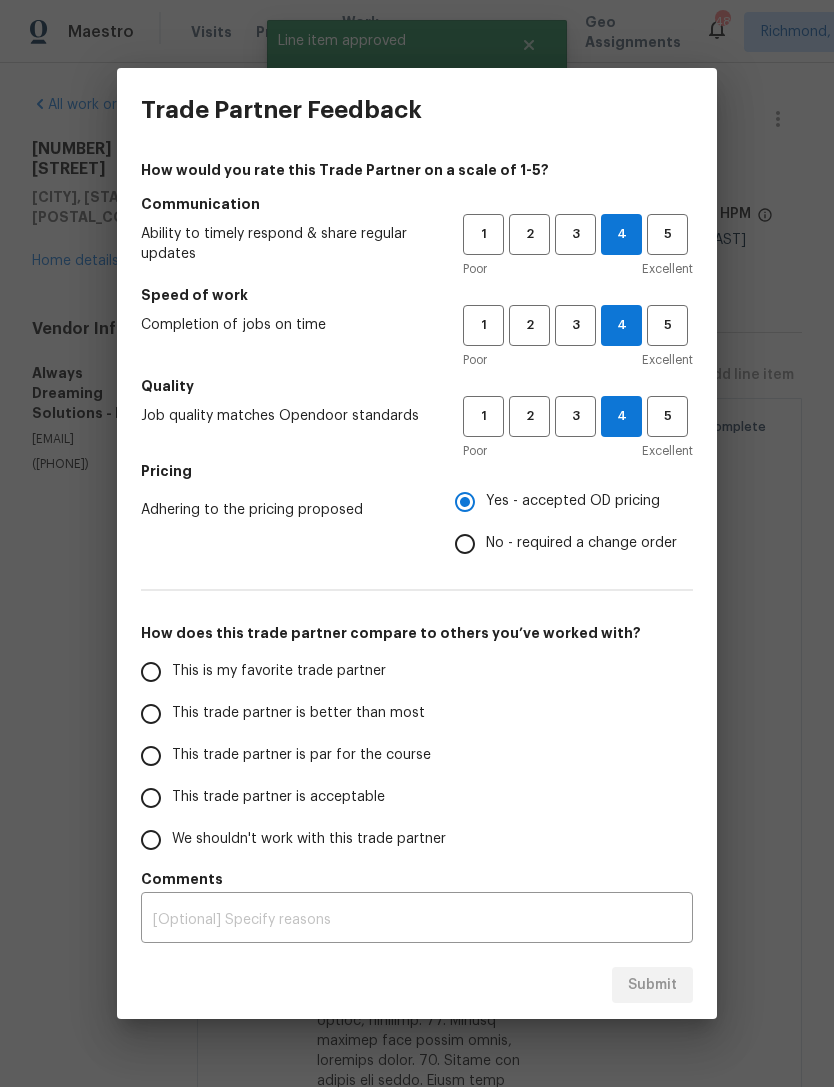 click on "This trade partner is better than most" at bounding box center (151, 714) 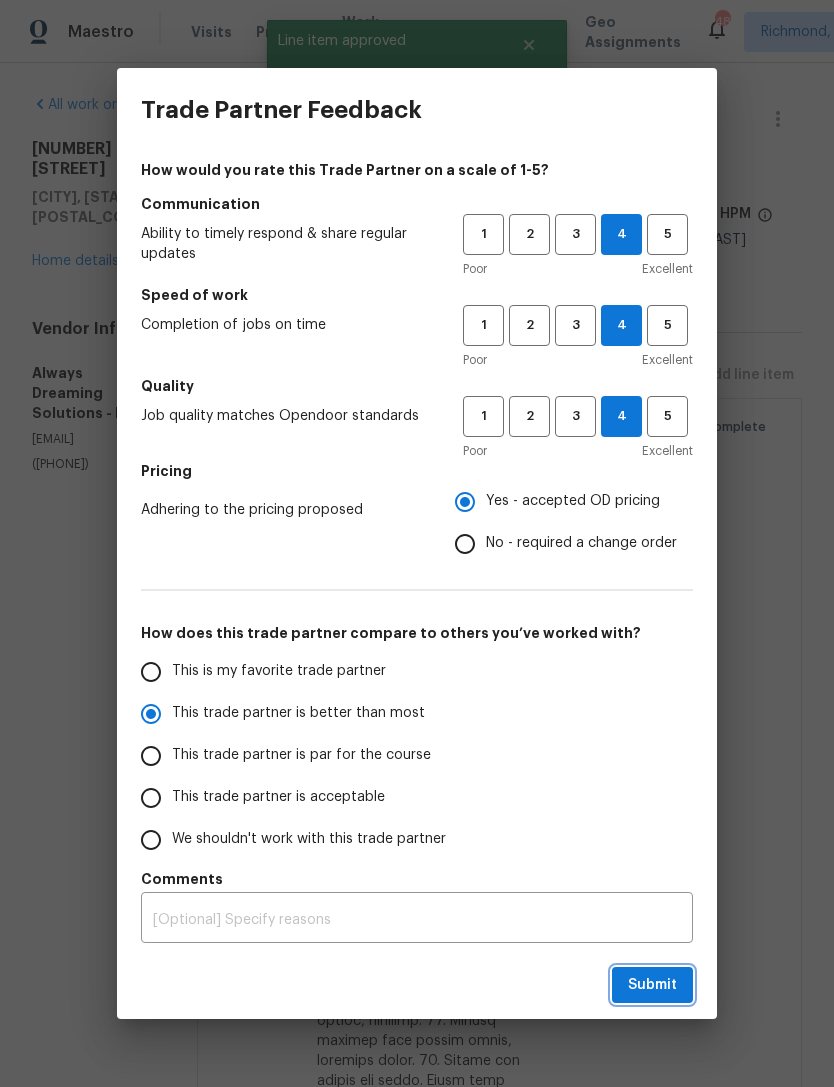 click on "Submit" at bounding box center (652, 985) 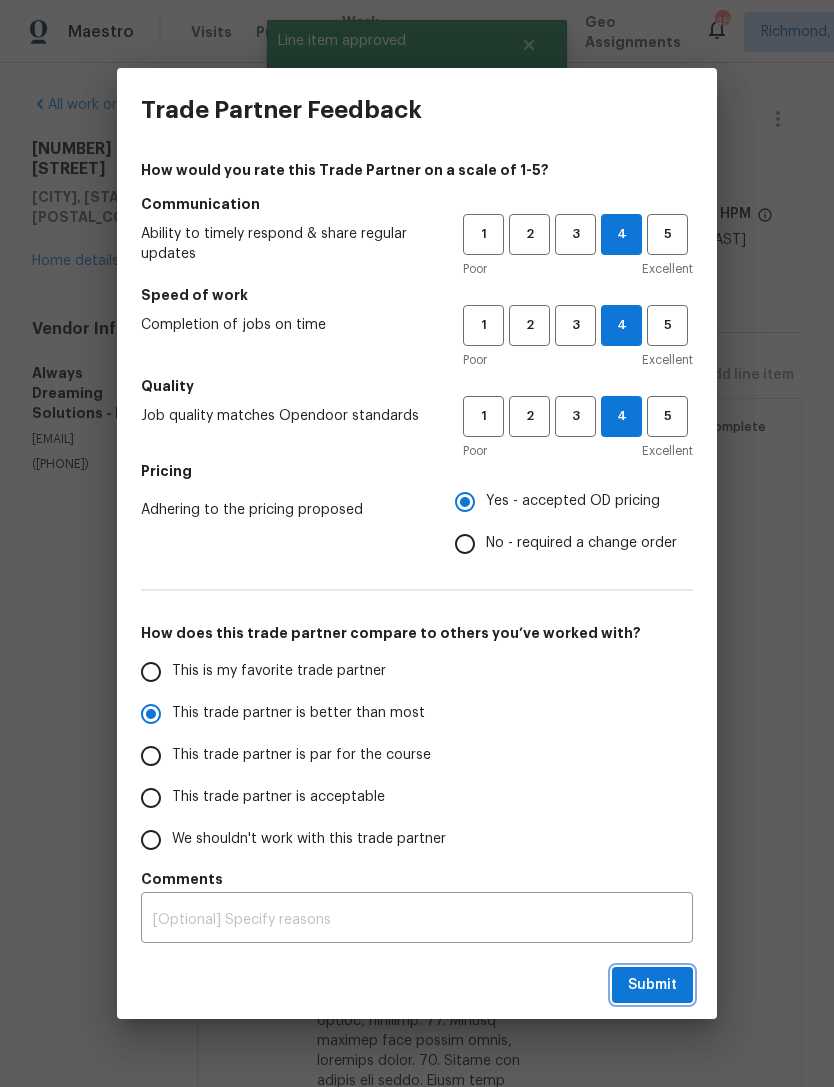radio on "true" 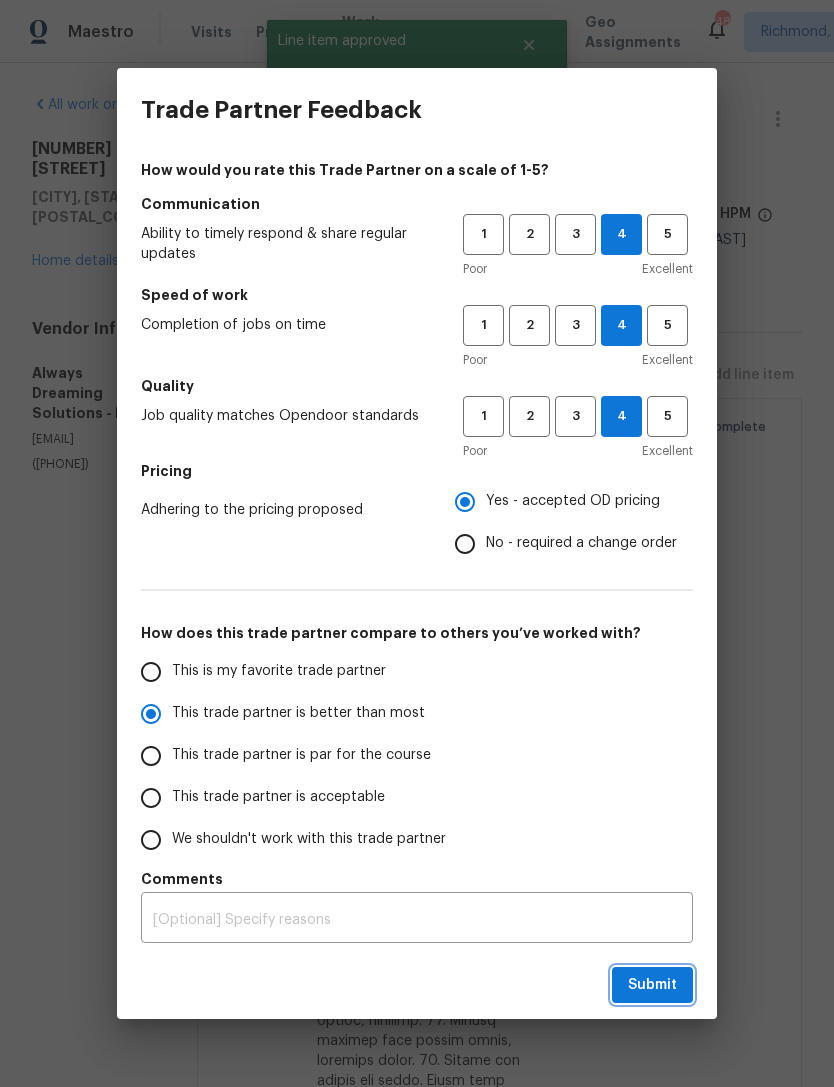 radio on "false" 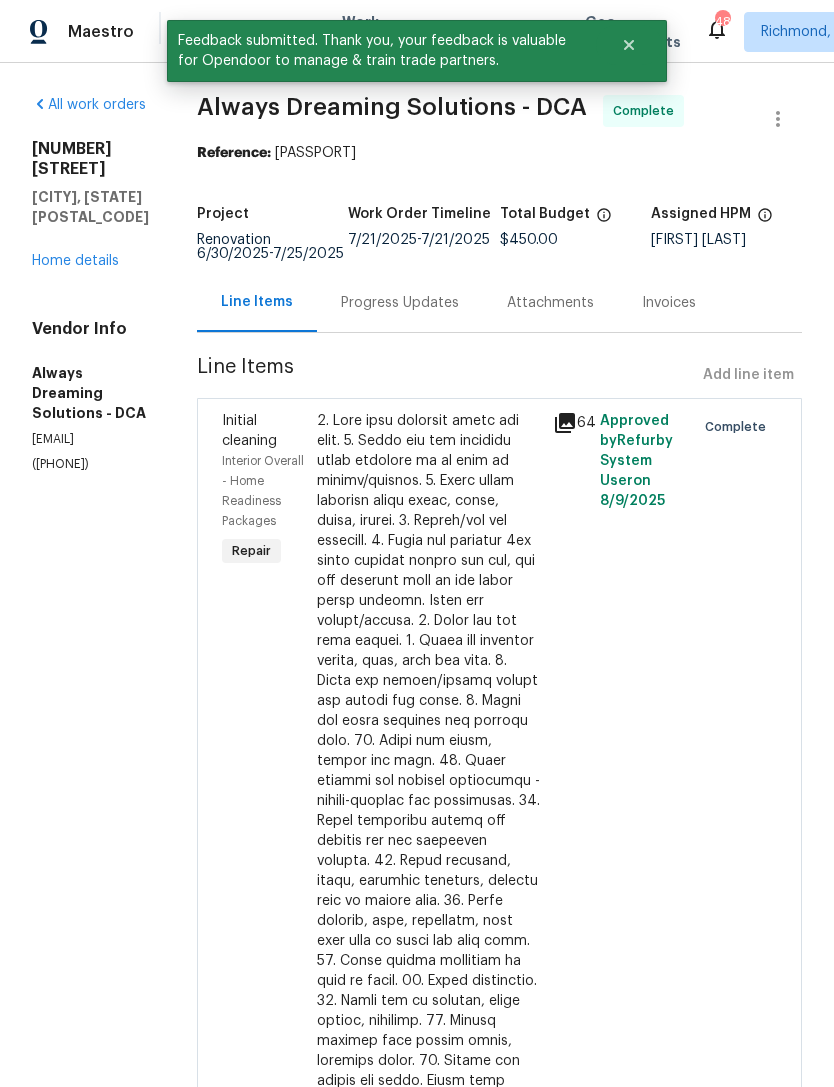 scroll, scrollTop: 0, scrollLeft: 0, axis: both 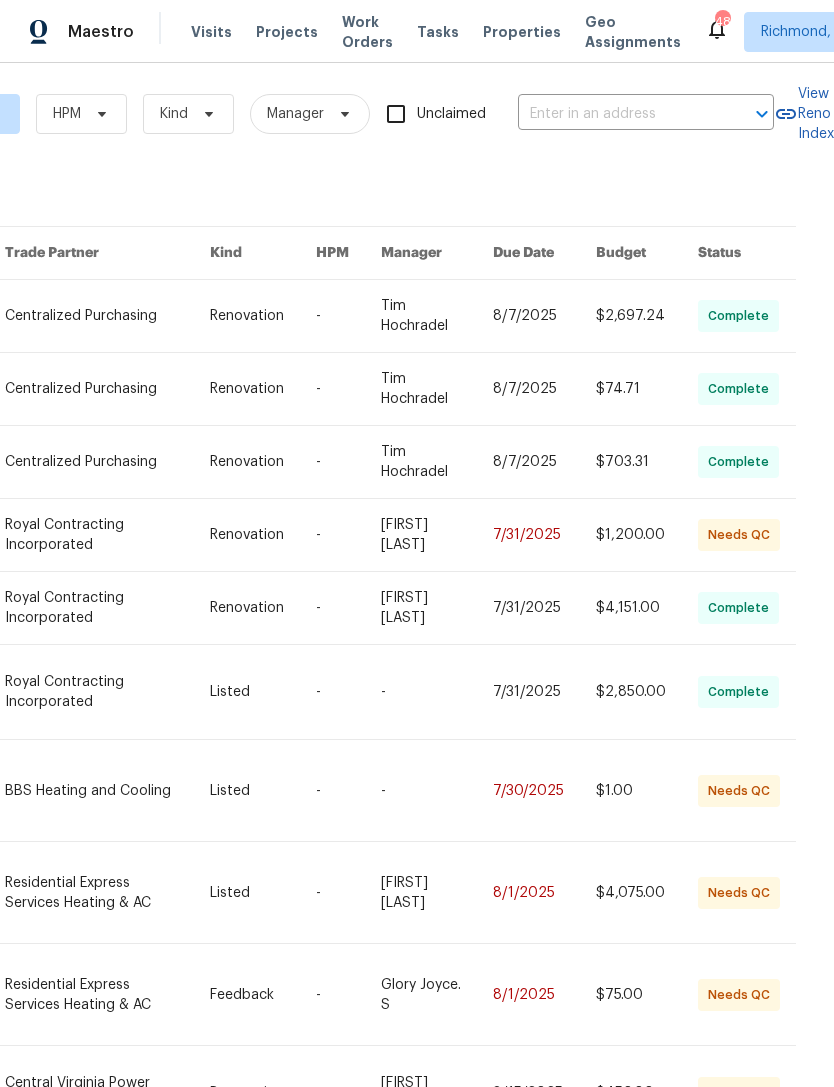 click at bounding box center [437, 790] 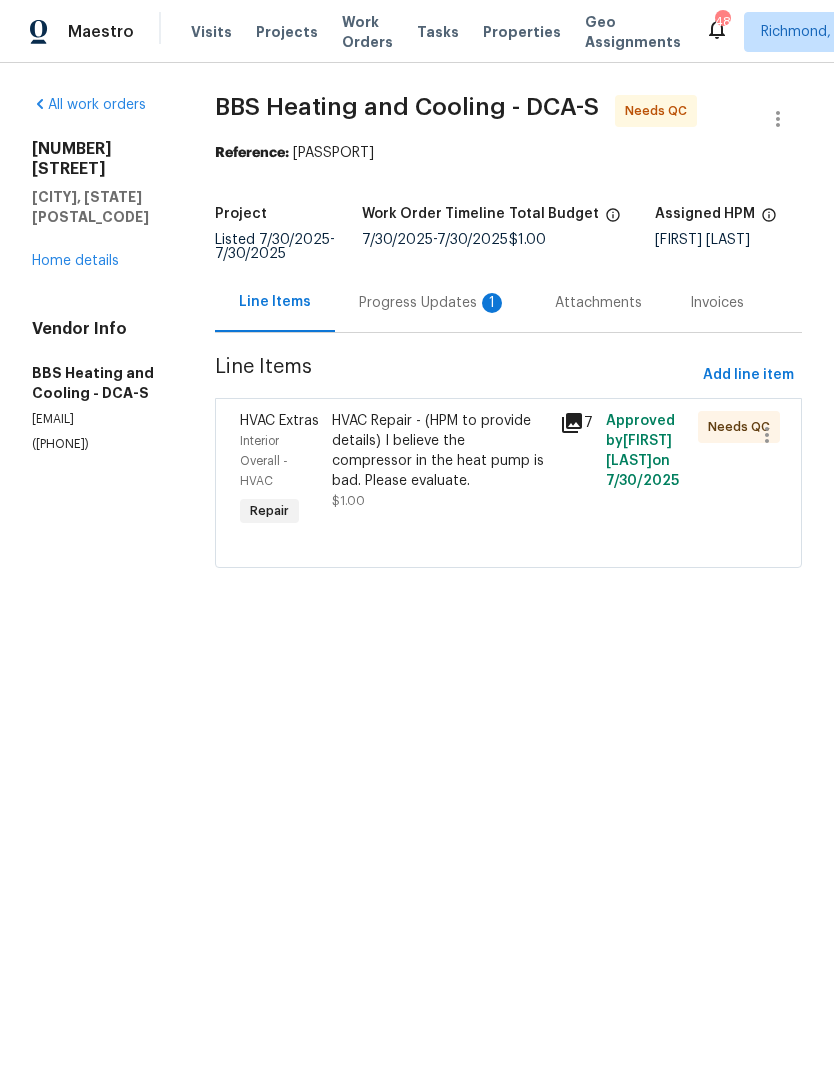 click on "Progress Updates 1" at bounding box center (433, 303) 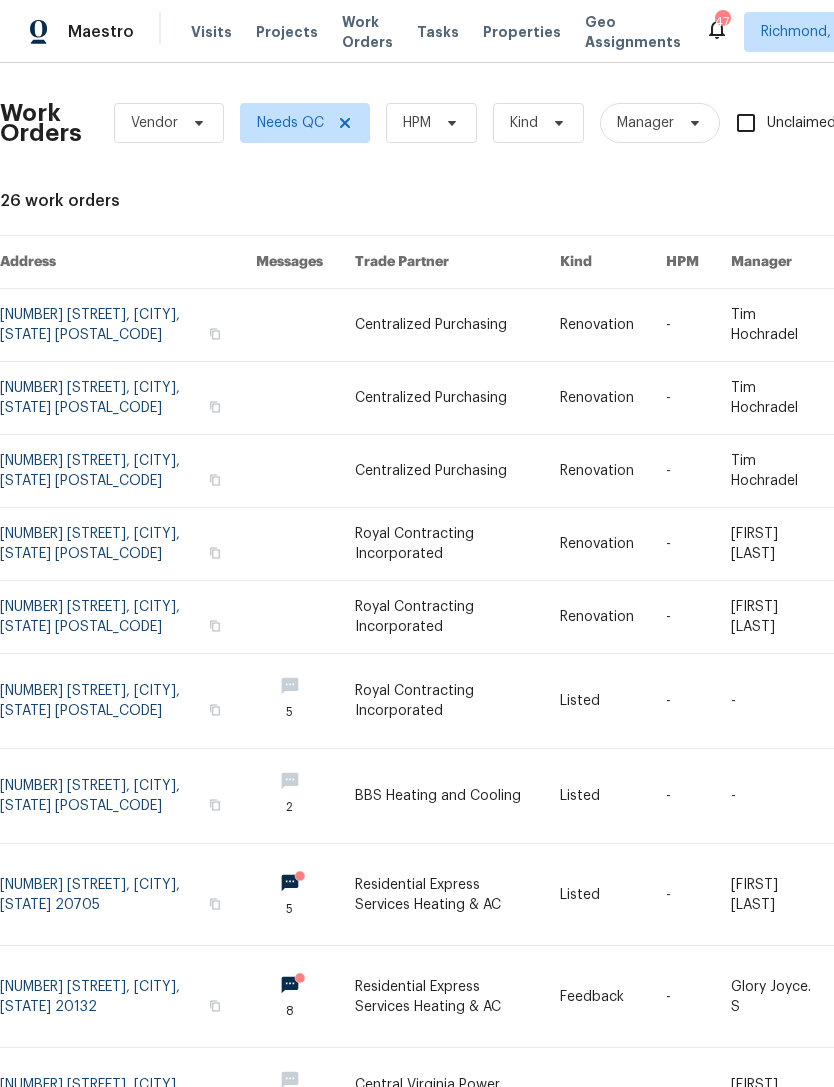 scroll, scrollTop: 0, scrollLeft: 0, axis: both 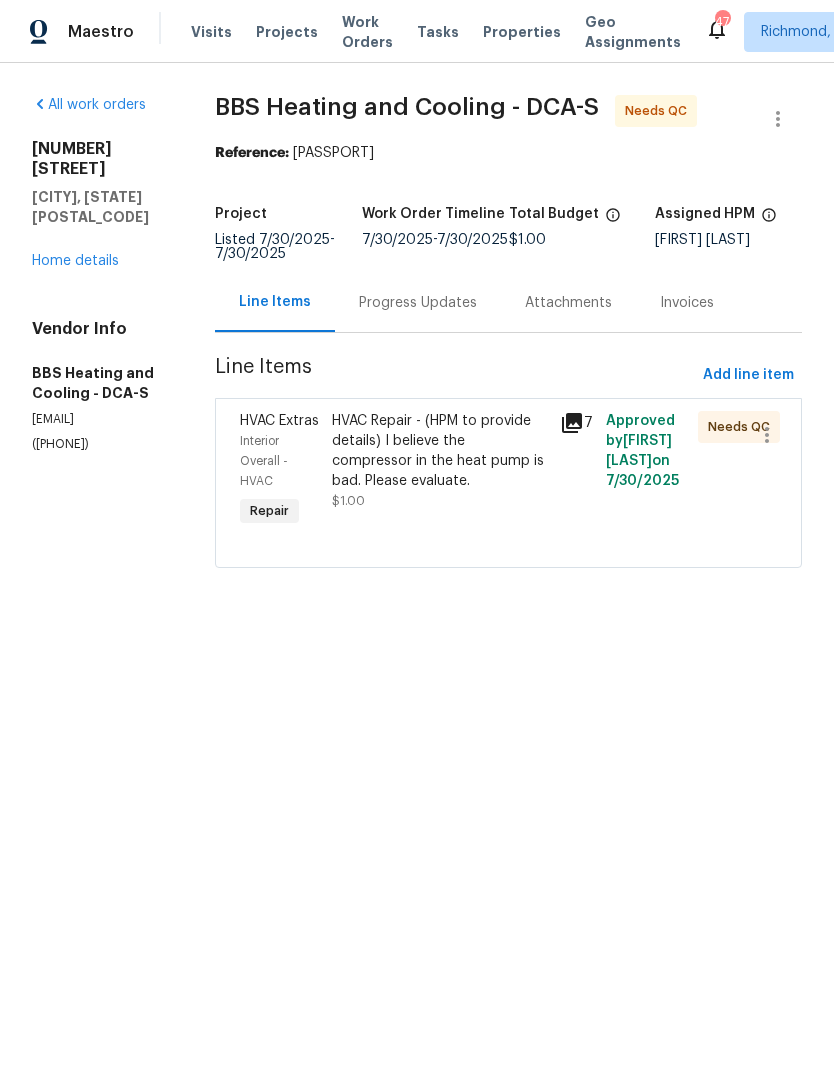 click on "HVAC Repair - (HPM to provide details)
I believe the compressor in the heat pump is bad.
Please evaluate." at bounding box center (440, 451) 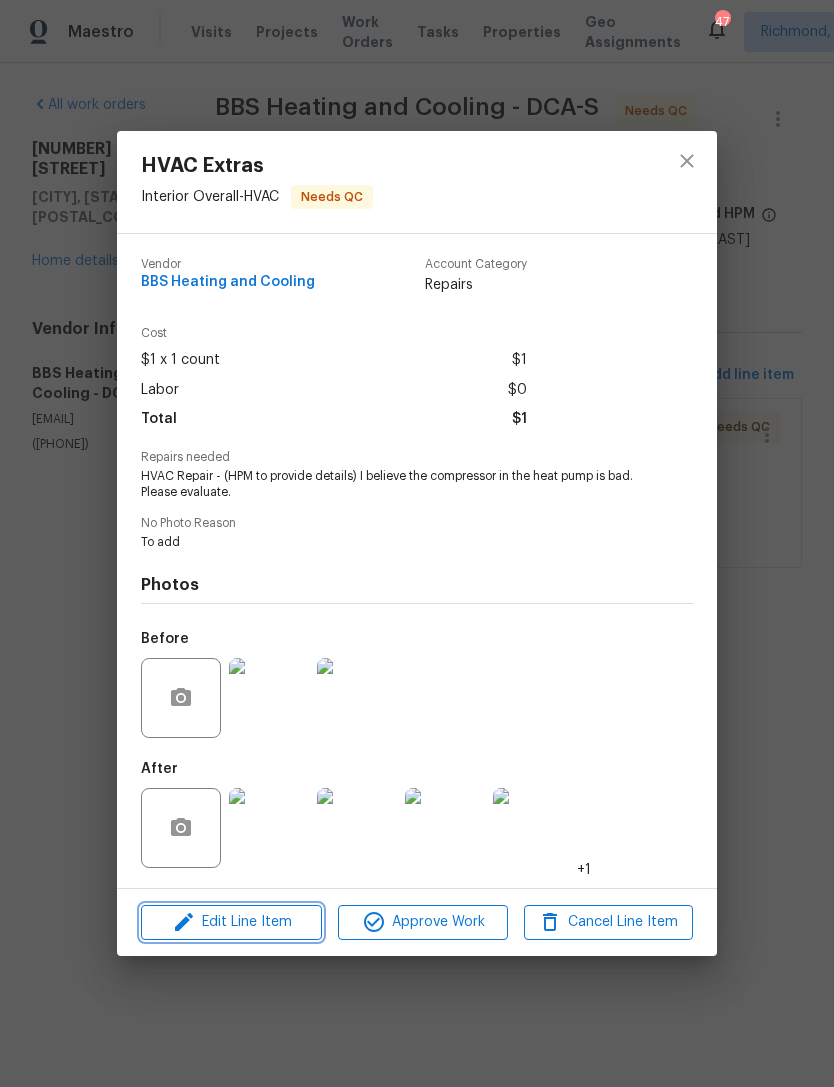 click on "Edit Line Item" at bounding box center [231, 922] 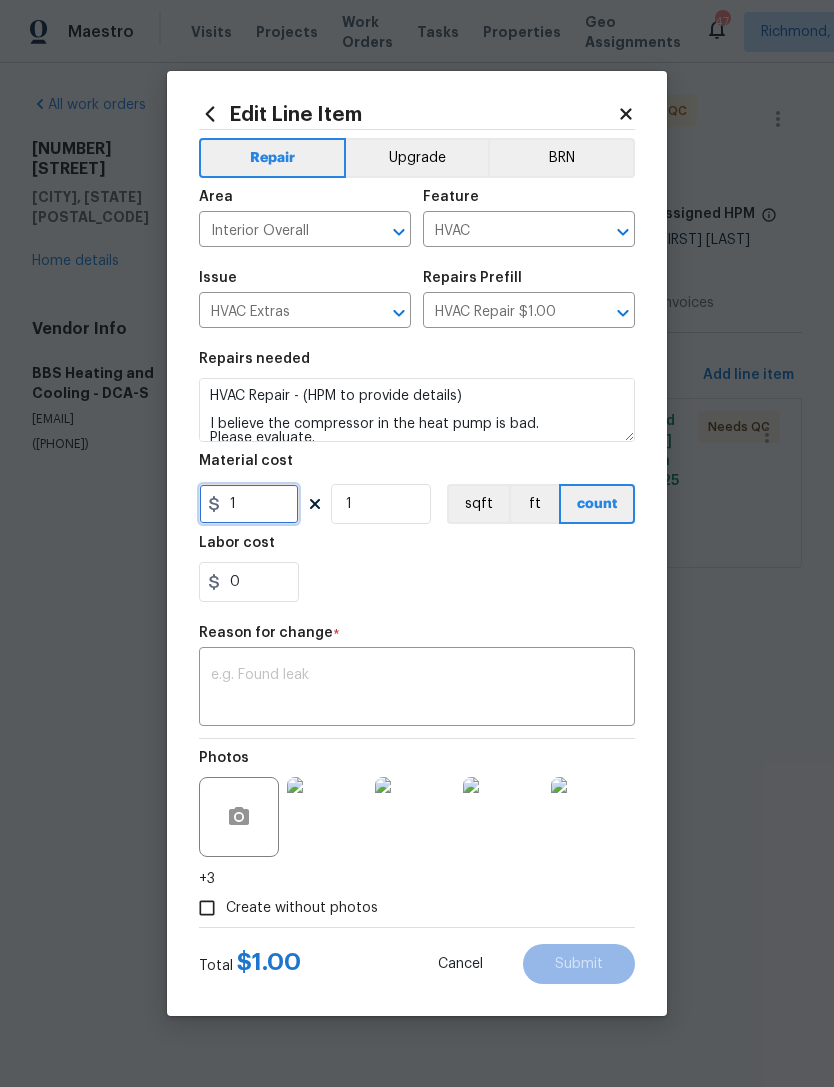 click on "1" at bounding box center (249, 504) 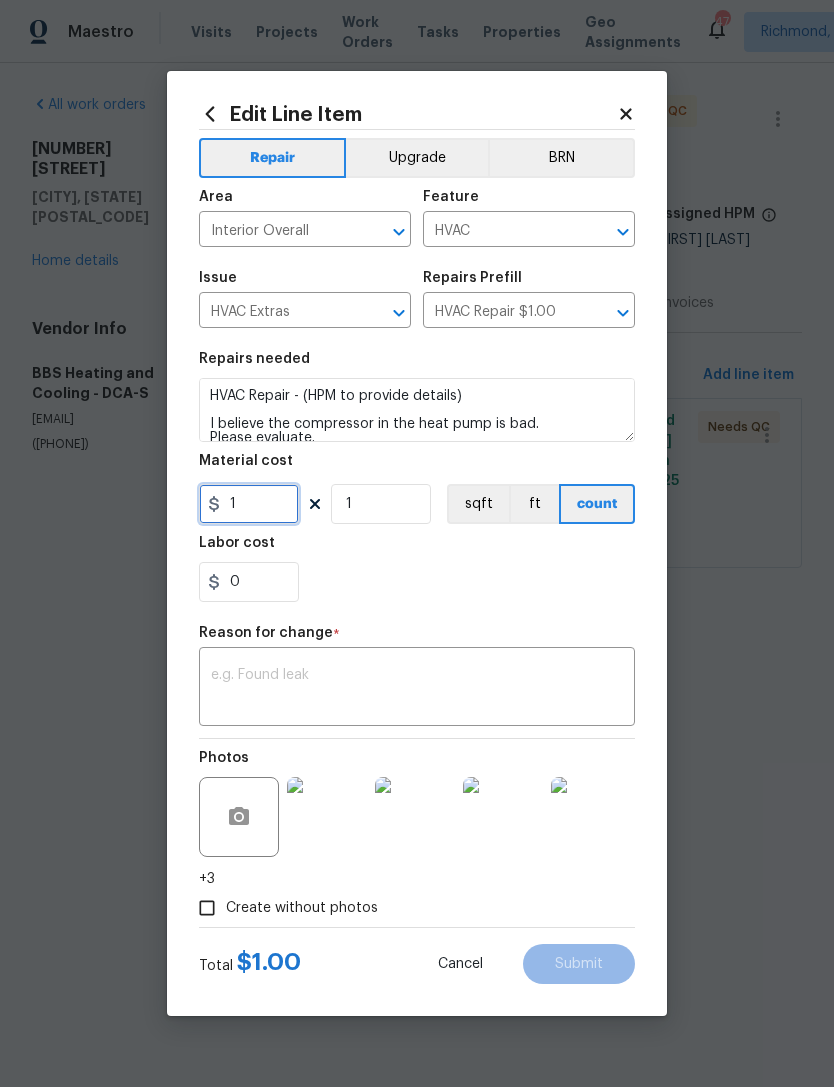 click on "1" at bounding box center (249, 504) 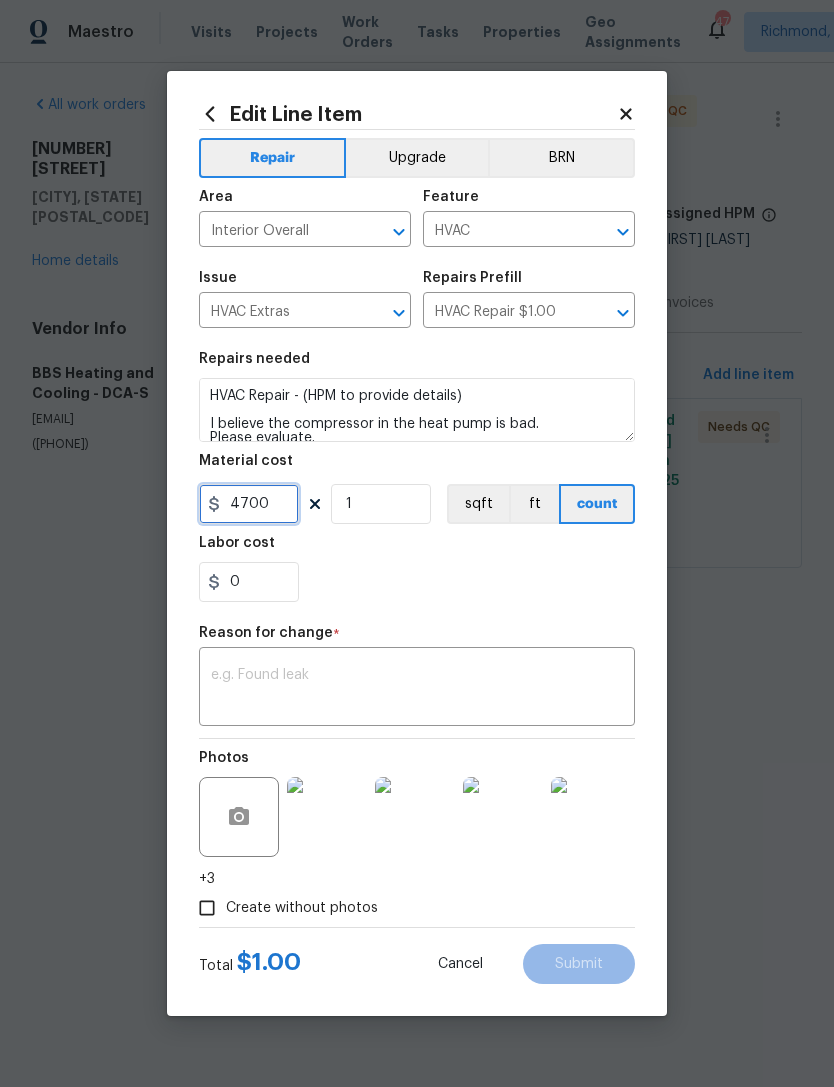 type on "4700" 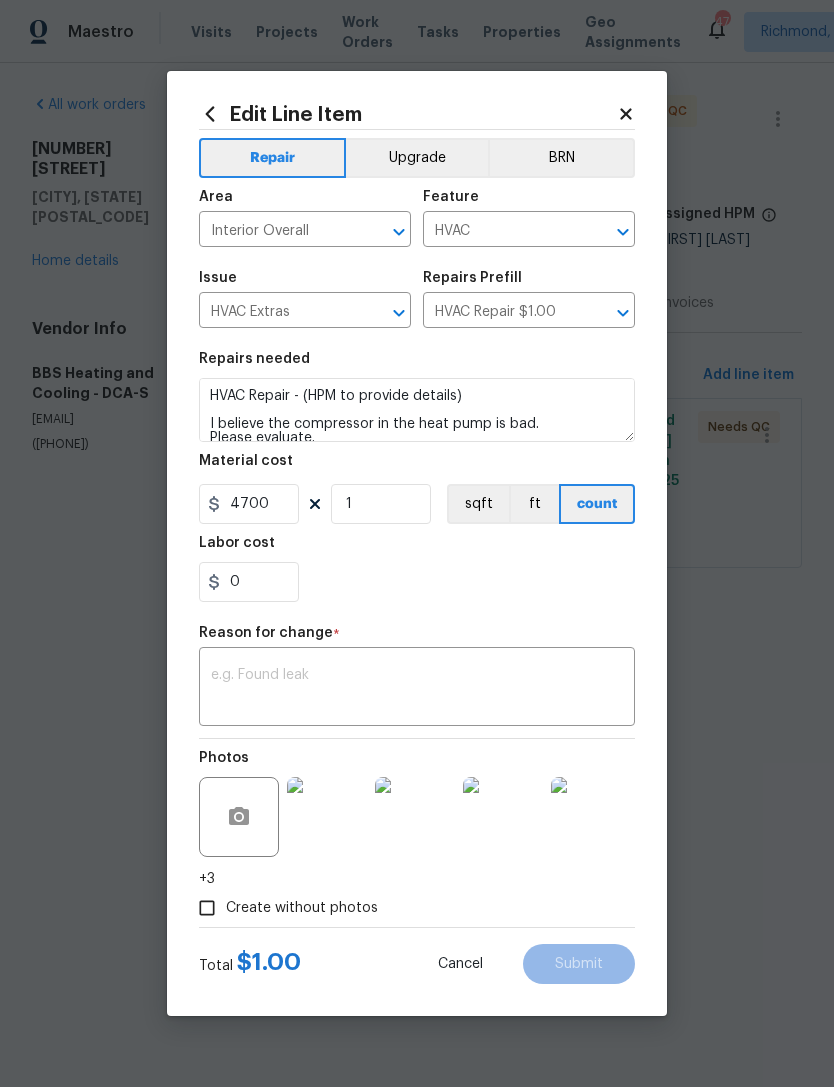 click at bounding box center (417, 689) 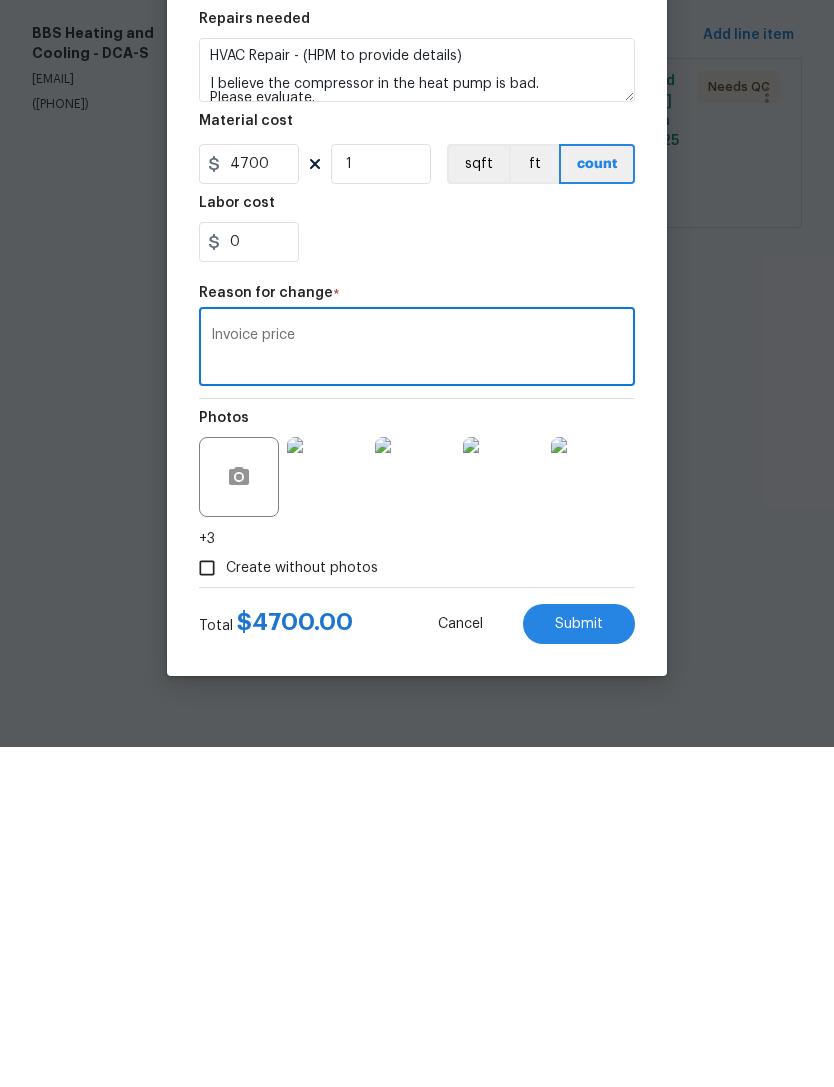 type on "Invoice price" 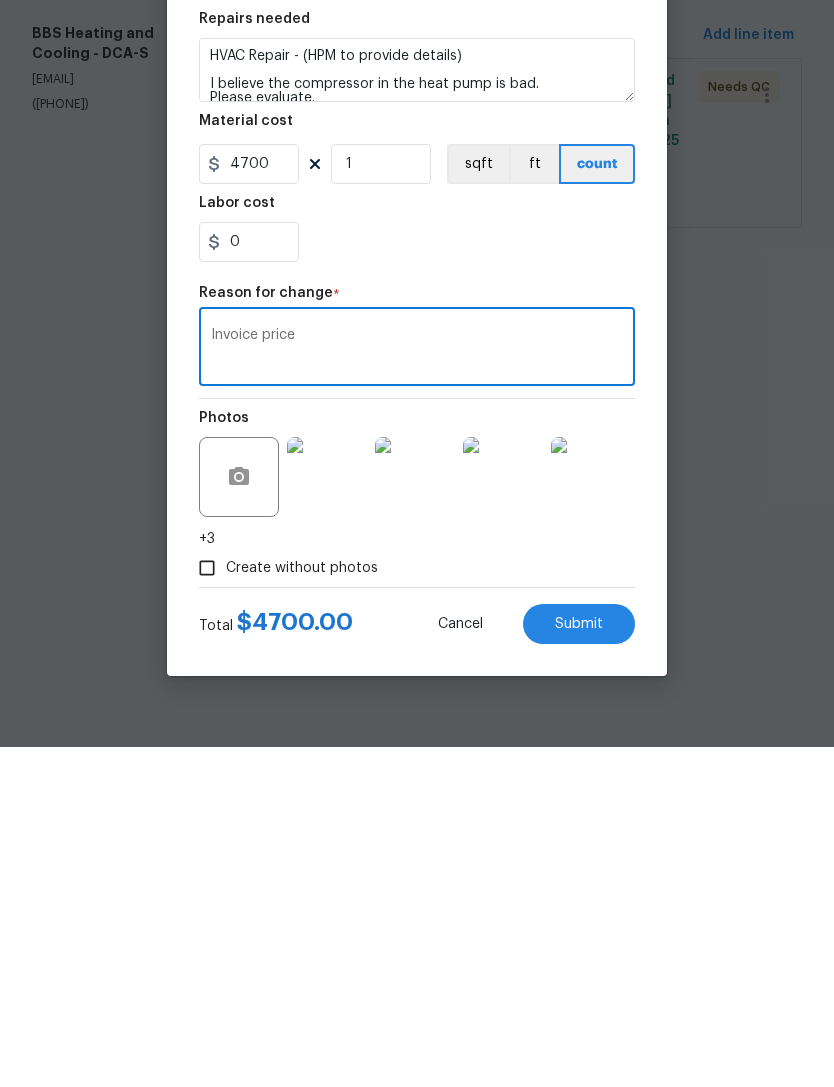 click on "Submit" at bounding box center [579, 964] 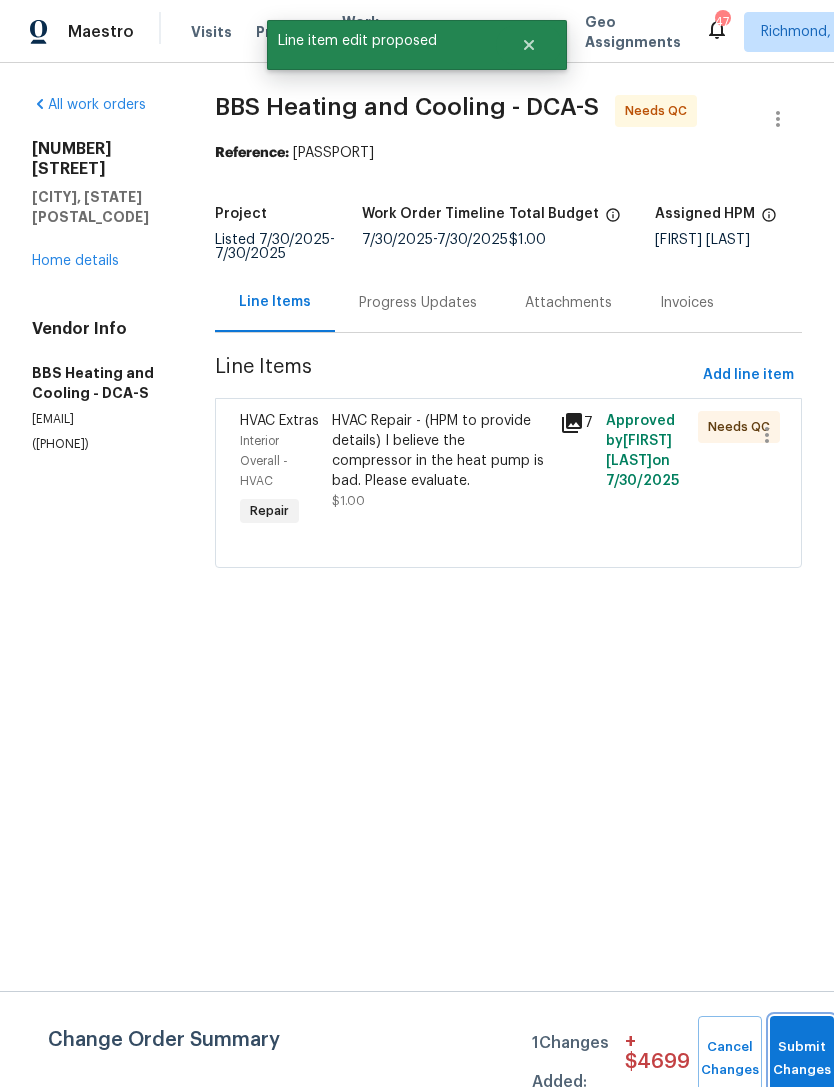 click on "Submit Changes" at bounding box center [802, 1059] 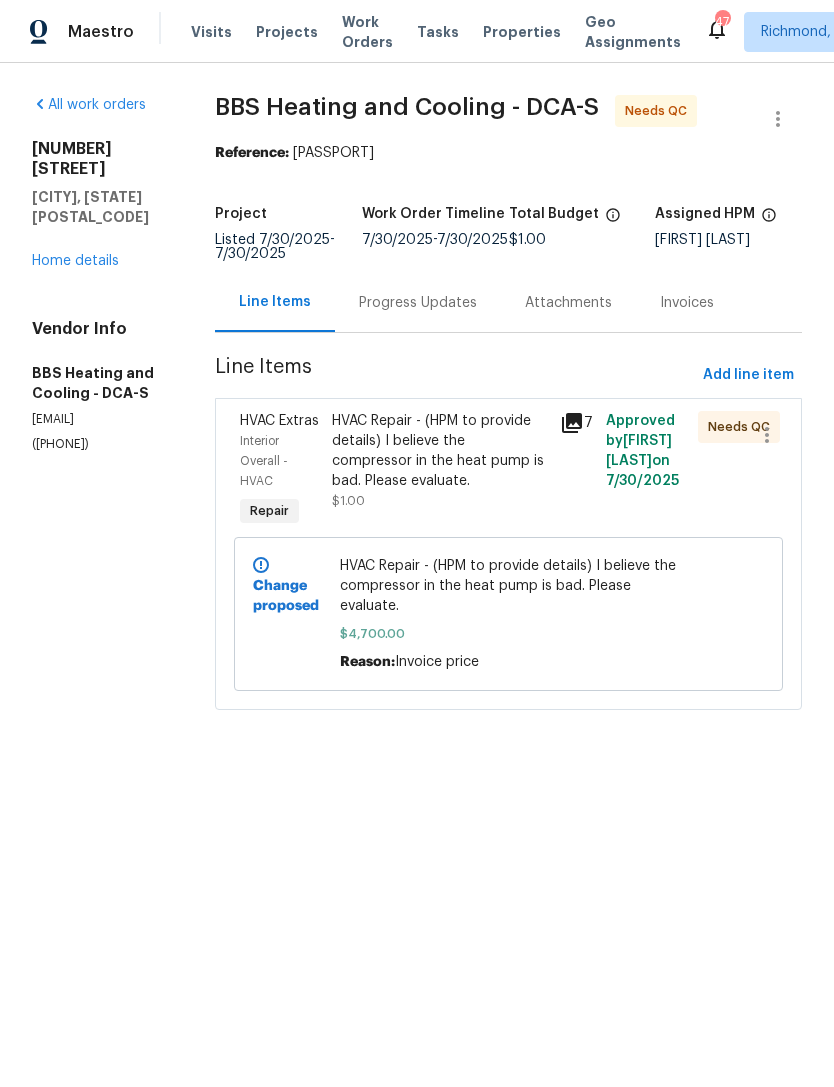 click on "HVAC Repair - (HPM to provide details)
I believe the compressor in the heat pump is bad.
Please evaluate." at bounding box center (440, 451) 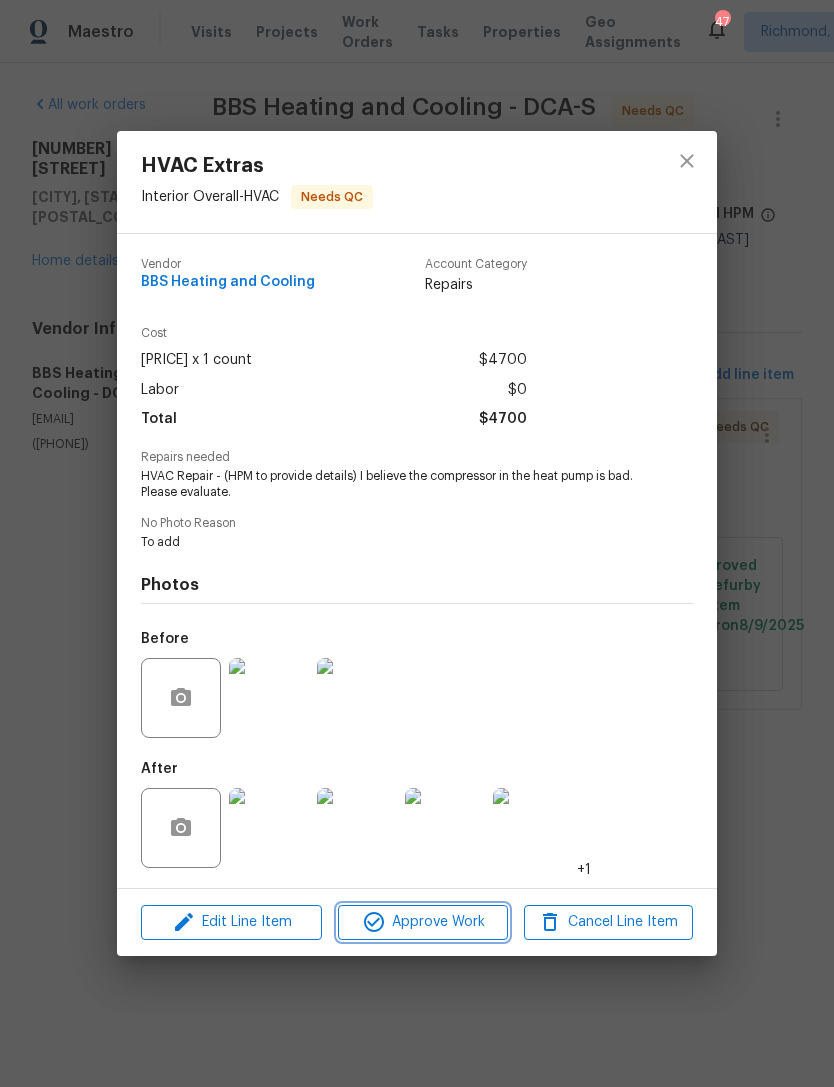 click on "Approve Work" at bounding box center (422, 922) 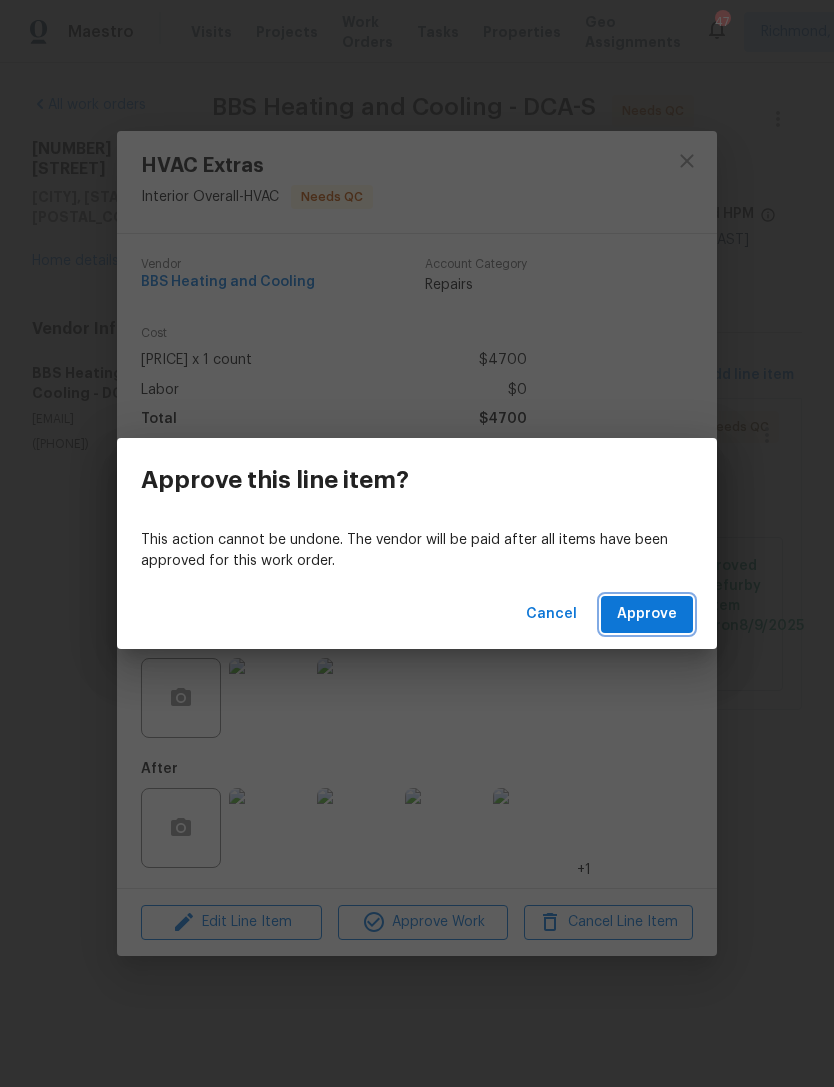 click on "Approve" at bounding box center [647, 614] 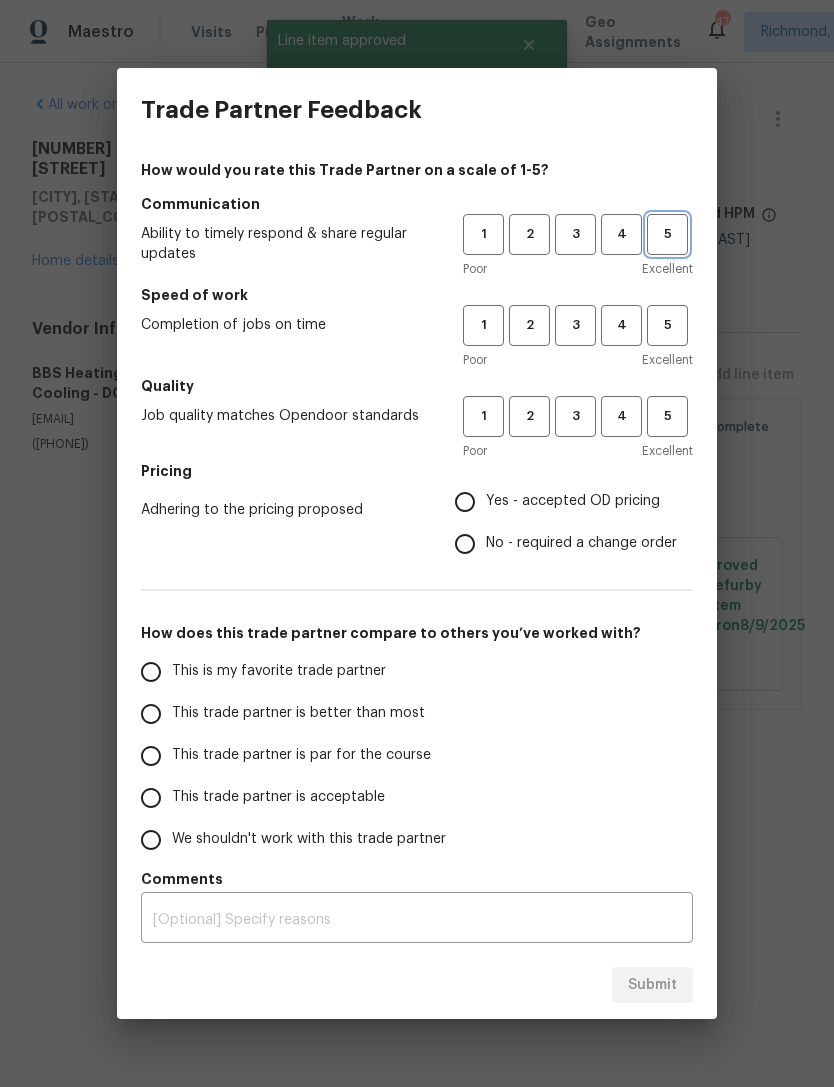 click on "5" at bounding box center [667, 234] 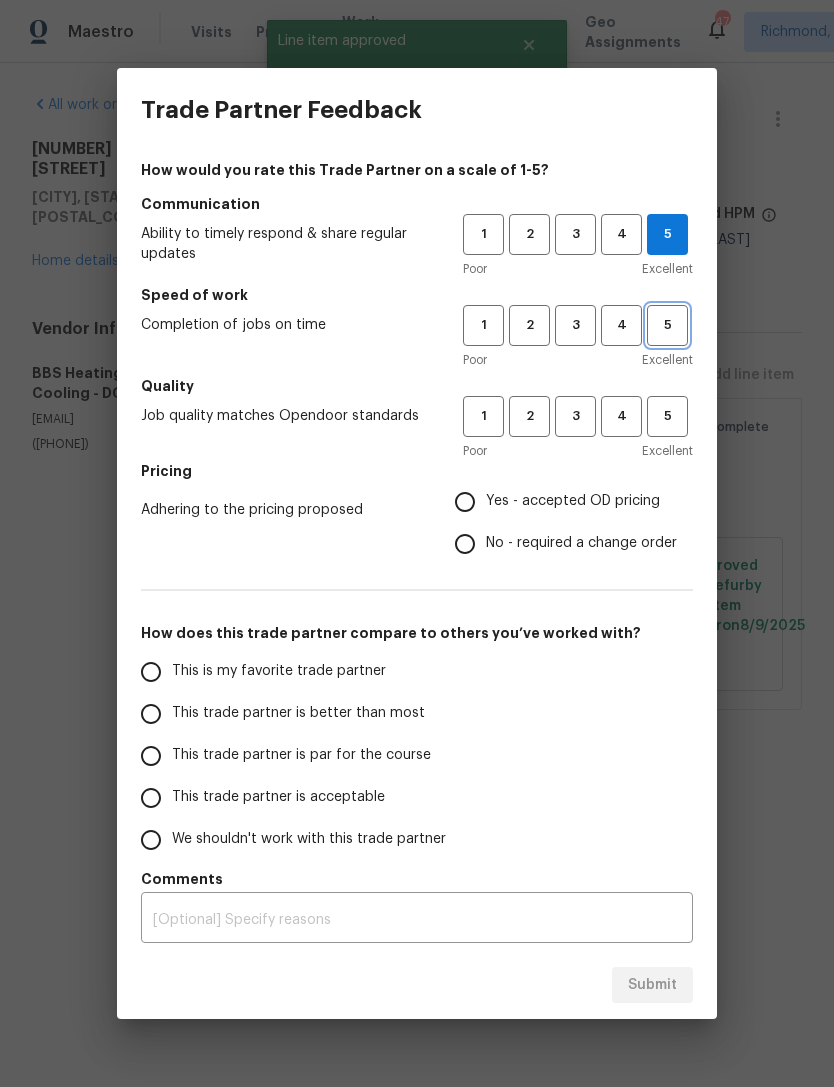 click on "5" at bounding box center [667, 325] 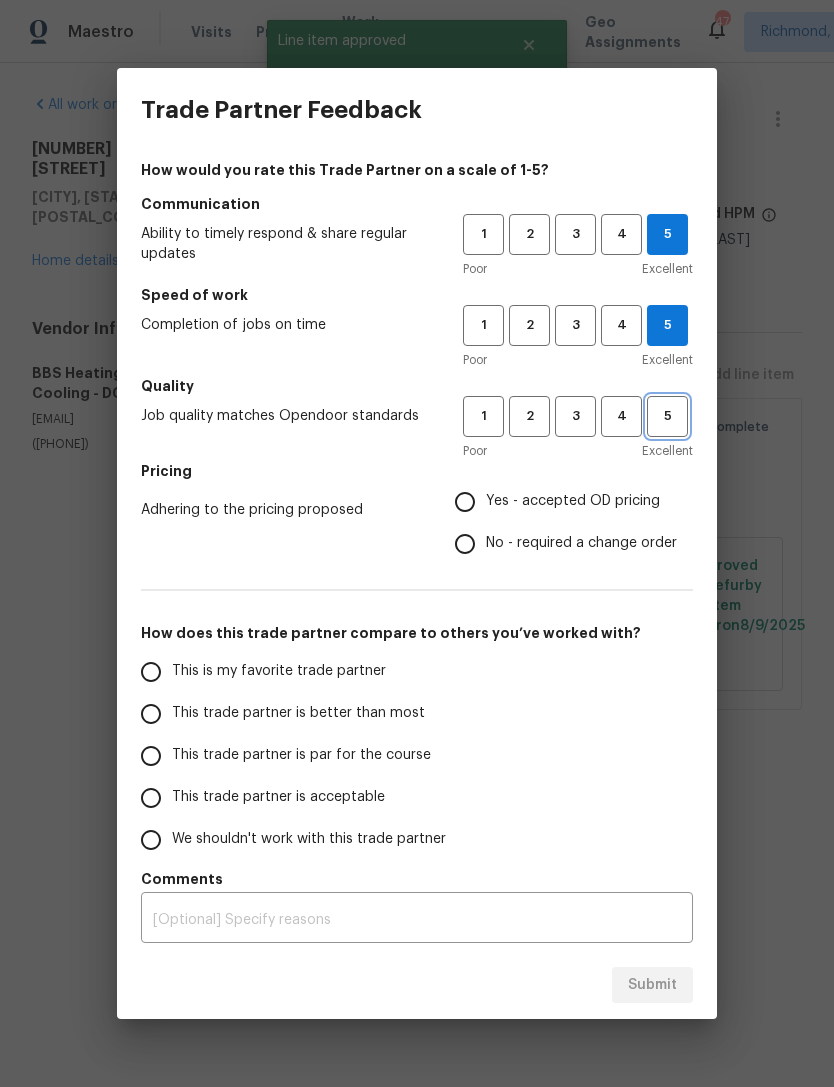 click on "5" at bounding box center [667, 416] 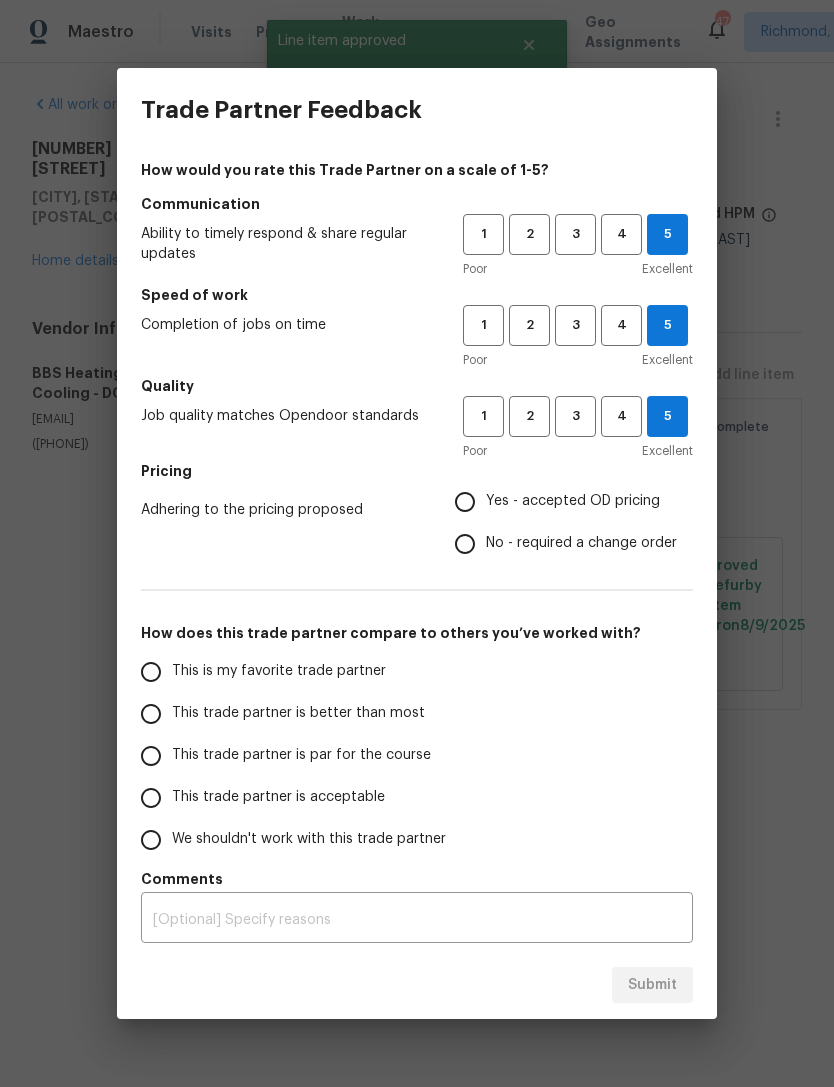 click on "Yes - accepted OD pricing" at bounding box center (465, 502) 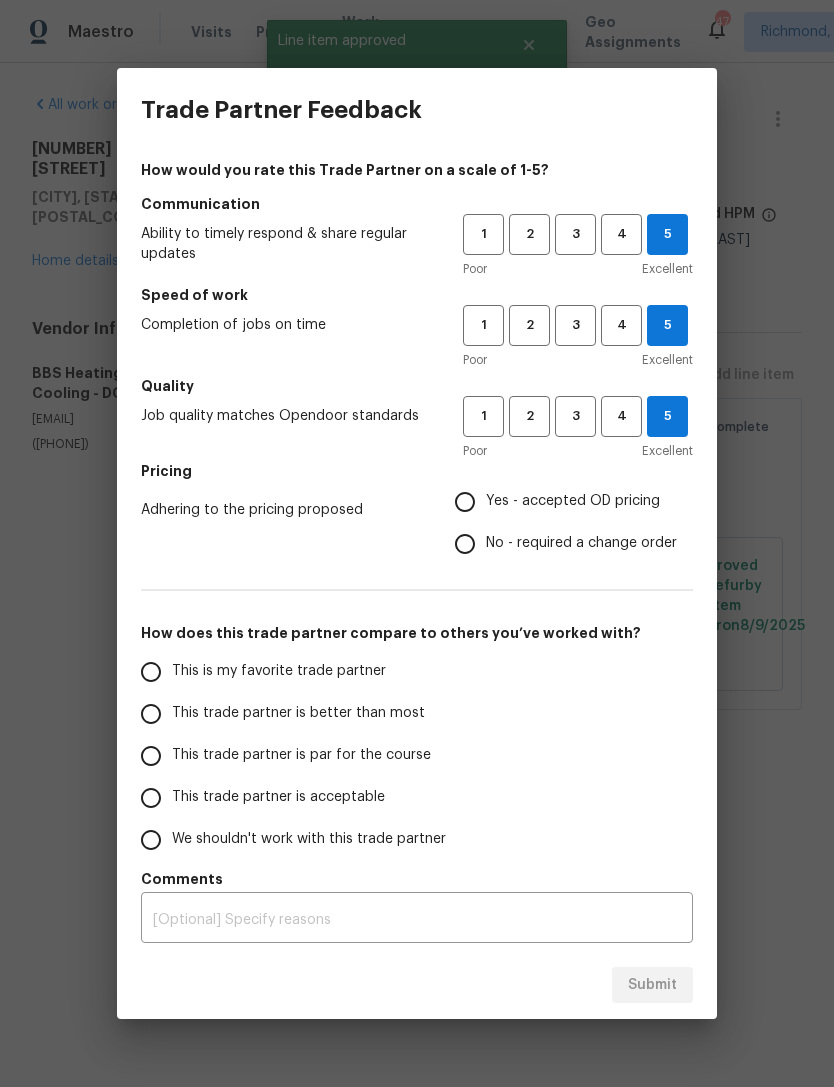 radio on "true" 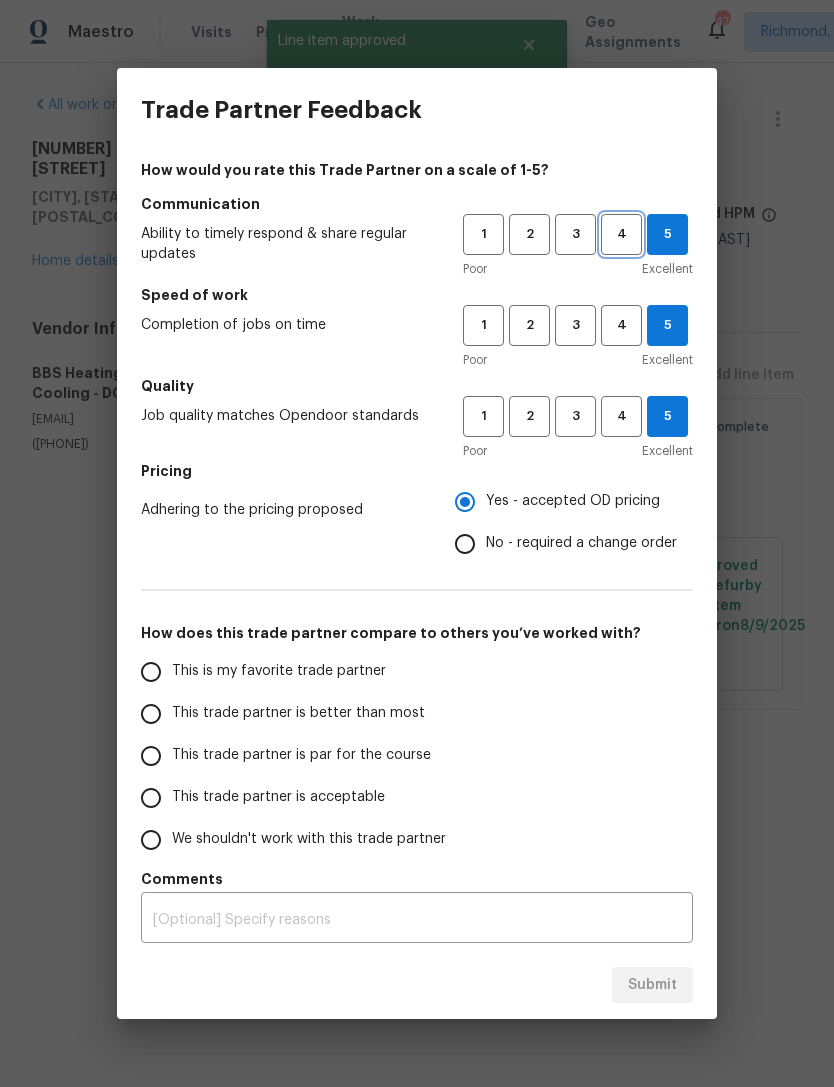 click on "4" at bounding box center [621, 234] 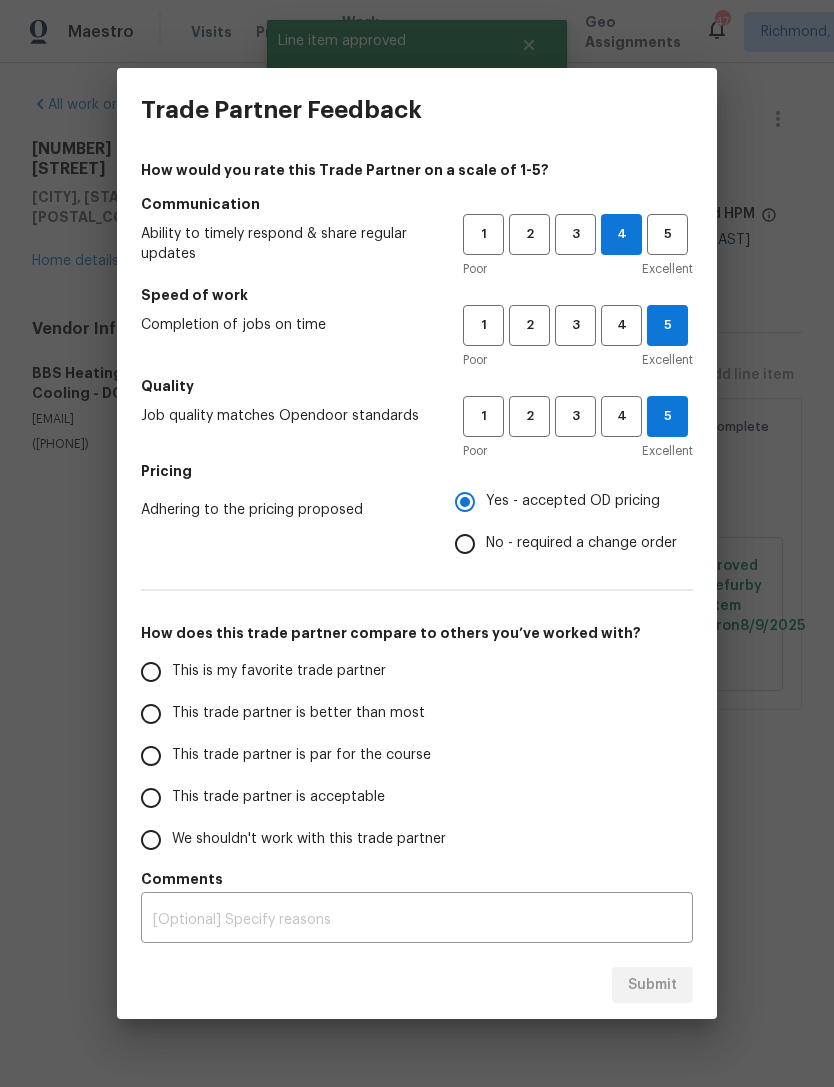 click on "4" at bounding box center (621, 325) 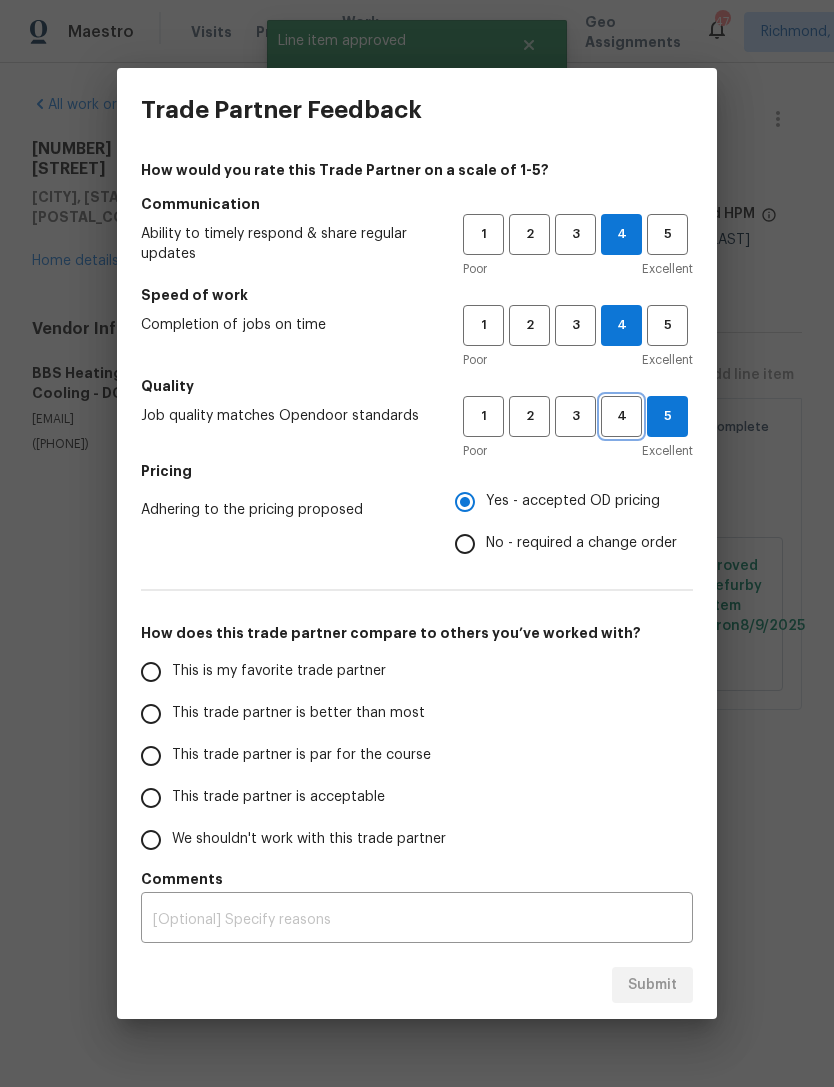 click on "4" at bounding box center [621, 416] 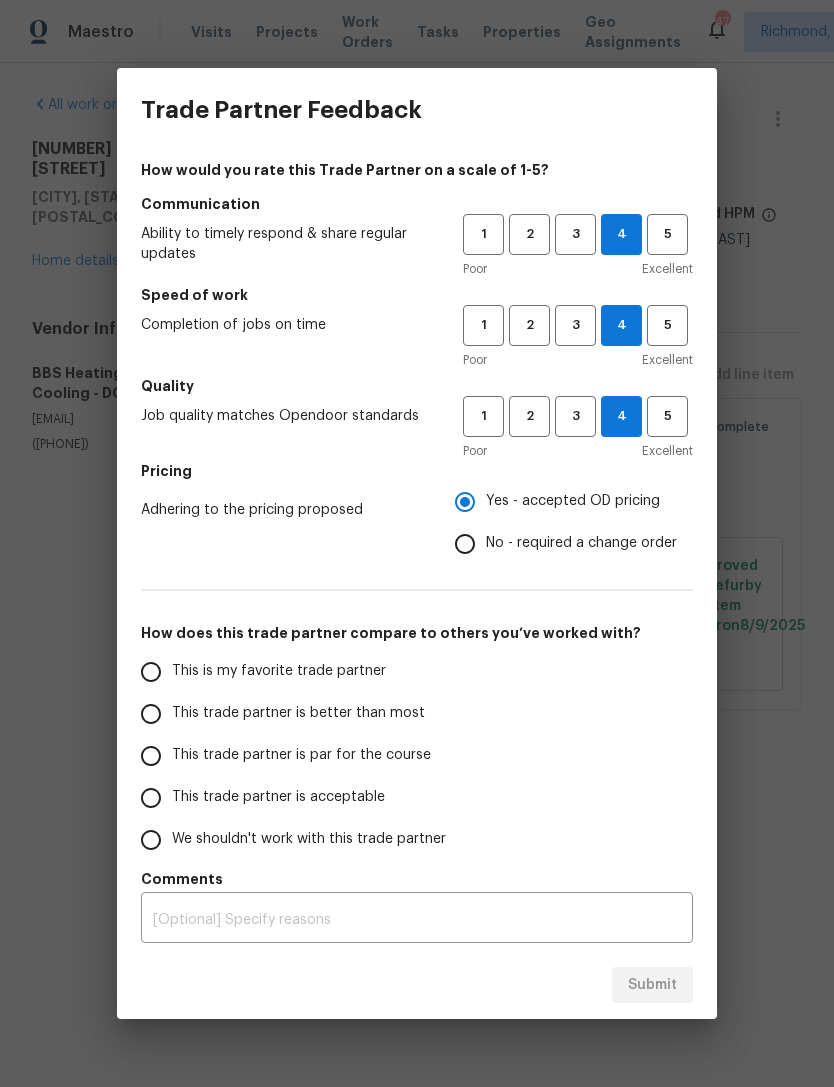 click on "This trade partner is better than most" at bounding box center [151, 714] 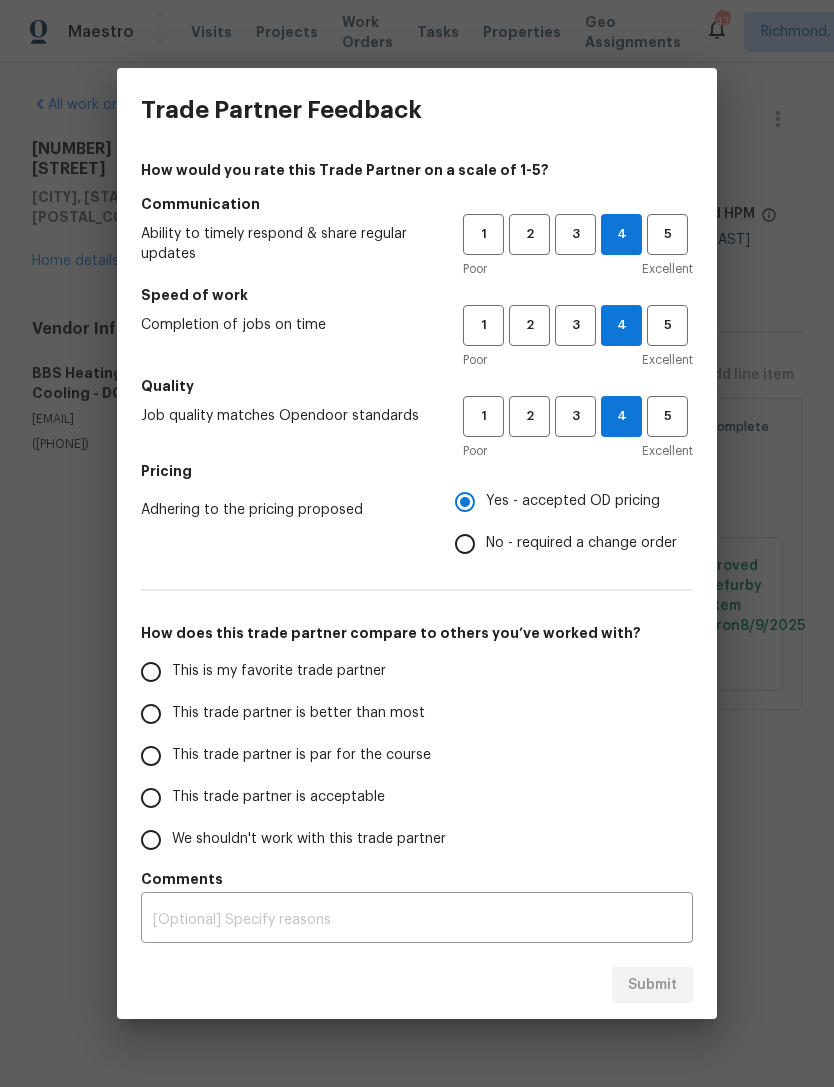 radio on "false" 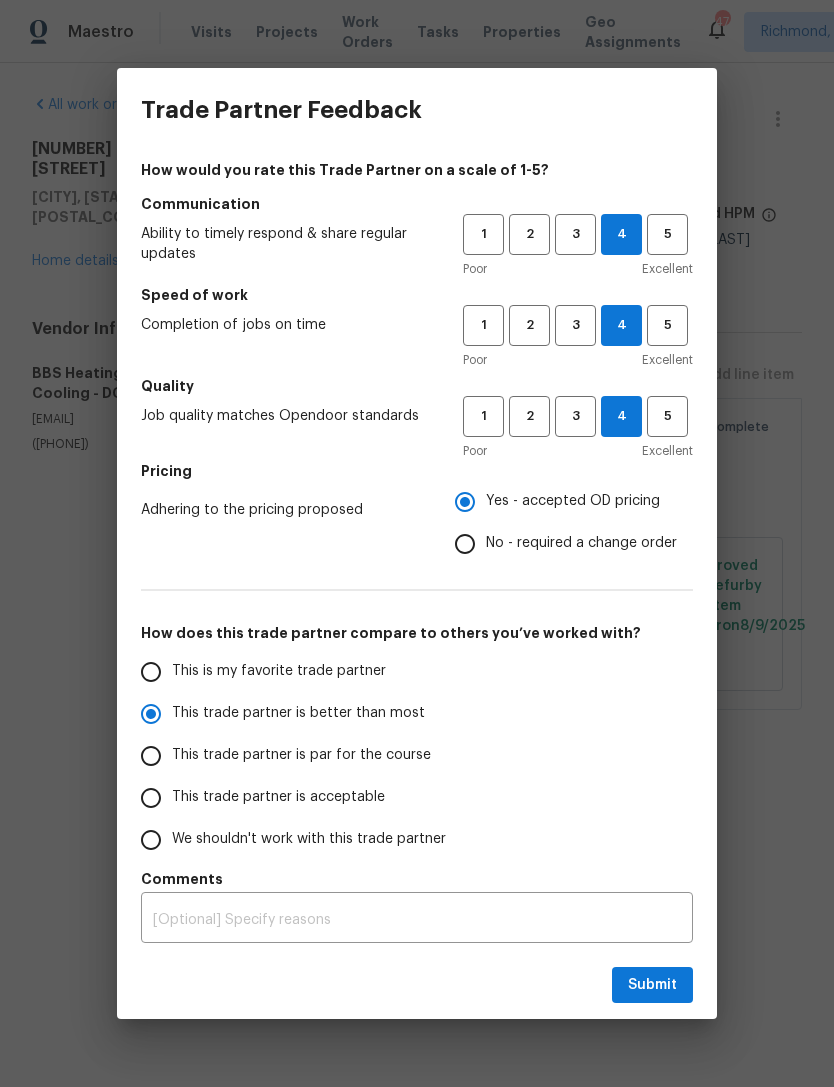 click on "This trade partner is par for the course" at bounding box center (151, 756) 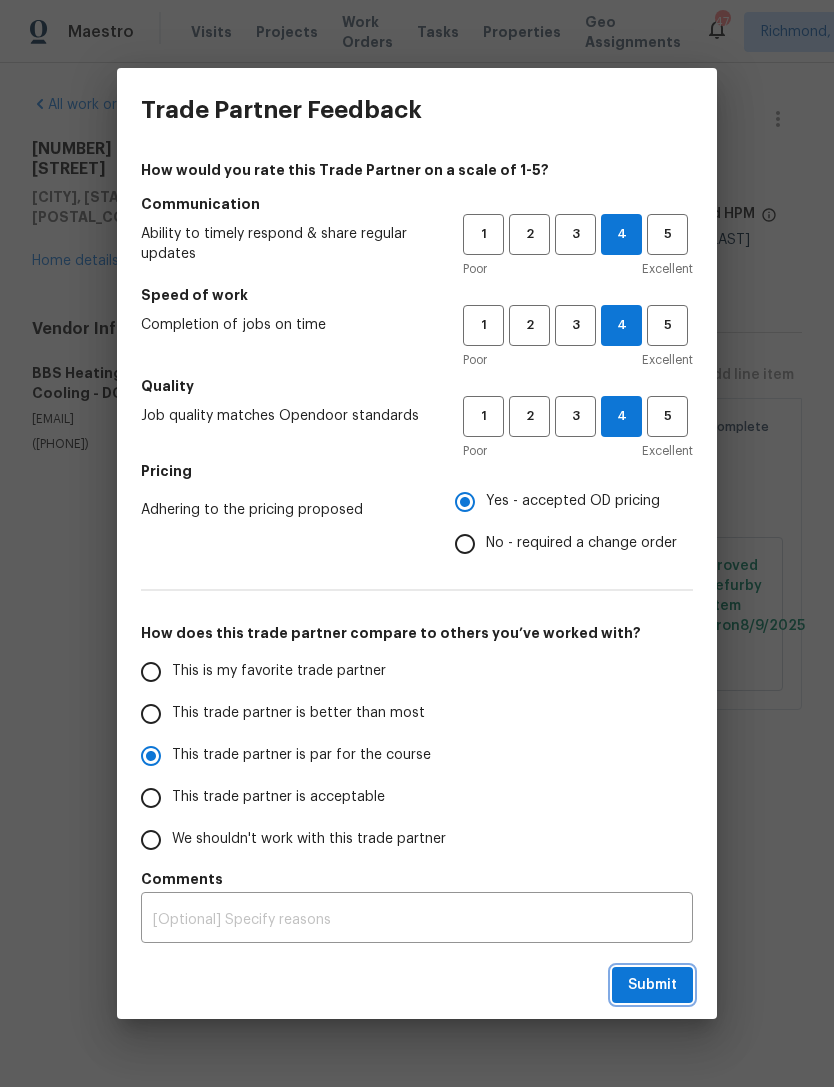 click on "Submit" at bounding box center [652, 985] 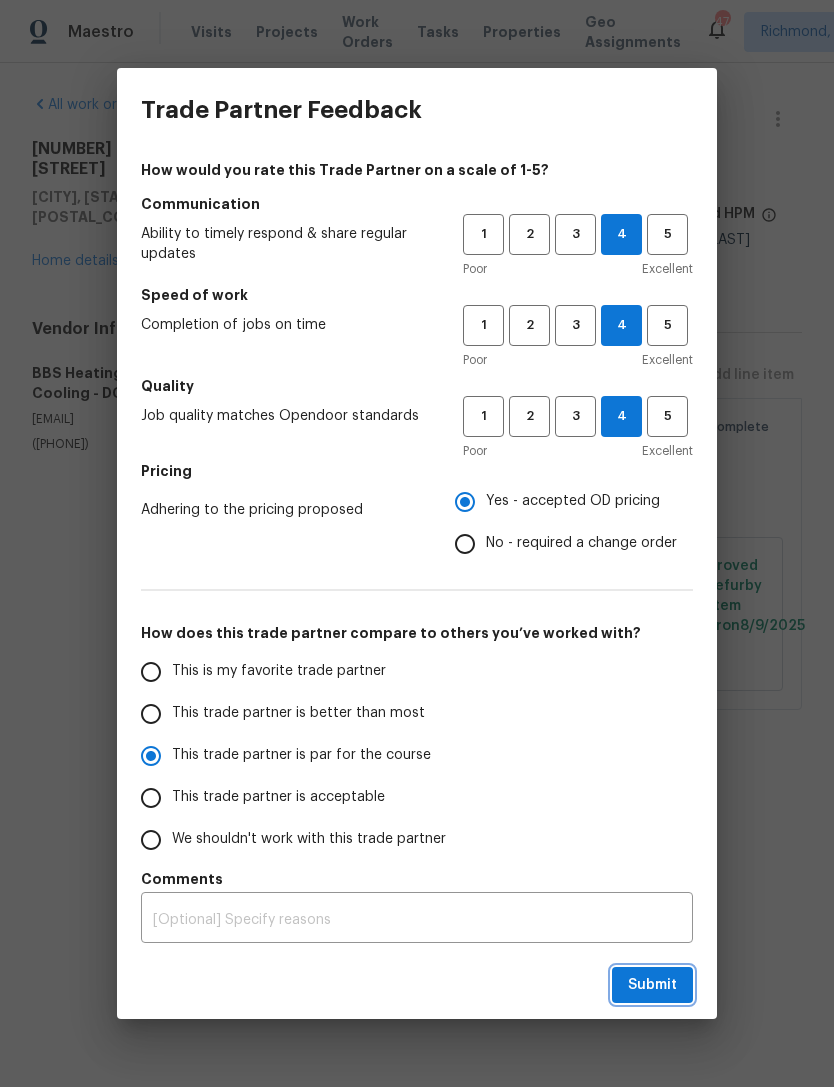radio on "true" 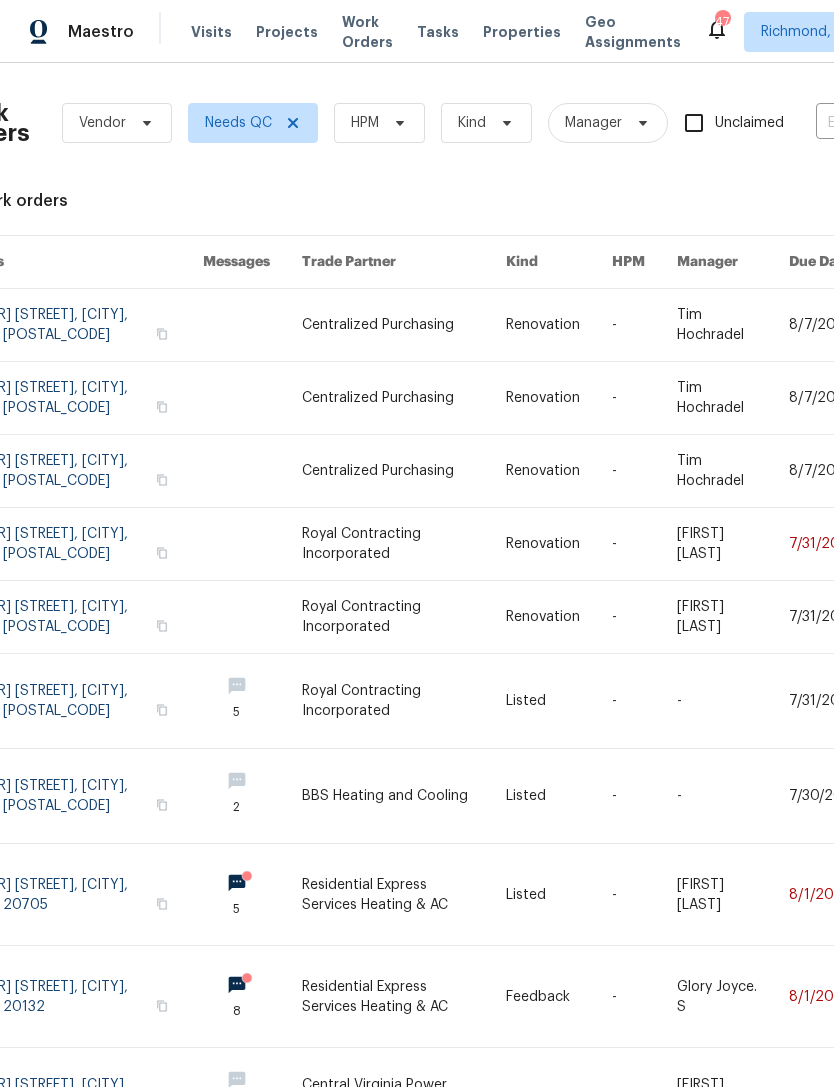 scroll, scrollTop: 0, scrollLeft: 51, axis: horizontal 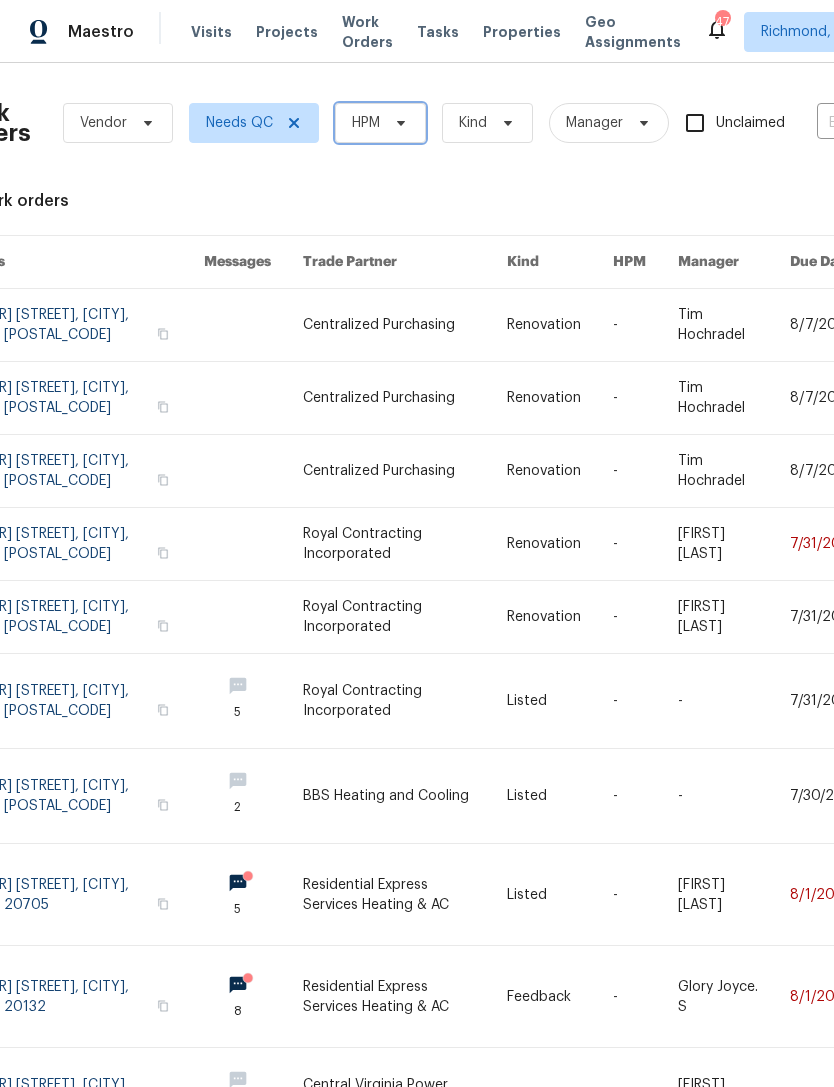 click on "HPM" at bounding box center [380, 123] 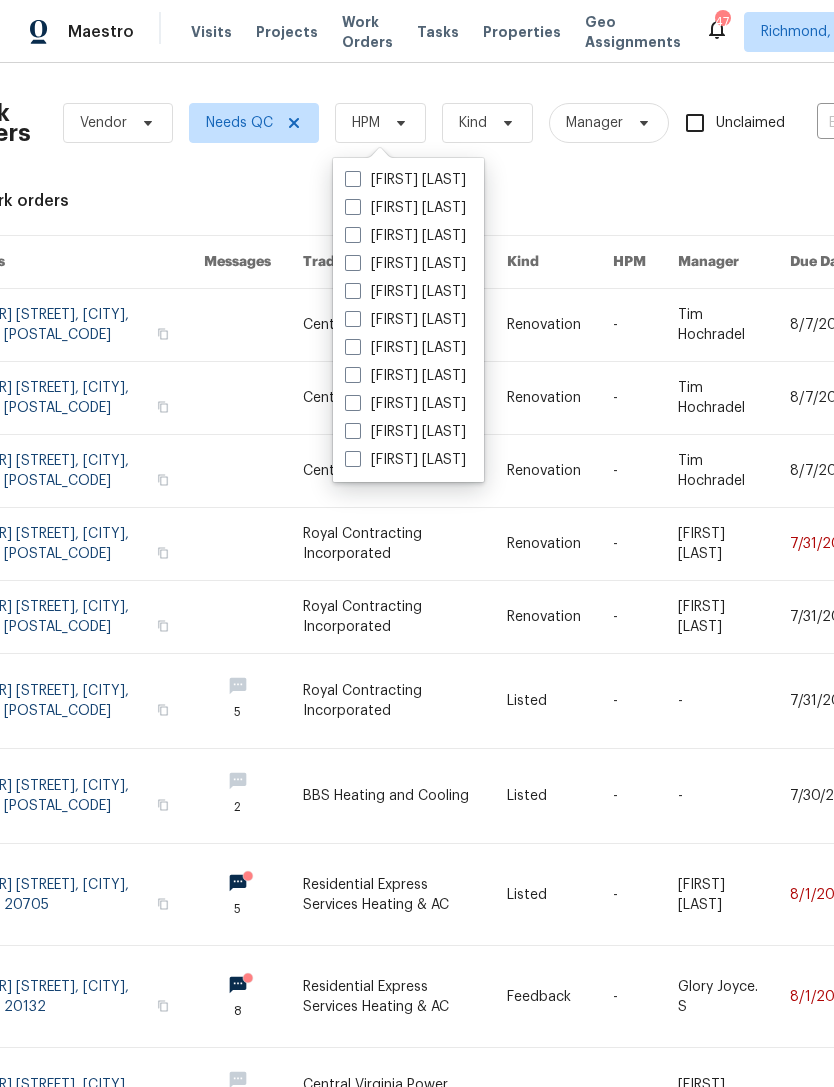 click on "[FIRST] [LAST]" at bounding box center [405, 236] 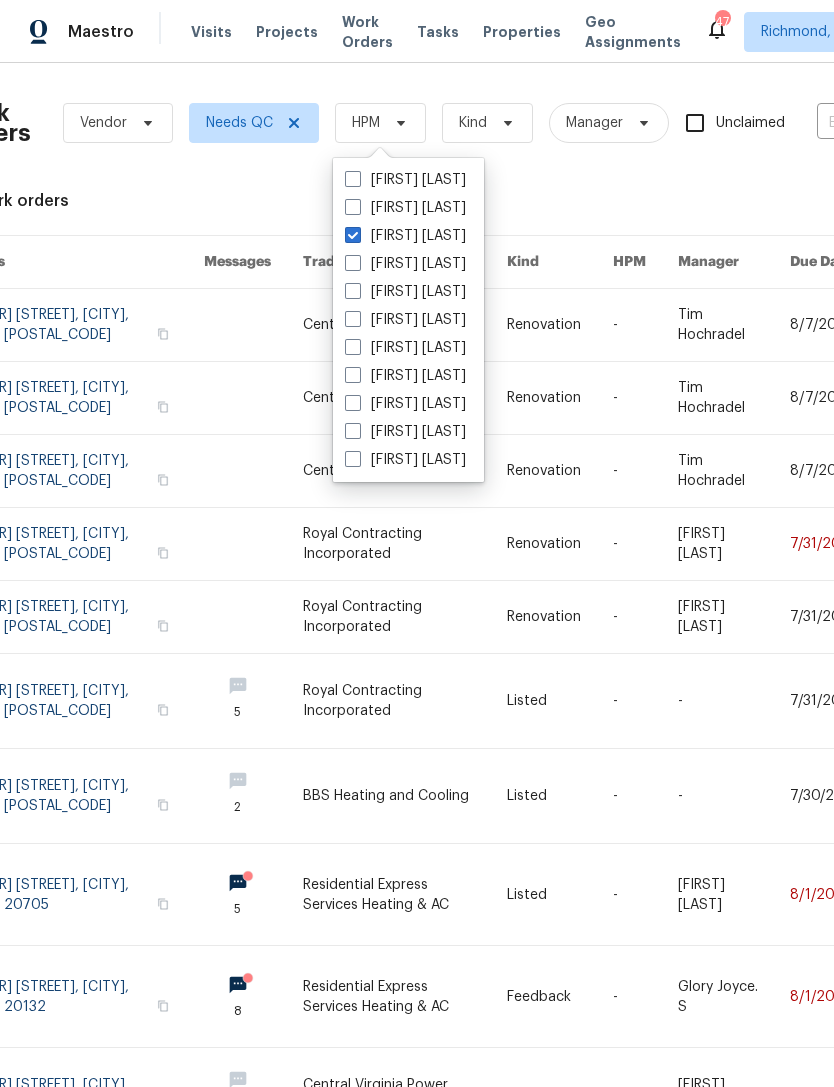 checkbox on "true" 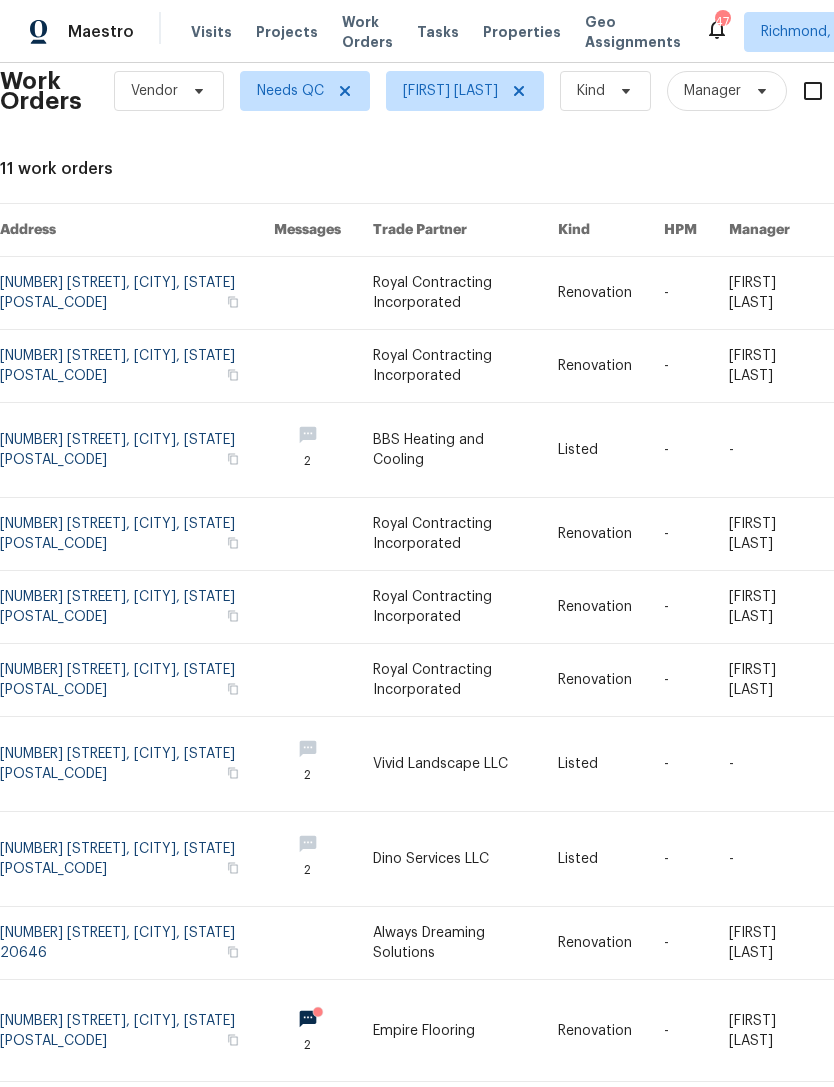 scroll, scrollTop: 31, scrollLeft: 0, axis: vertical 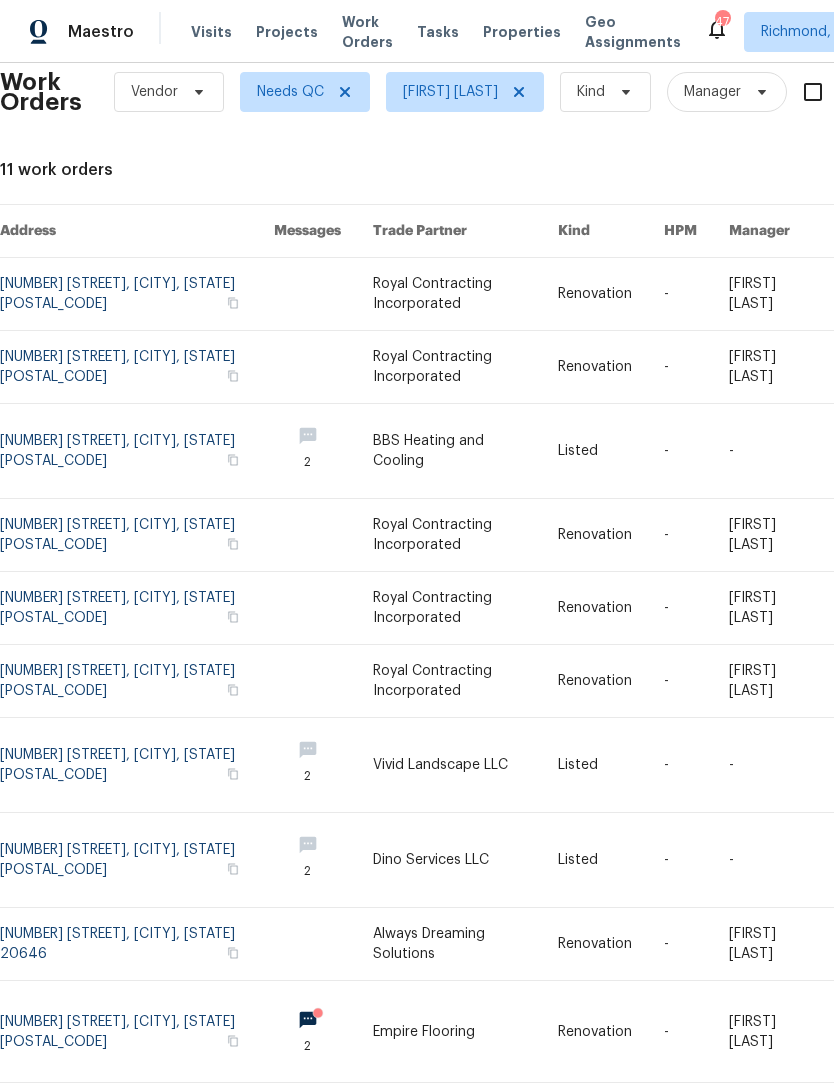 click at bounding box center [465, 765] 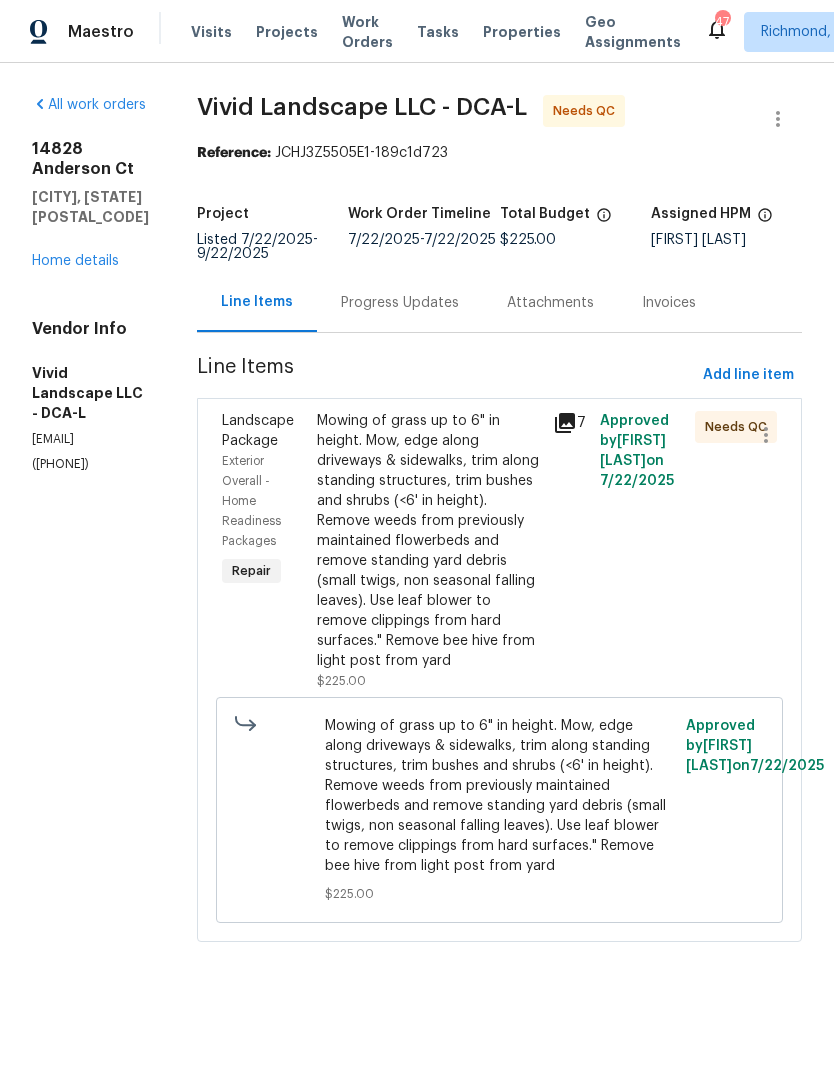 click on "Mowing of grass up to 6" in height. Mow, edge along driveways & sidewalks, trim along standing structures, trim bushes and shrubs (<6' in height). Remove weeds from previously maintained flowerbeds and remove standing yard debris (small twigs, non seasonal falling leaves).  Use leaf blower to remove clippings from hard surfaces."
Remove bee hive from light post from yard" at bounding box center [429, 541] 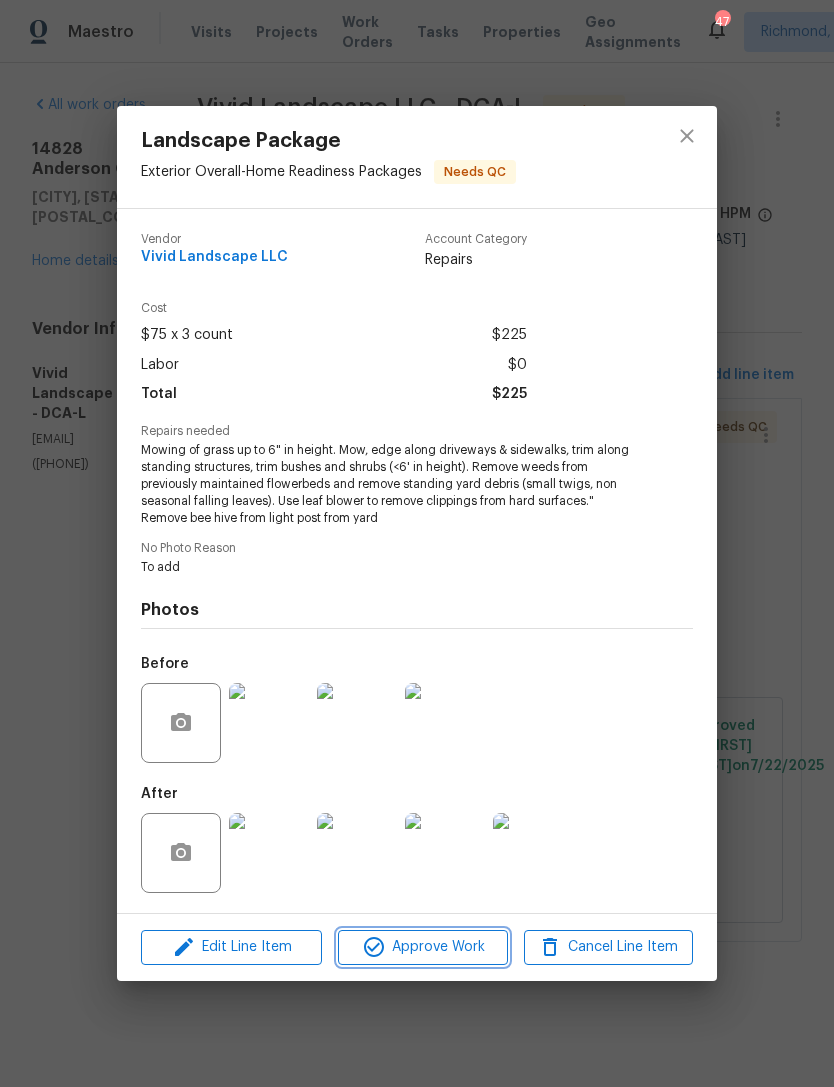 click on "Approve Work" at bounding box center (422, 947) 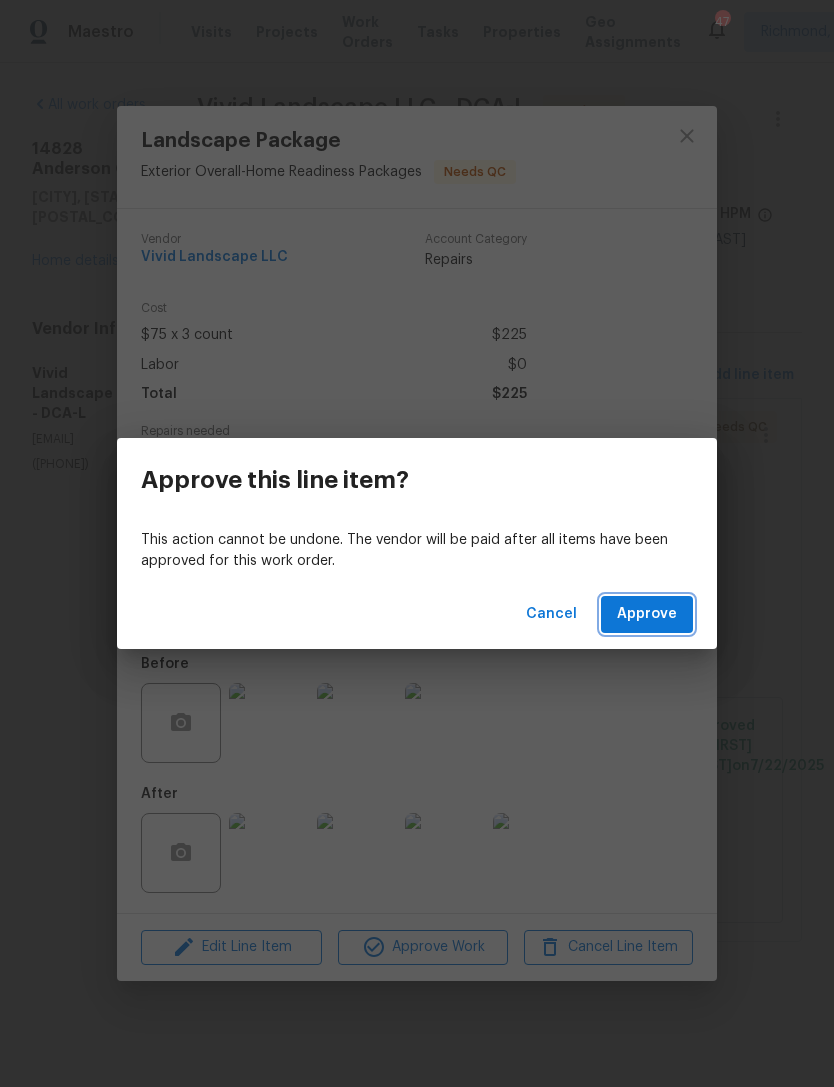 click on "Approve" at bounding box center [647, 614] 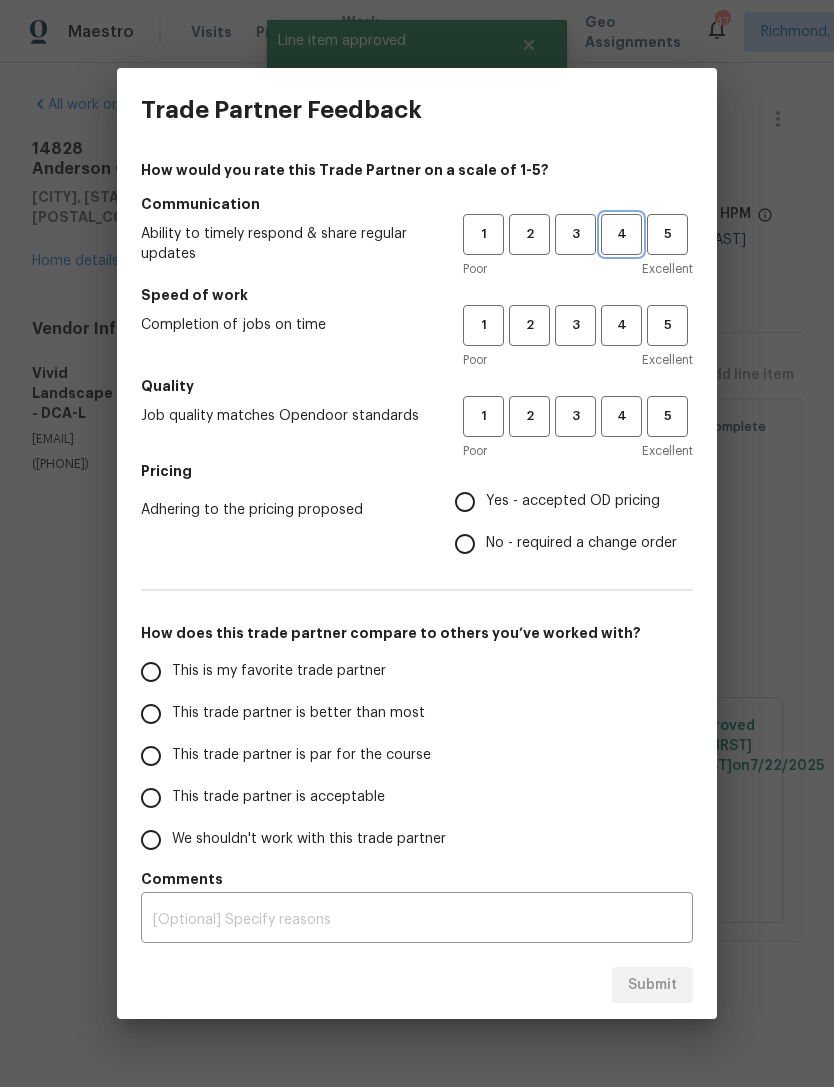 click on "4" at bounding box center [621, 234] 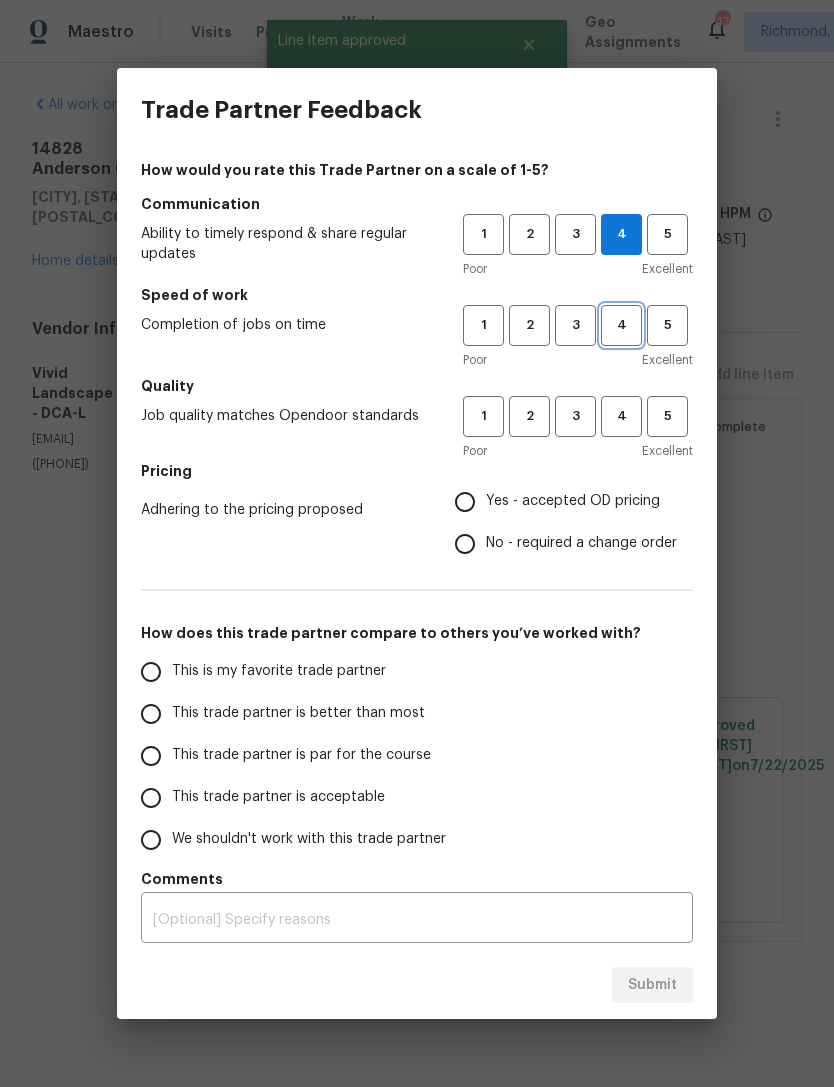 click on "4" at bounding box center [621, 325] 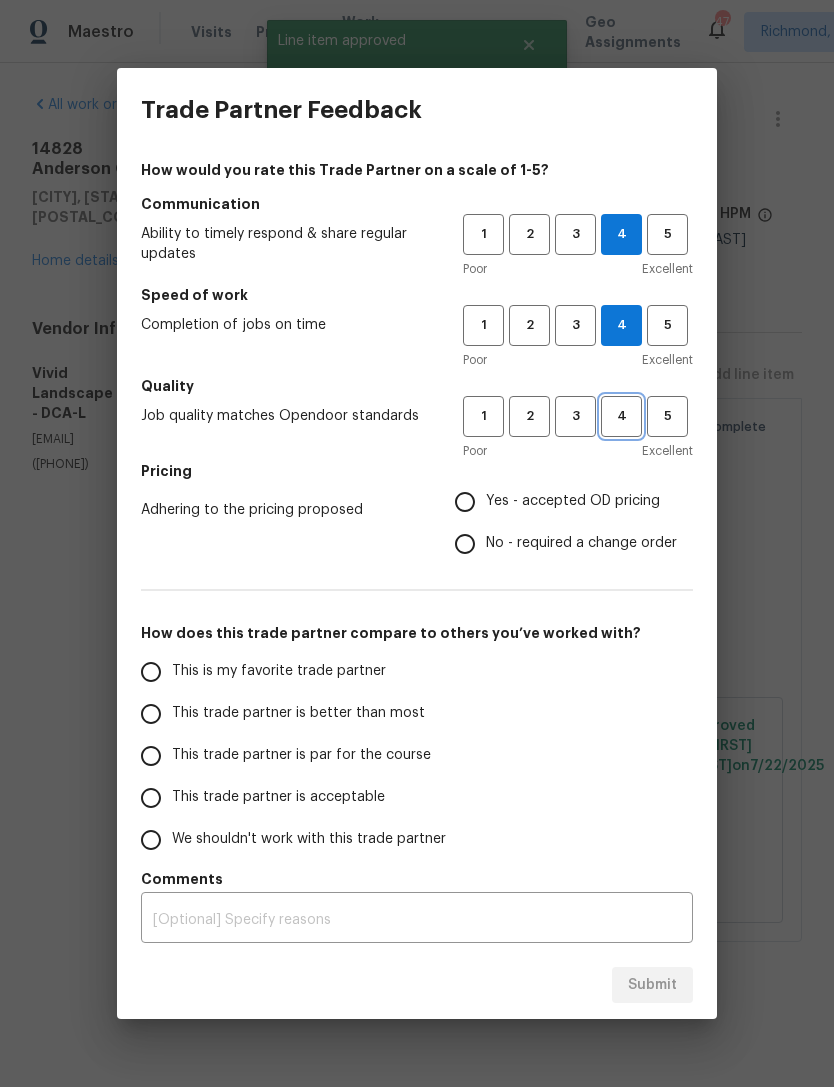 click on "4" at bounding box center (621, 416) 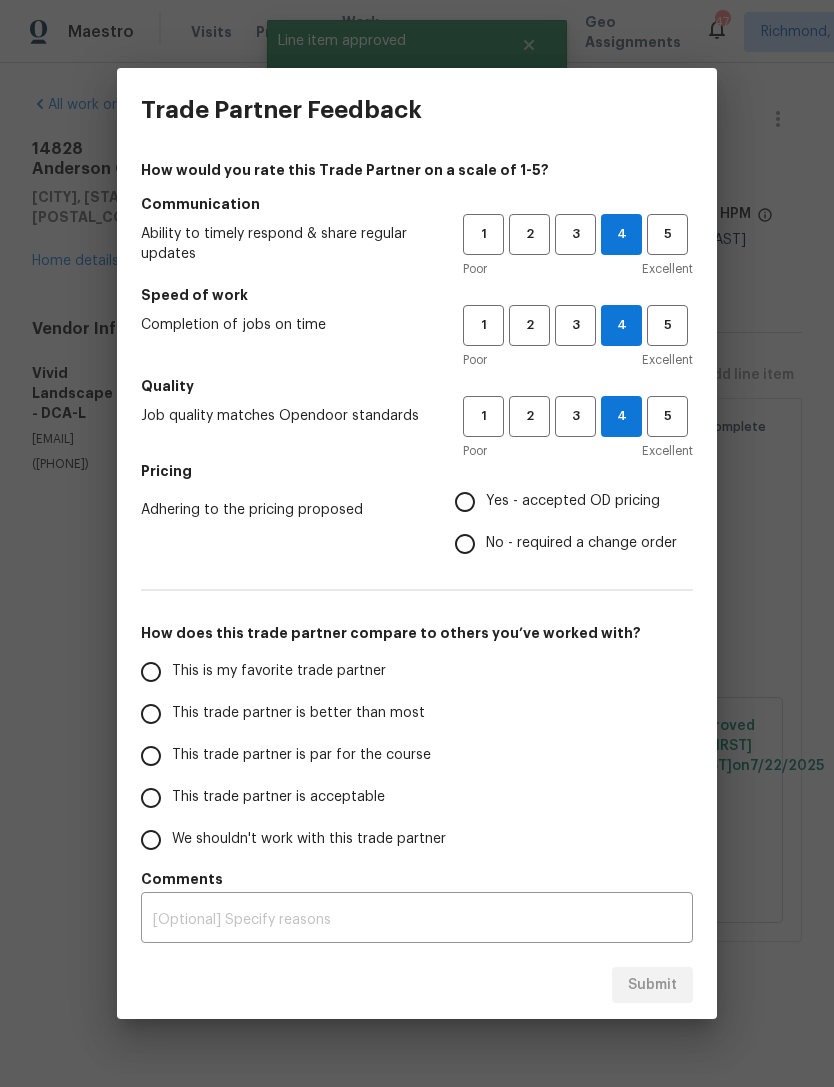 click on "Yes - accepted OD pricing" at bounding box center (465, 502) 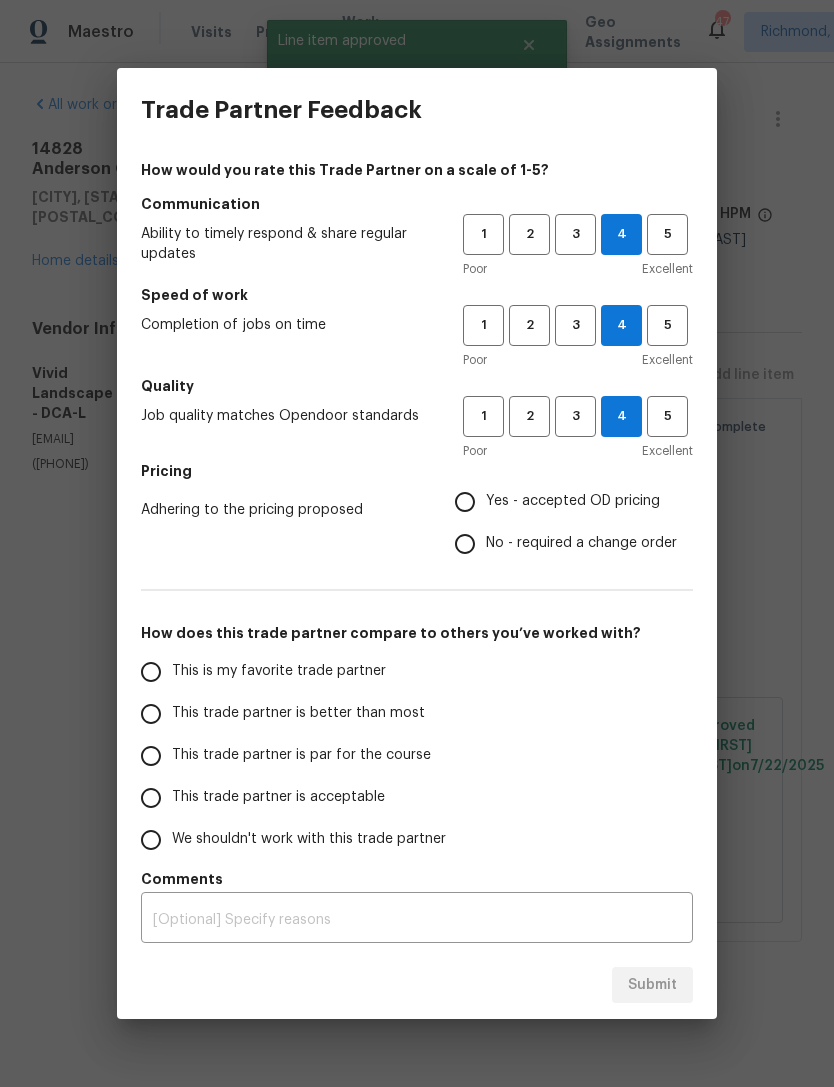 radio on "true" 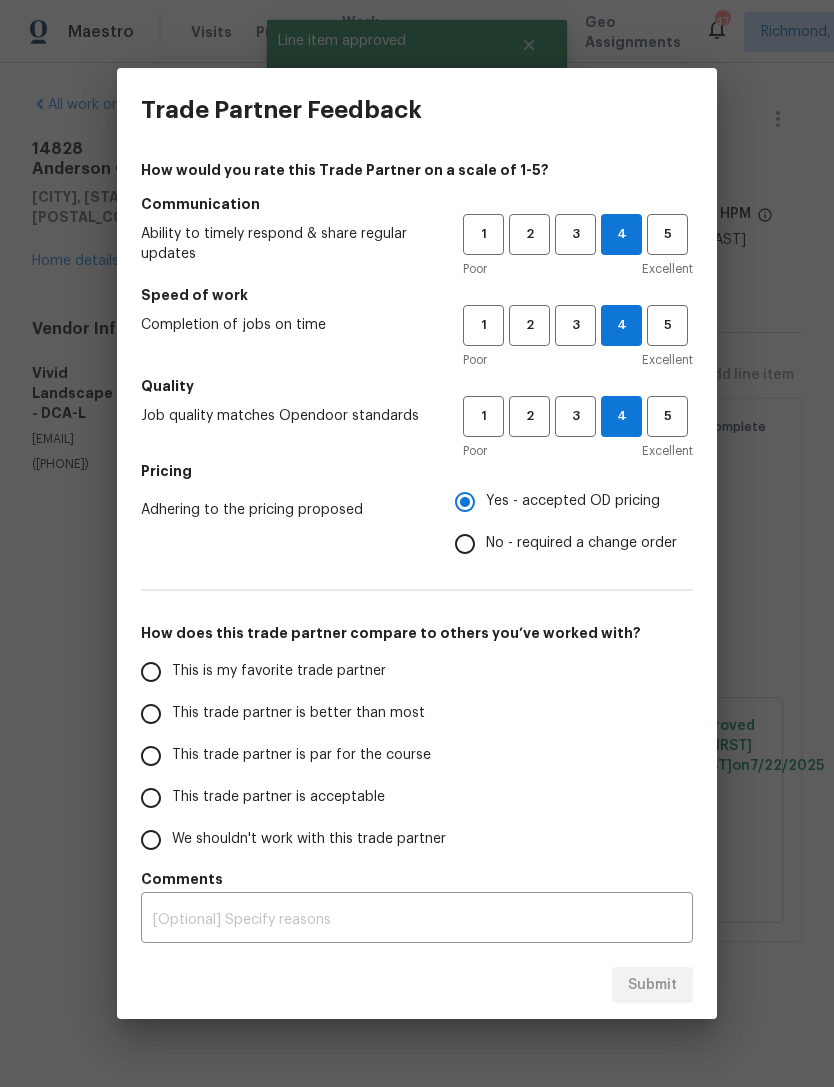 click on "This trade partner is better than most" at bounding box center [151, 714] 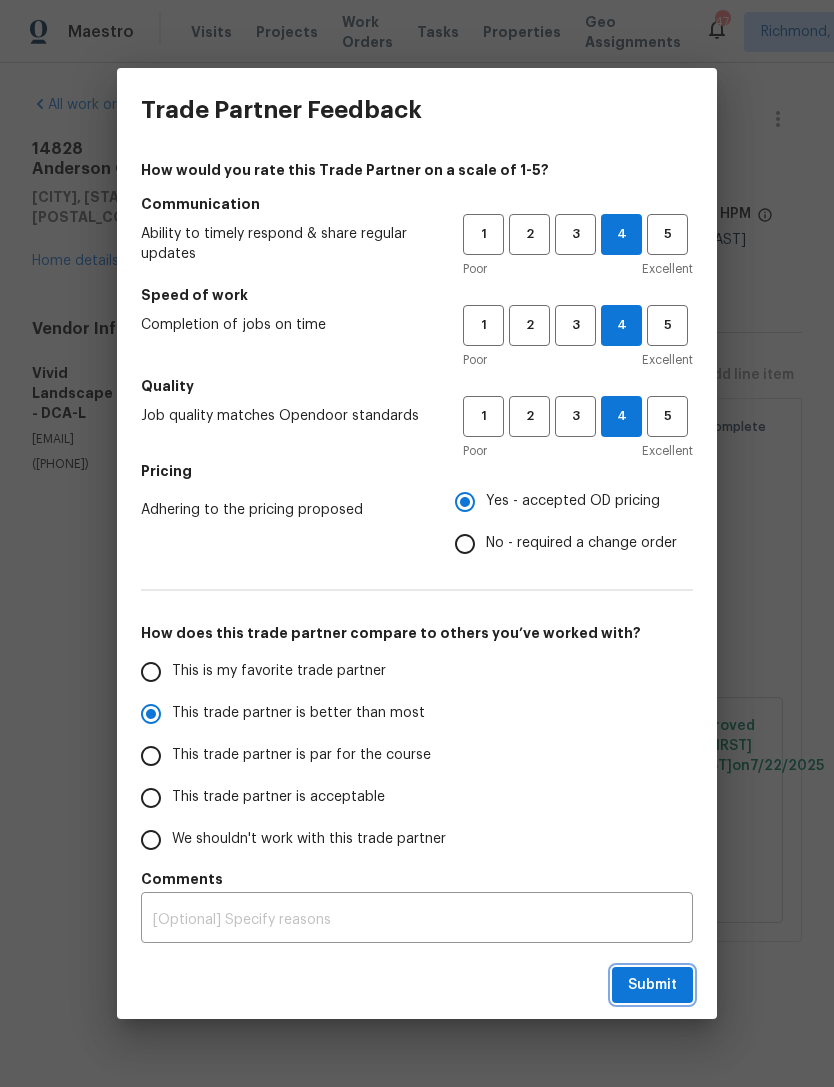 click on "Submit" at bounding box center [652, 985] 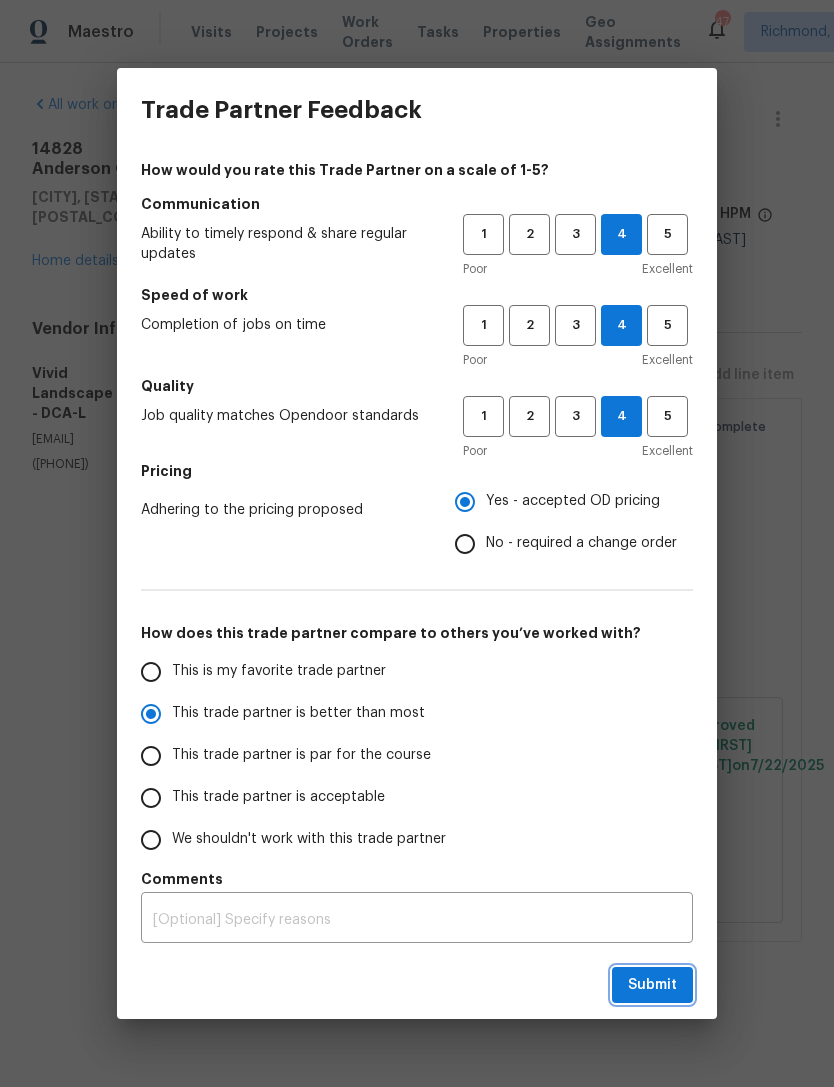 radio on "true" 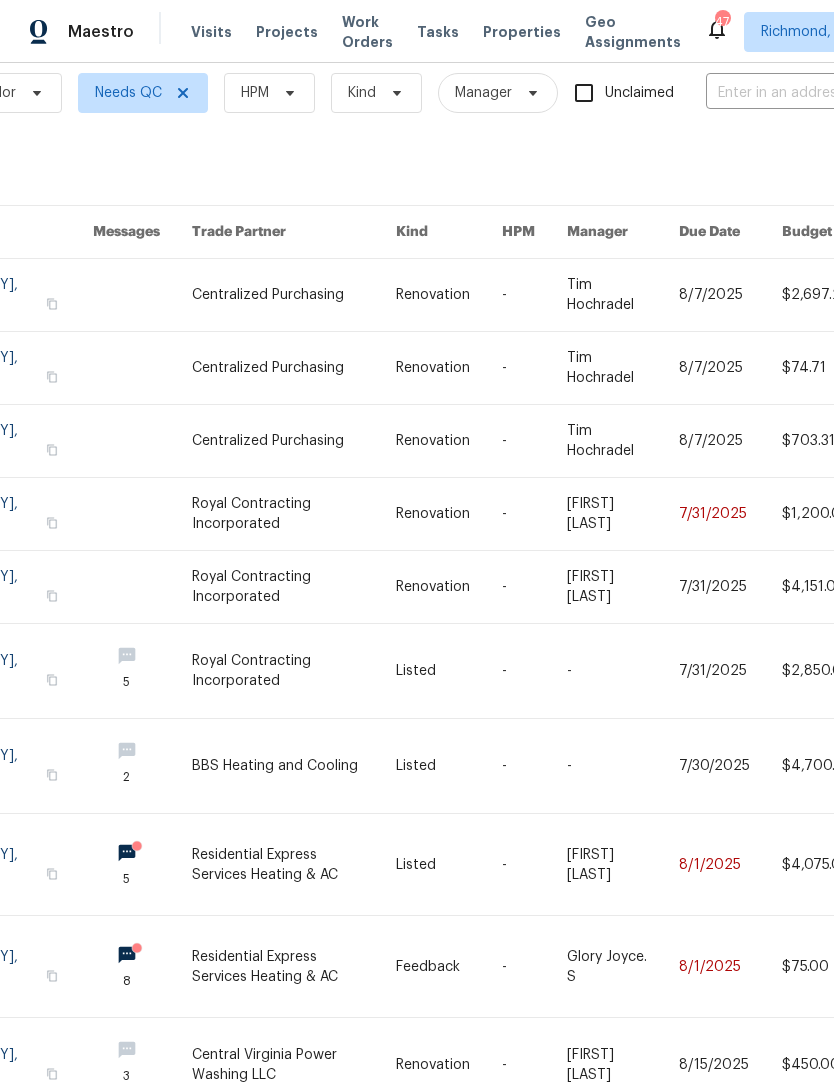 scroll, scrollTop: 30, scrollLeft: 161, axis: both 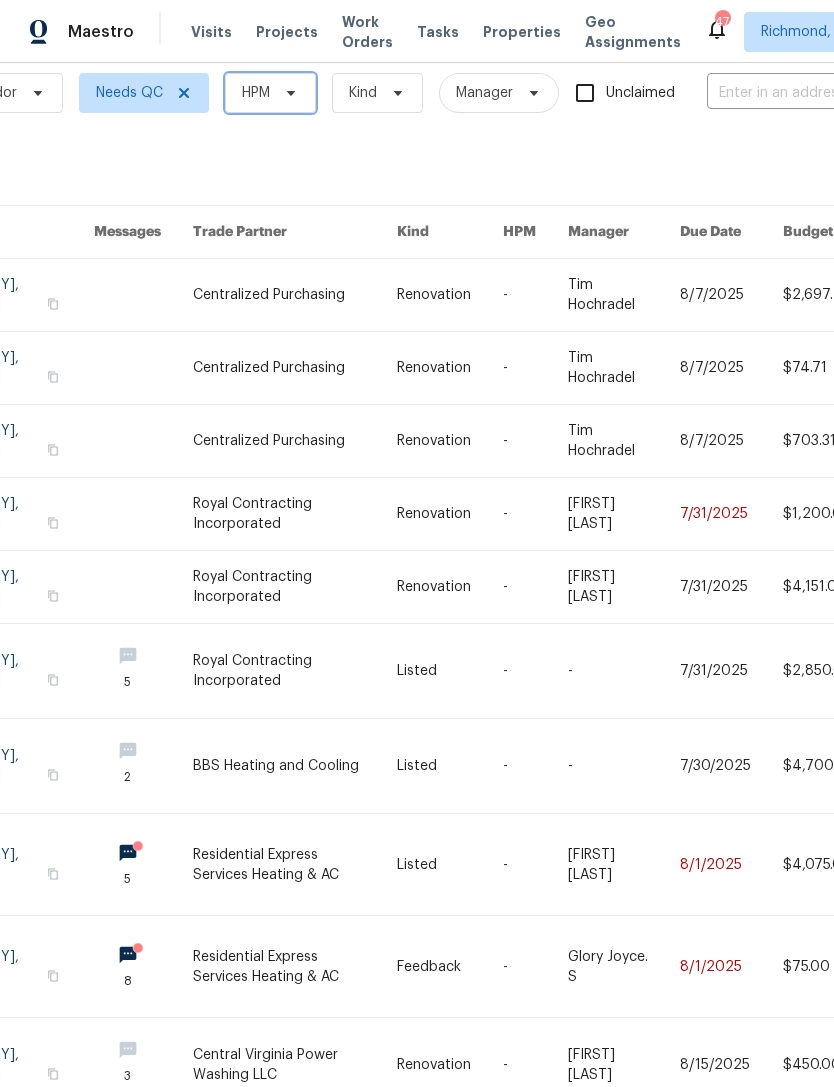 click 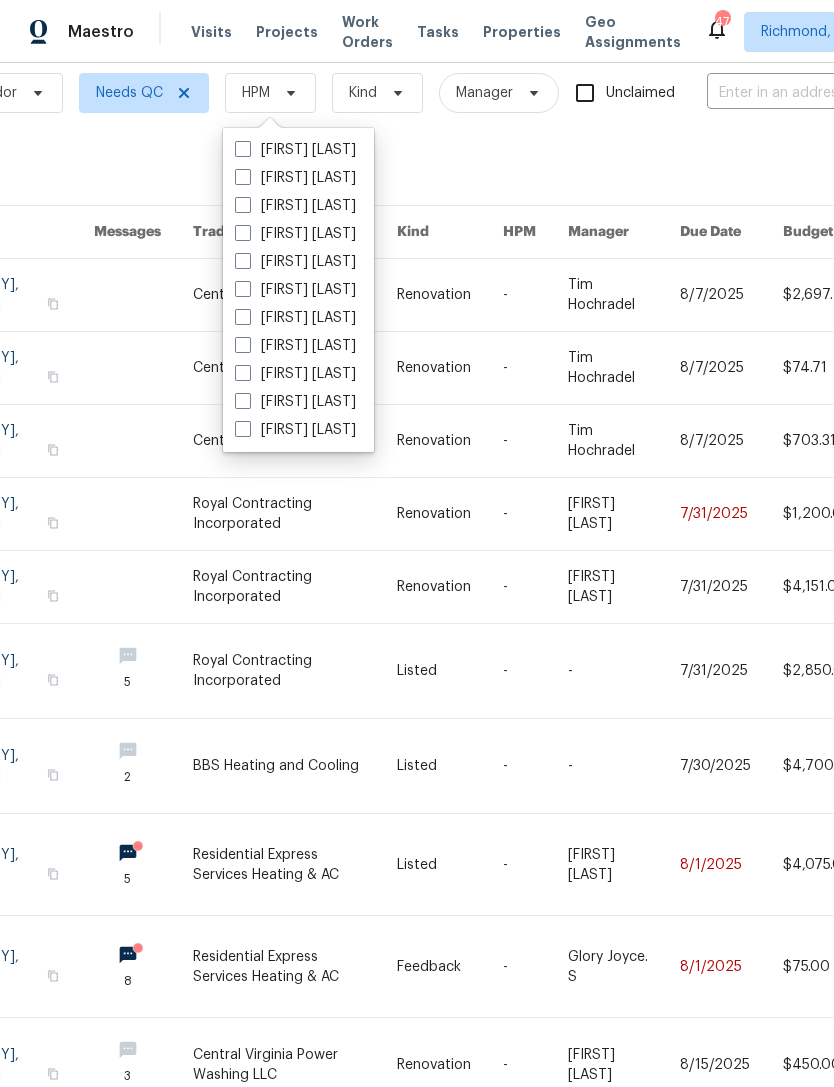 click on "[FIRST] [LAST]" at bounding box center [295, 206] 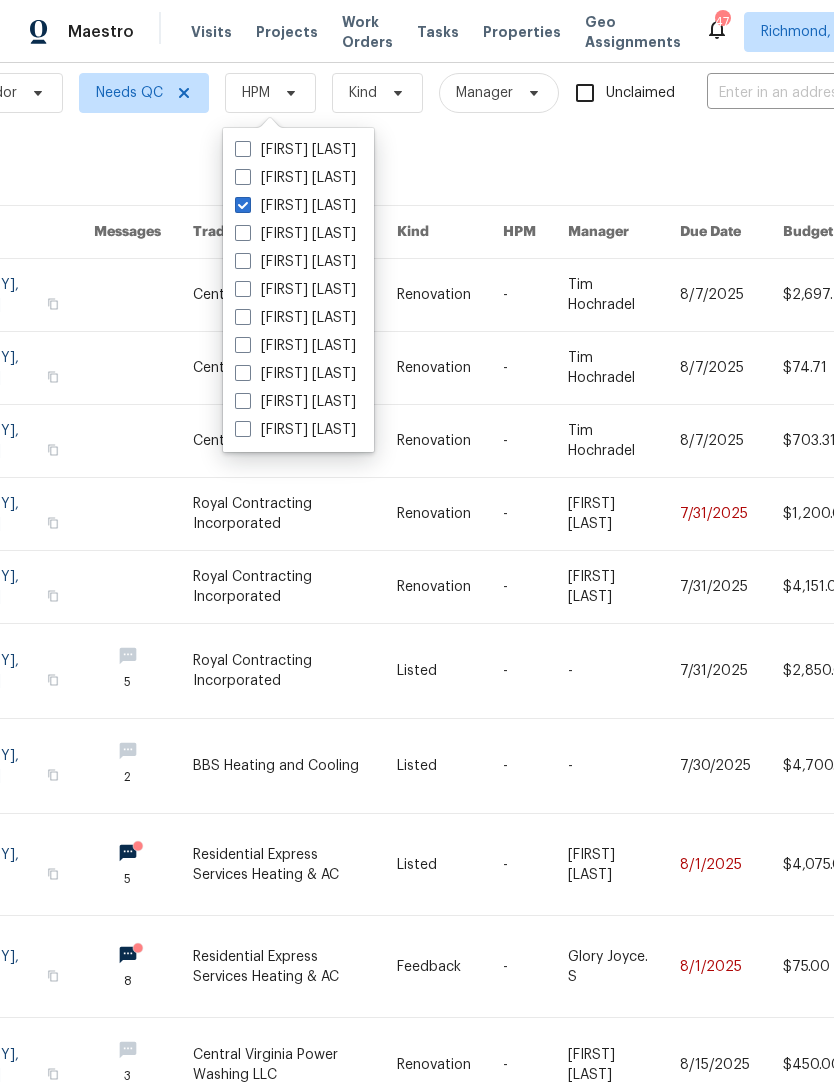 checkbox on "true" 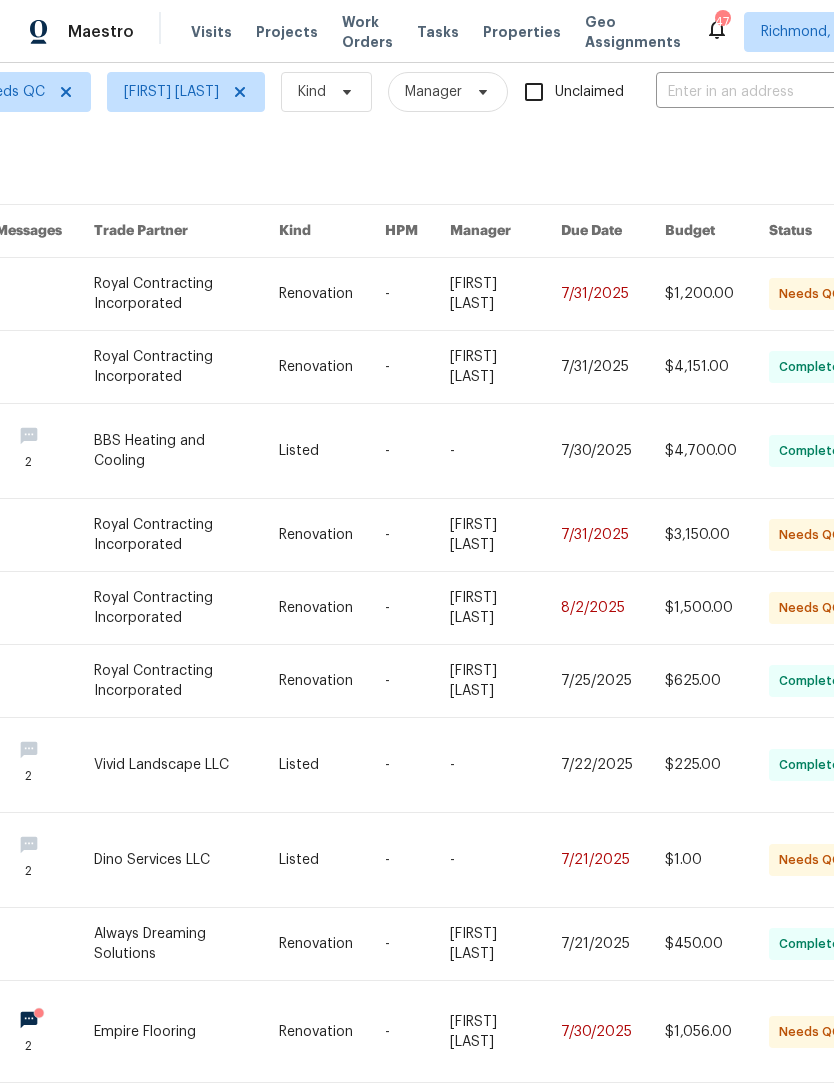 scroll, scrollTop: 31, scrollLeft: 280, axis: both 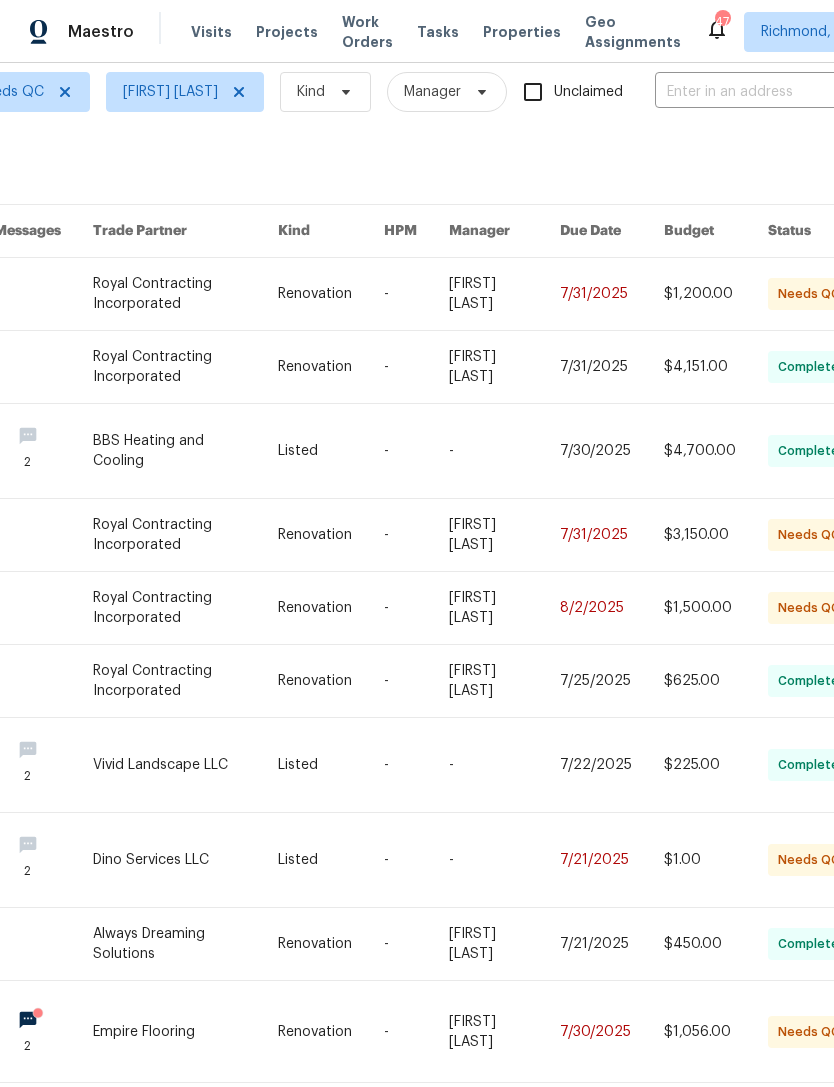 click at bounding box center (416, 860) 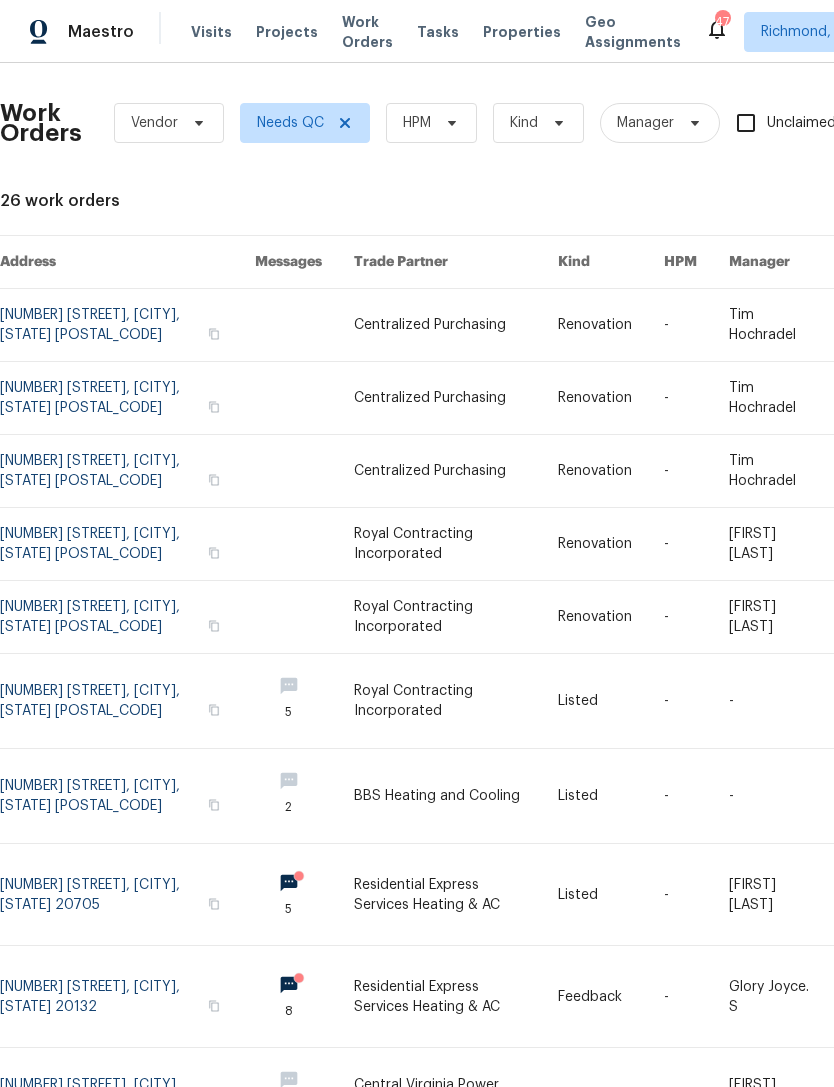 scroll, scrollTop: 0, scrollLeft: 0, axis: both 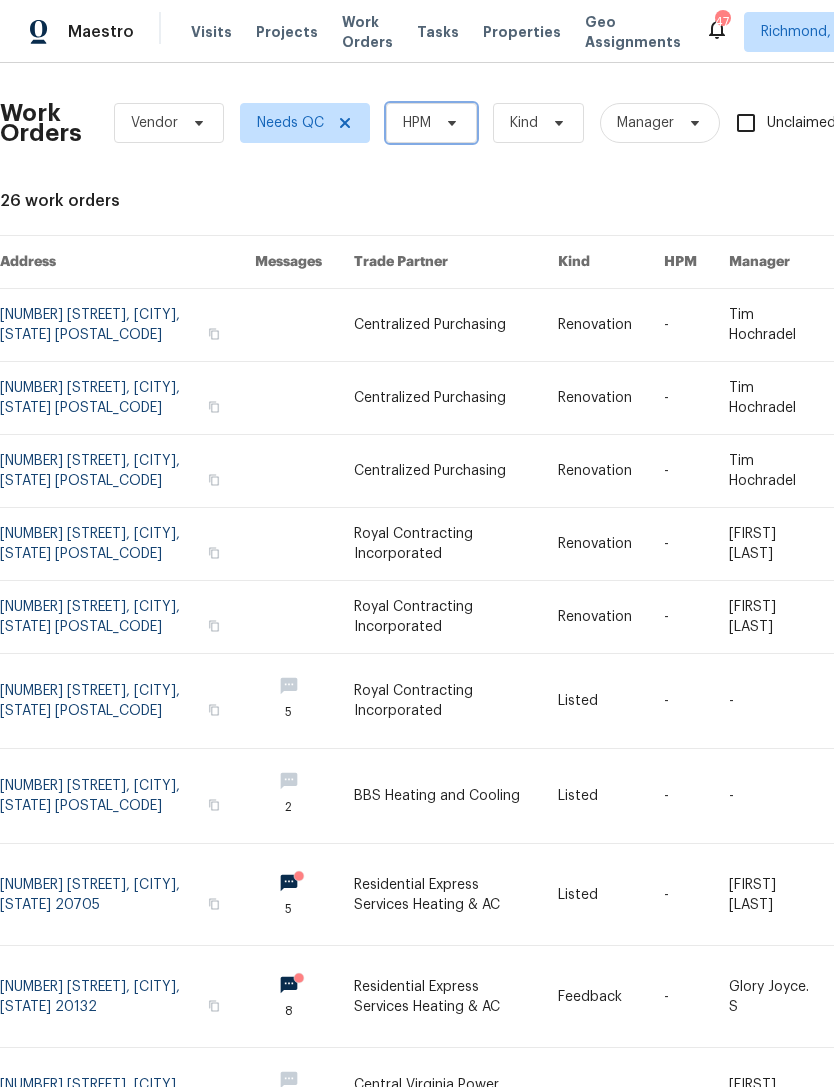 click 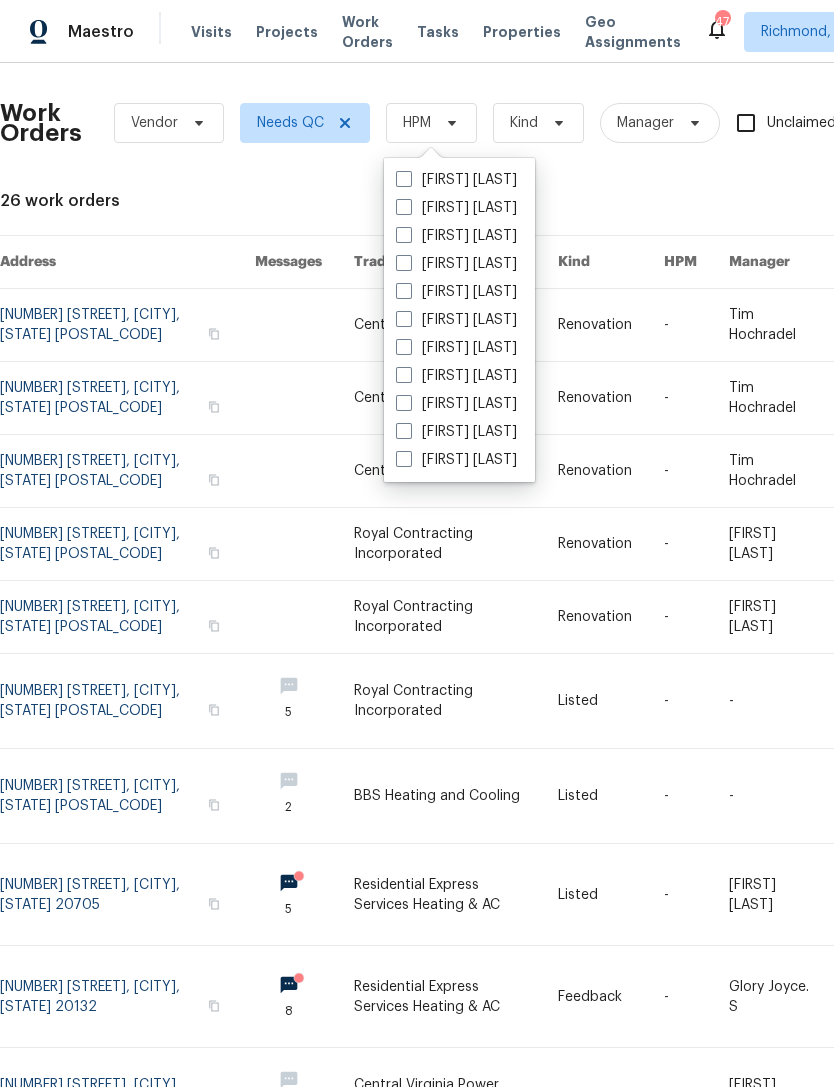 click on "[FIRST] [LAST]" at bounding box center (456, 236) 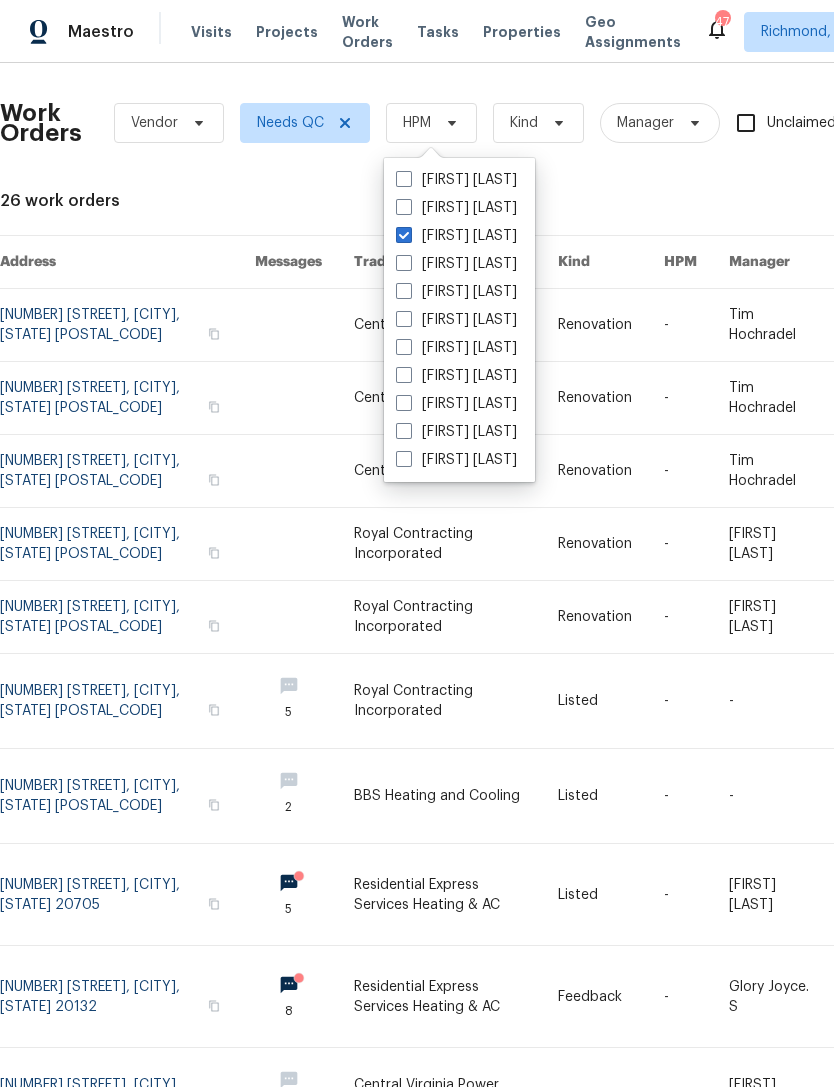 checkbox on "true" 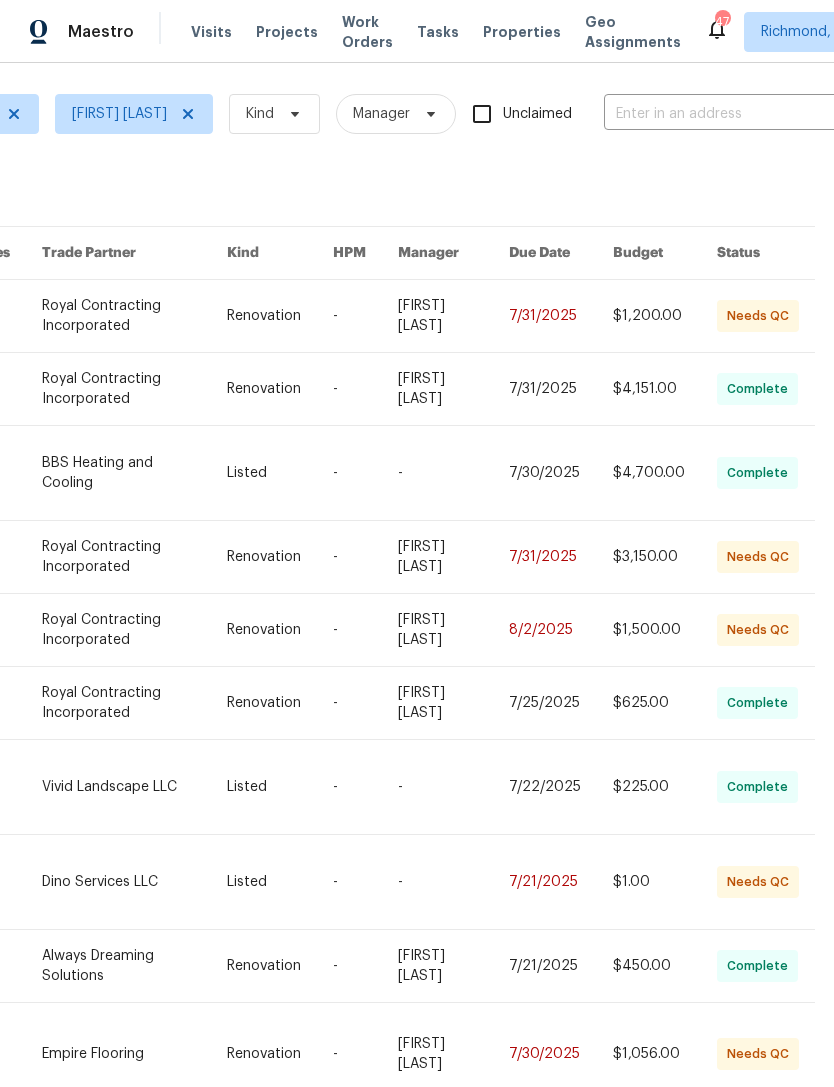 scroll, scrollTop: 14, scrollLeft: 349, axis: both 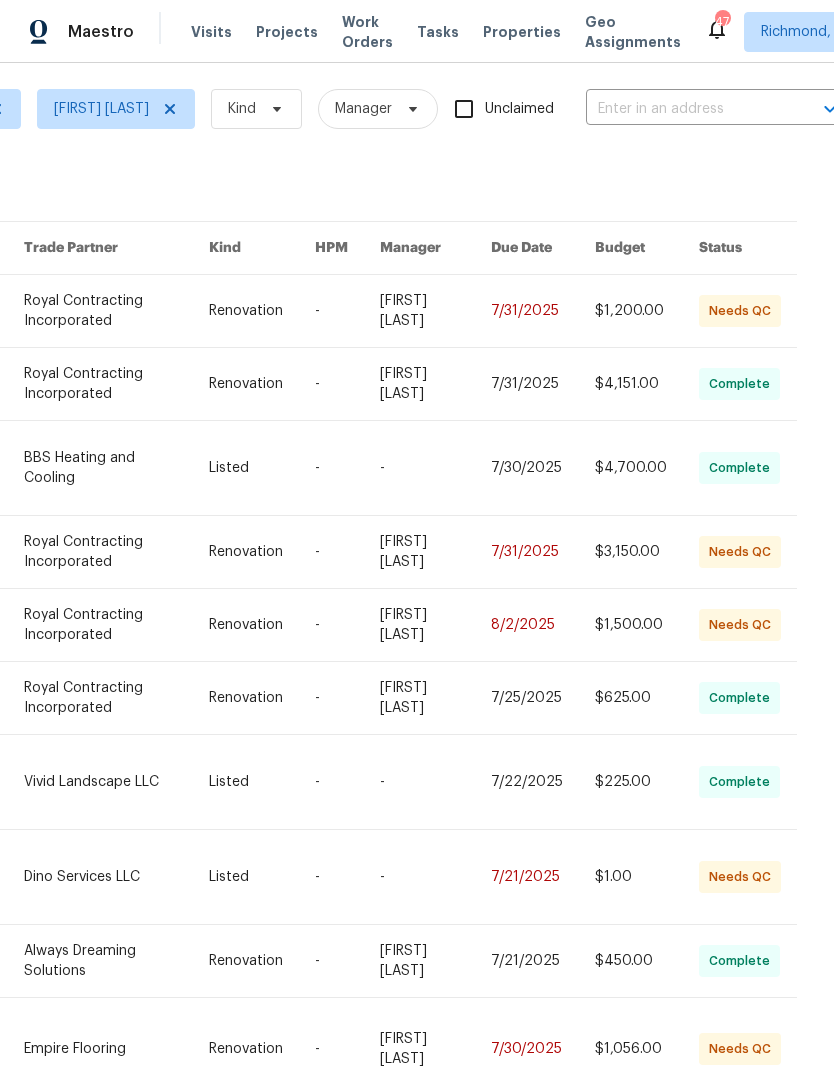 click at bounding box center [262, 1048] 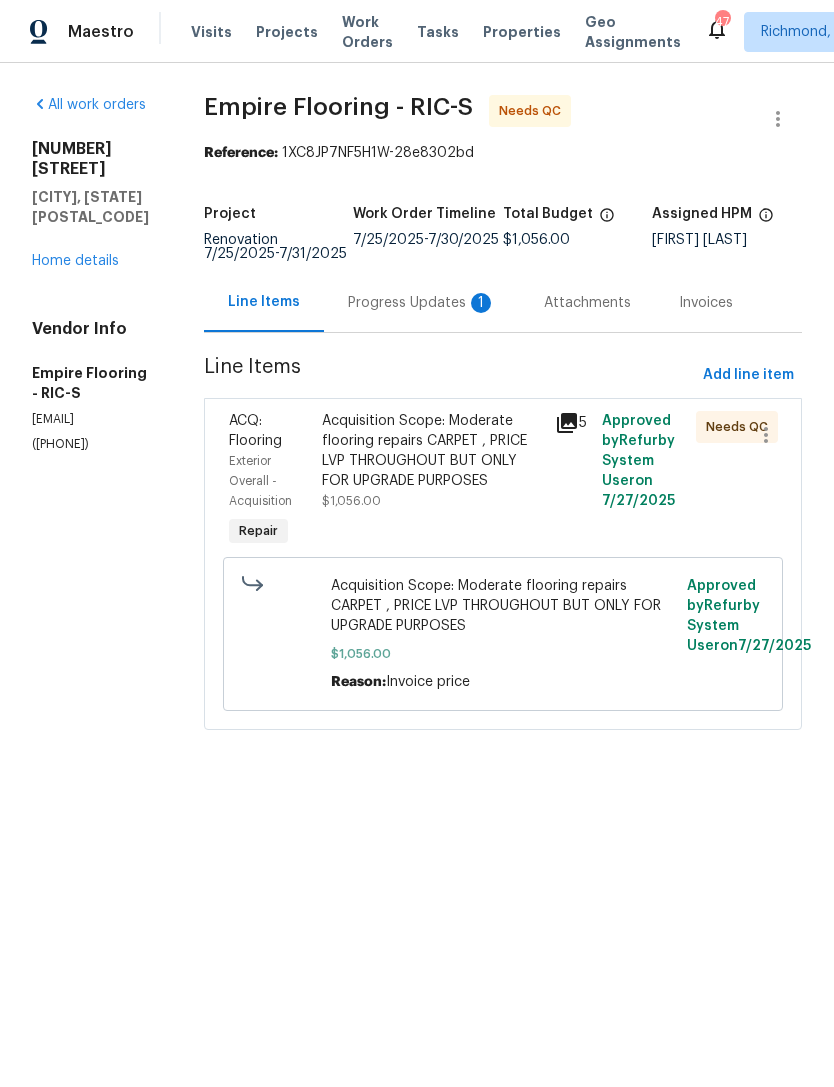 click on "Progress Updates 1" at bounding box center [422, 303] 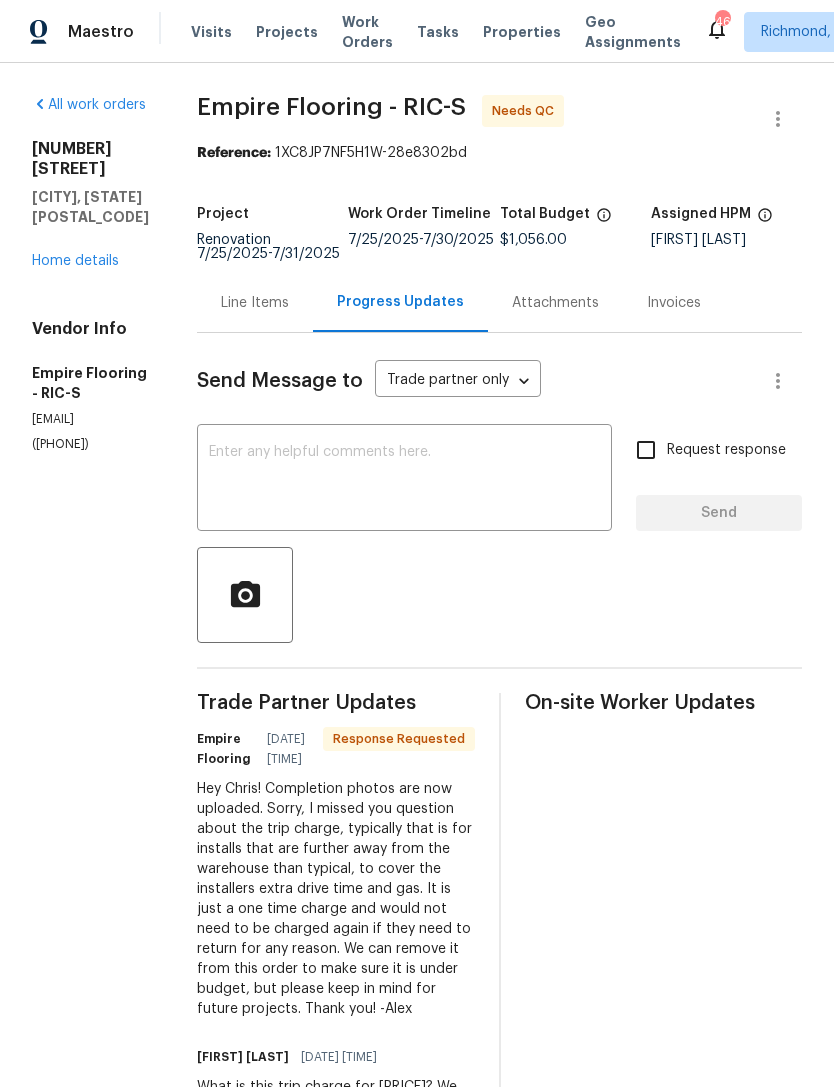 scroll, scrollTop: 0, scrollLeft: 0, axis: both 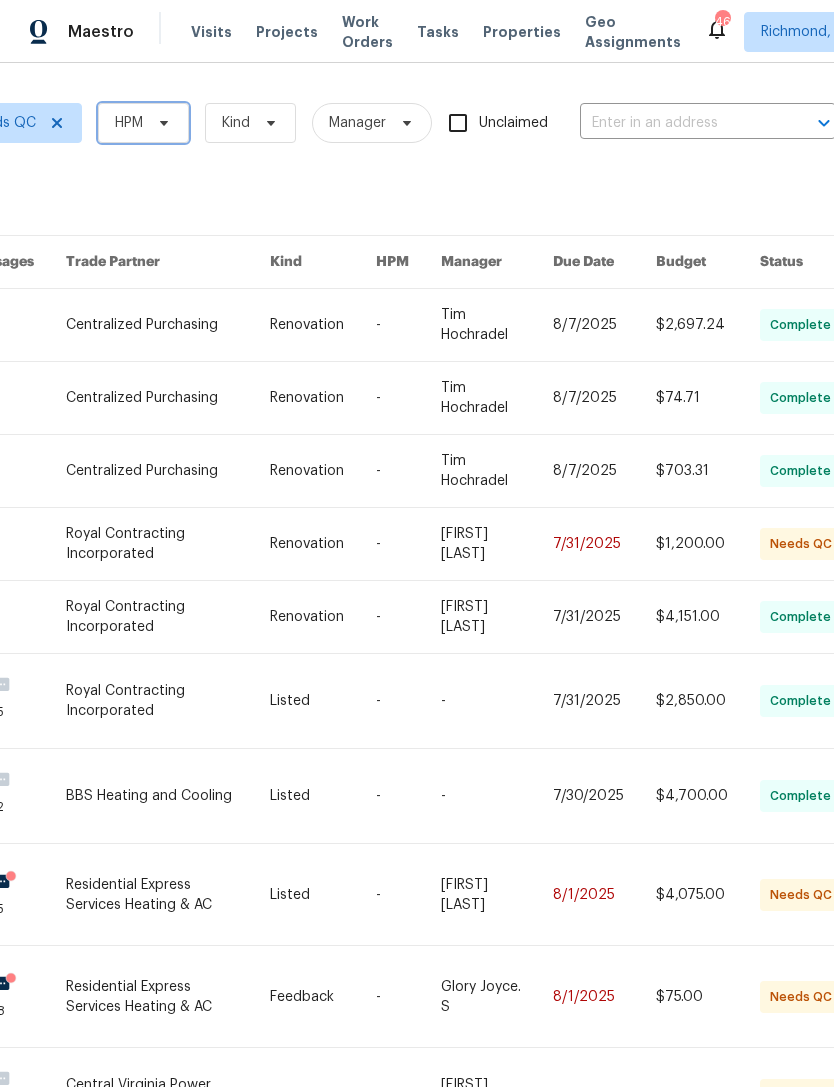 click at bounding box center [161, 123] 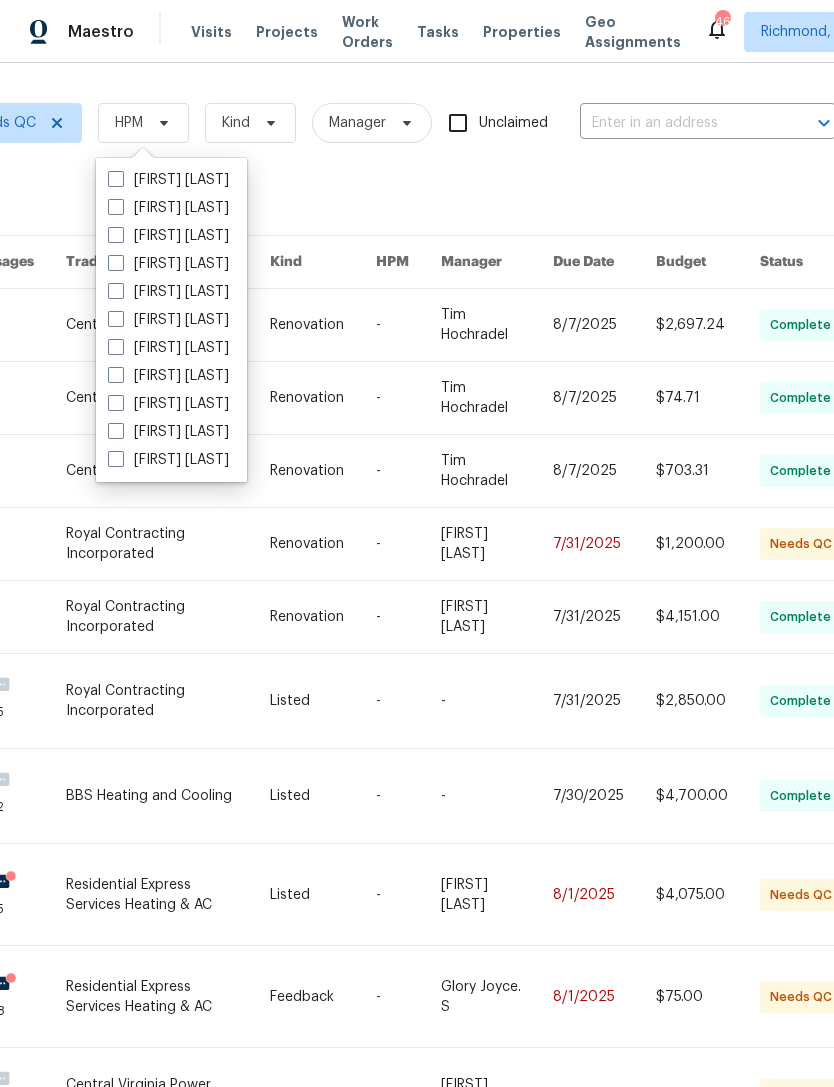 click on "[FIRST] [LAST]" at bounding box center [168, 236] 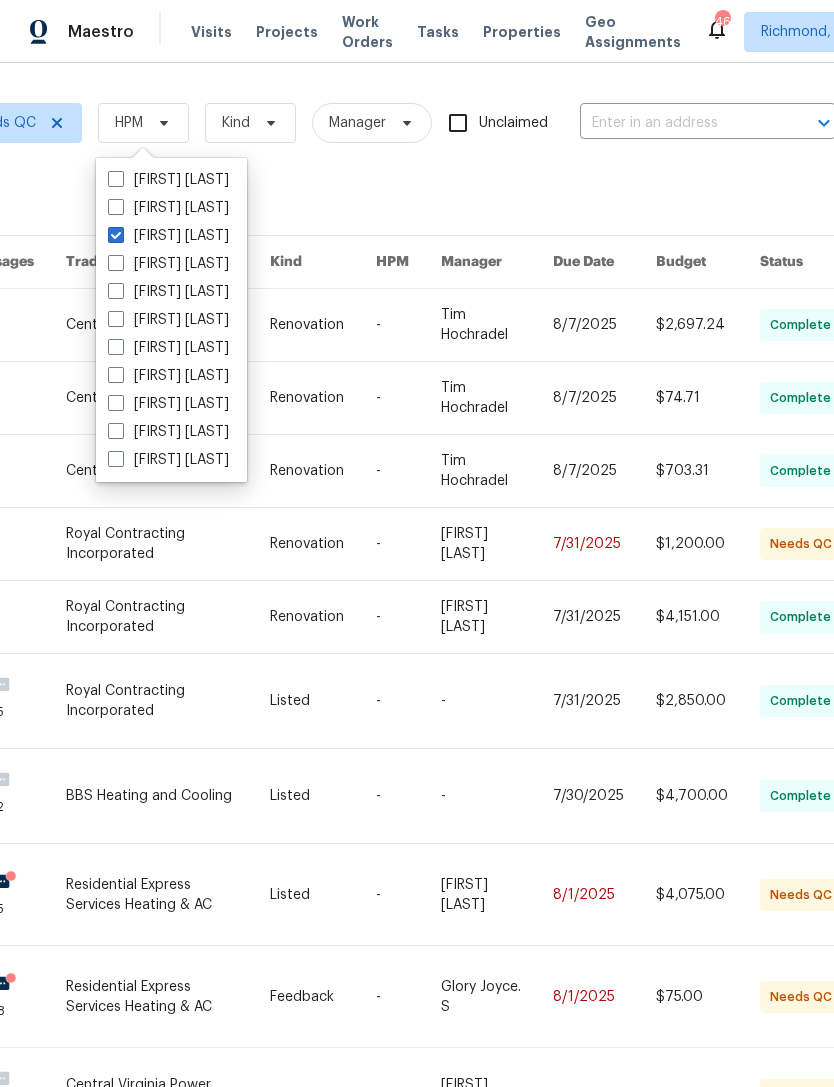 checkbox on "true" 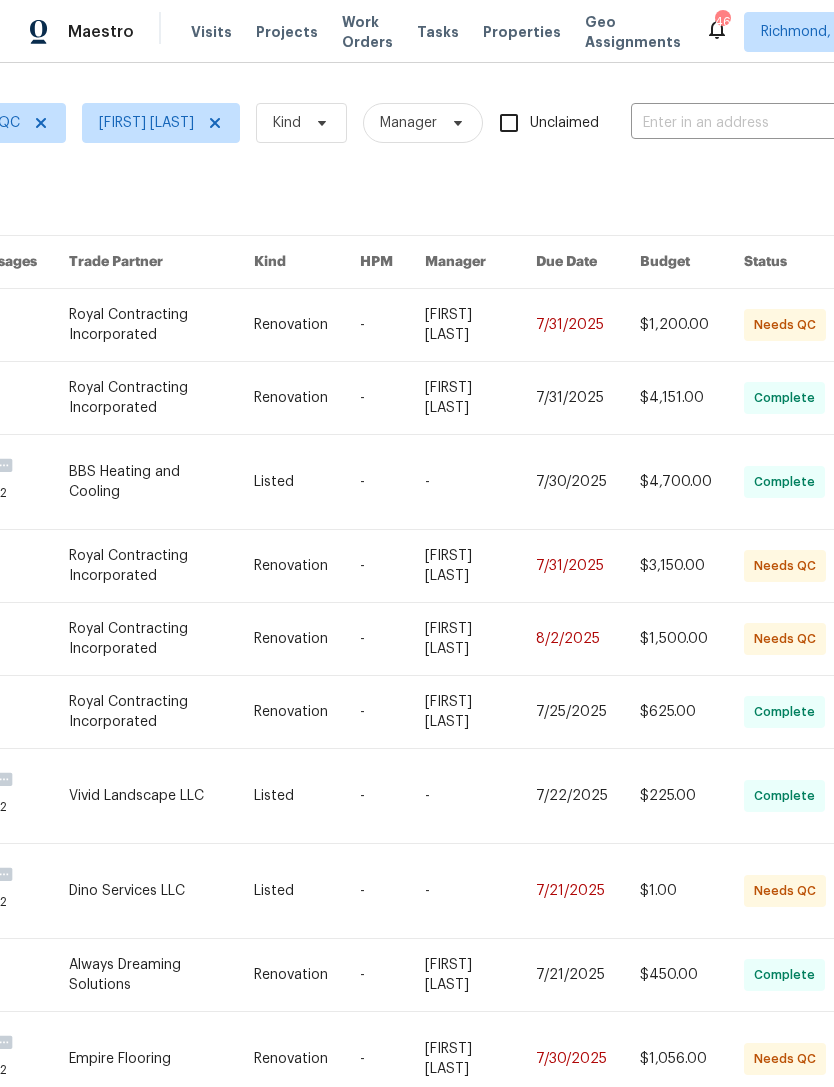 scroll, scrollTop: 0, scrollLeft: 304, axis: horizontal 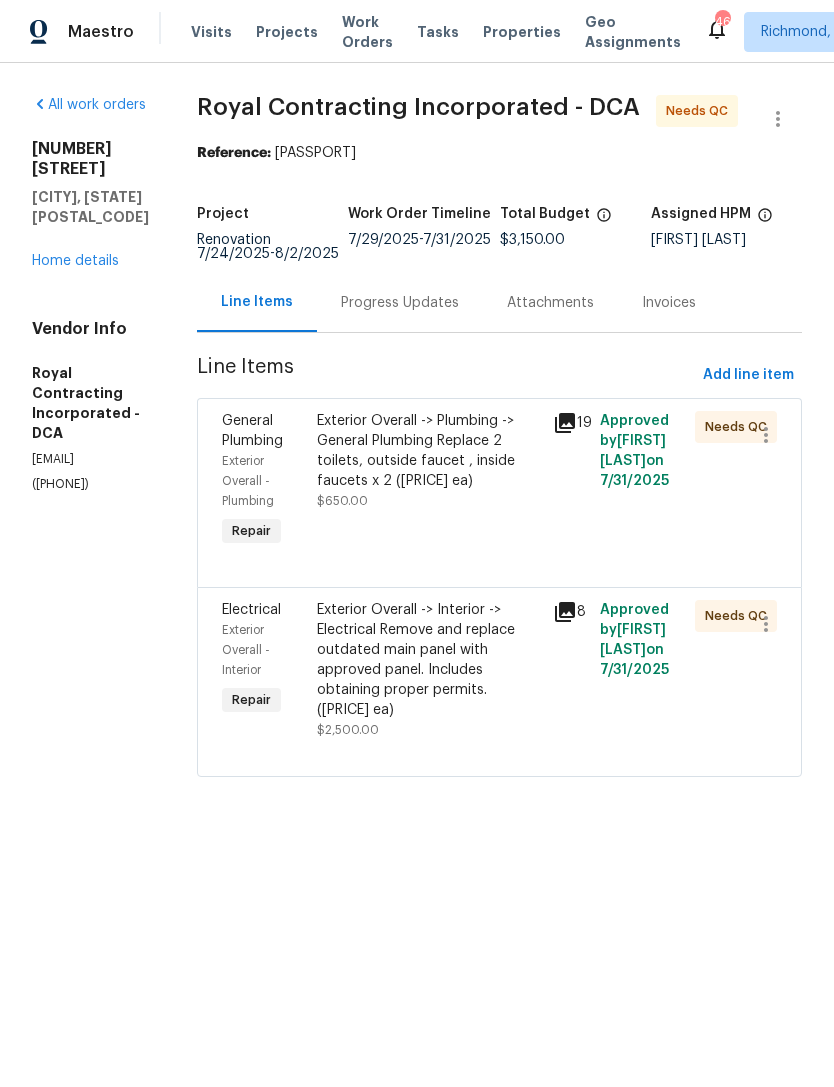 click on "Exterior Overall -> Plumbing -> General Plumbing
Replace 2 toilets, outside faucet , inside faucets x 2
([PRICE] ea) [PRICE]" at bounding box center (429, 461) 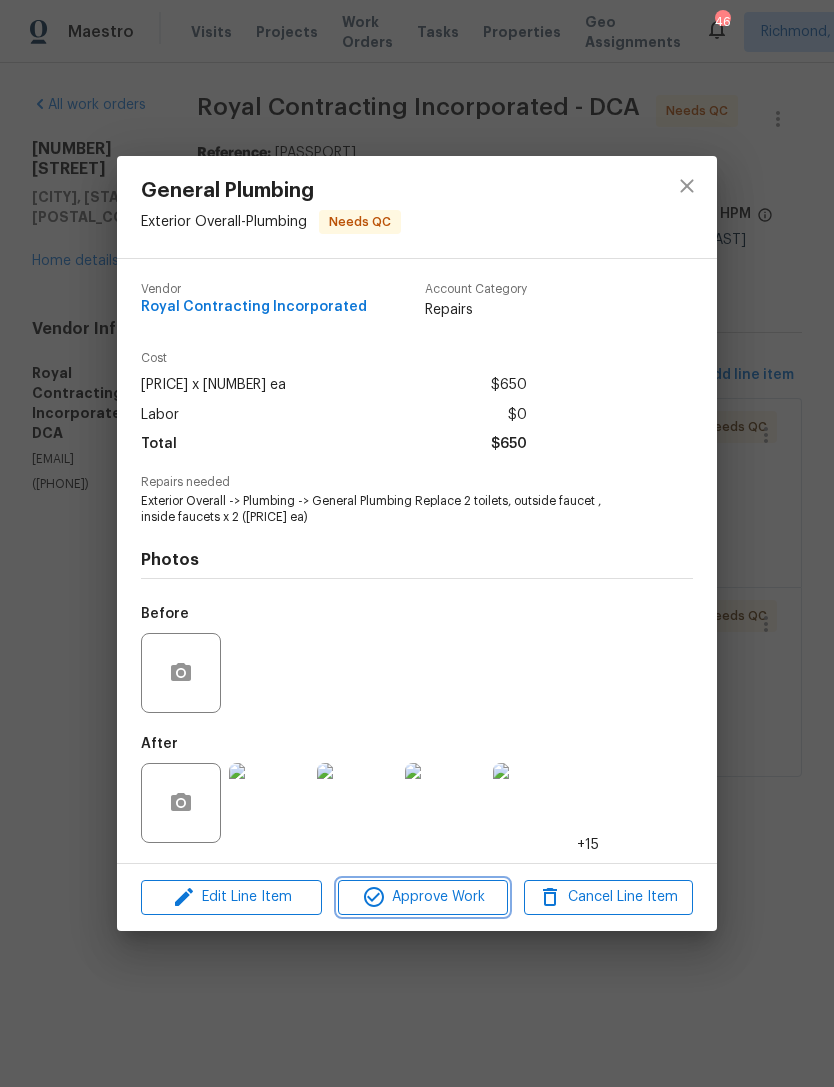 click on "Approve Work" at bounding box center (422, 897) 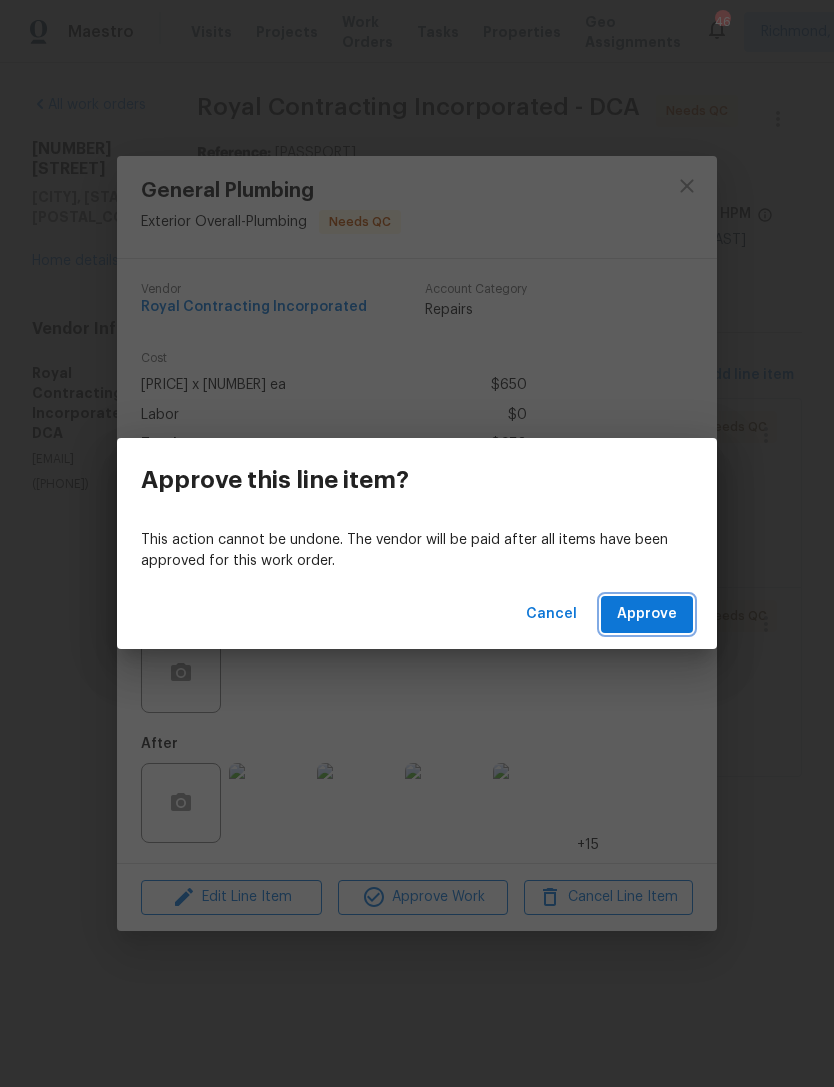 click on "Approve" at bounding box center [647, 614] 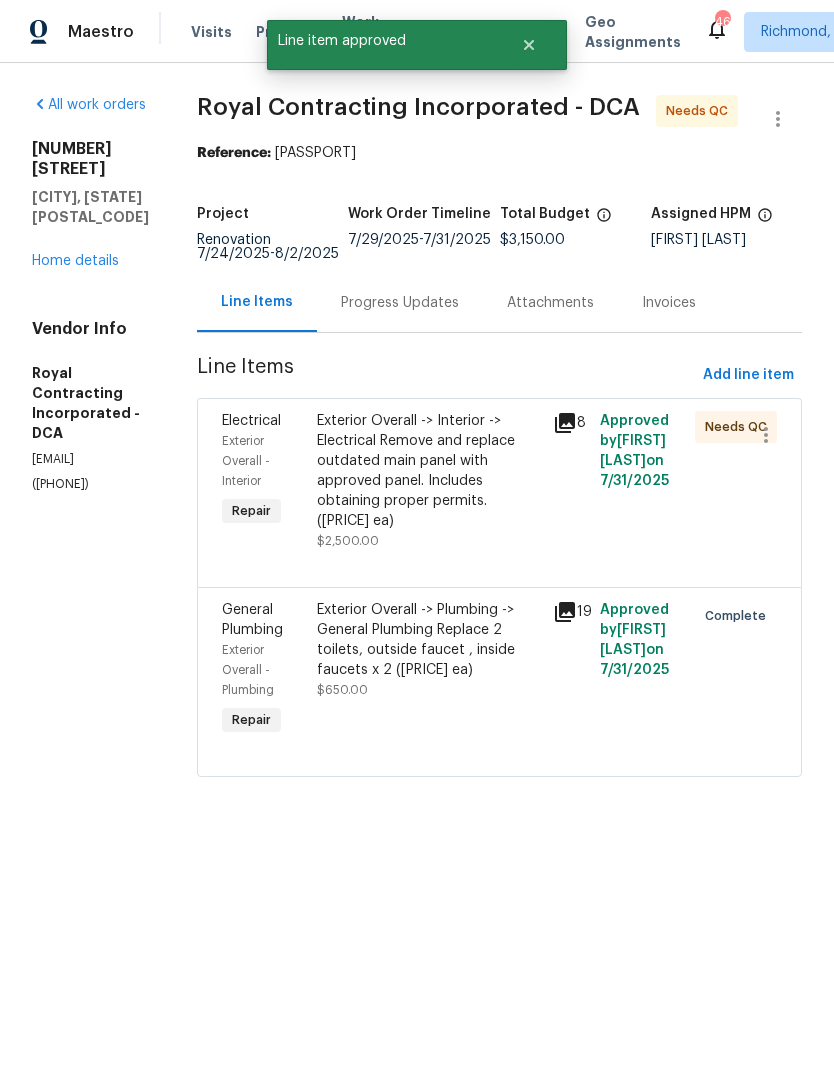 click on "Exterior Overall -> Plumbing -> General Plumbing
Replace 2 toilets, outside faucet , inside faucets x 2
([PRICE] ea)" at bounding box center [429, 640] 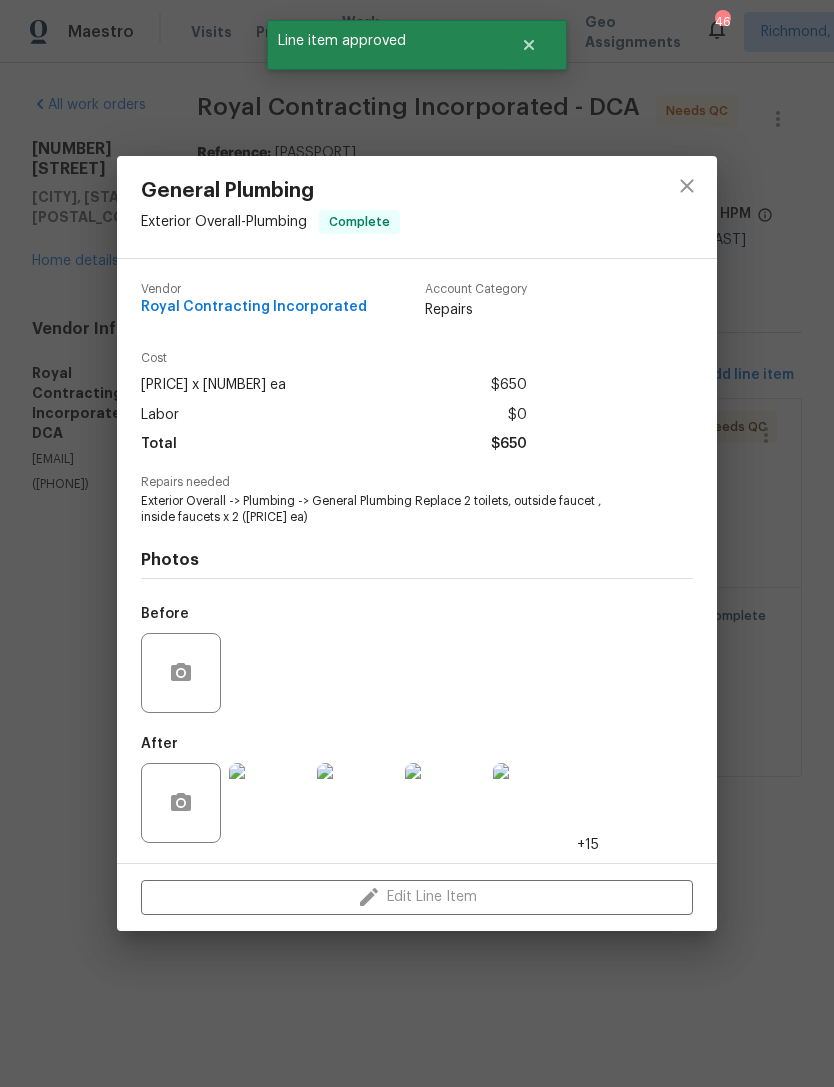 click 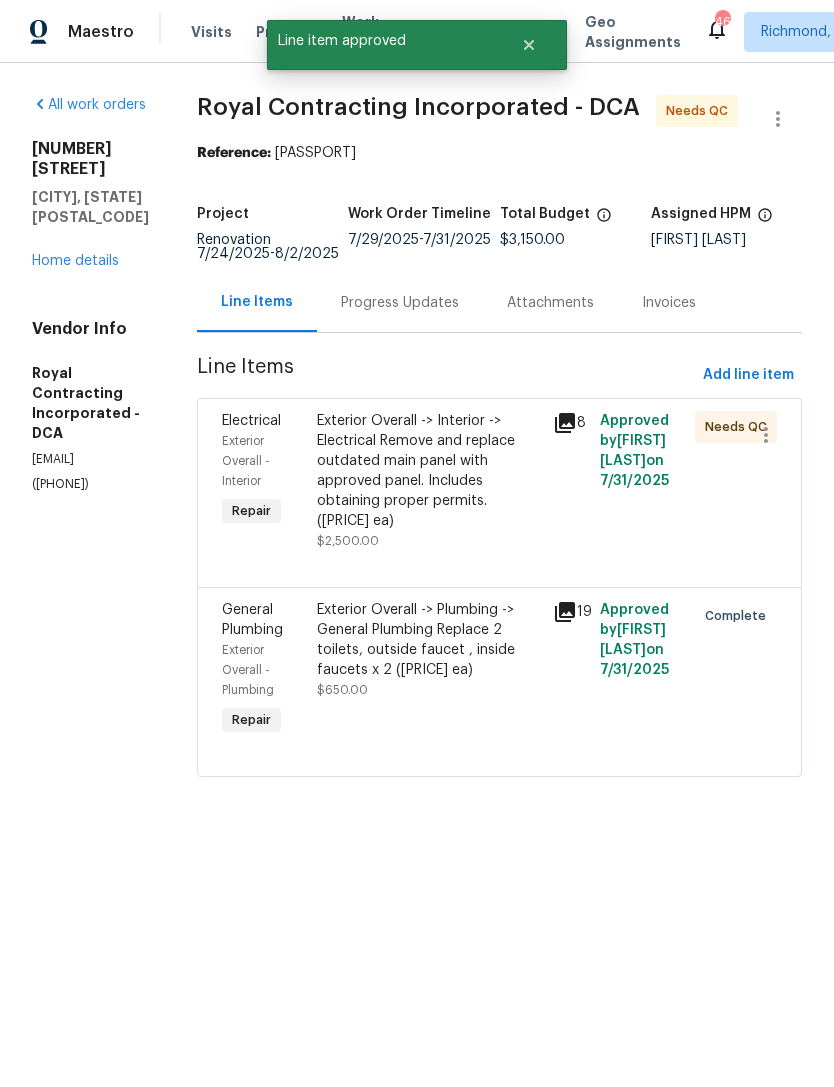 click on "Exterior Overall -> Interior -> Electrical
Remove and replace outdated main panel with approved panel. Includes obtaining proper permits.
([PRICE] ea)" at bounding box center (429, 471) 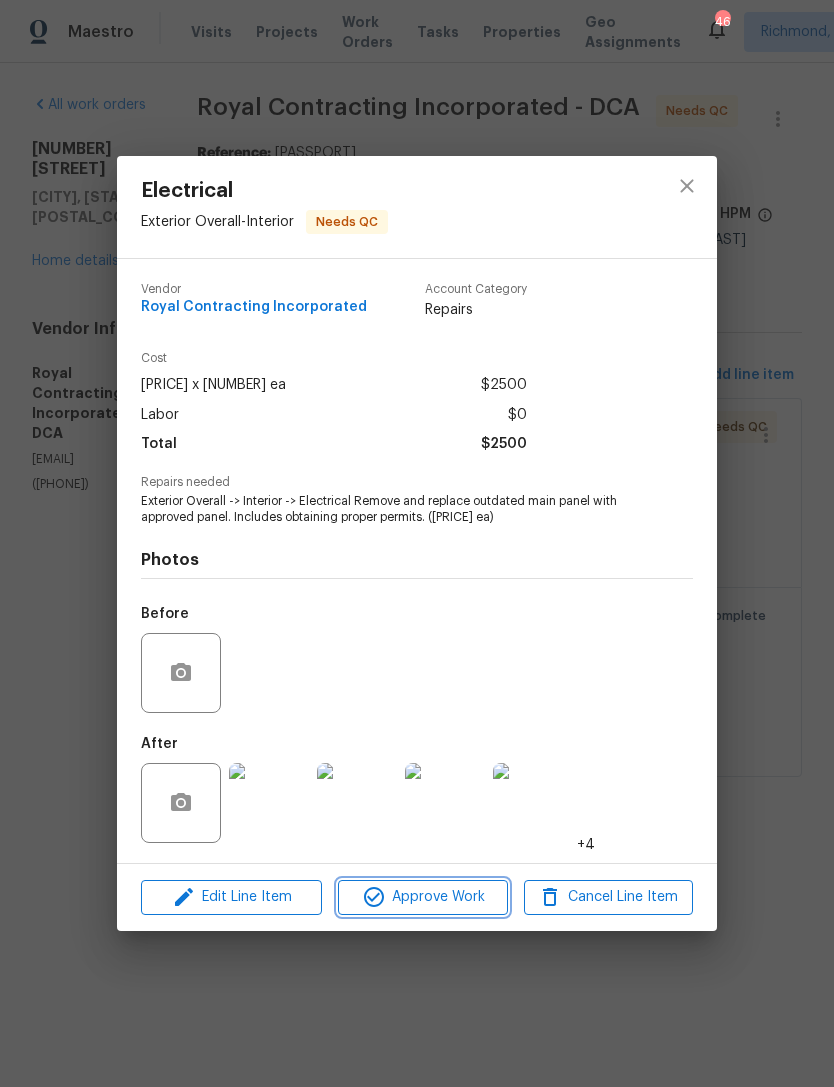 click on "Approve Work" at bounding box center [422, 897] 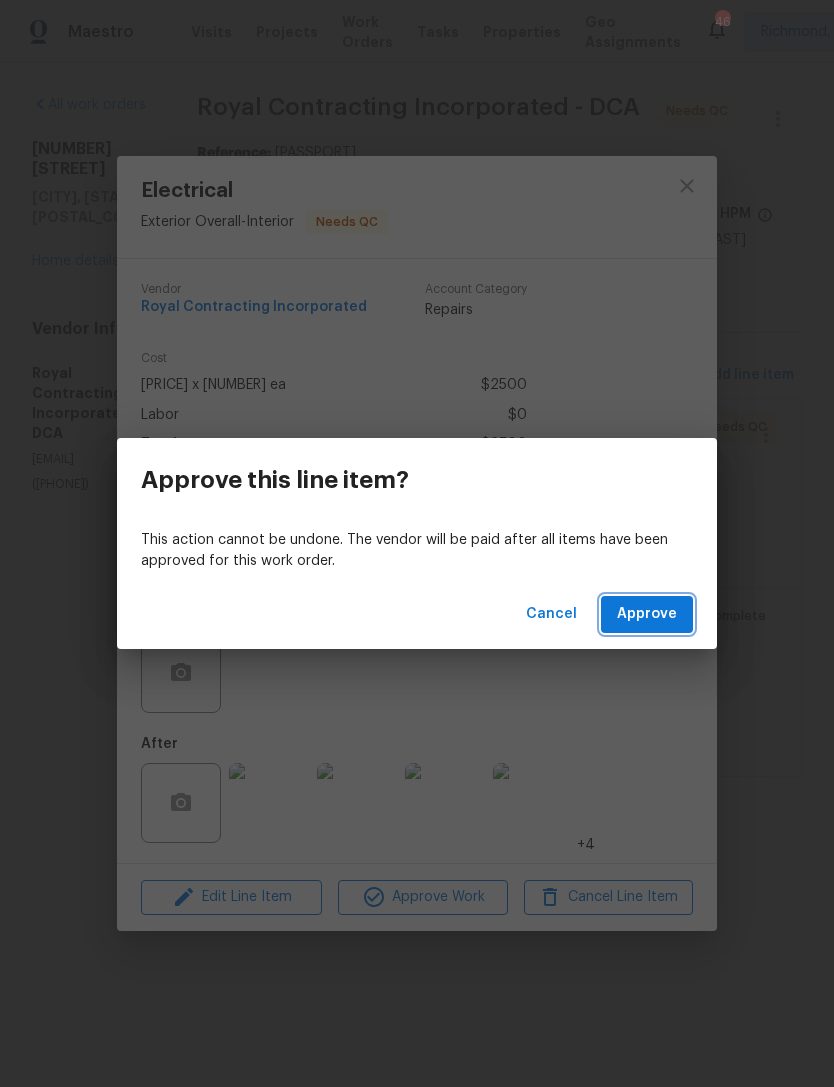 click on "Approve" at bounding box center [647, 614] 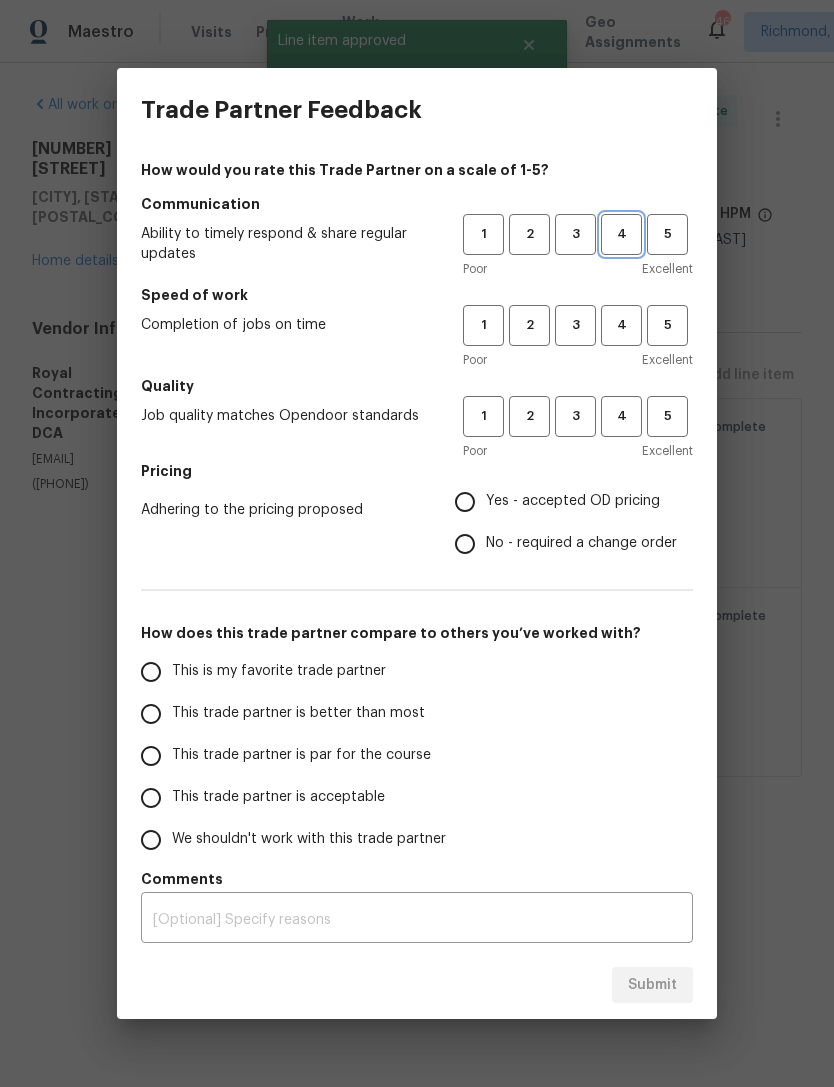 click on "4" at bounding box center [621, 234] 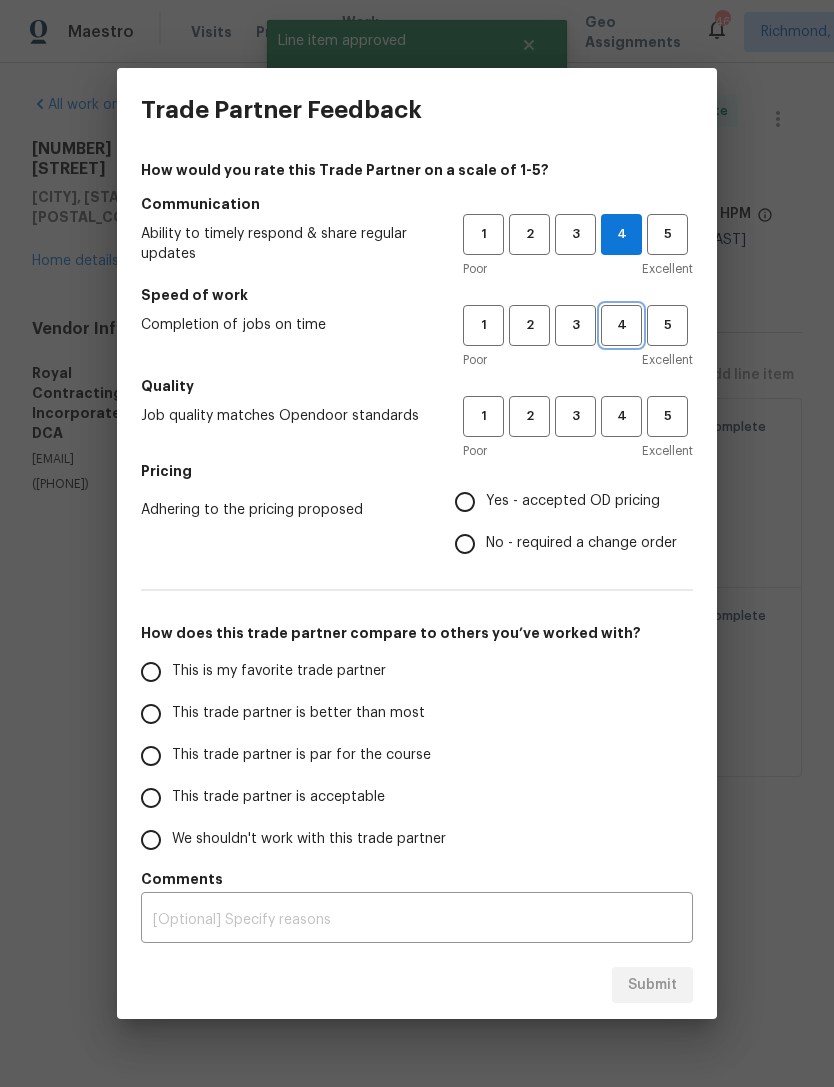 click on "4" at bounding box center [621, 325] 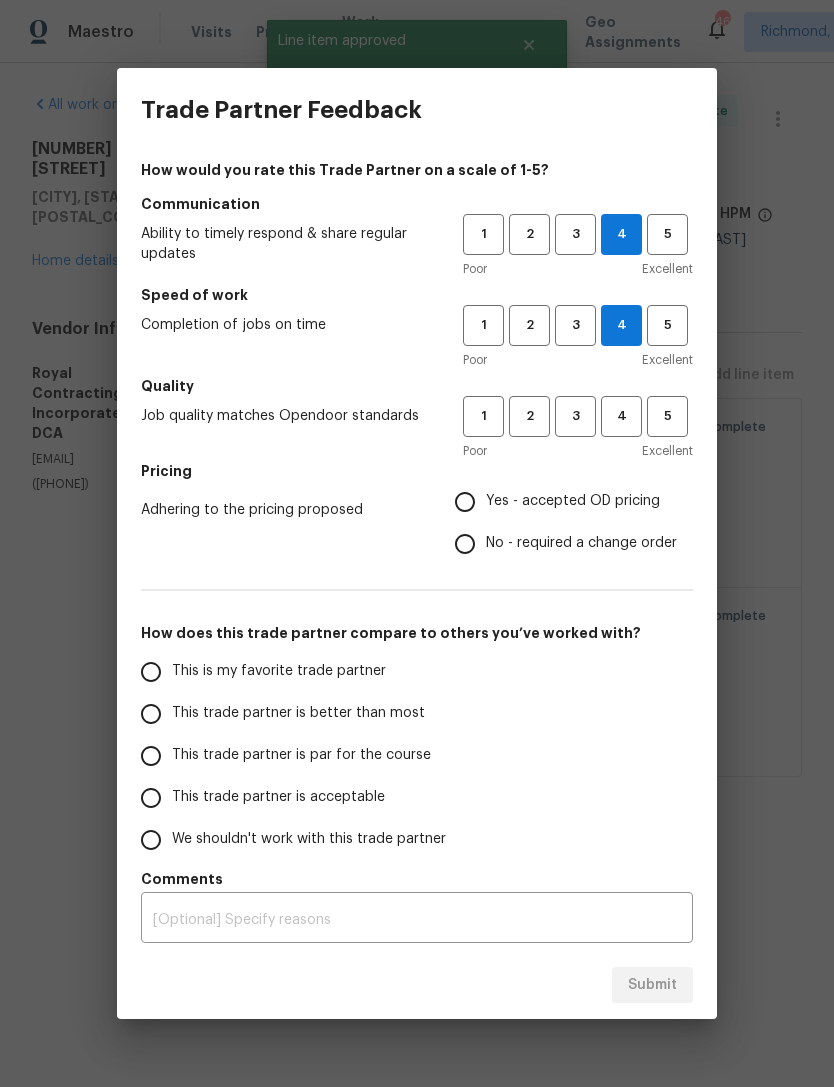 click on "Quality" at bounding box center (417, 386) 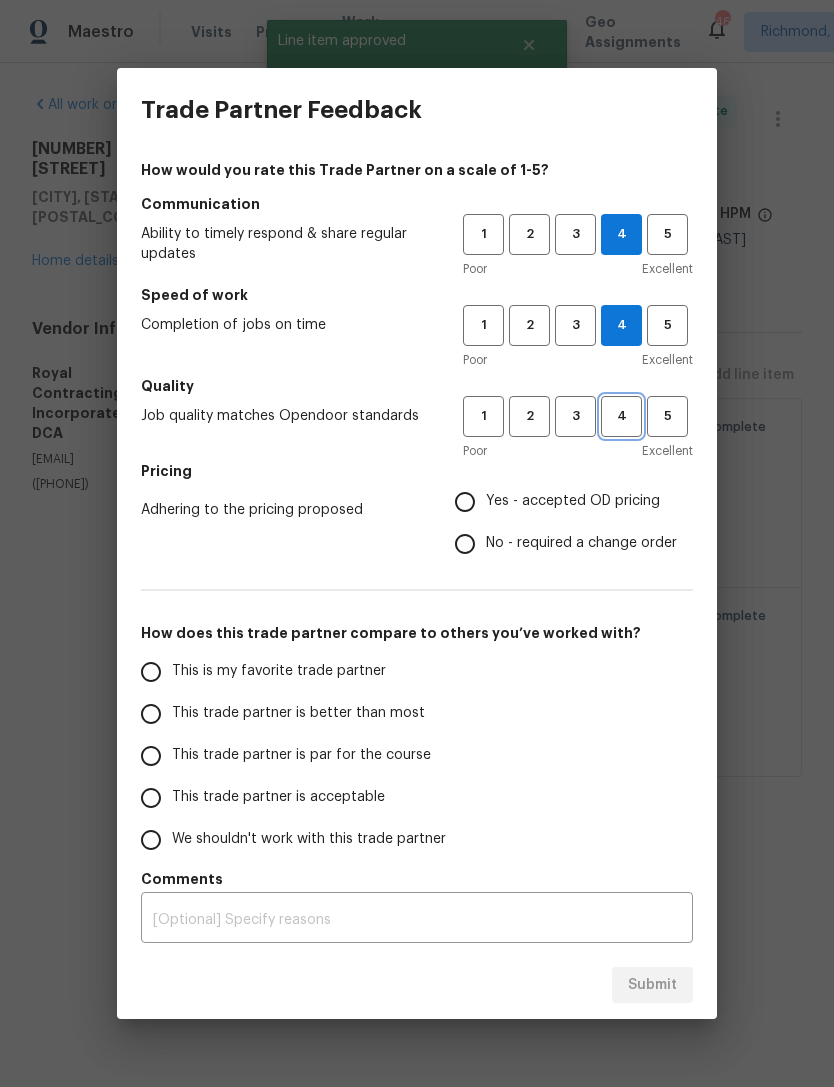 click on "4" at bounding box center [621, 416] 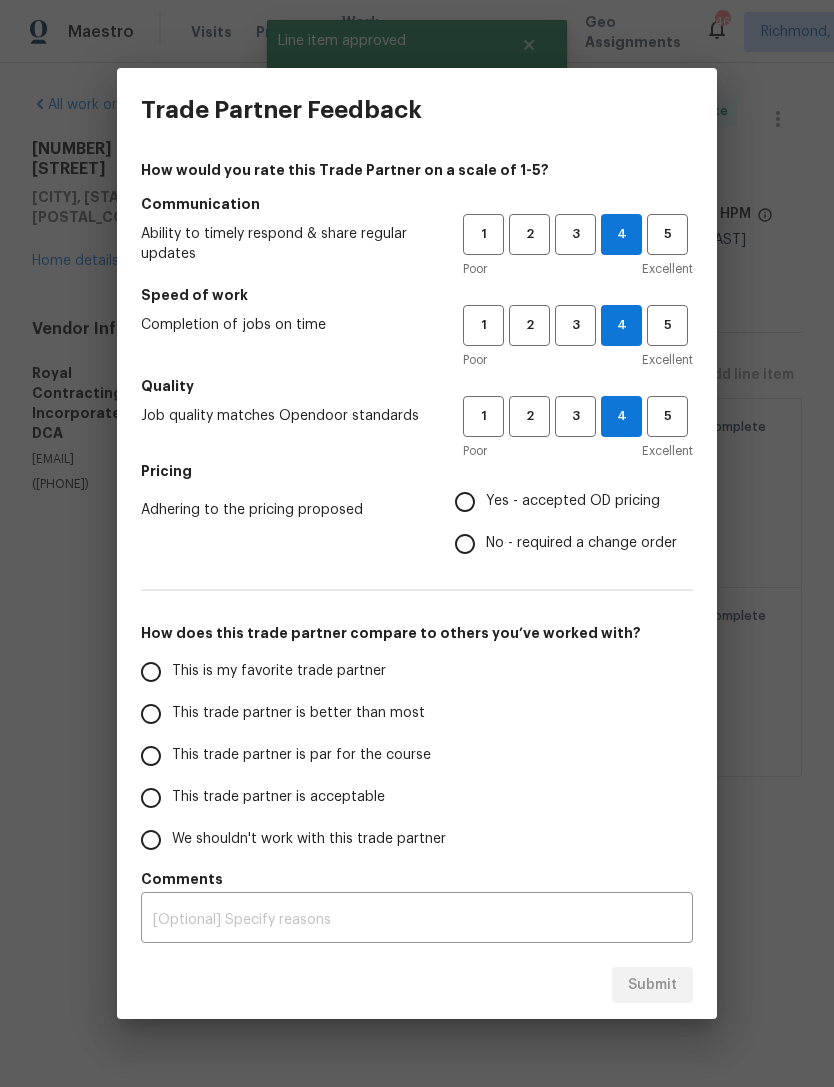 click on "Yes - accepted OD pricing" at bounding box center [465, 502] 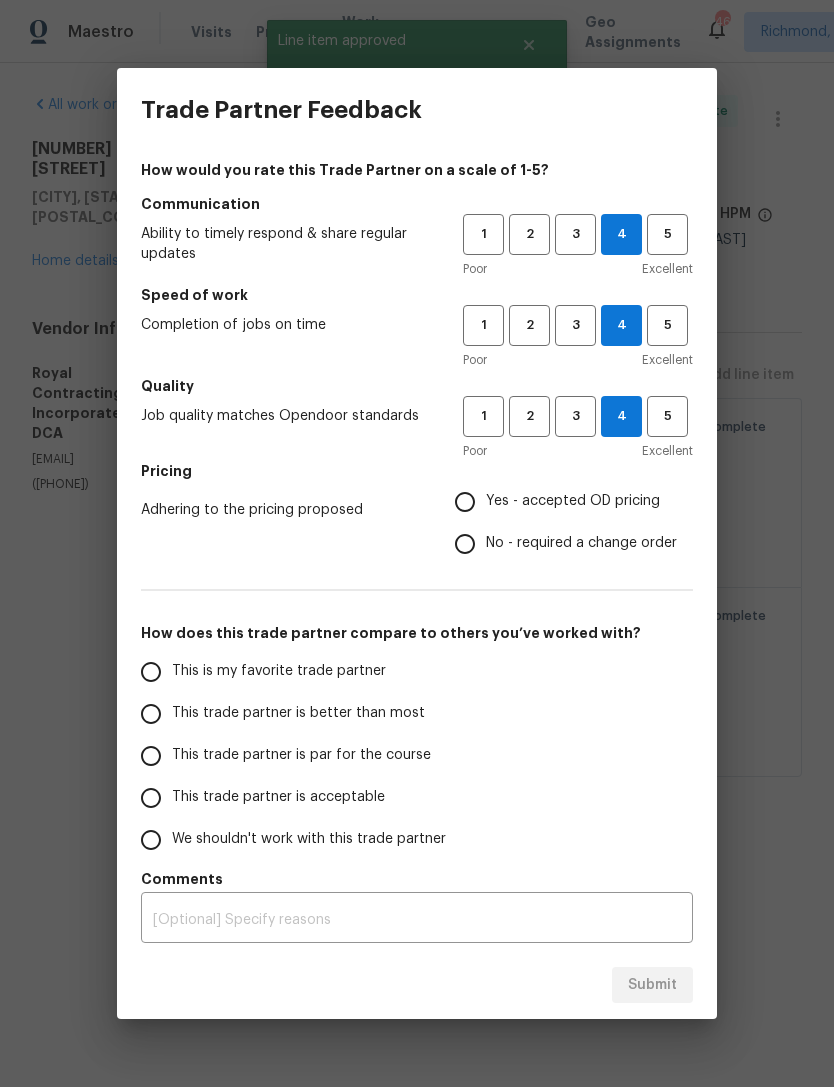 radio on "true" 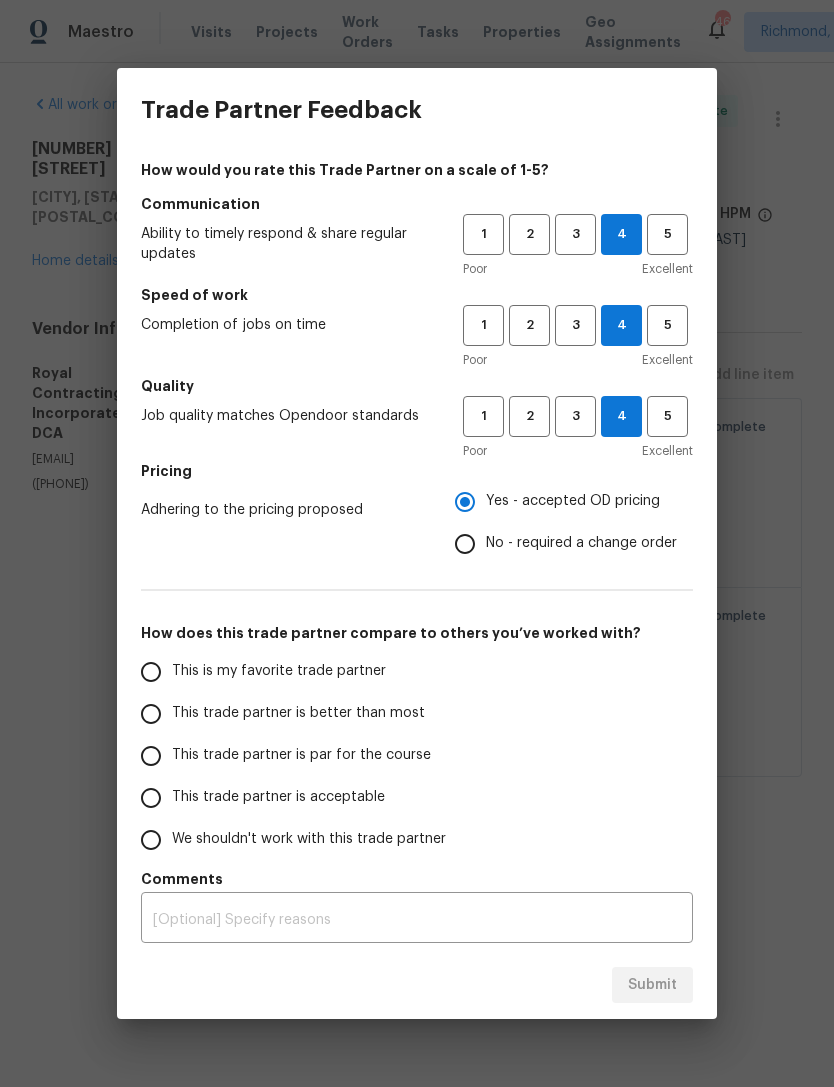 click on "This trade partner is par for the course" at bounding box center [151, 756] 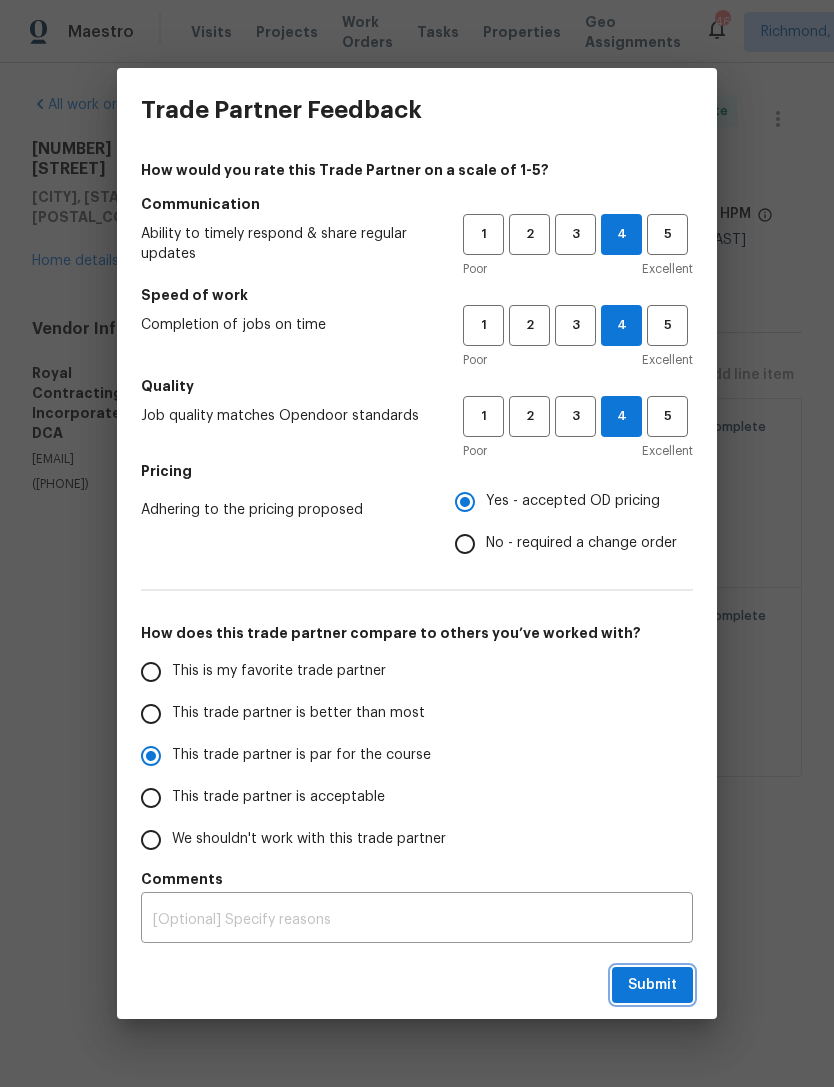 click on "Submit" at bounding box center (652, 985) 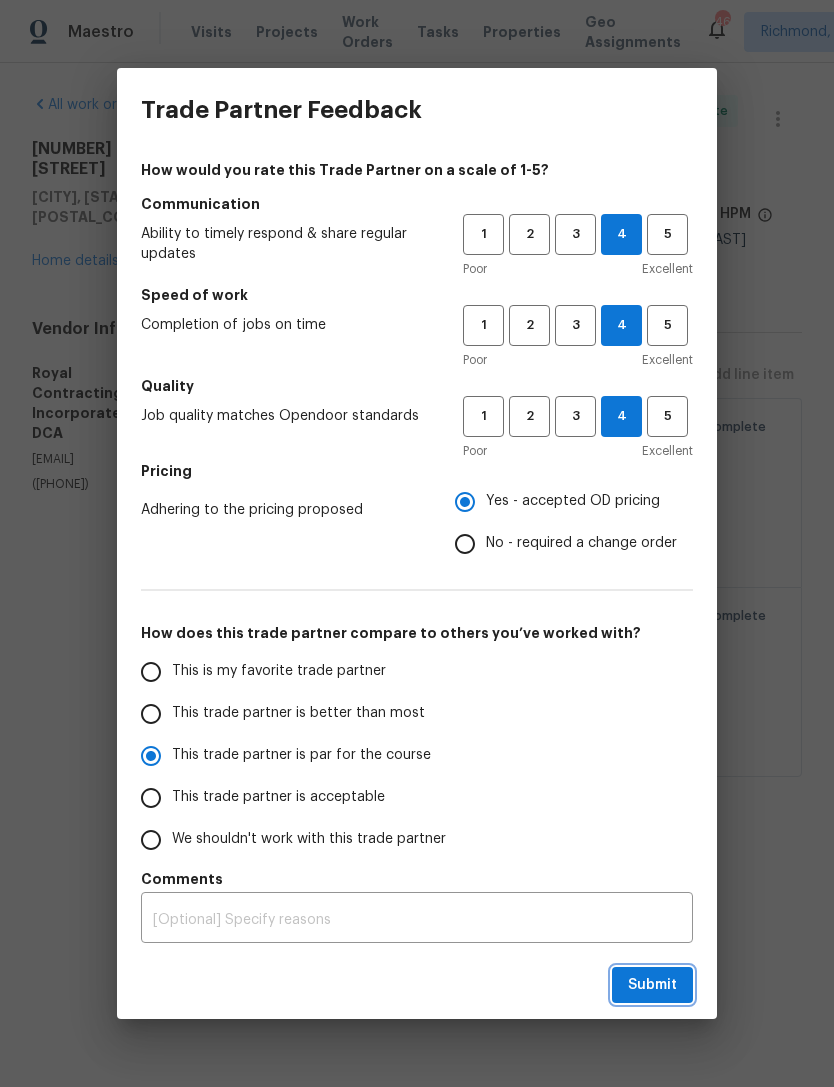 radio on "true" 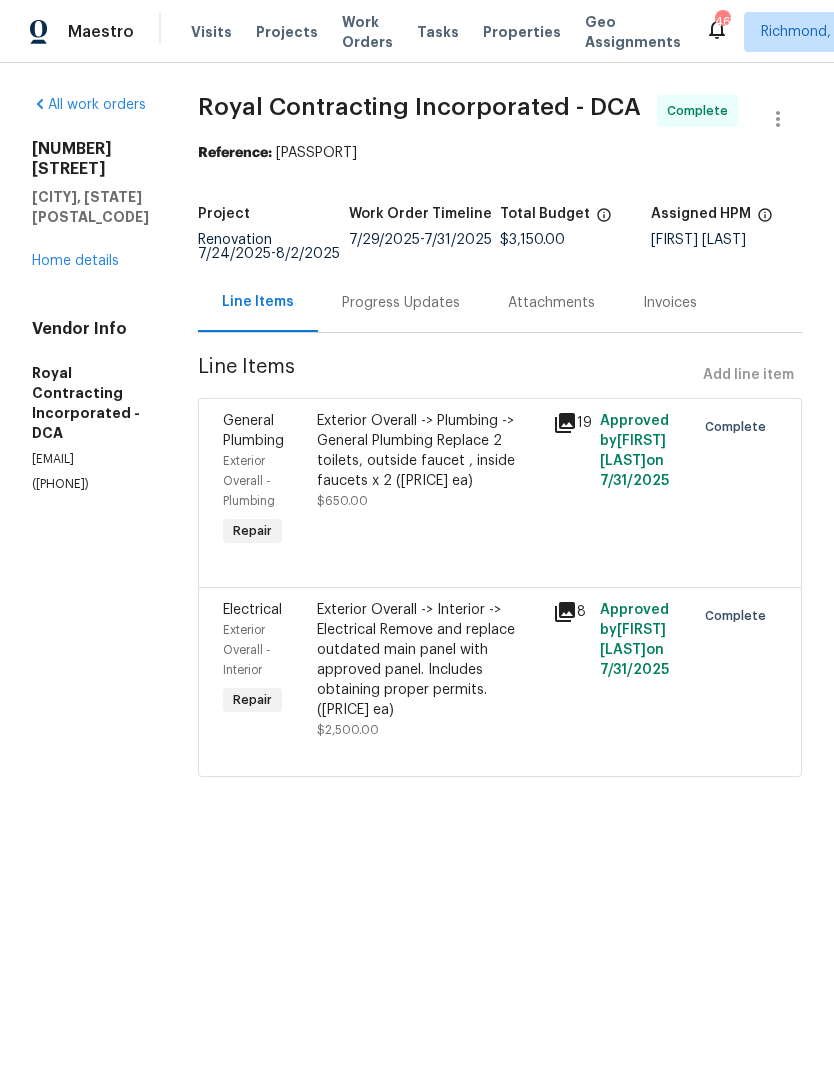 radio on "false" 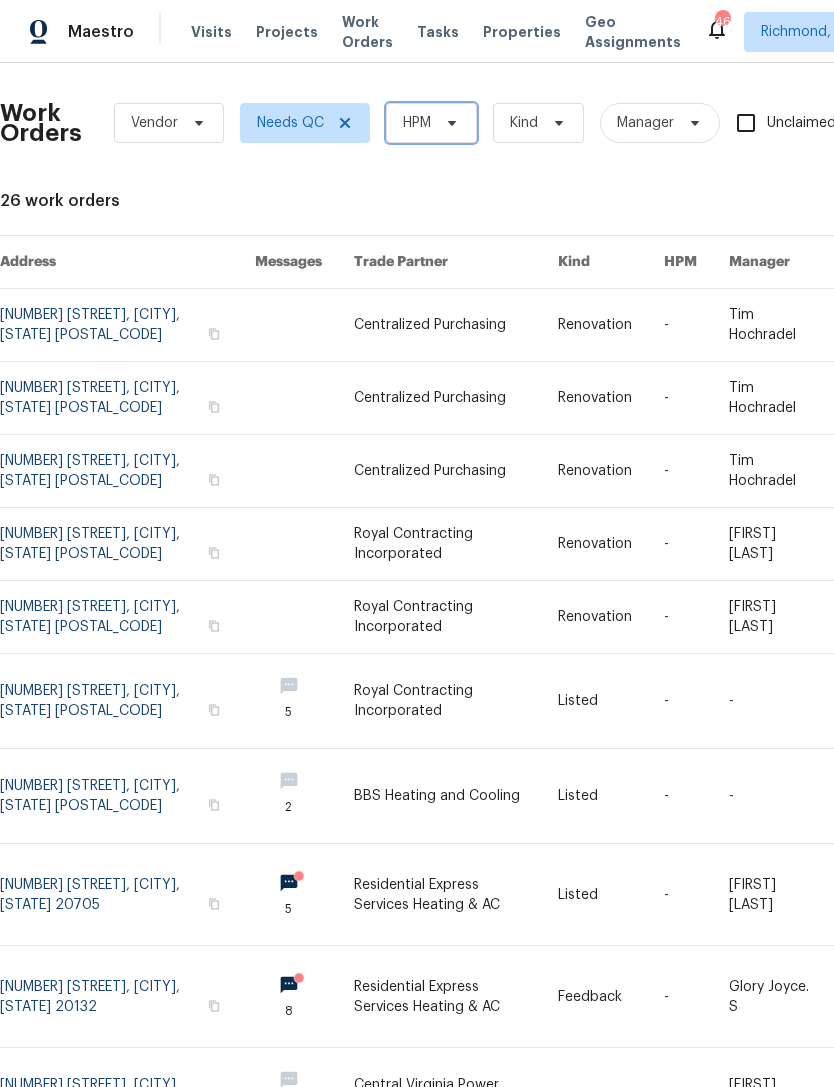click at bounding box center [449, 123] 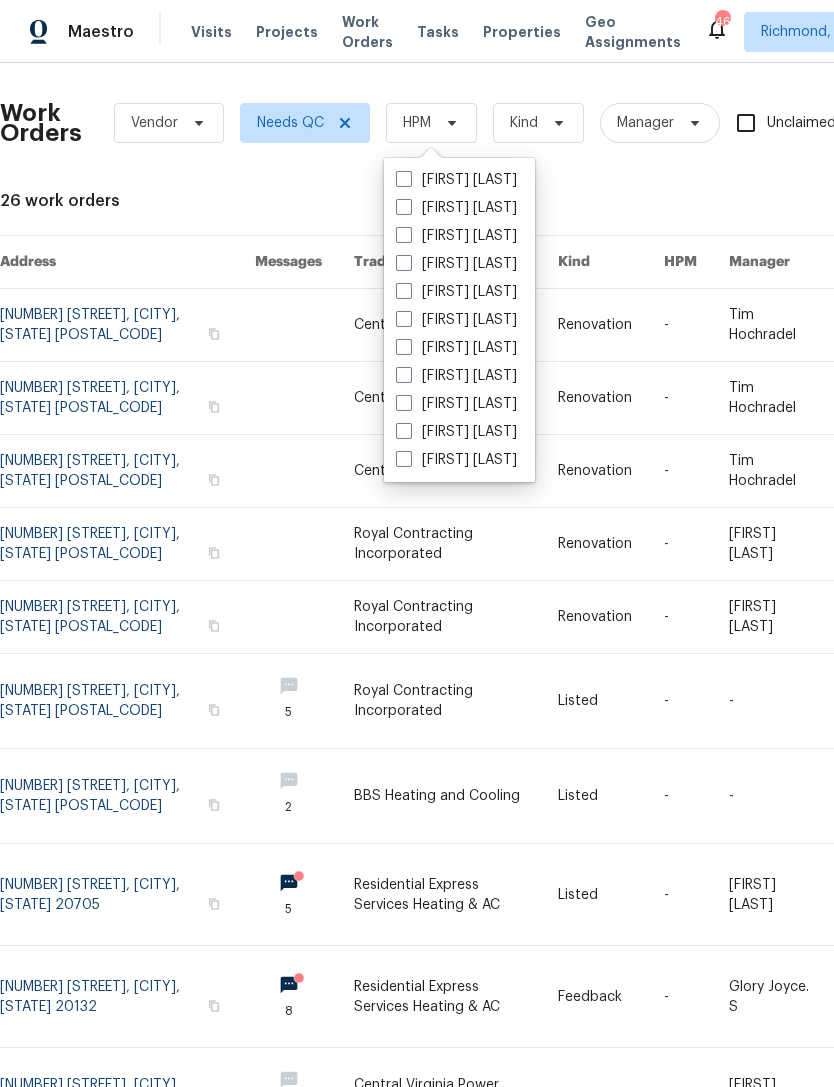 click on "[FIRST] [LAST]" at bounding box center [456, 236] 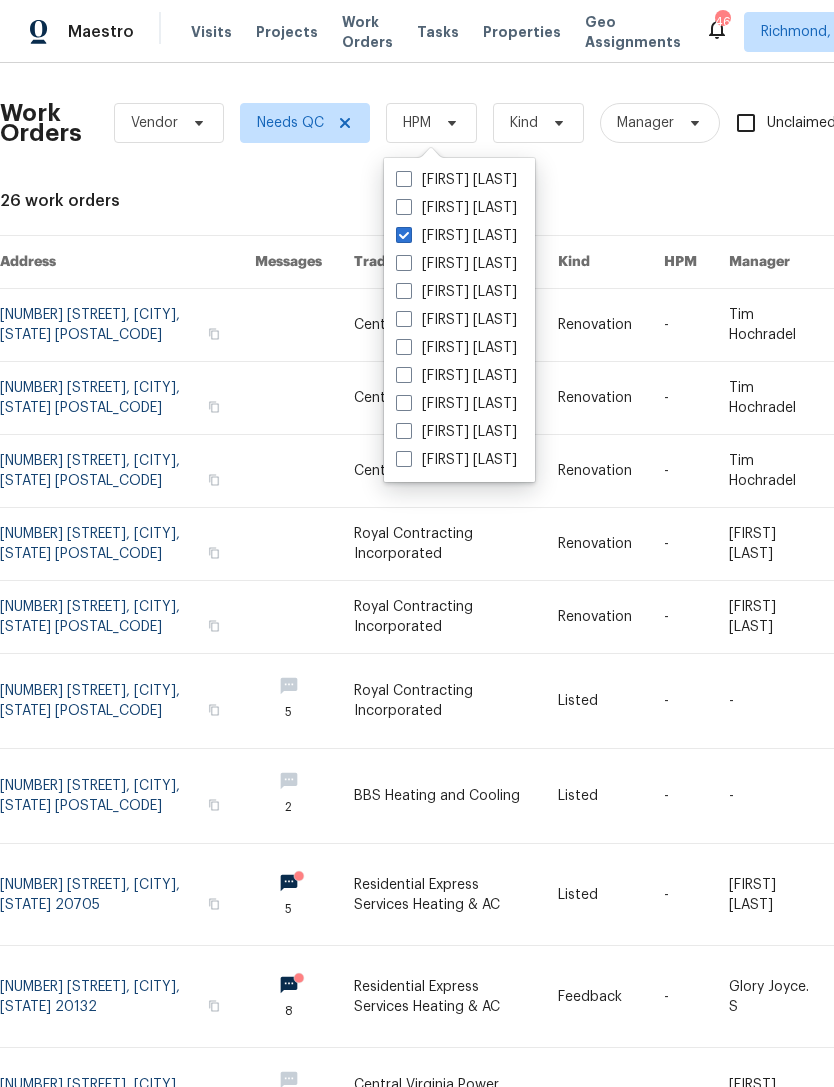 checkbox on "true" 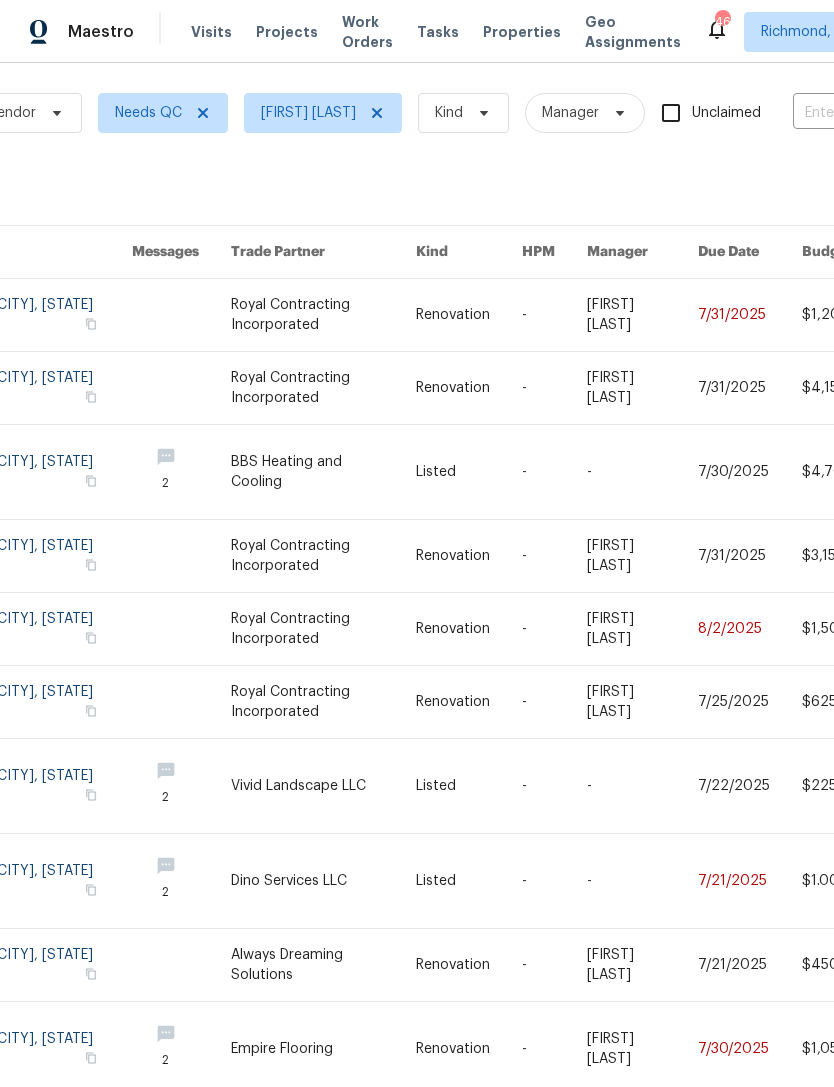 scroll, scrollTop: 10, scrollLeft: 142, axis: both 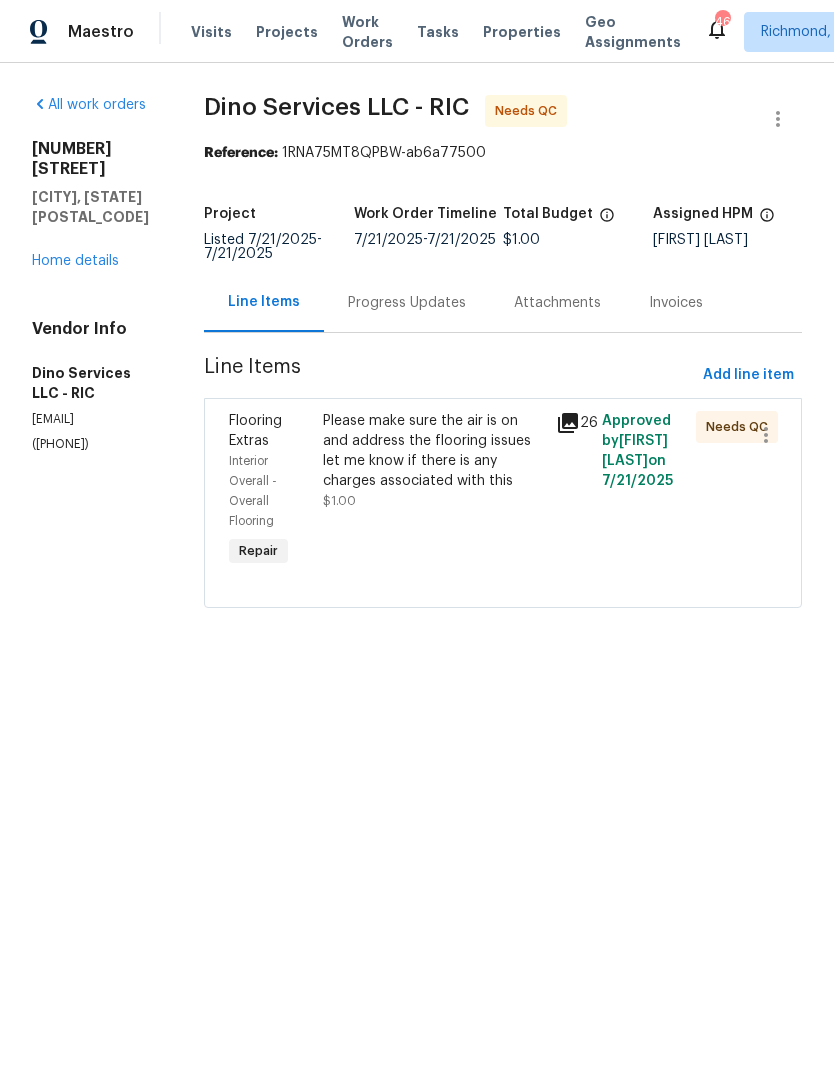 click on "Please make sure the air is on and address the flooring issues let me know if there is any charges associated with this [PRICE]" at bounding box center (433, 491) 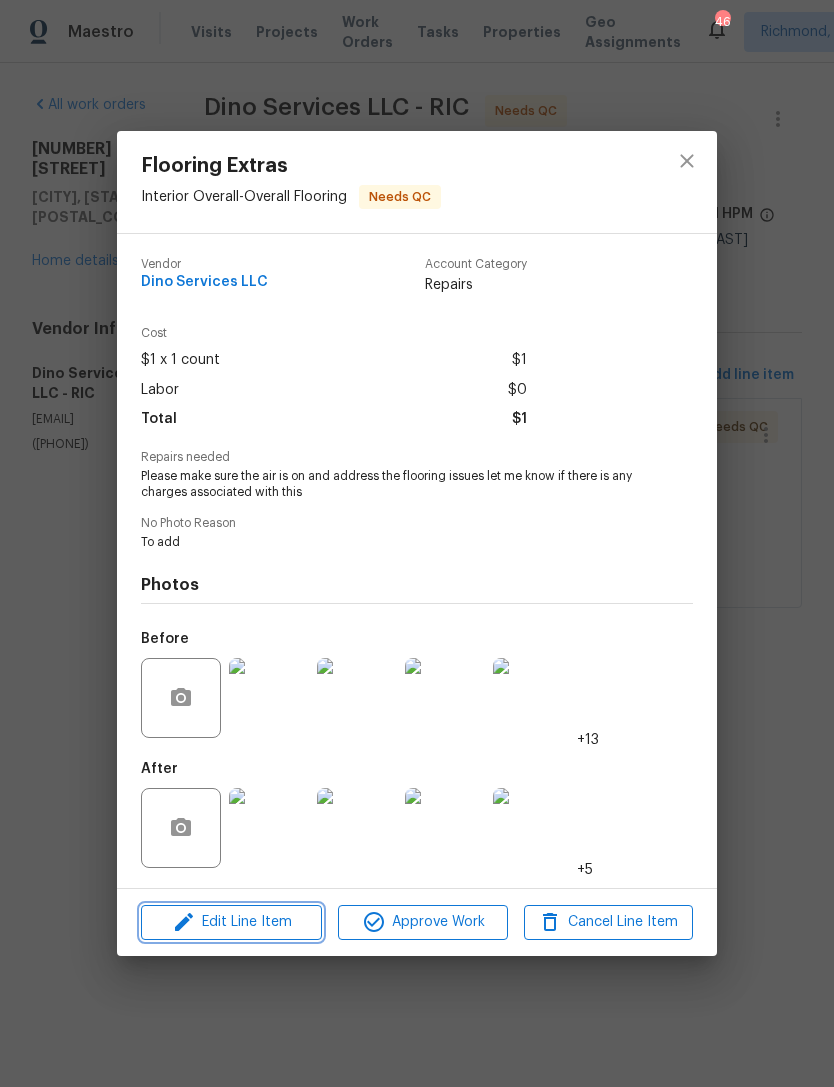 click on "Edit Line Item" at bounding box center (231, 922) 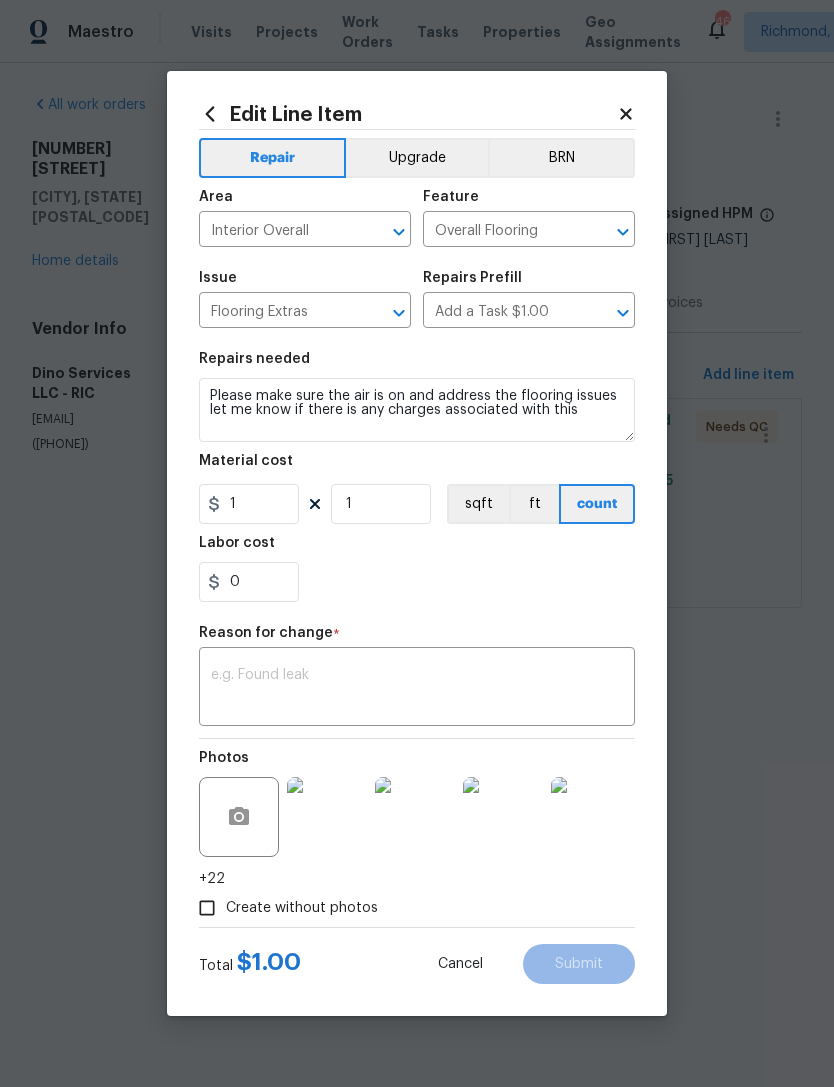 click at bounding box center (417, 689) 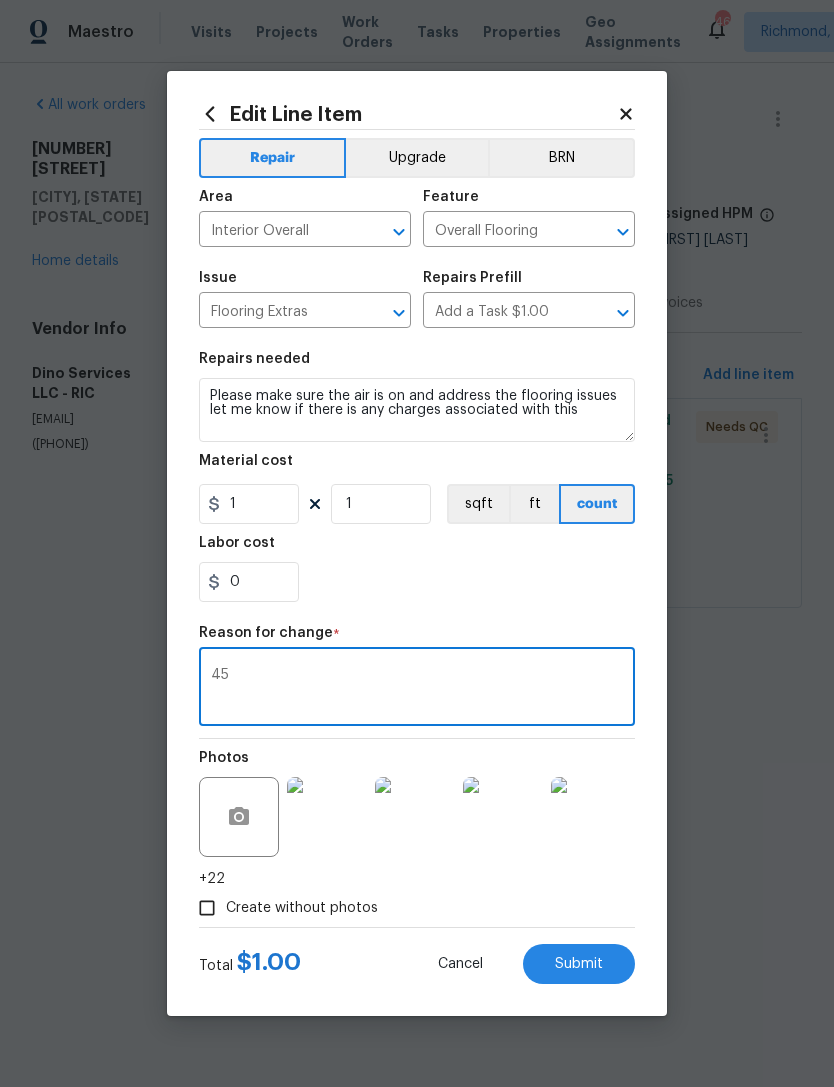 type on "4" 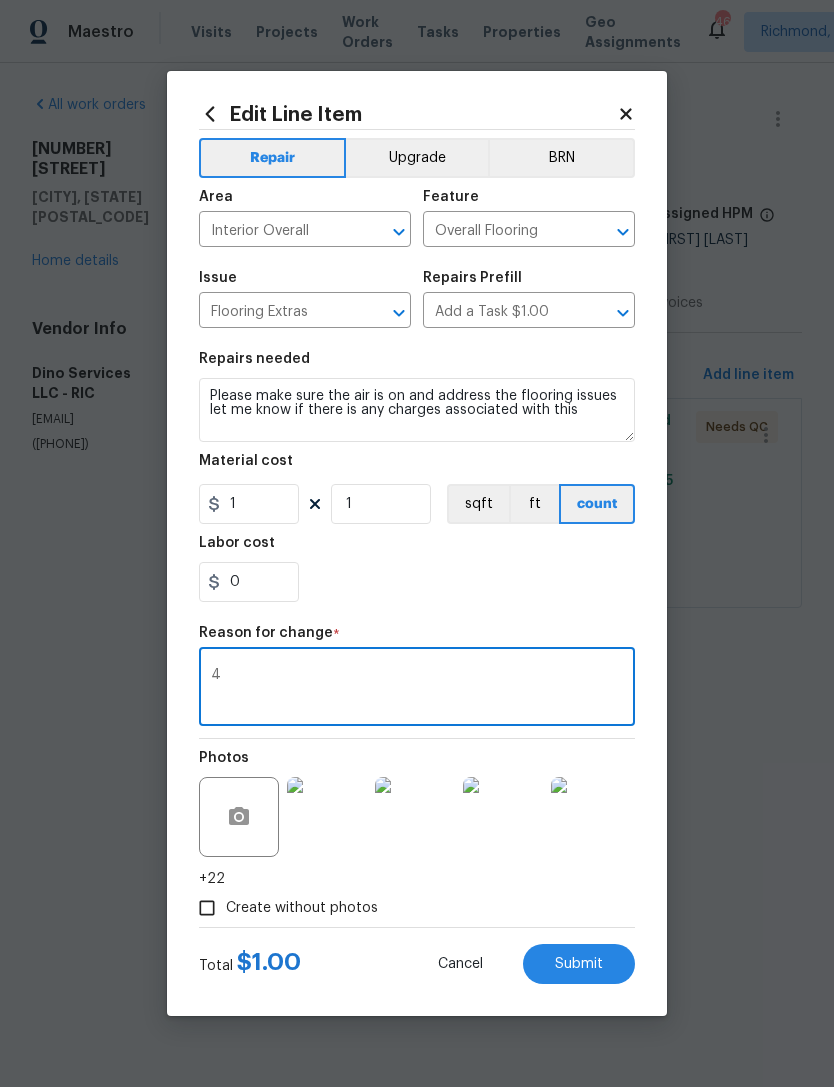 type 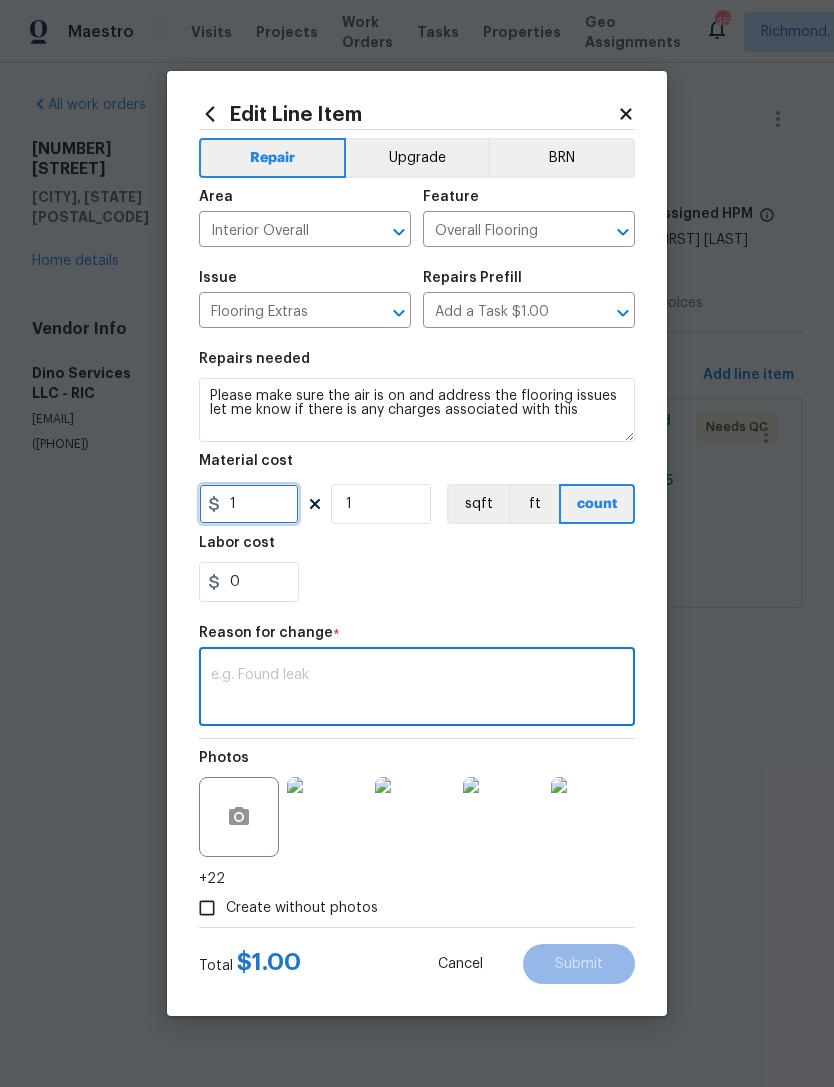 click on "1" at bounding box center [249, 504] 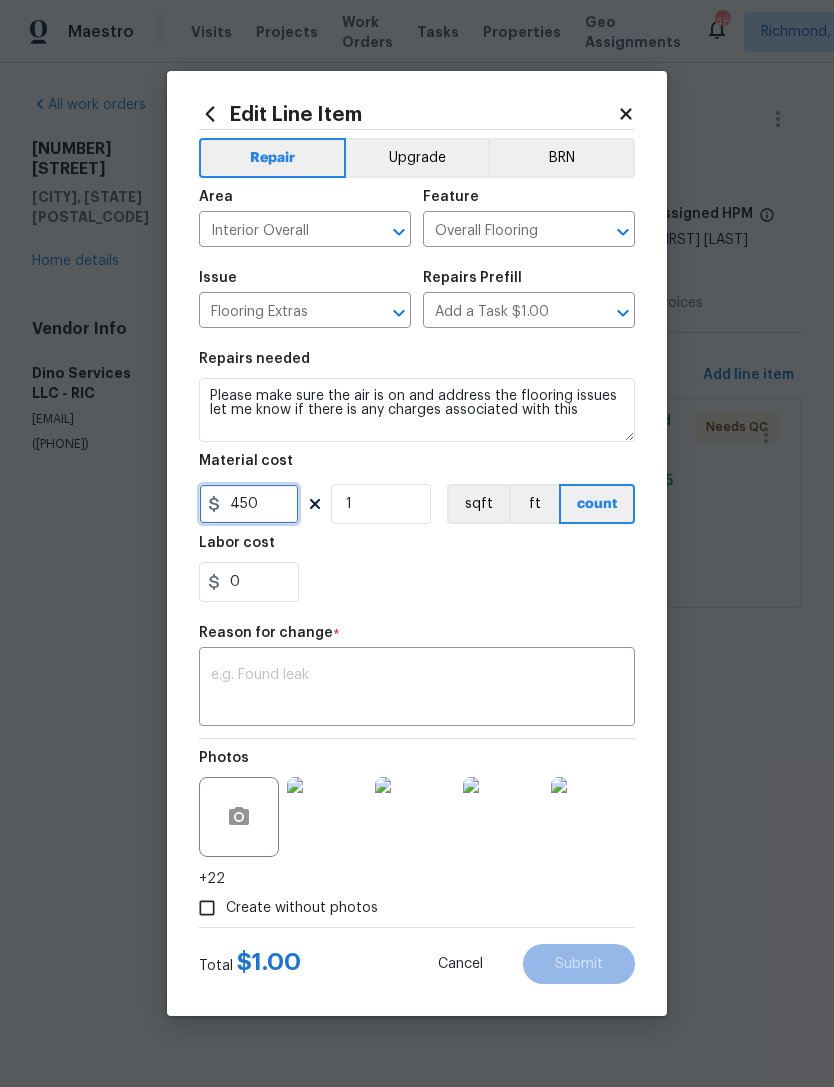 type on "450" 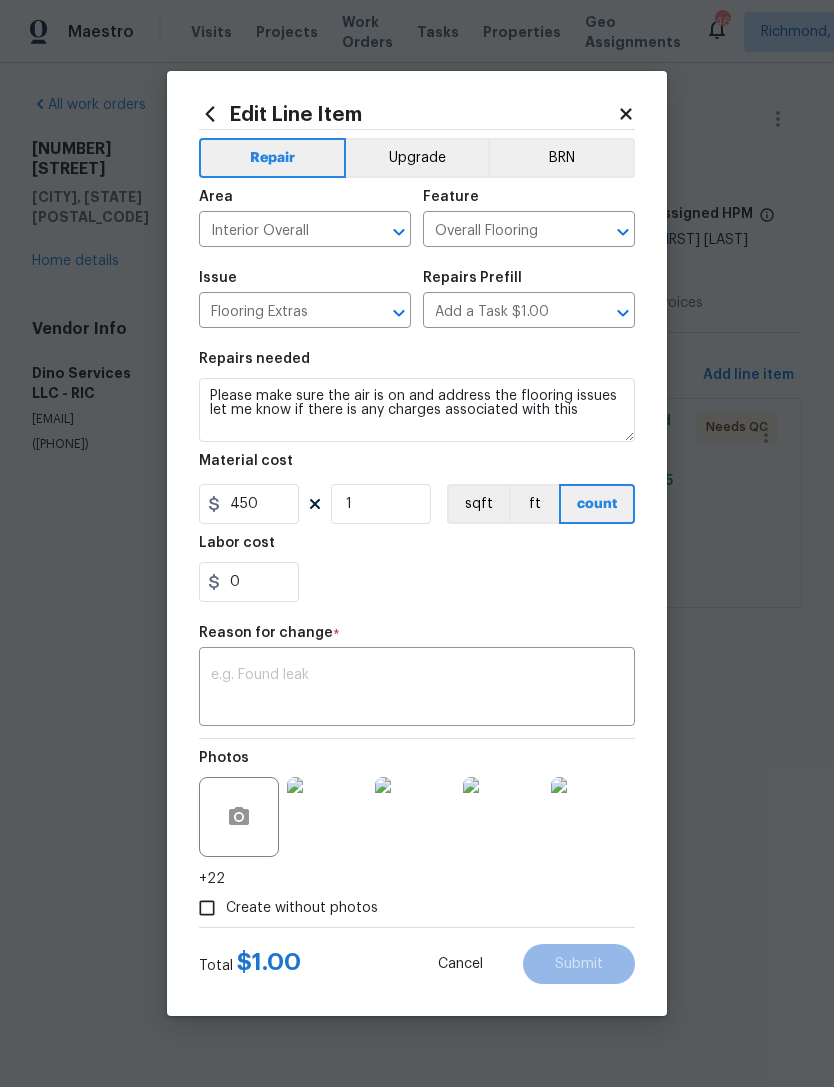 click at bounding box center [417, 689] 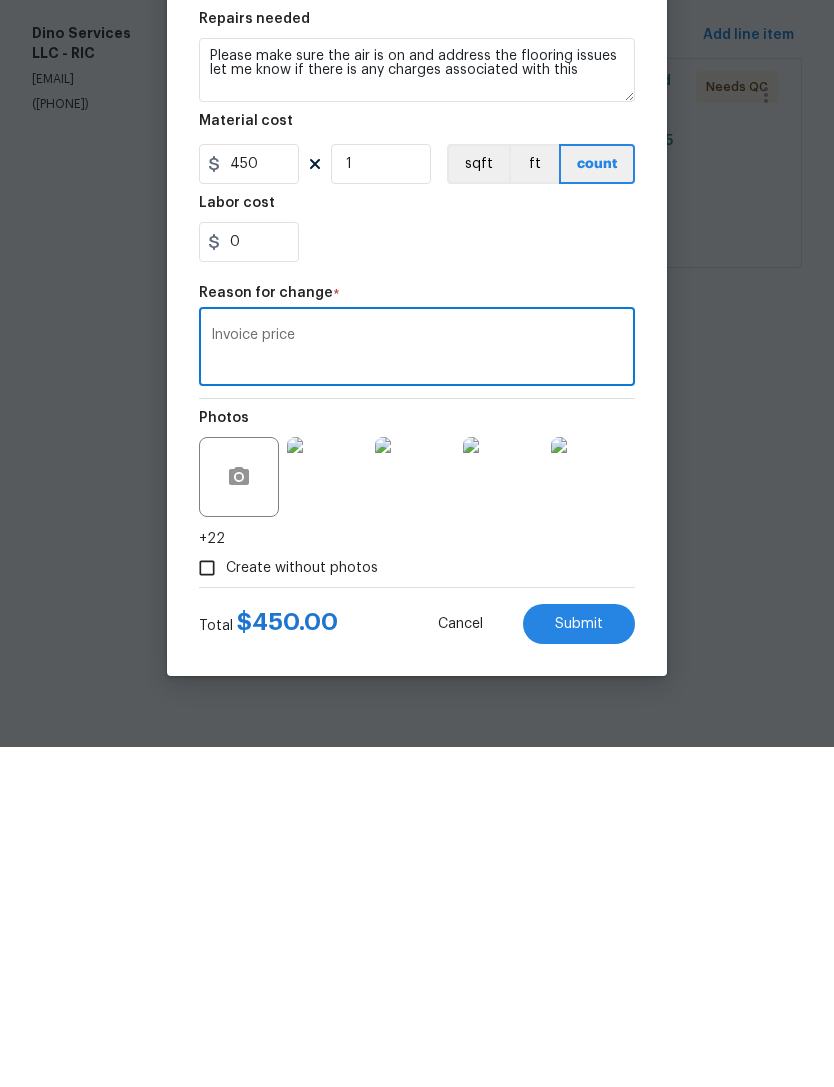 type on "Invoice price" 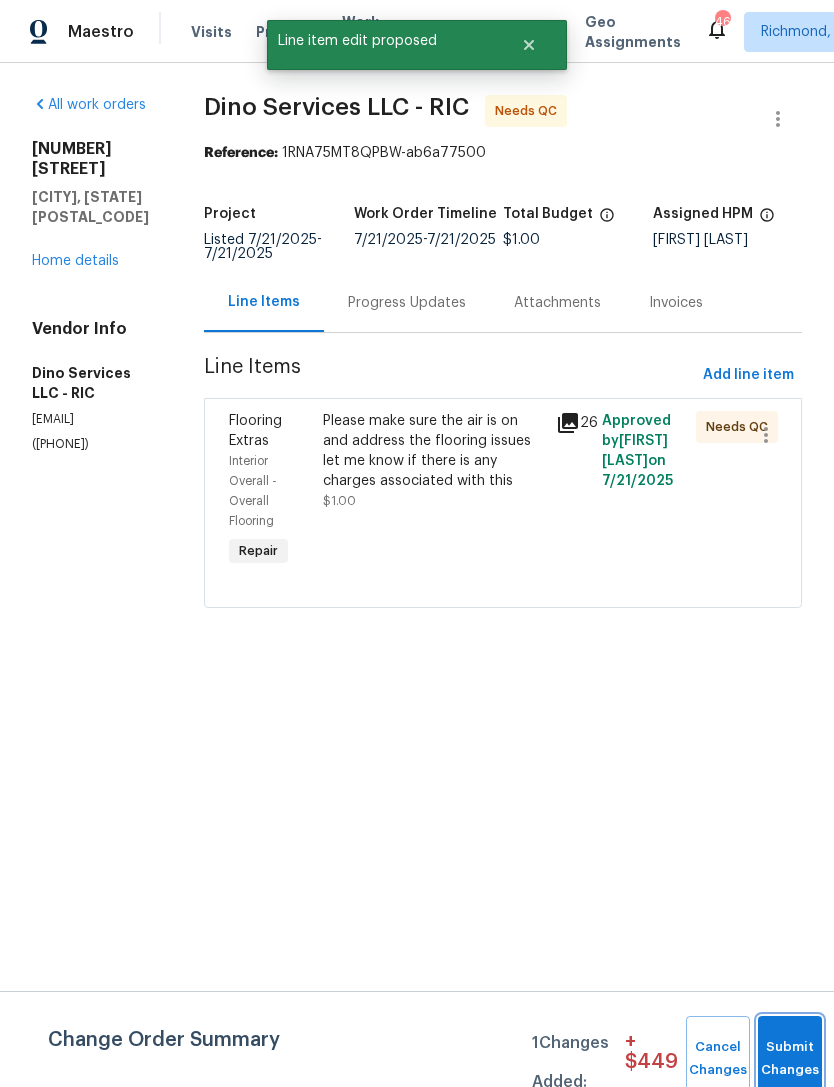 click on "Submit Changes" at bounding box center (790, 1059) 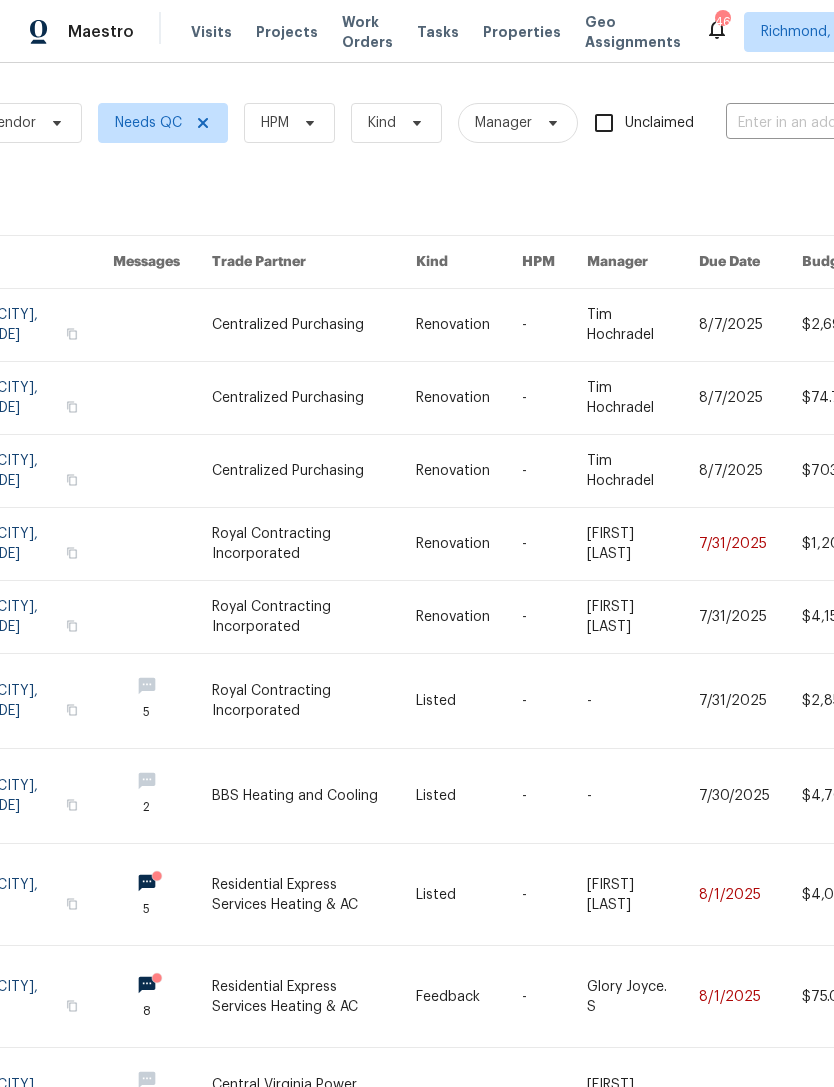 scroll, scrollTop: 0, scrollLeft: 141, axis: horizontal 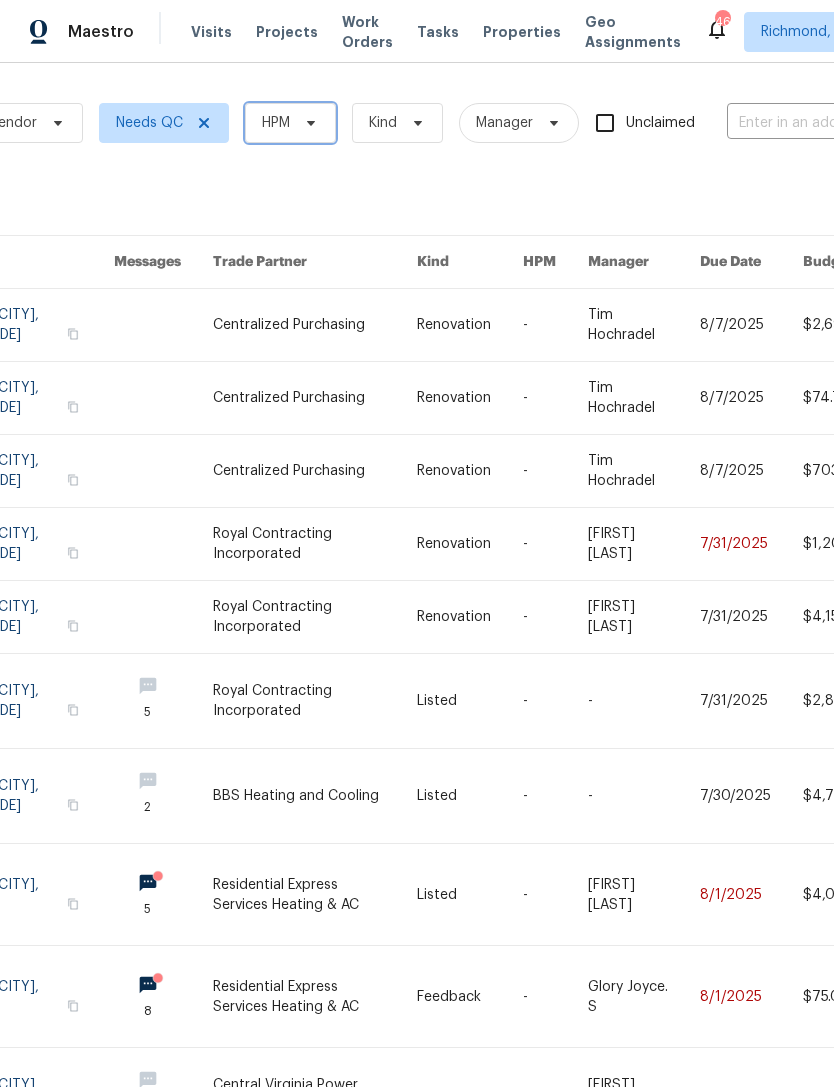 click on "HPM" at bounding box center [290, 123] 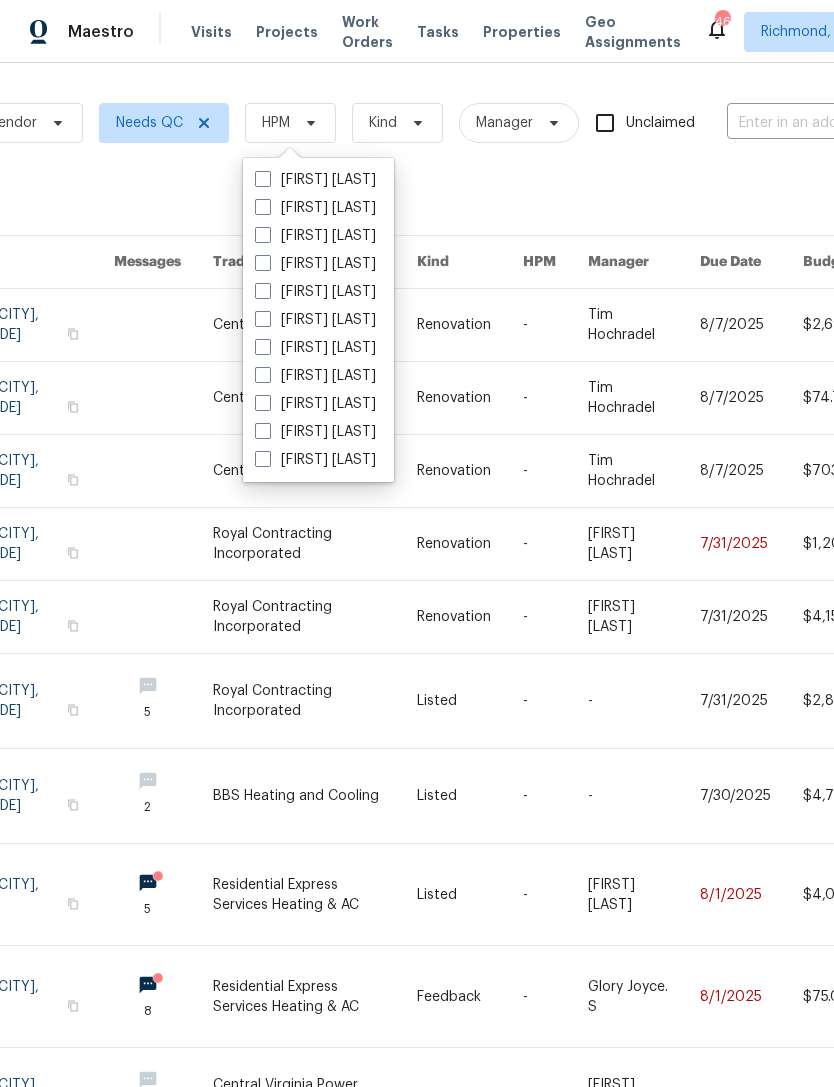 click on "[FIRST] [LAST]" at bounding box center [315, 236] 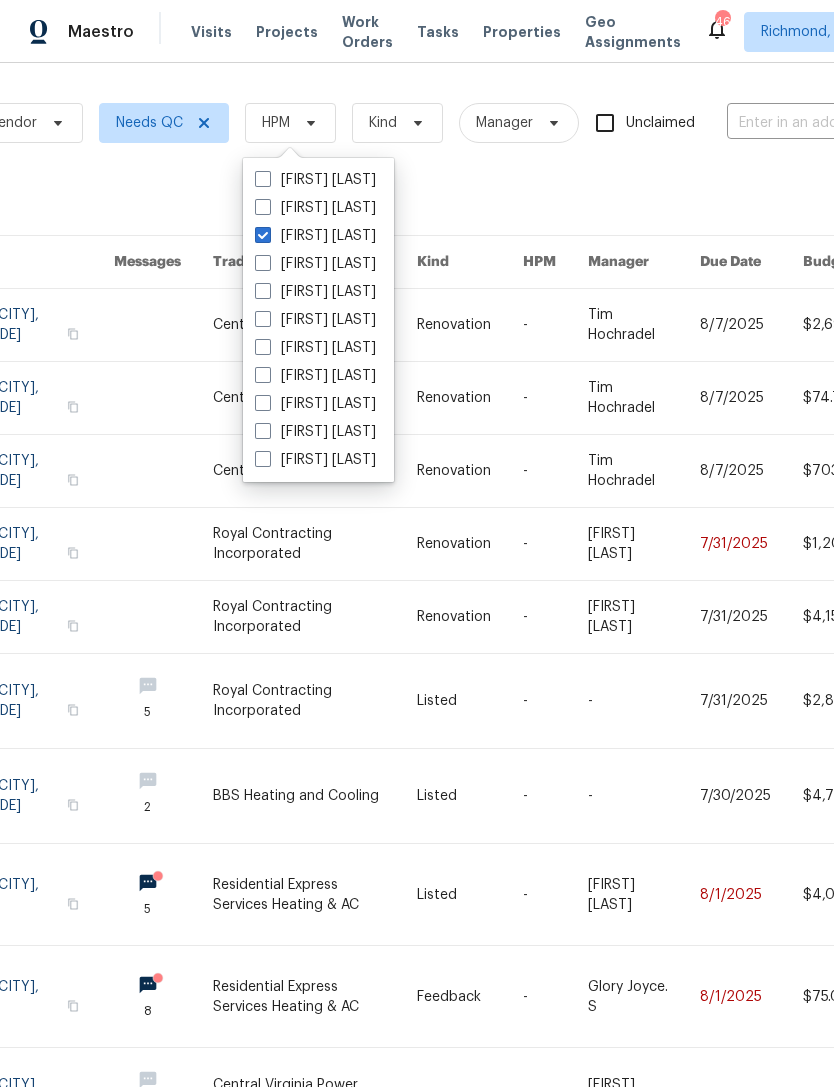 checkbox on "true" 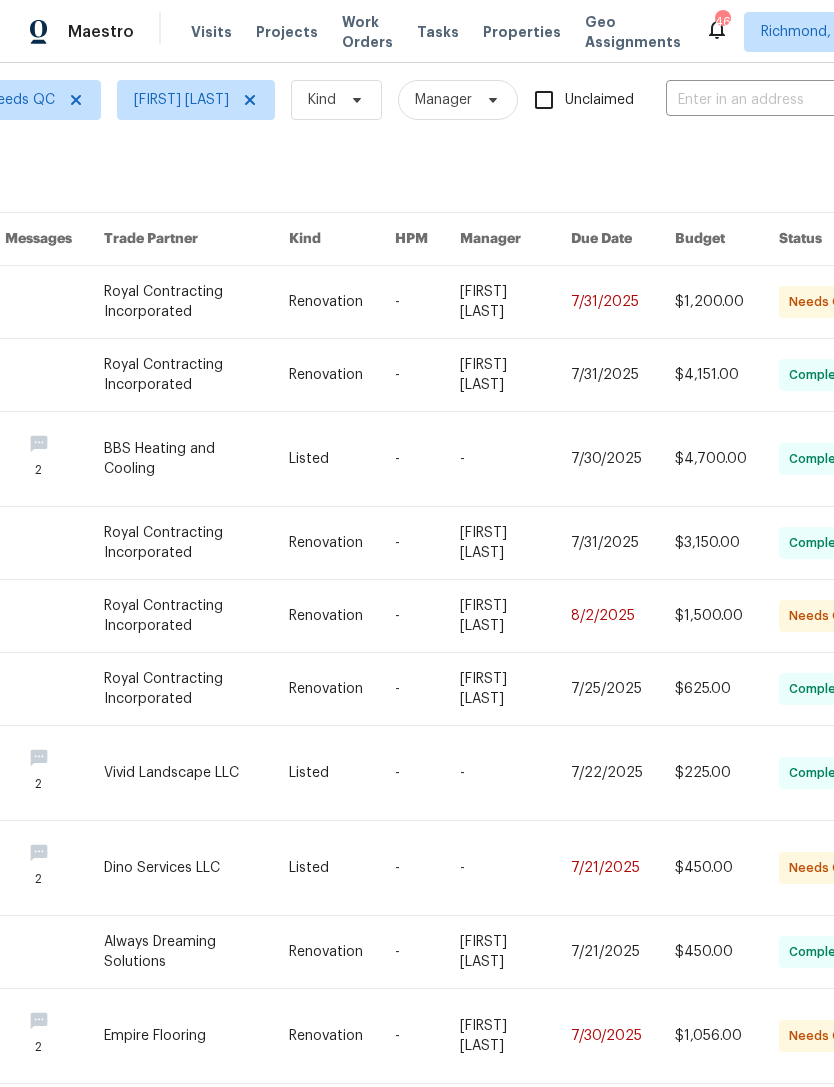 scroll, scrollTop: 23, scrollLeft: 271, axis: both 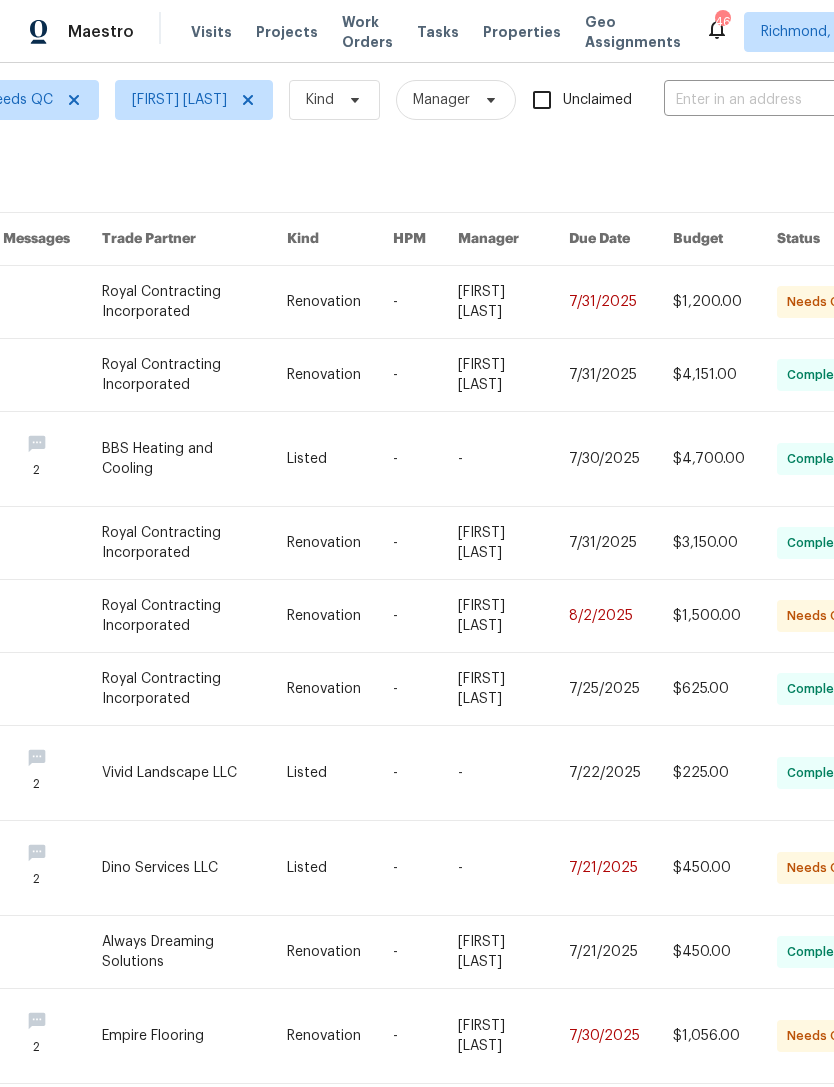 click at bounding box center (513, 868) 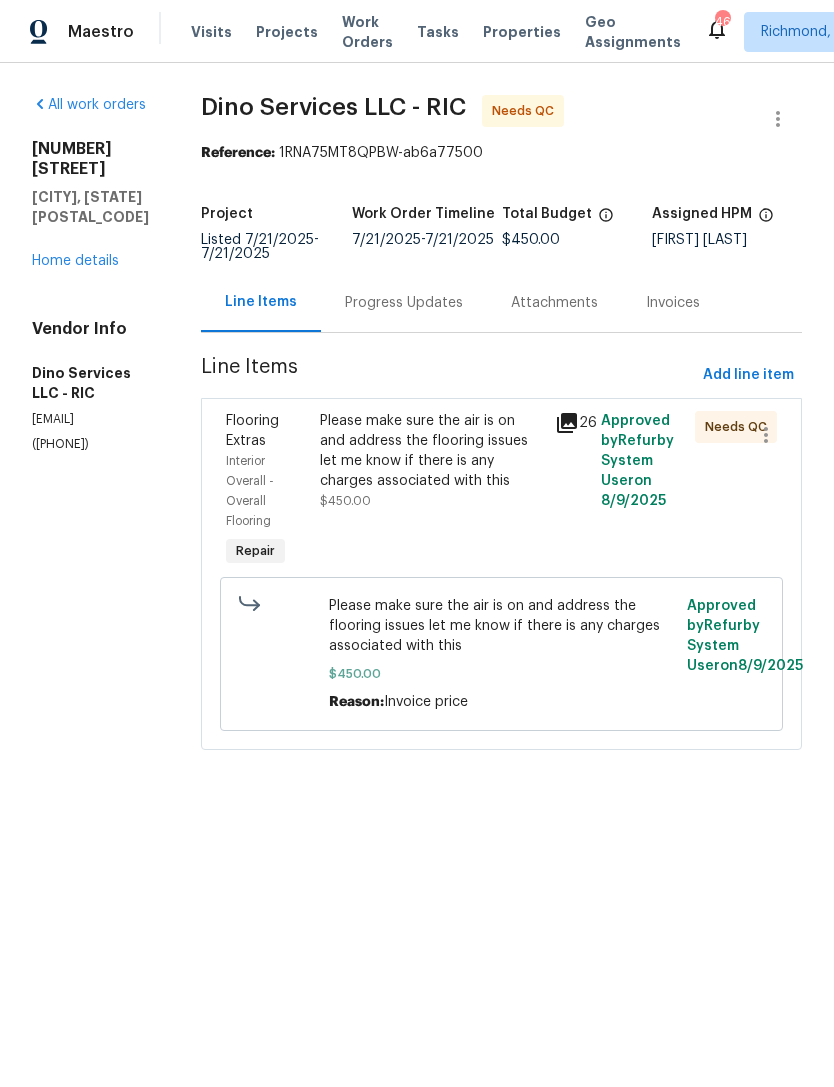 click on "Please make sure the air is on and address the flooring issues let me know if there is any charges associated with this [PRICE]" at bounding box center [431, 491] 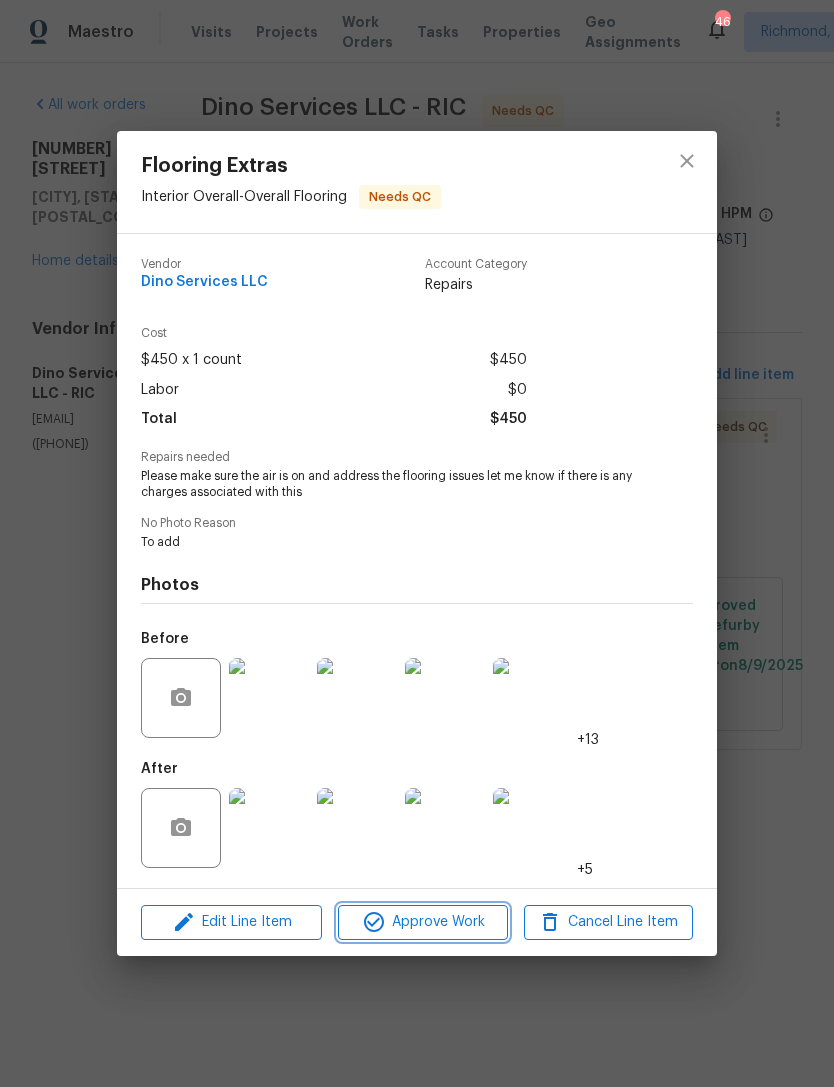 click on "Approve Work" at bounding box center [422, 922] 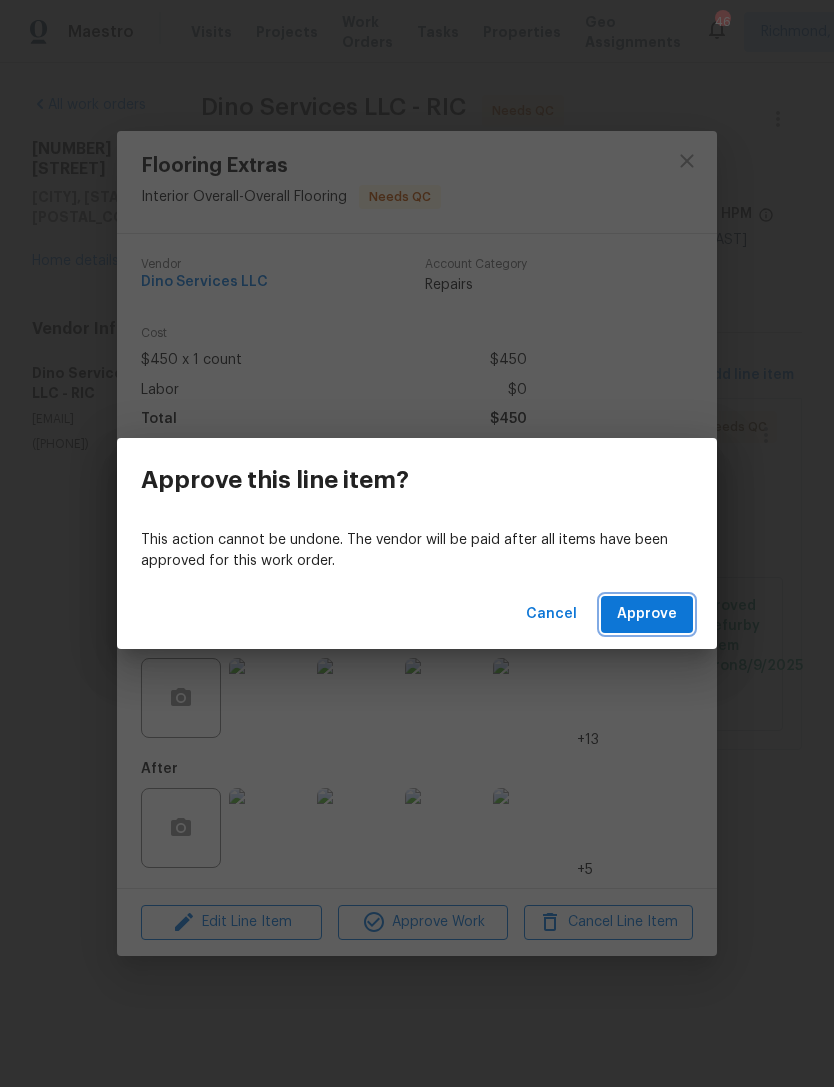 click on "Approve" at bounding box center (647, 614) 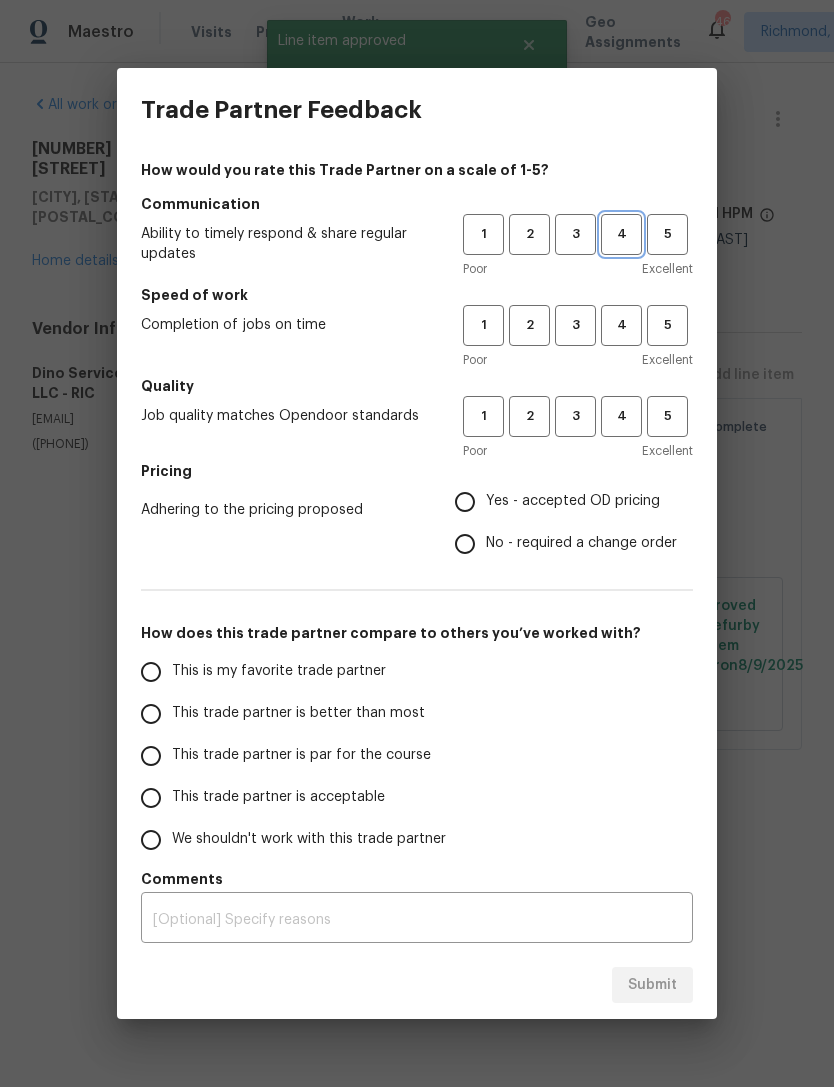 click on "4" at bounding box center [621, 234] 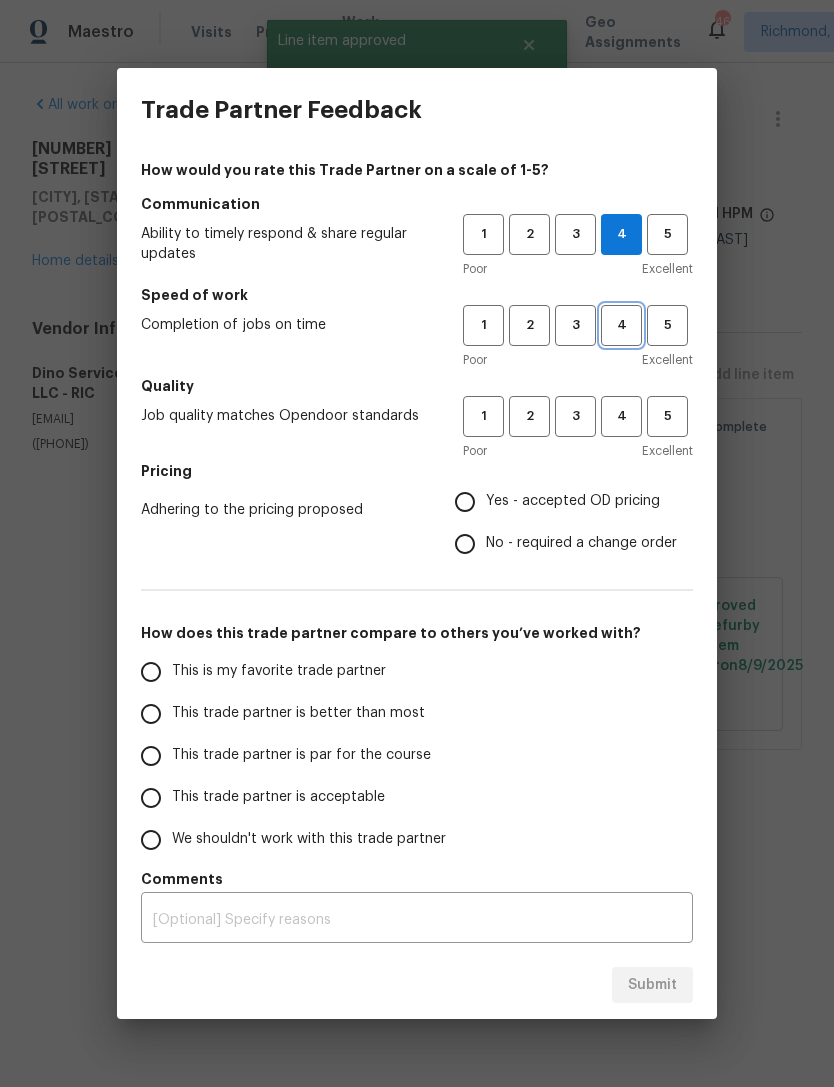 click on "4" at bounding box center [621, 325] 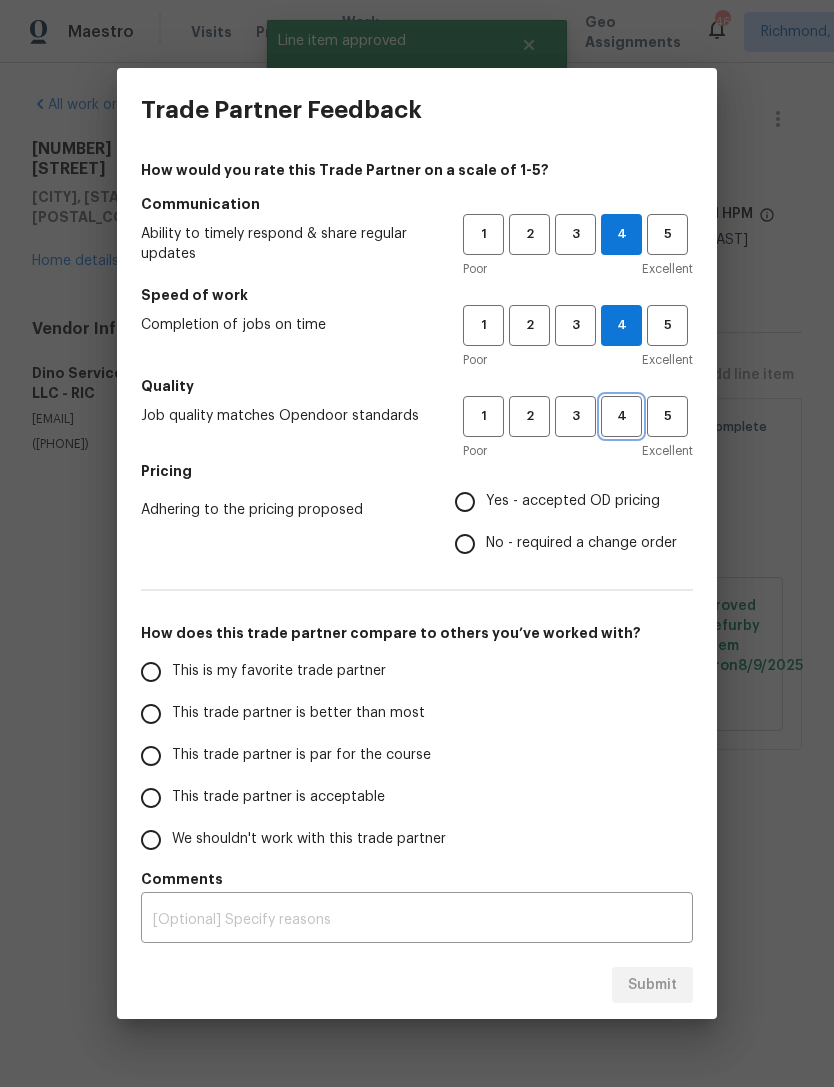 click on "4" at bounding box center [621, 416] 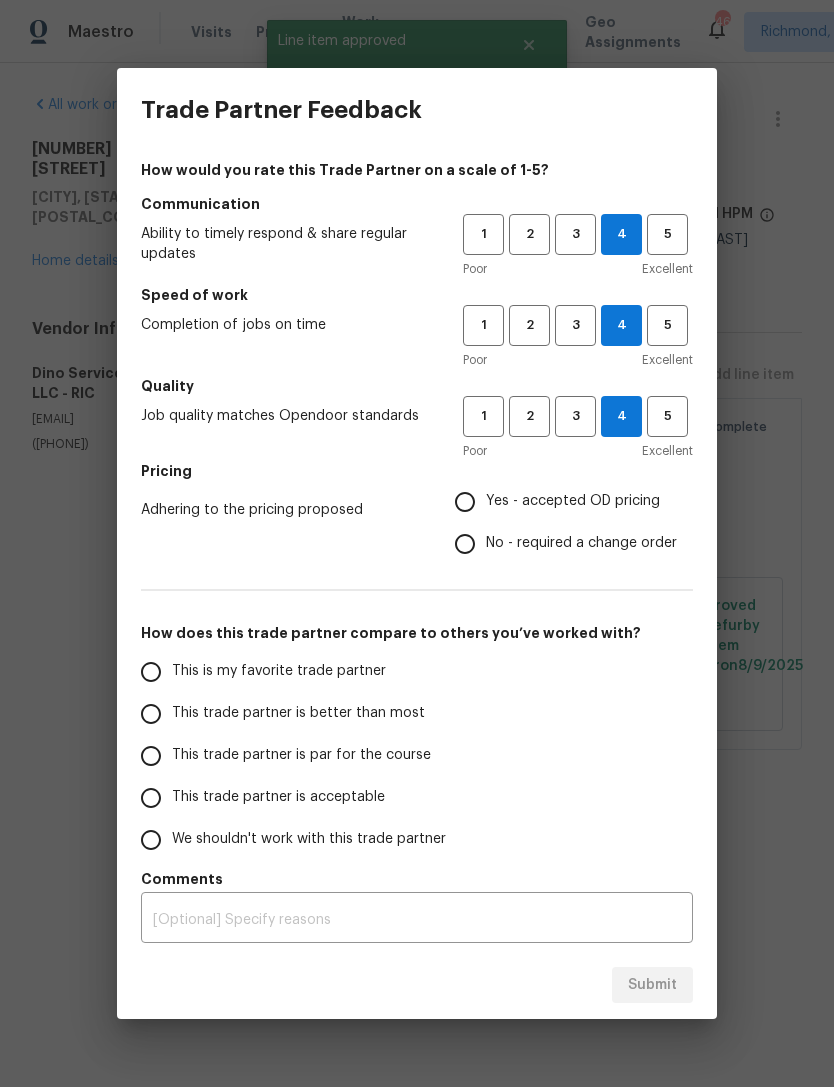 click on "Yes - accepted OD pricing" at bounding box center (465, 502) 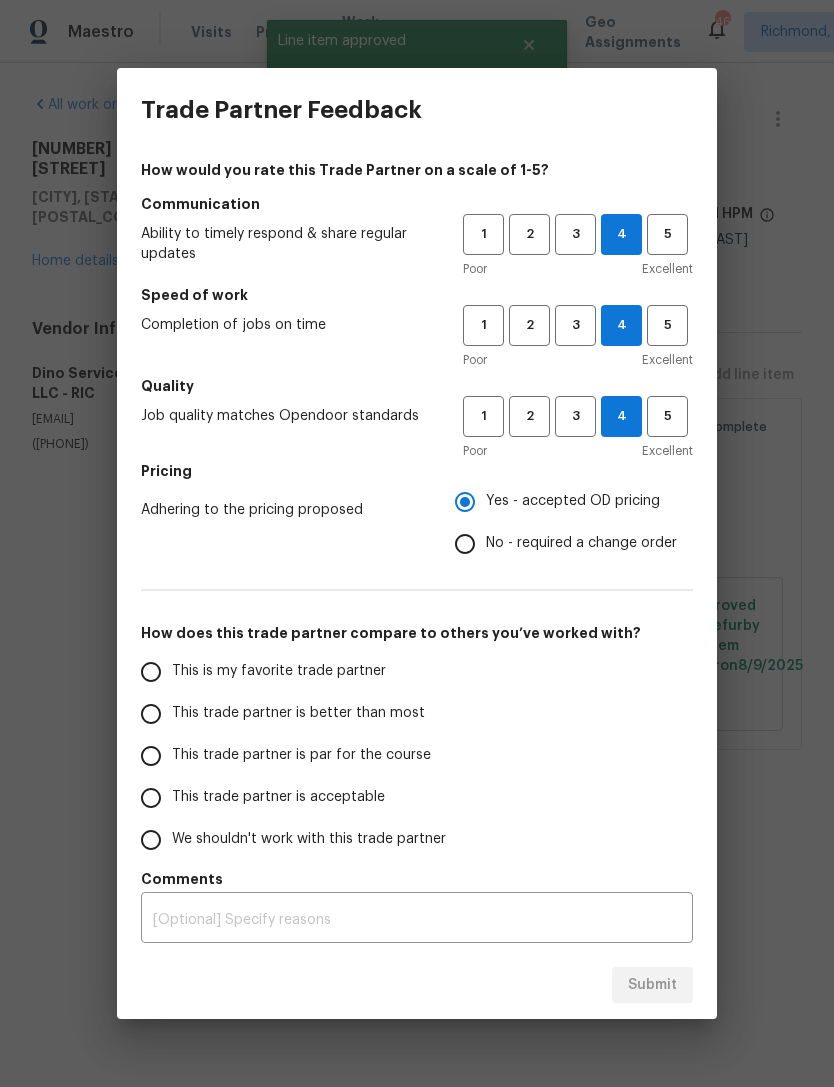 click on "This trade partner is better than most" at bounding box center [151, 714] 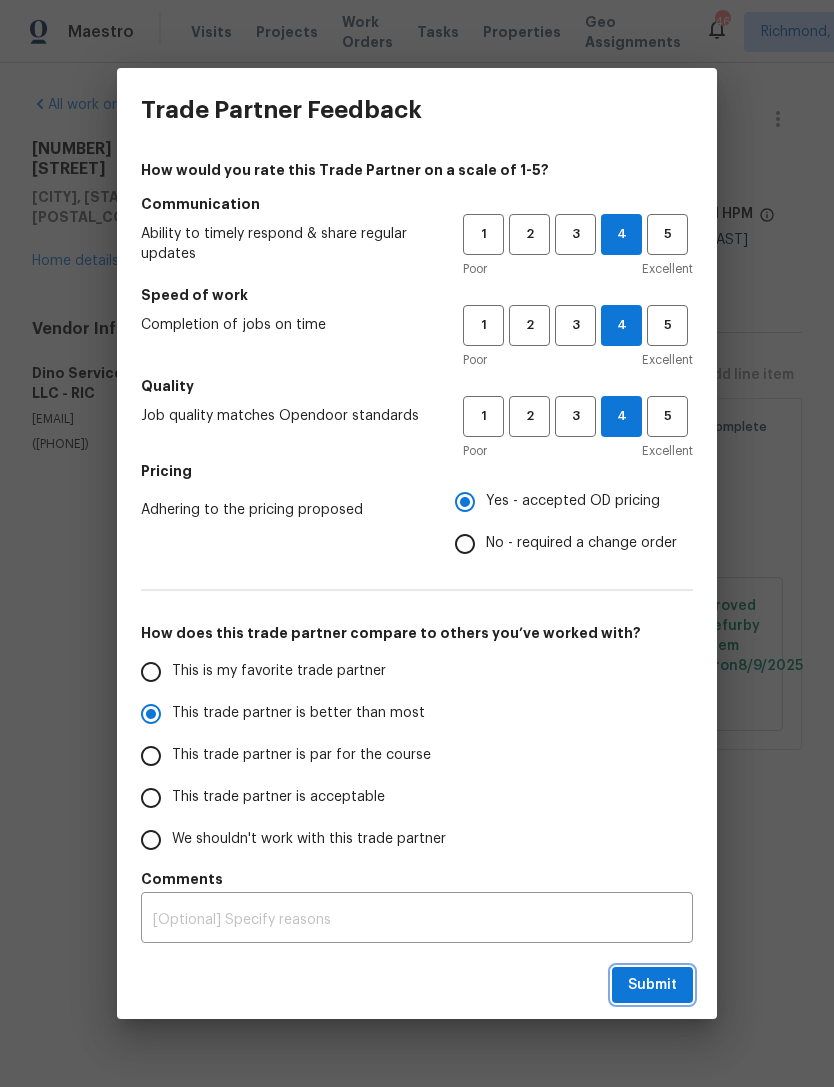 click on "Submit" at bounding box center (652, 985) 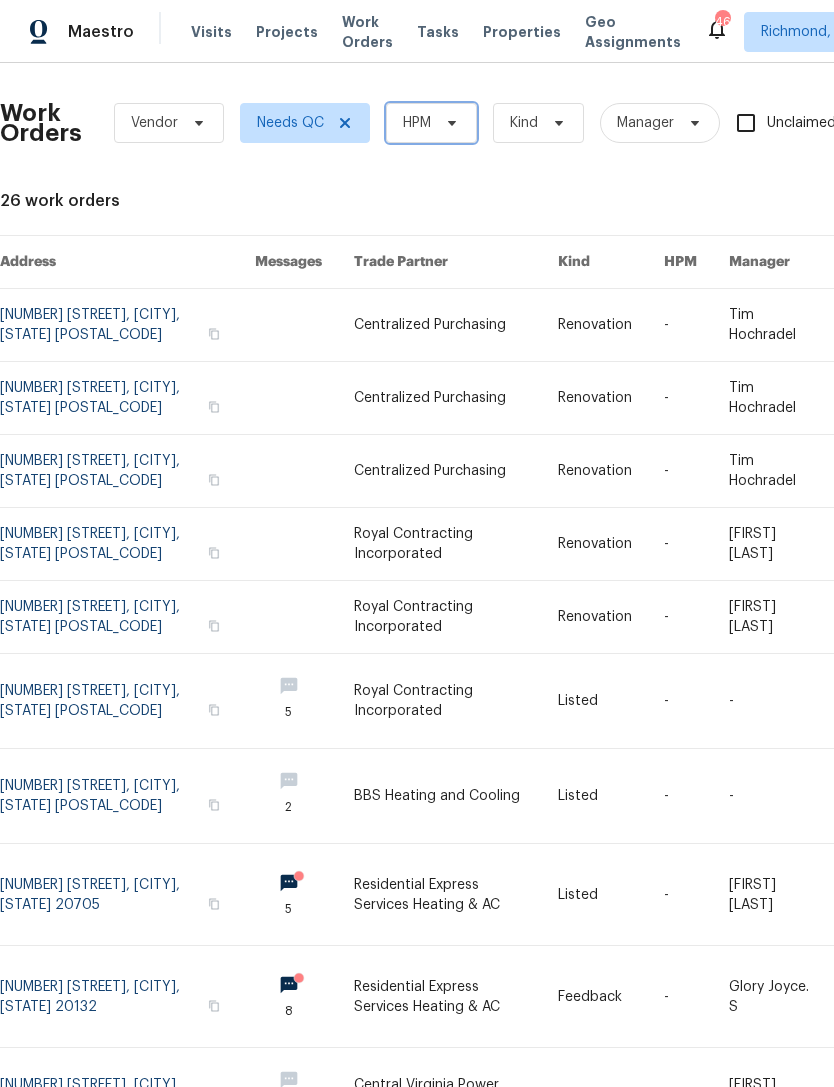 click on "HPM" at bounding box center (417, 123) 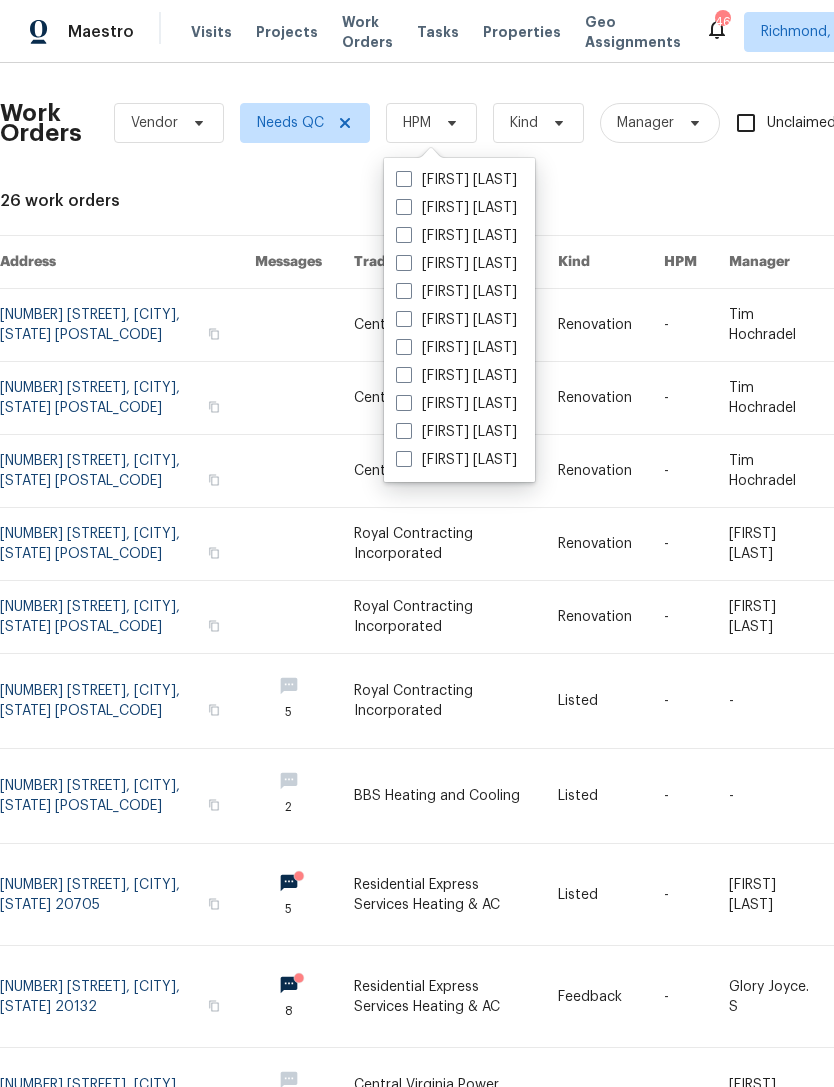 click on "[FIRST] [LAST]" at bounding box center [456, 236] 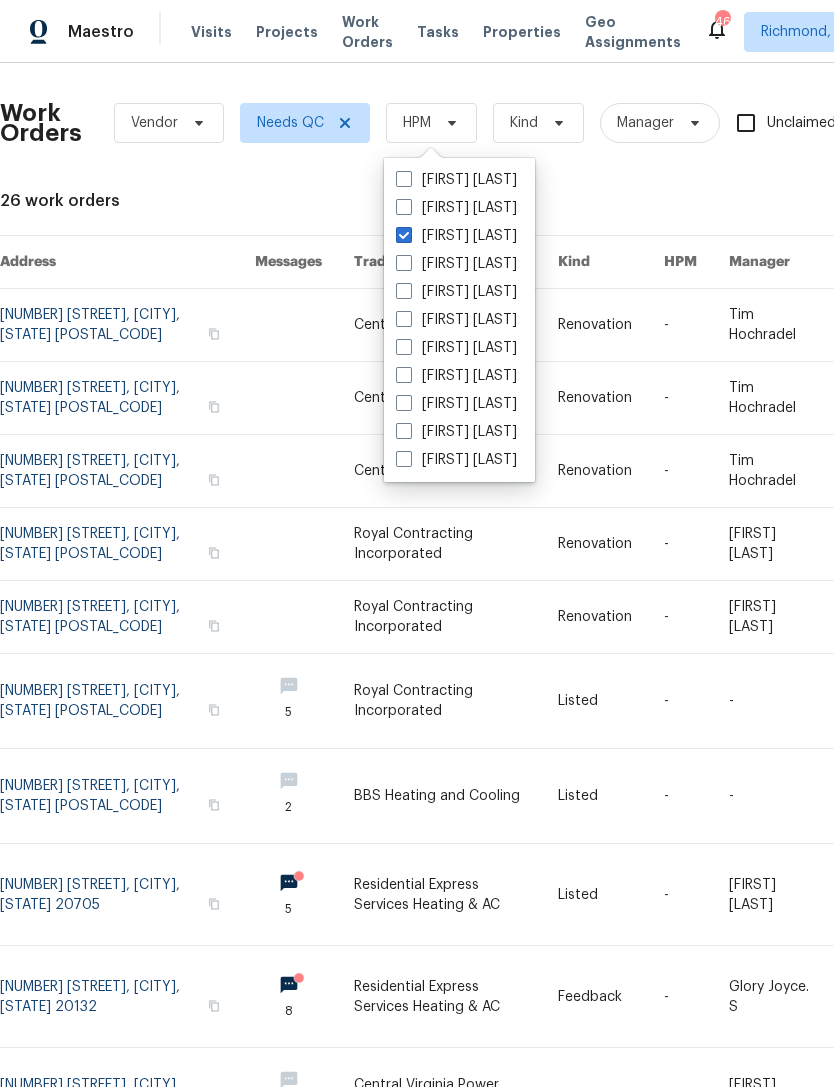 checkbox on "true" 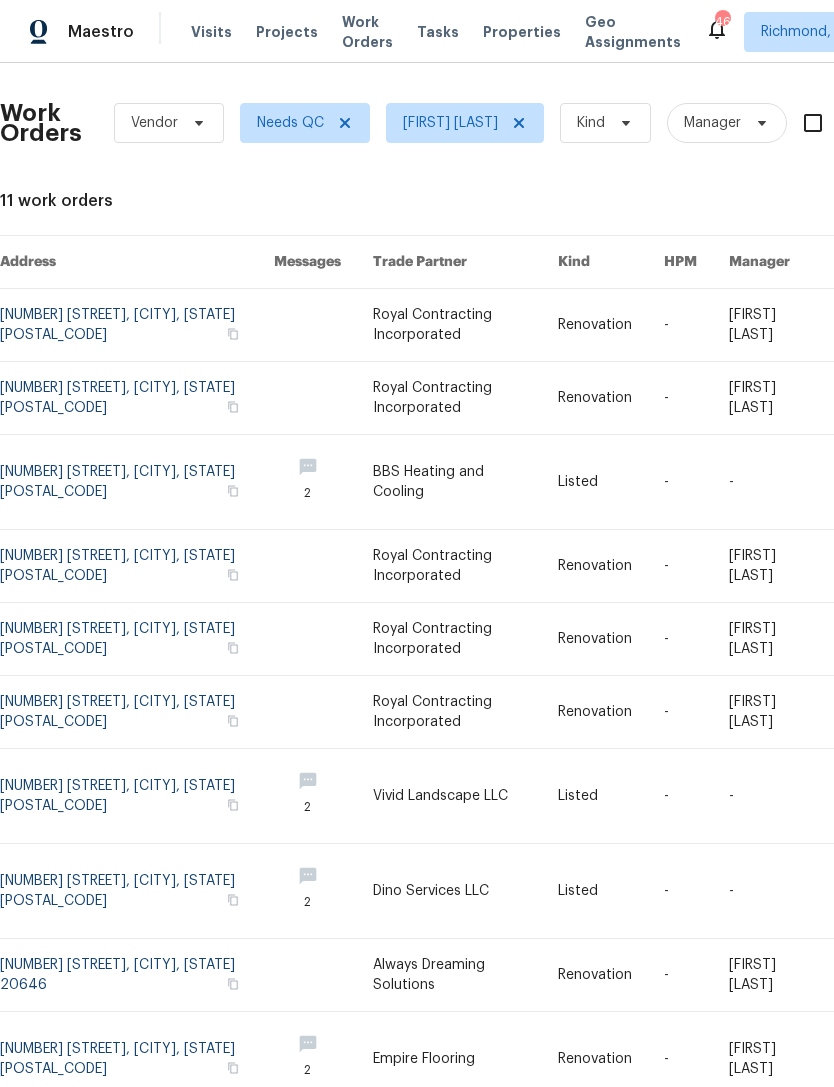 scroll, scrollTop: 56, scrollLeft: 0, axis: vertical 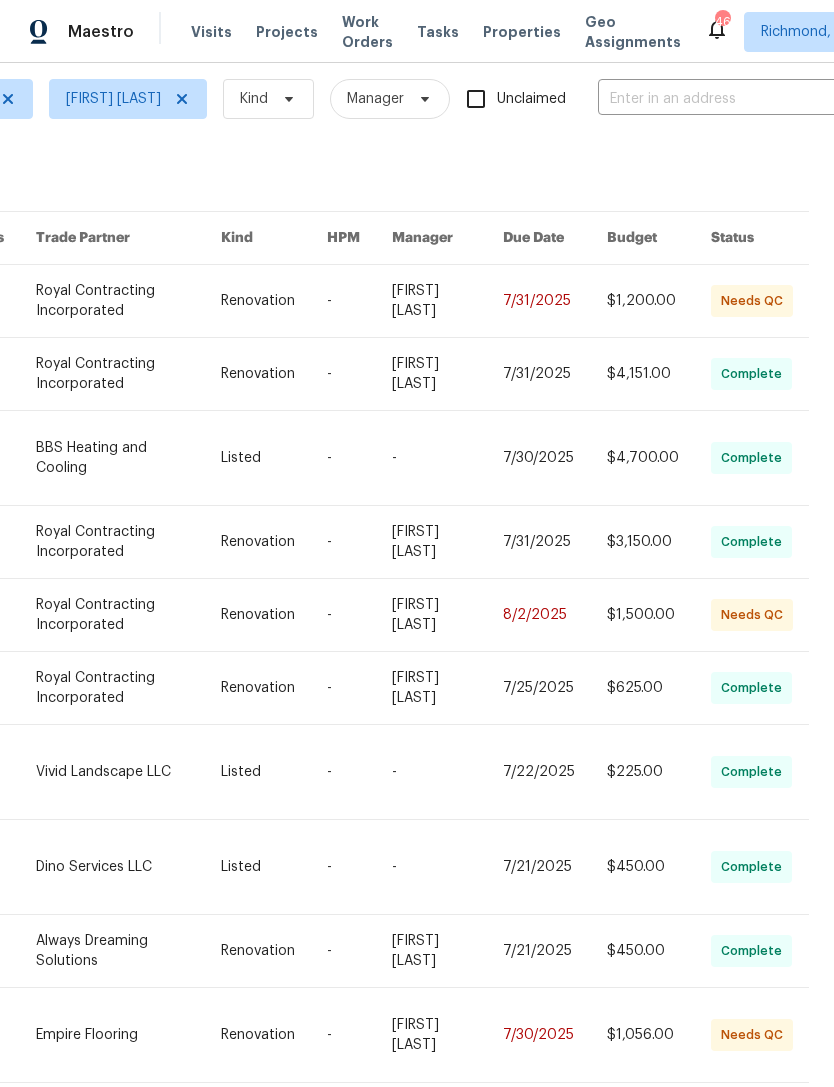 click at bounding box center (274, 1035) 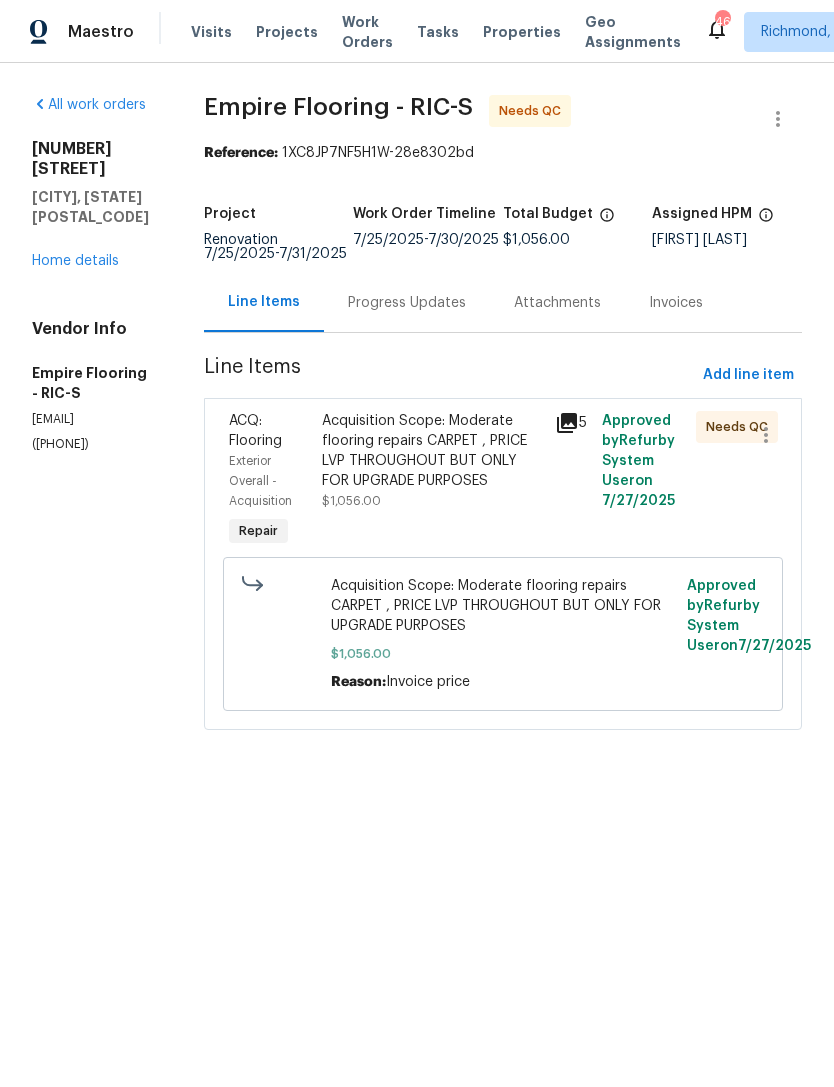 click on "Acquisition Scope: Moderate flooring repairs CARPET , PRICE LVP THROUGHOUT BUT ONLY FOR UPGRADE PURPOSES [PRICE]" at bounding box center (433, 481) 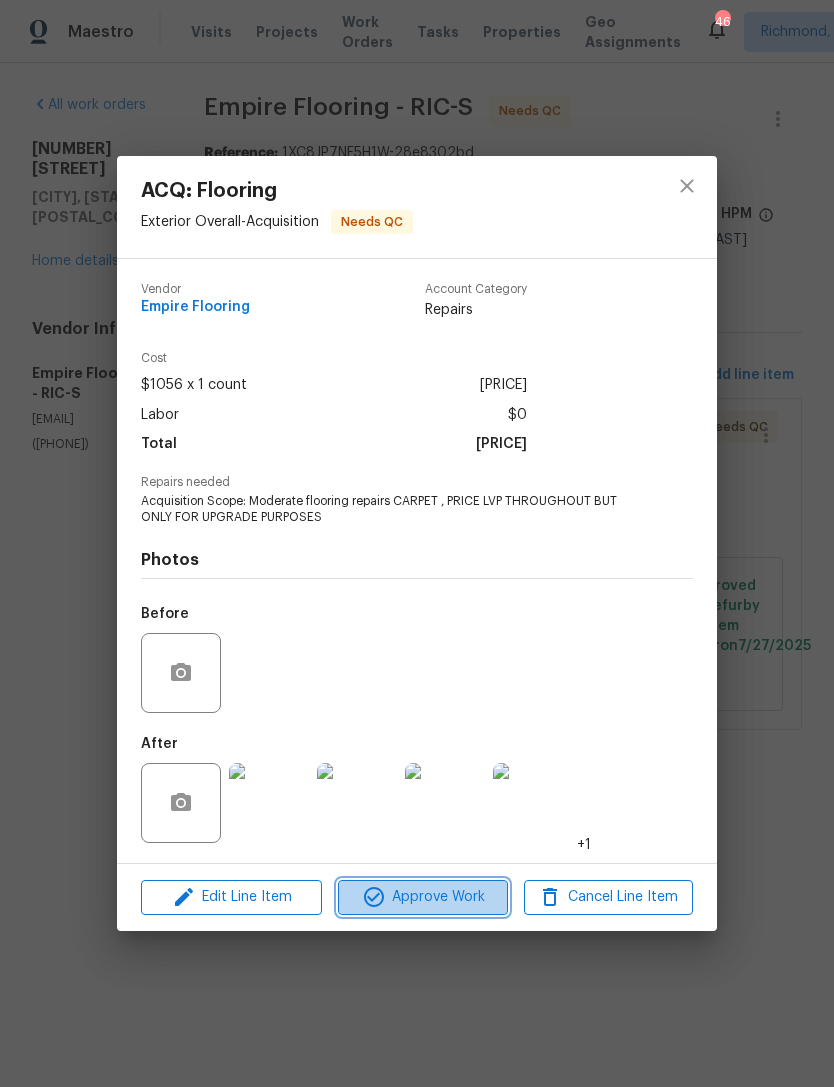 click on "Approve Work" at bounding box center [422, 897] 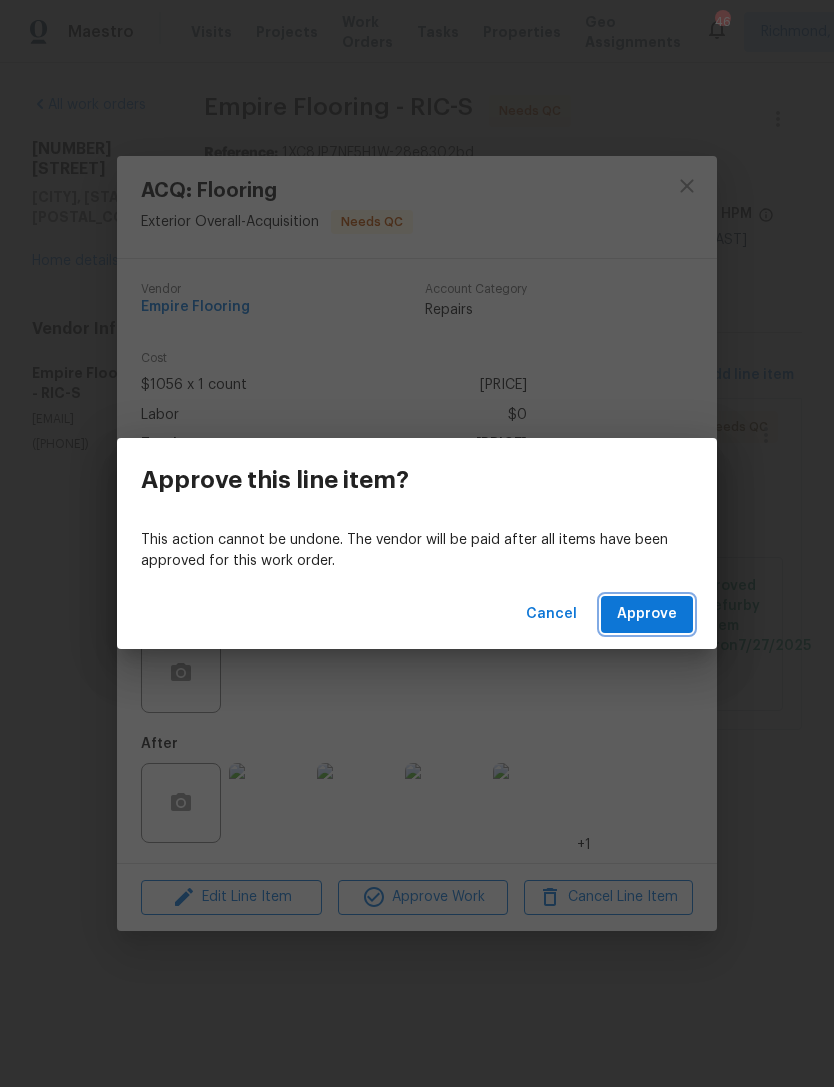 click on "Approve" at bounding box center (647, 614) 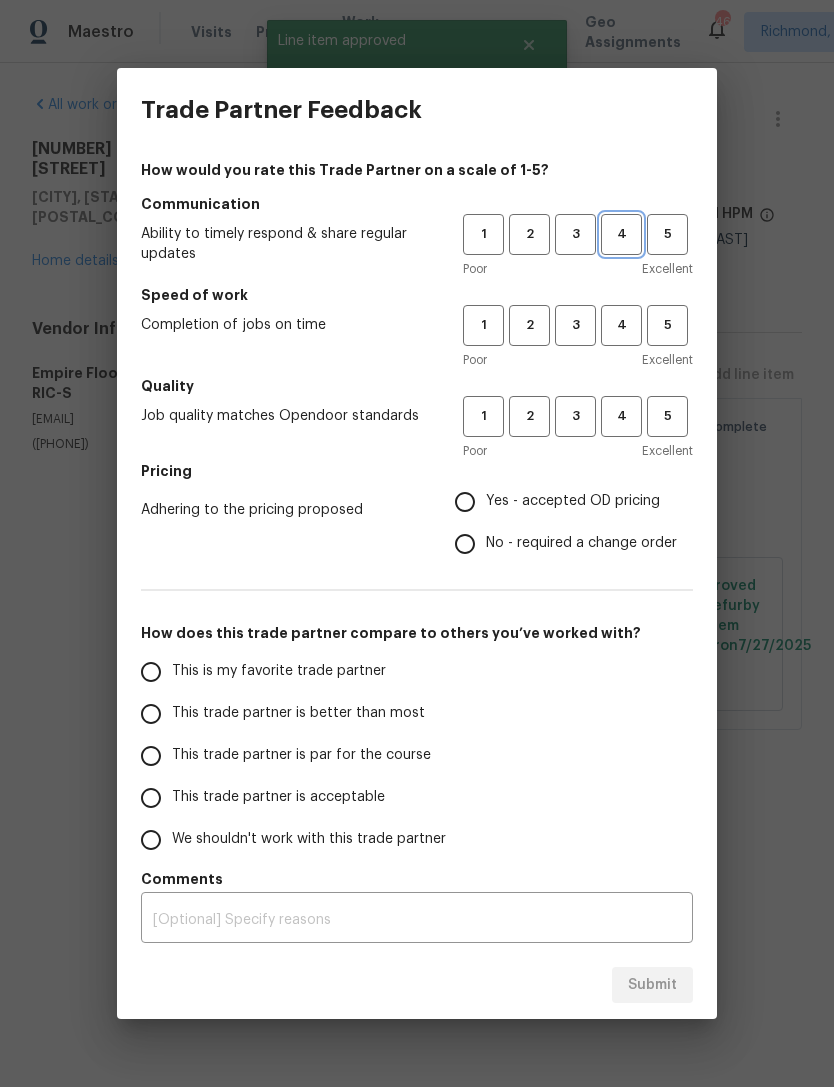 click on "4" at bounding box center (621, 234) 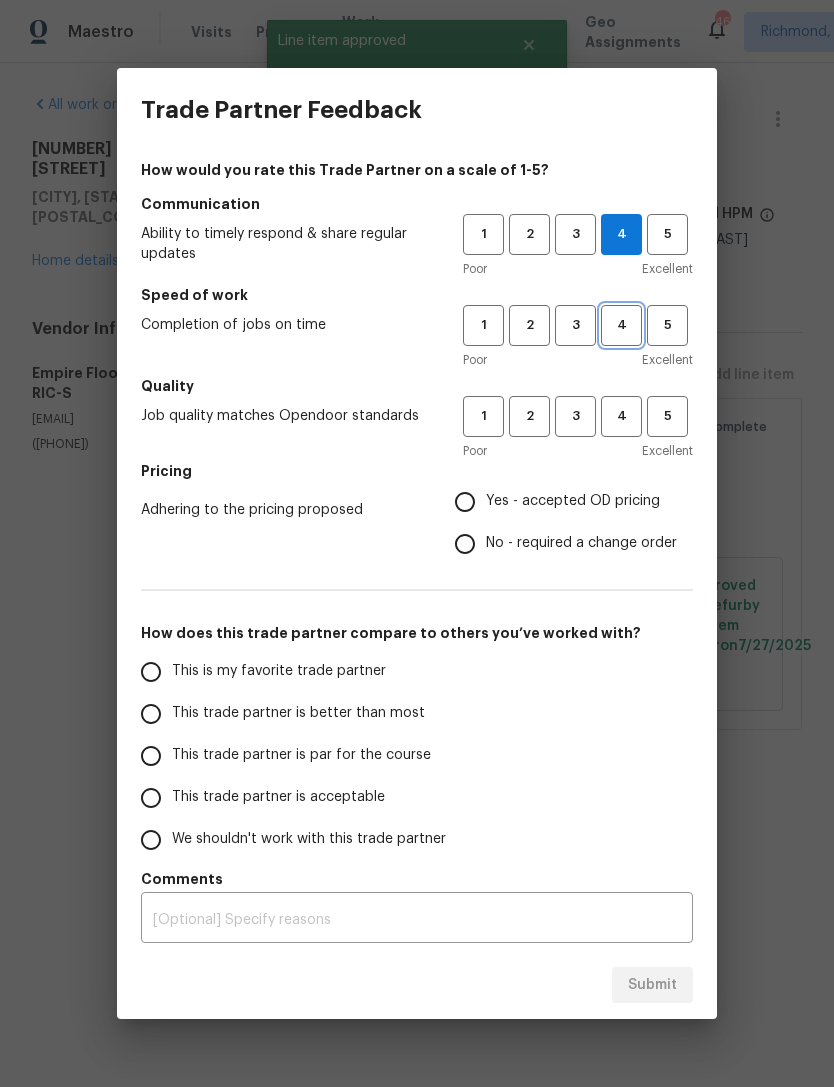 click on "4" at bounding box center [621, 325] 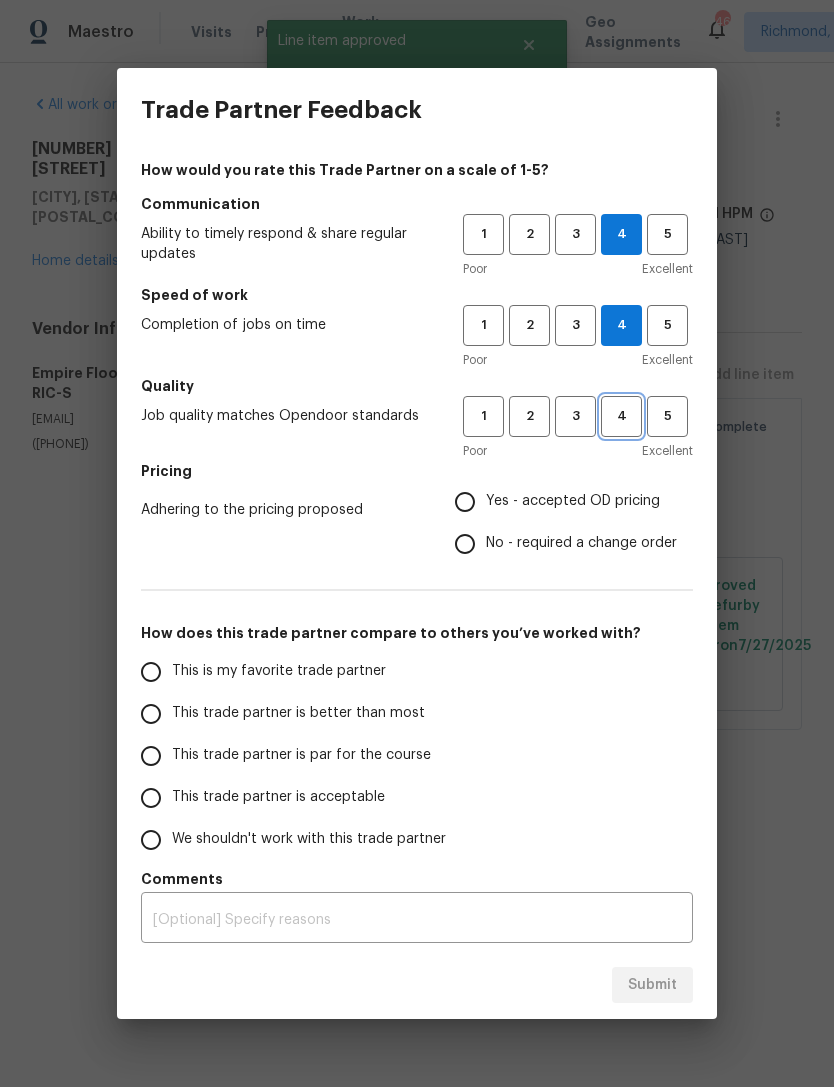 click on "4" at bounding box center [621, 416] 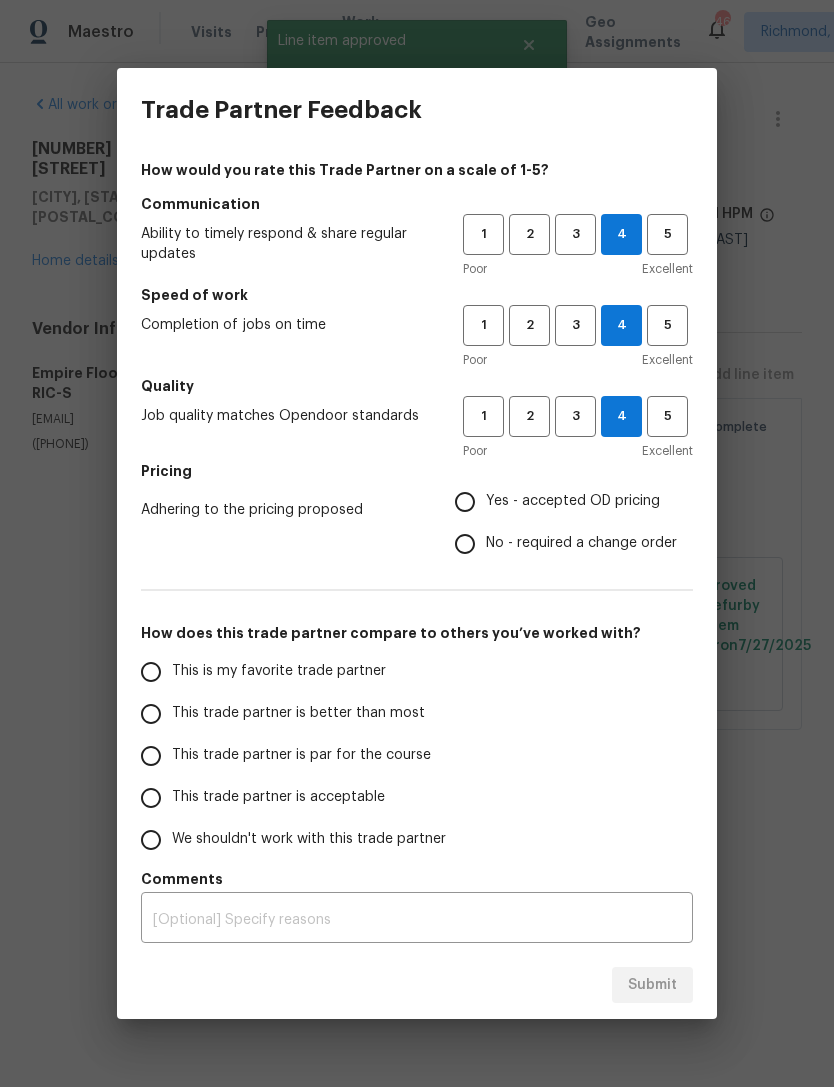 click on "Yes - accepted OD pricing" at bounding box center [465, 502] 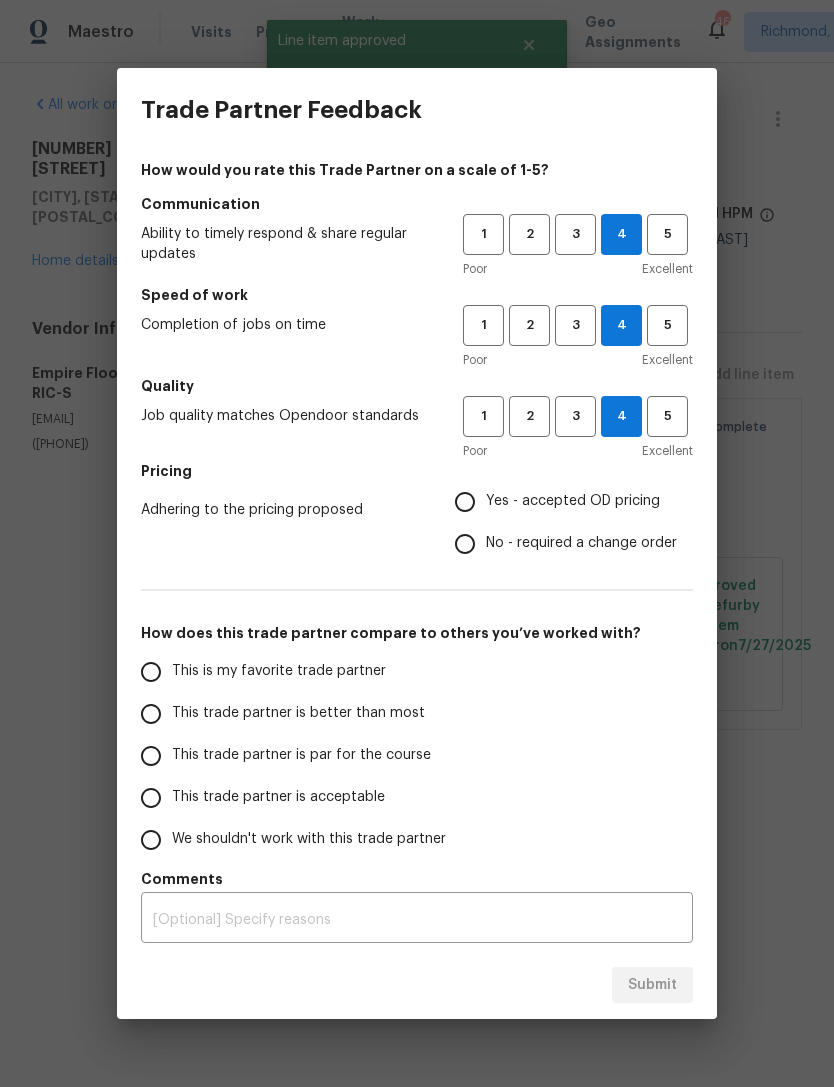 radio on "true" 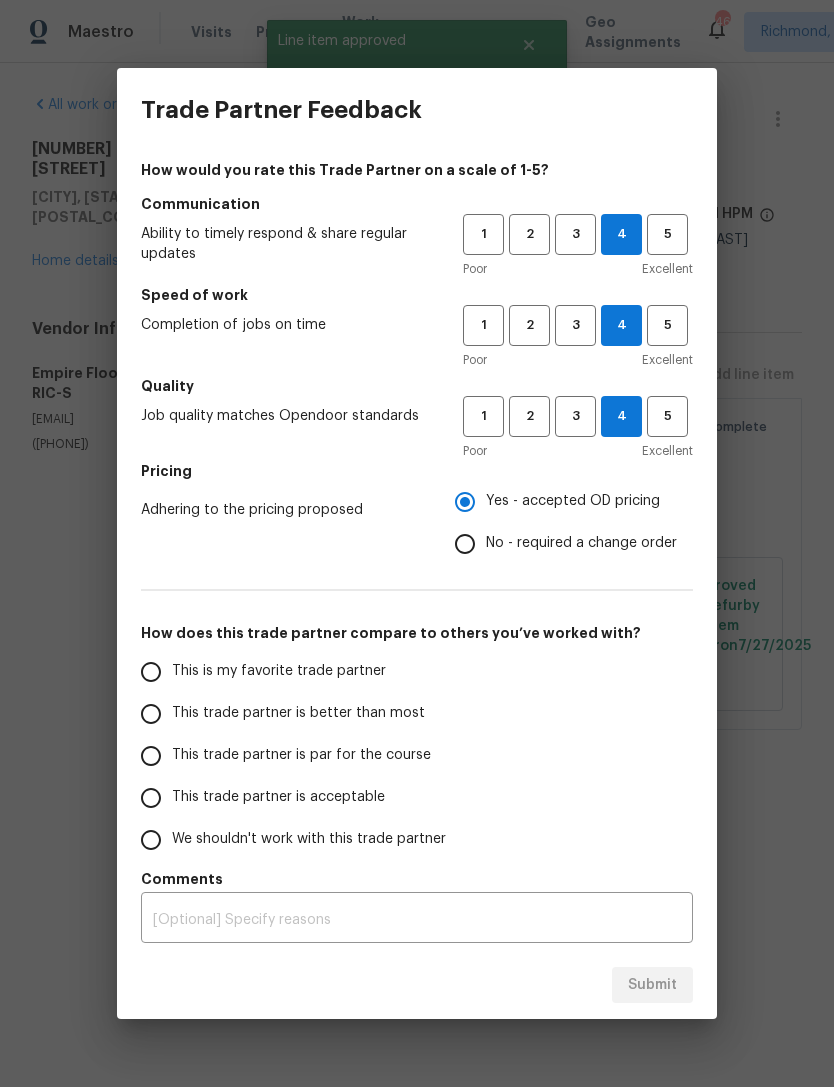 click on "This trade partner is better than most" at bounding box center (151, 714) 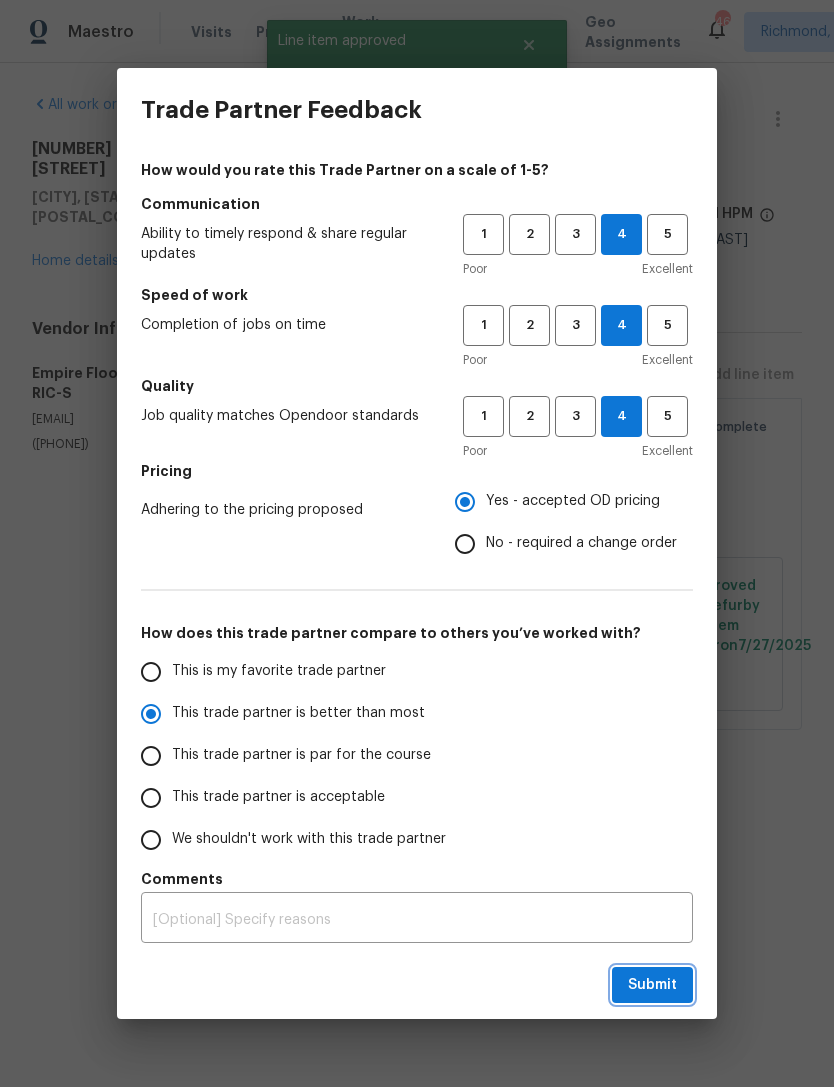 click on "Submit" at bounding box center (652, 985) 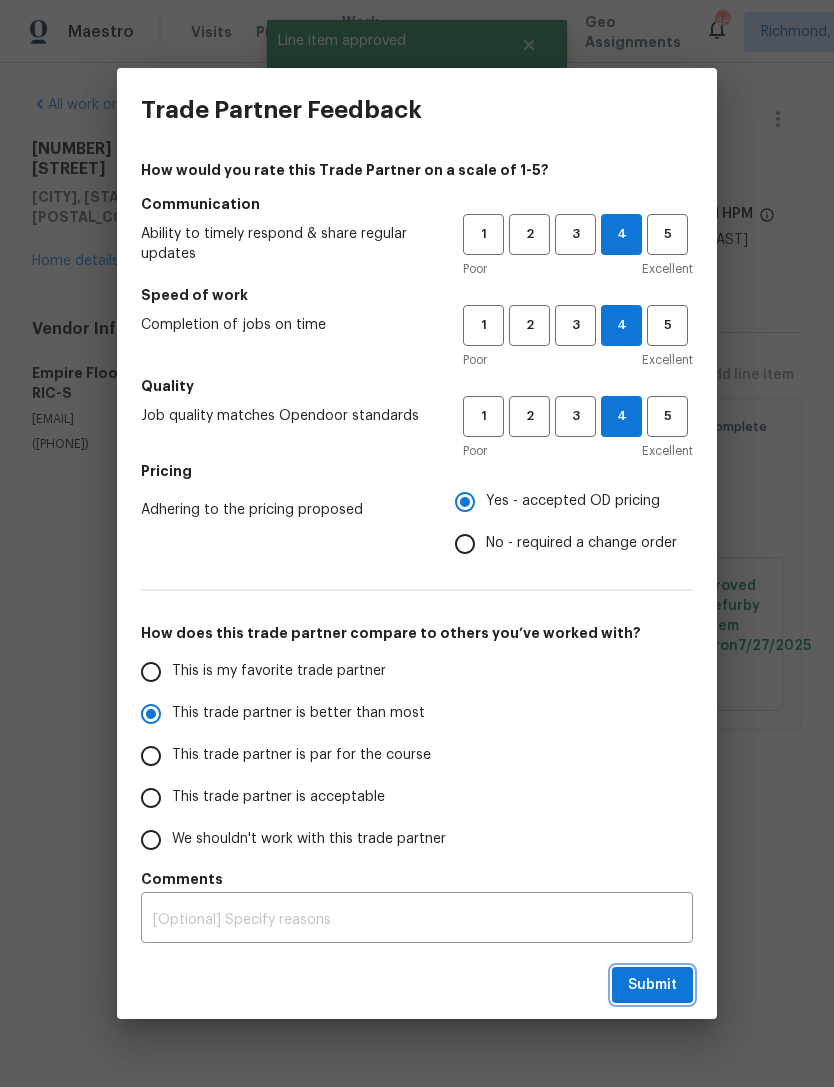 radio on "true" 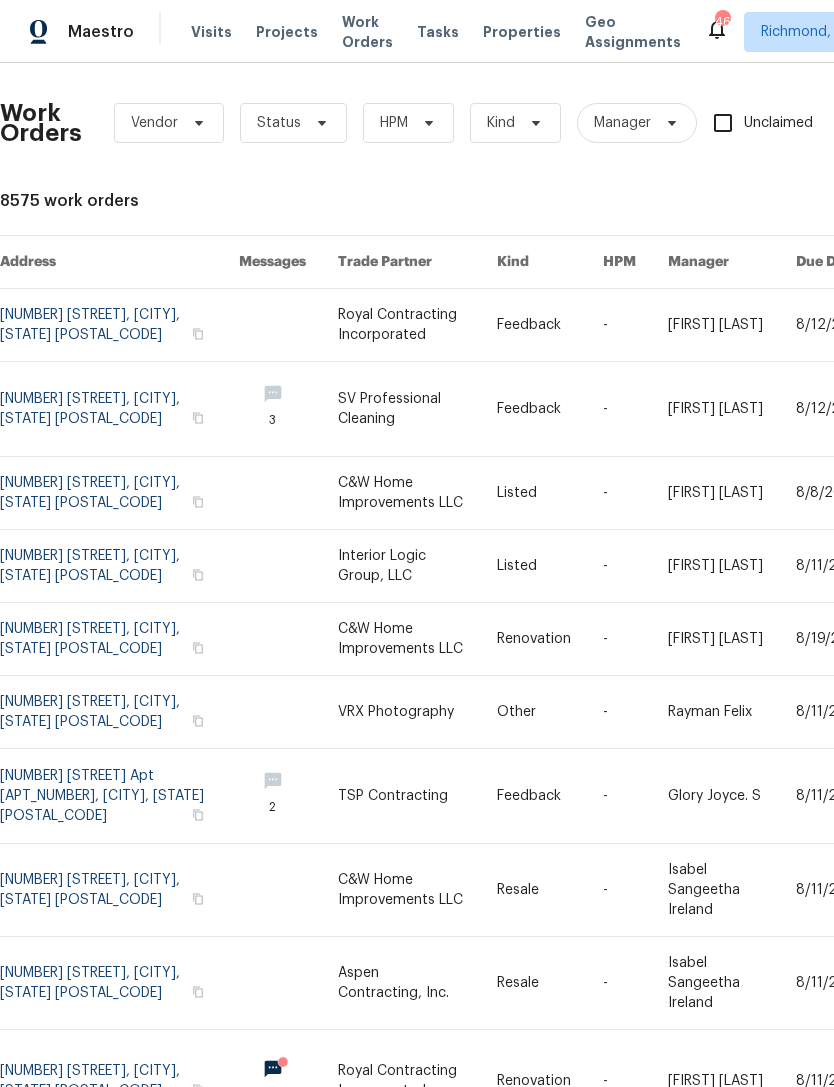 scroll, scrollTop: 56, scrollLeft: 0, axis: vertical 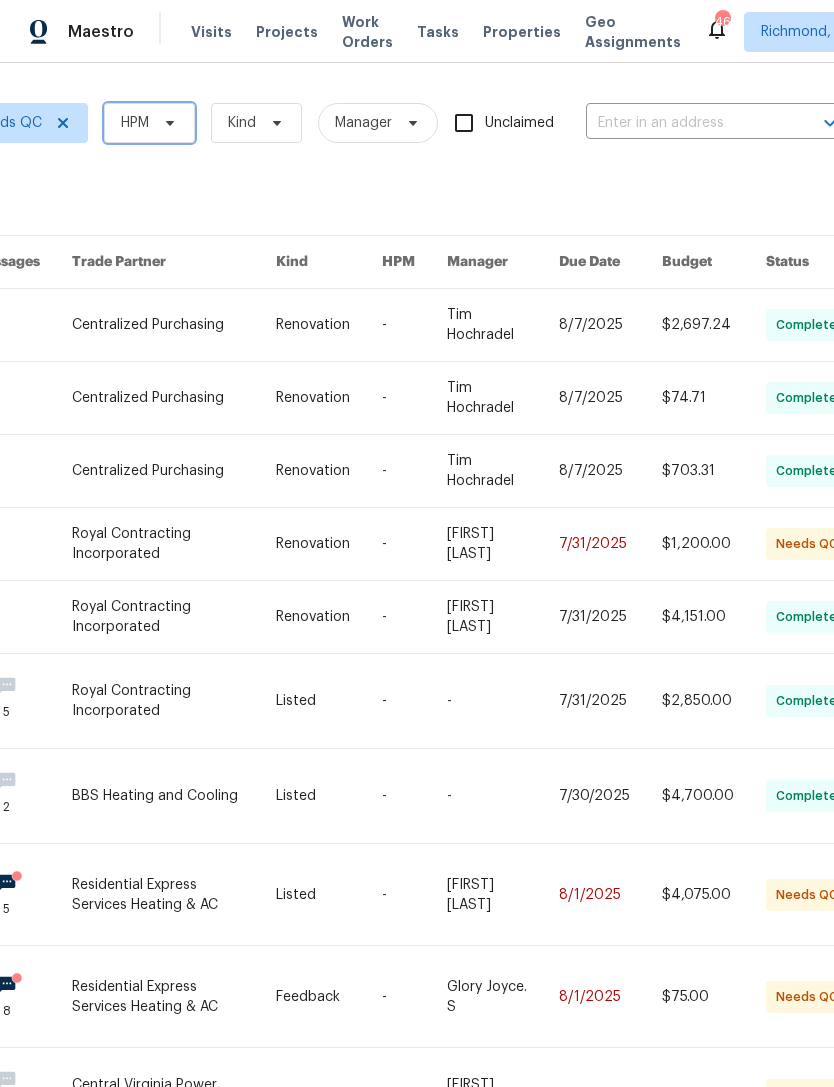 click on "HPM" at bounding box center [135, 123] 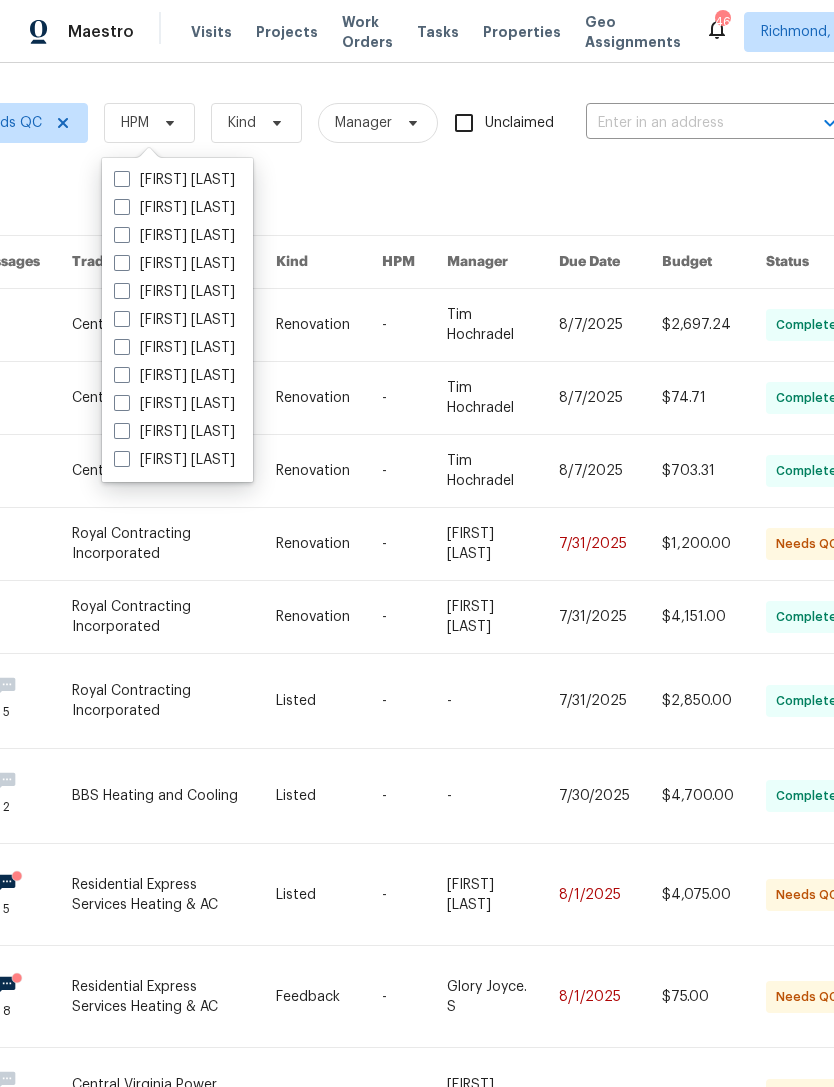 click on "[FIRST] [LAST]" at bounding box center [174, 236] 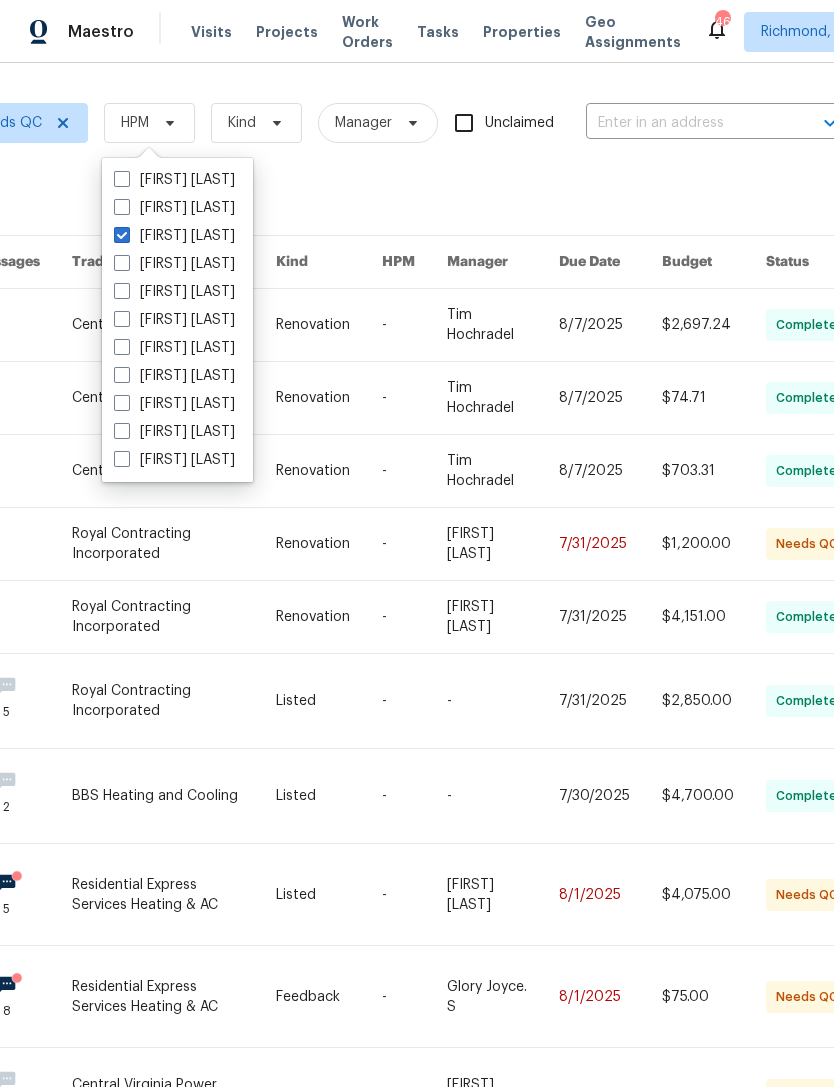 checkbox on "true" 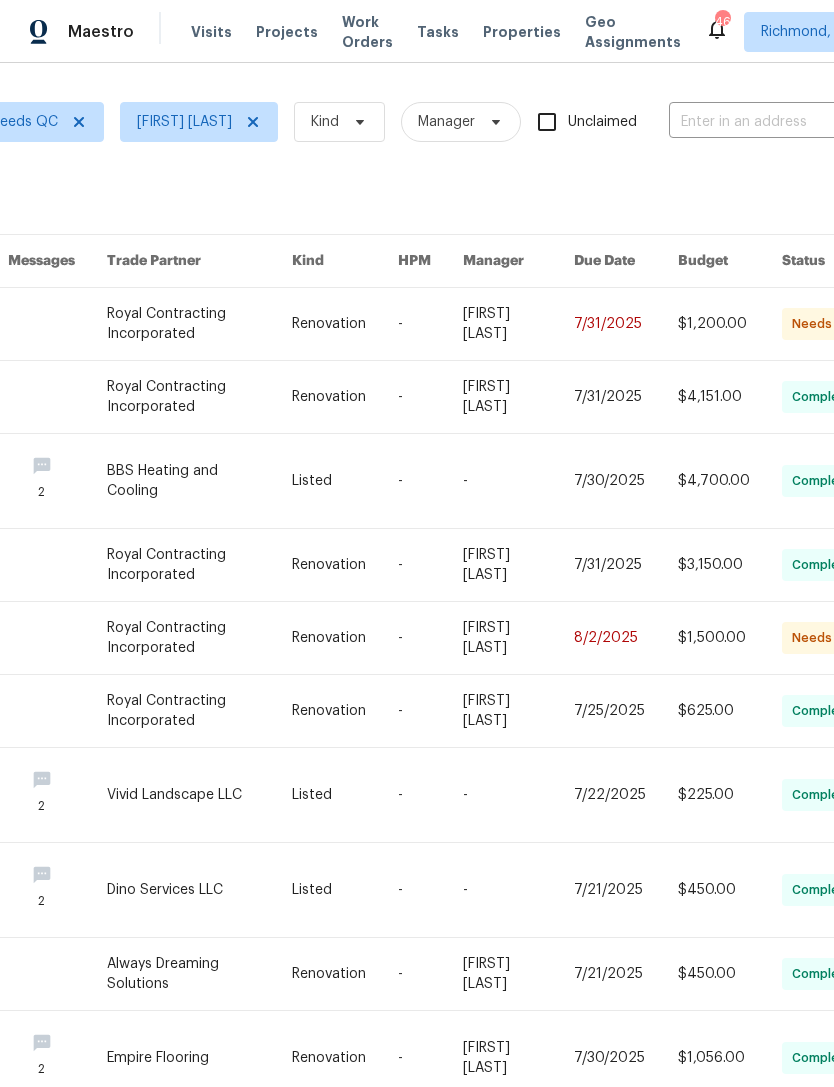 scroll, scrollTop: 1, scrollLeft: 268, axis: both 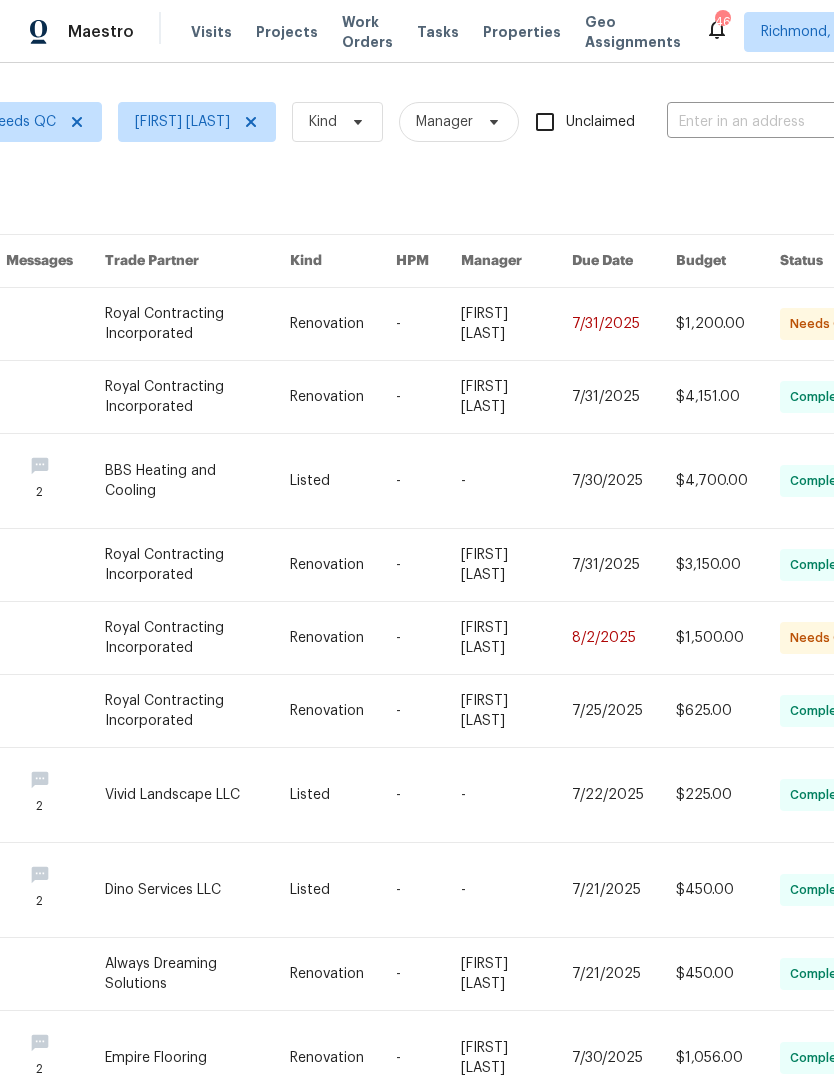 click at bounding box center (428, 638) 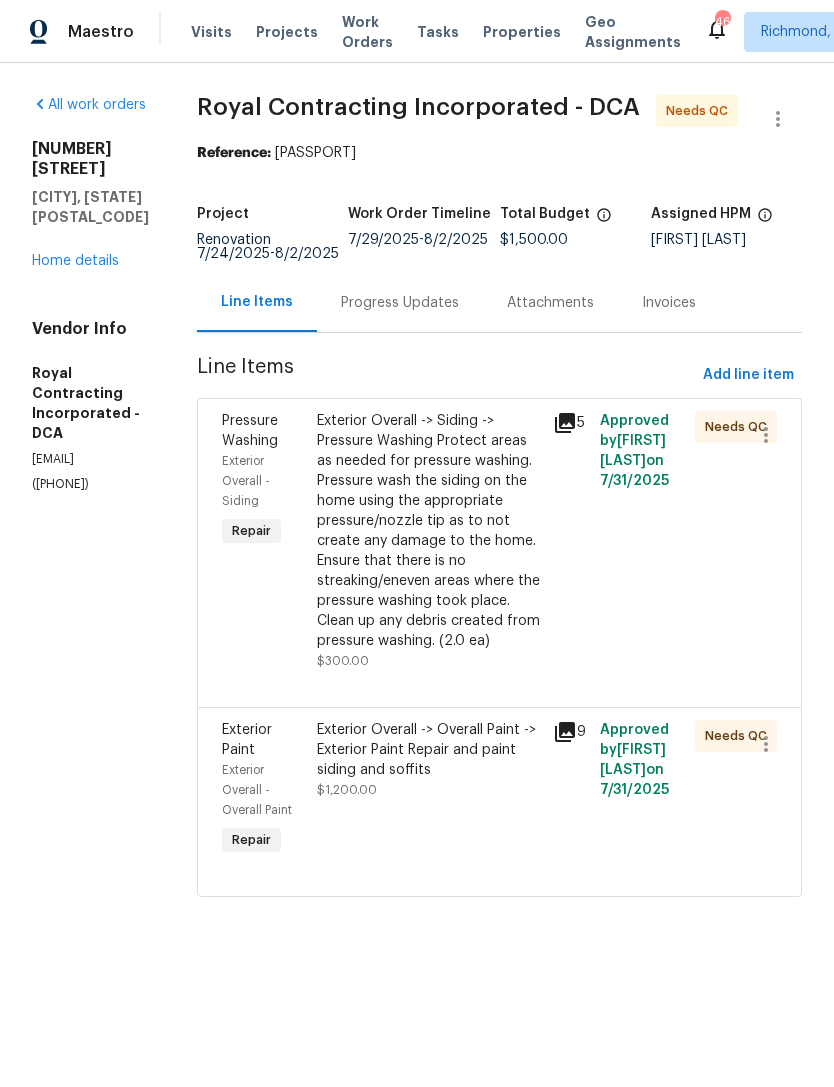 click on "Exterior Overall -> Siding -> Pressure Washing
Protect areas as needed for pressure washing. Pressure wash the siding on the home using the appropriate pressure/nozzle tip as to not create any damage to the home. Ensure that there is no streaking/eneven areas where the pressure washing took place. Clean up any debris created from pressure washing.
(2.0 ea)" at bounding box center (429, 531) 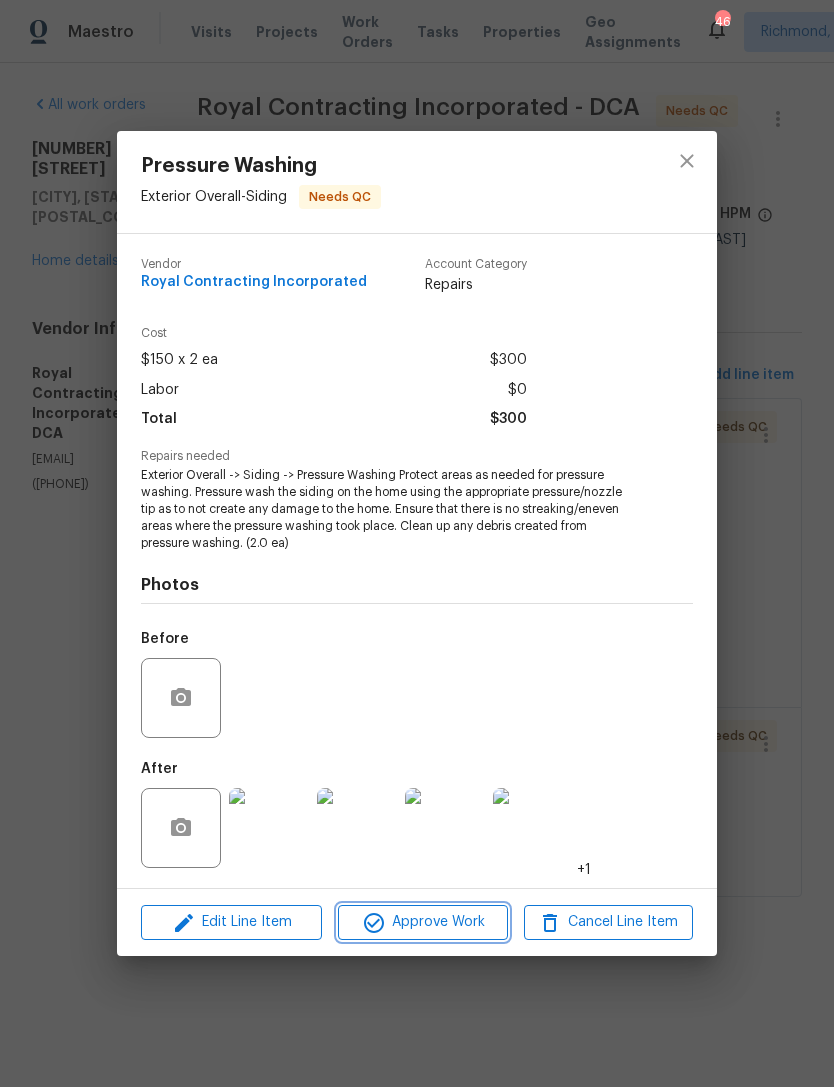 click on "Approve Work" at bounding box center [422, 922] 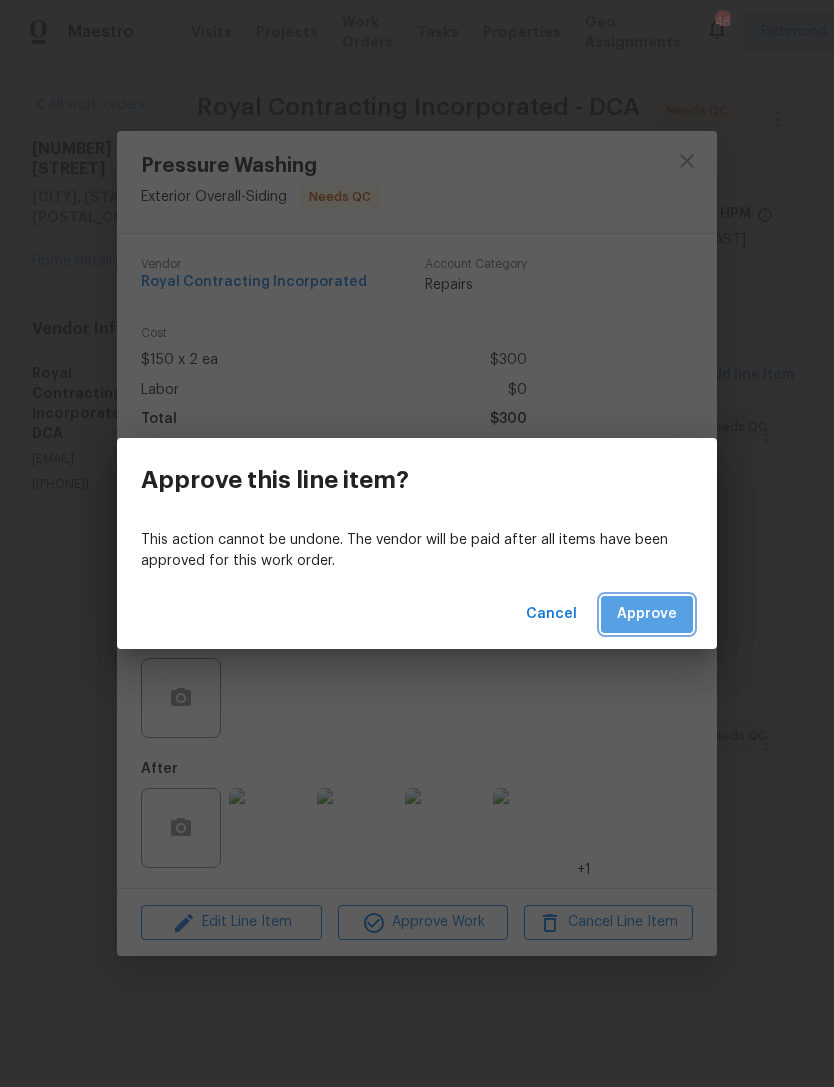 click on "Approve" at bounding box center [647, 614] 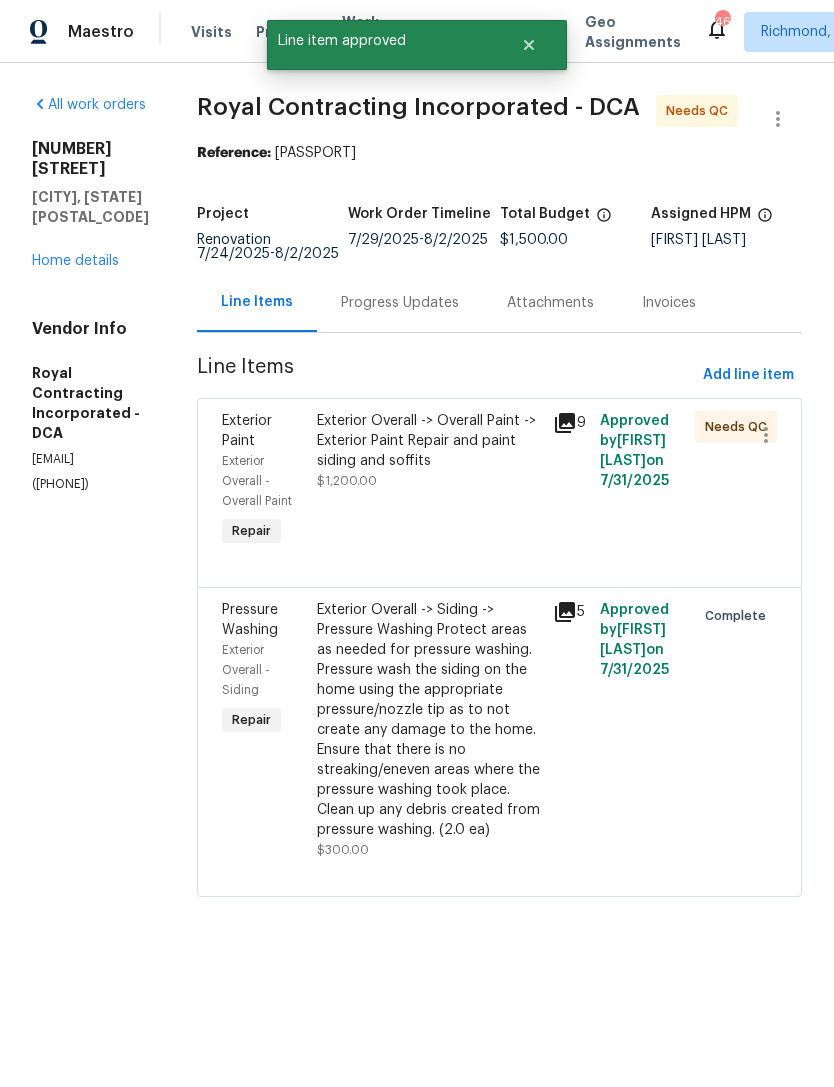 click on "Exterior Overall -> Overall Paint -> Exterior Paint
Repair and paint siding and soffits [PRICE]" at bounding box center (429, 481) 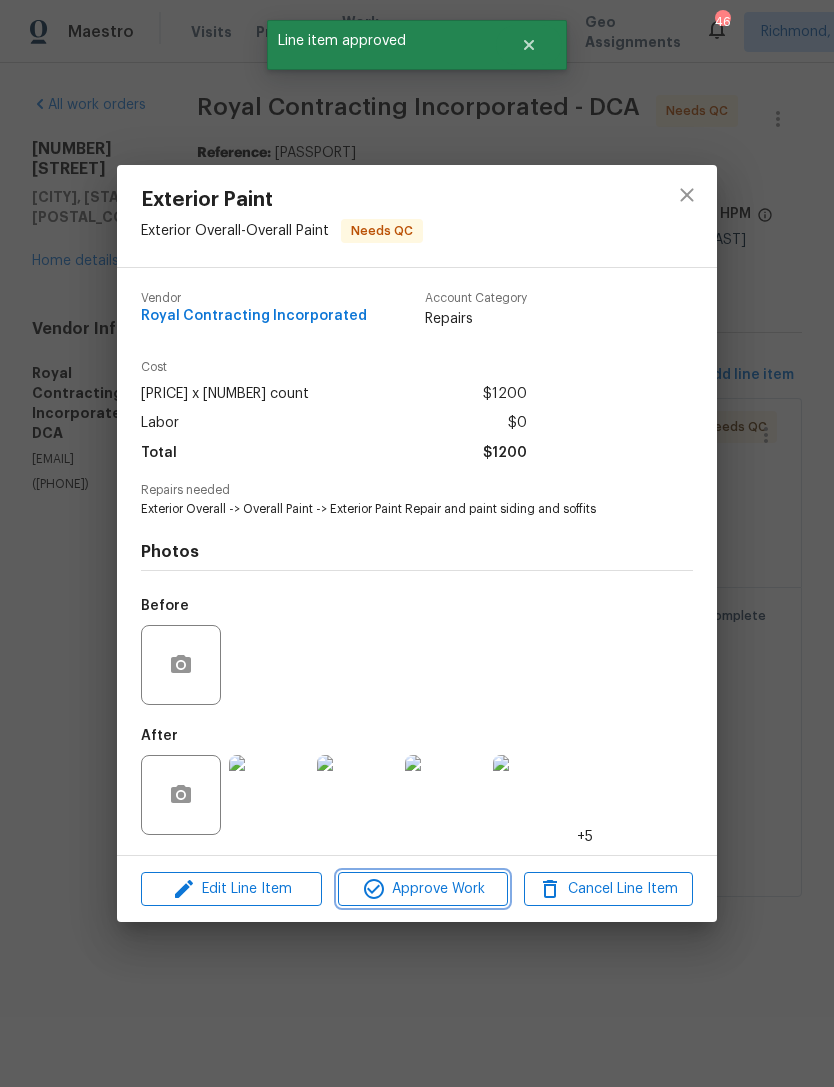 click on "Approve Work" at bounding box center [422, 889] 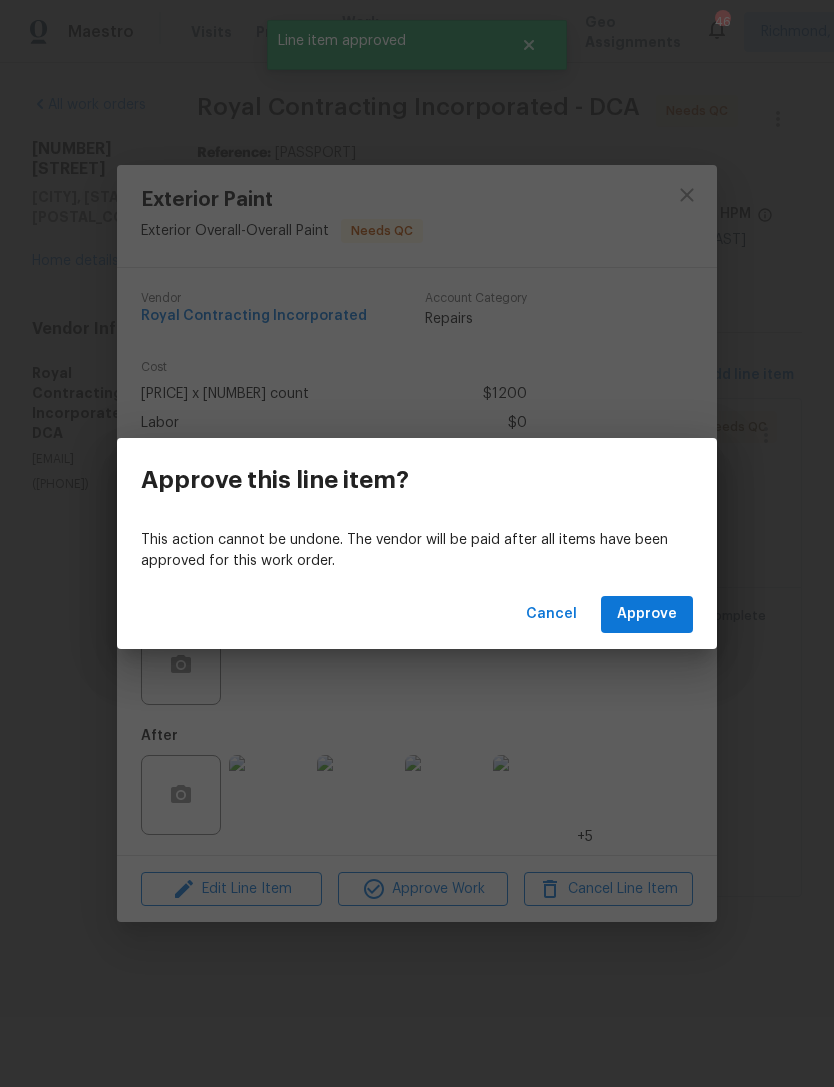 click on "Approve" at bounding box center (647, 614) 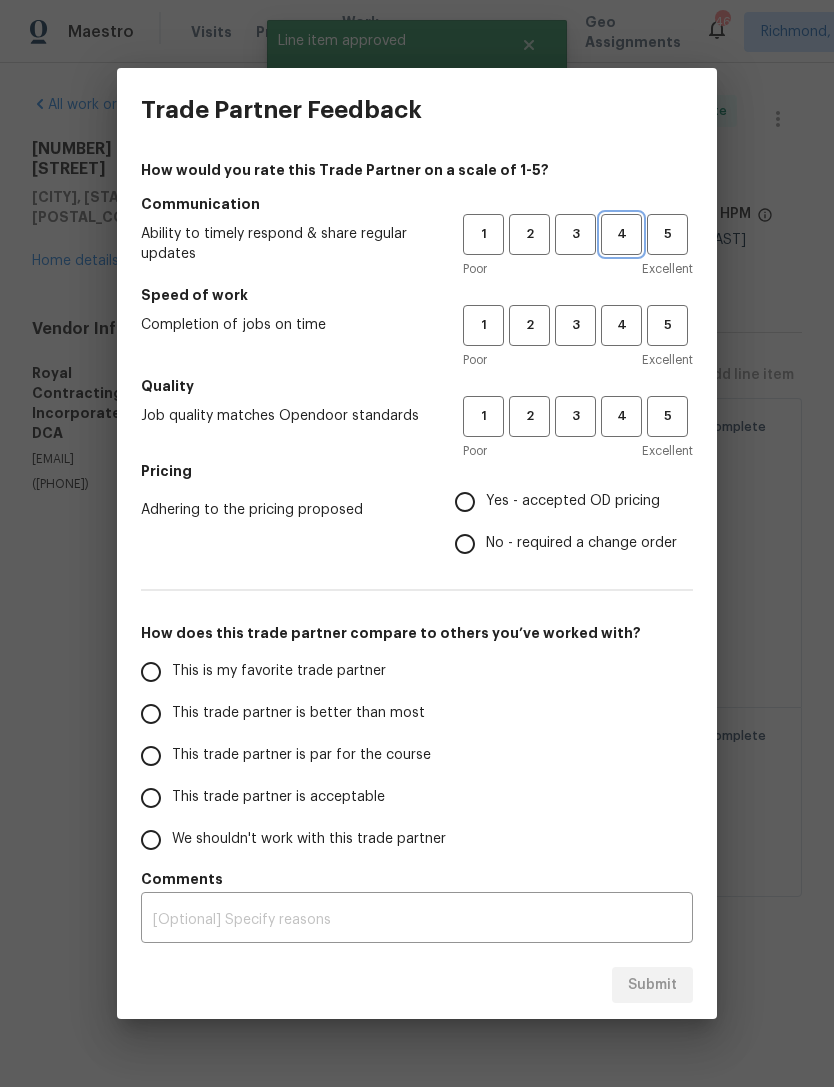 click on "4" at bounding box center [621, 234] 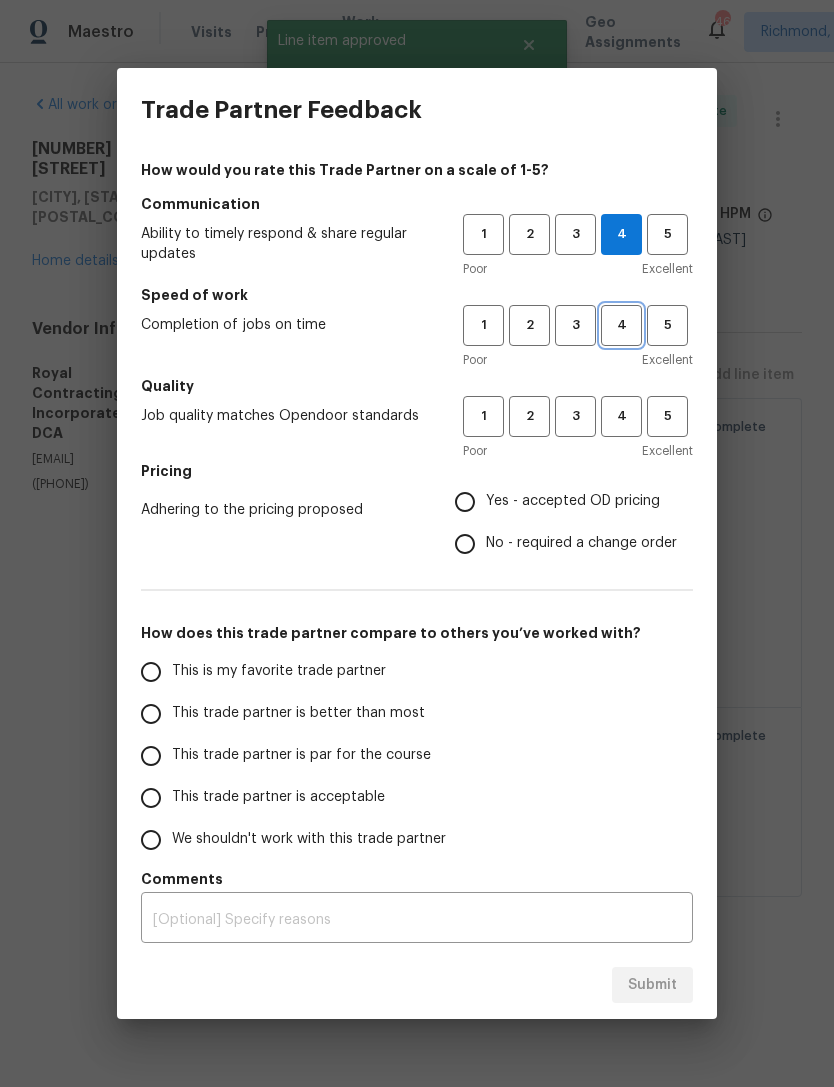 click on "4" at bounding box center (621, 325) 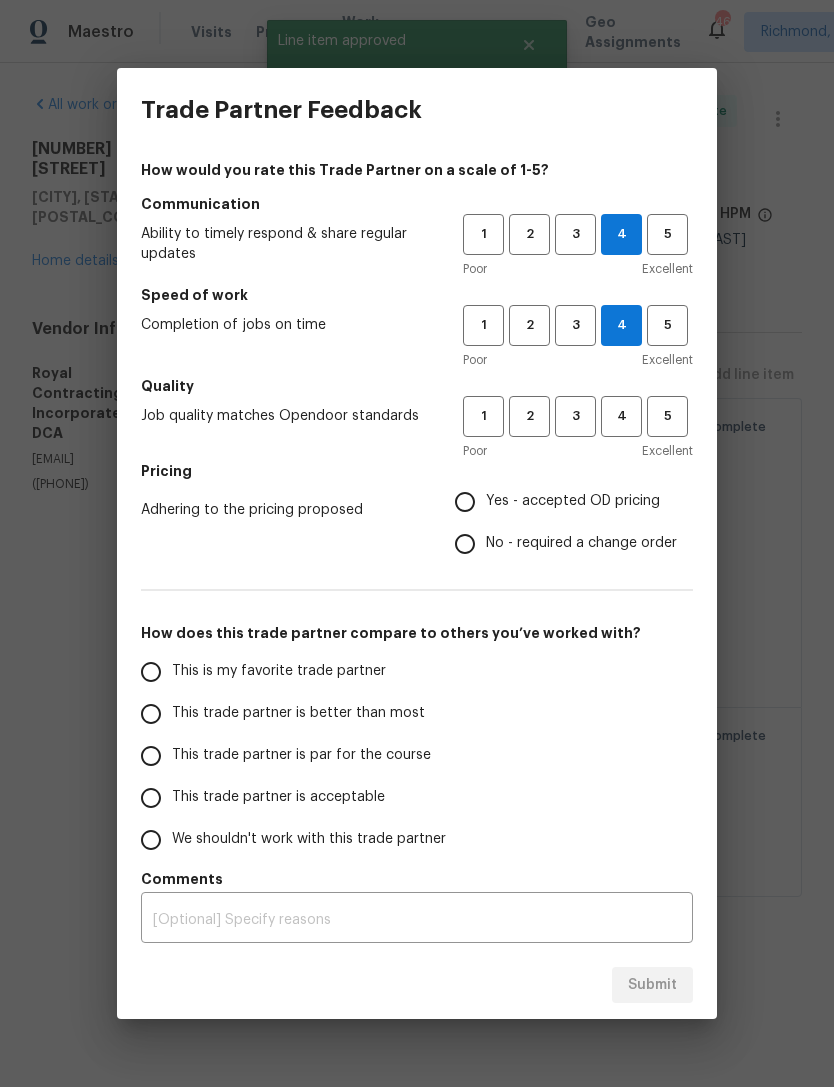 click on "How would you rate this Trade Partner on a scale of 1-5? Communication Ability to timely respond & share regular updates 1 2 3 4 5 Poor Excellent Speed of work Completion of jobs on time 1 2 3 4 5 Poor Excellent Quality Job quality matches Opendoor standards 1 2 3 4 5 Poor Excellent Pricing Adhering to the pricing proposed Yes - accepted OD pricing No - required a change order How does this trade partner compare to others you’ve worked with? This is my favorite trade partner This trade partner is better than most This trade partner is par for the course This trade partner is acceptable We shouldn't work with this trade partner Comments x ​" at bounding box center [417, 551] 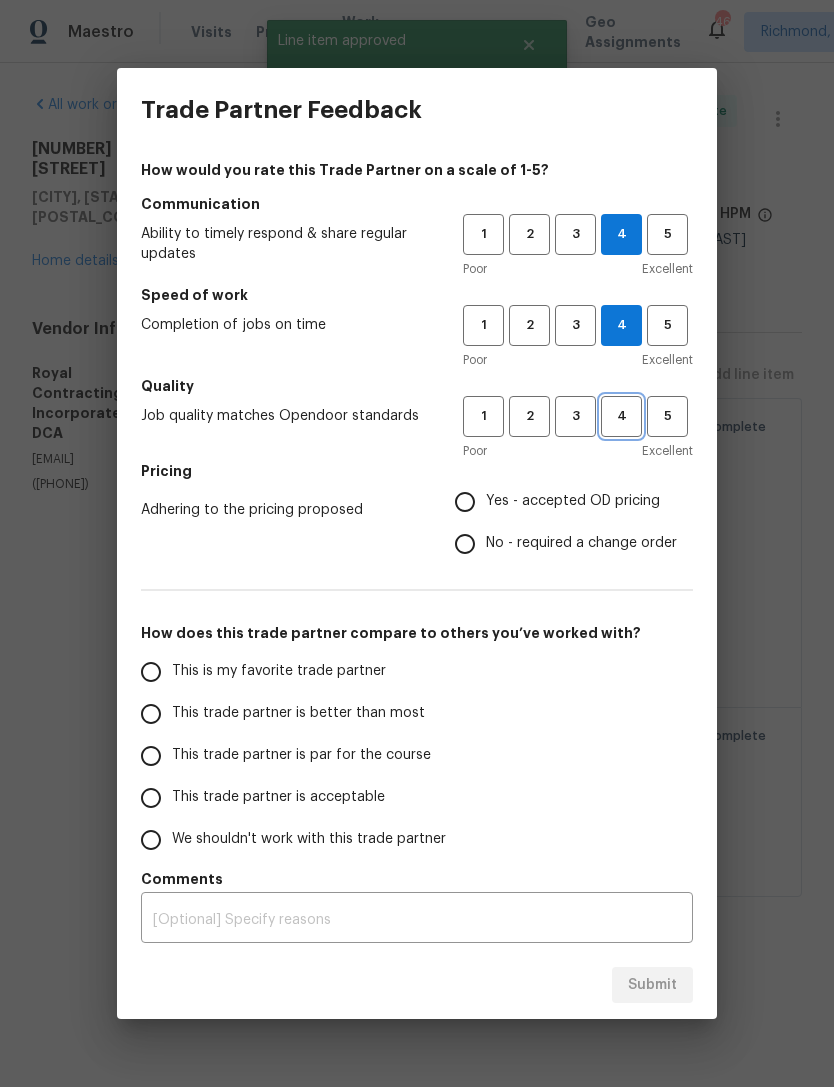click on "4" at bounding box center [621, 416] 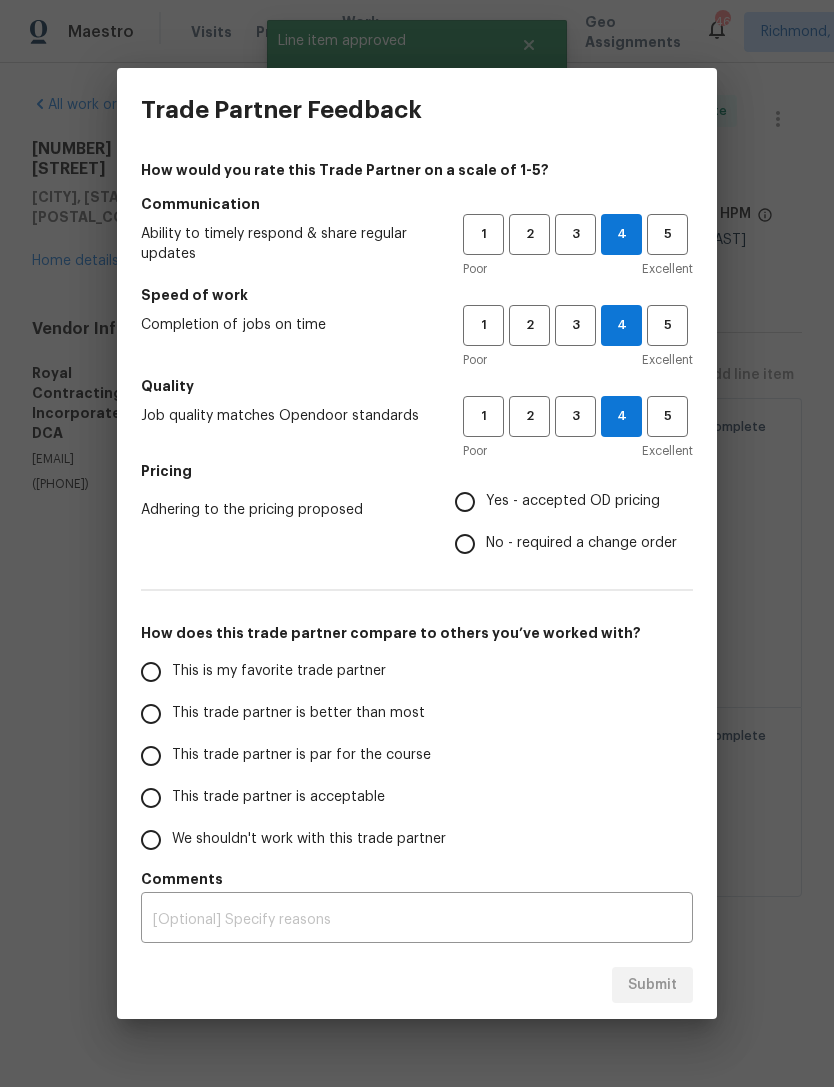 click on "Yes - accepted OD pricing" at bounding box center (465, 502) 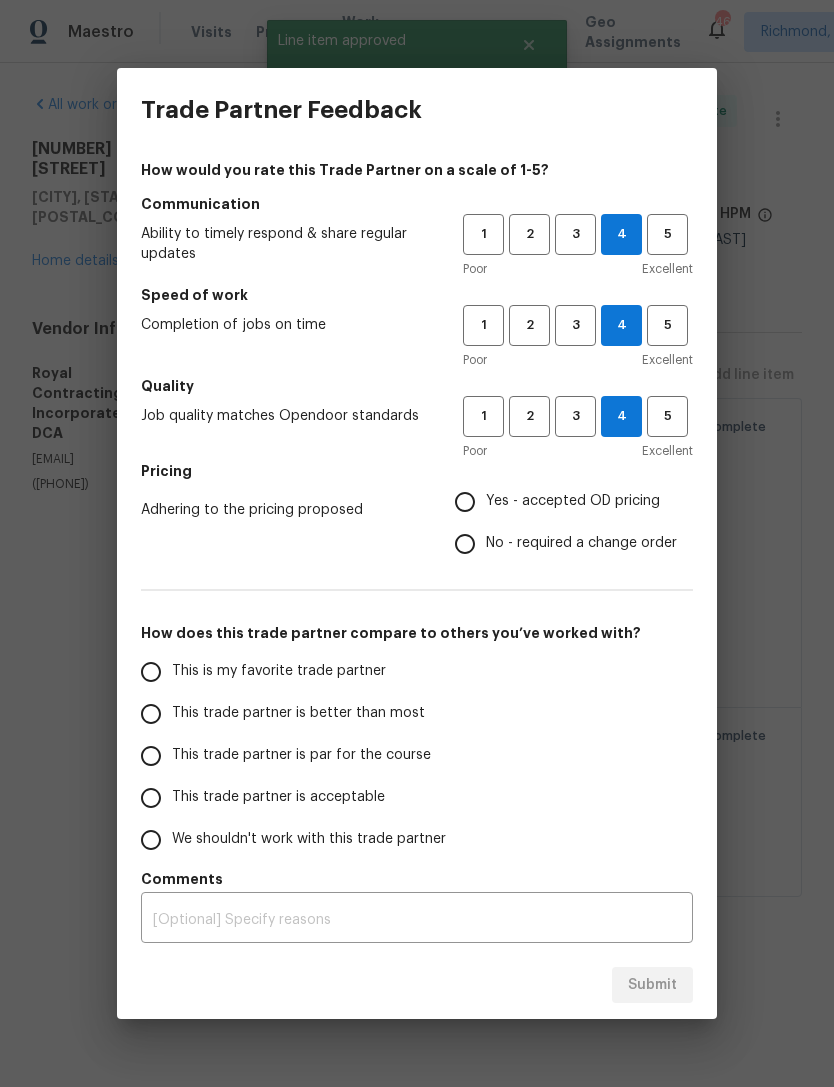 radio on "true" 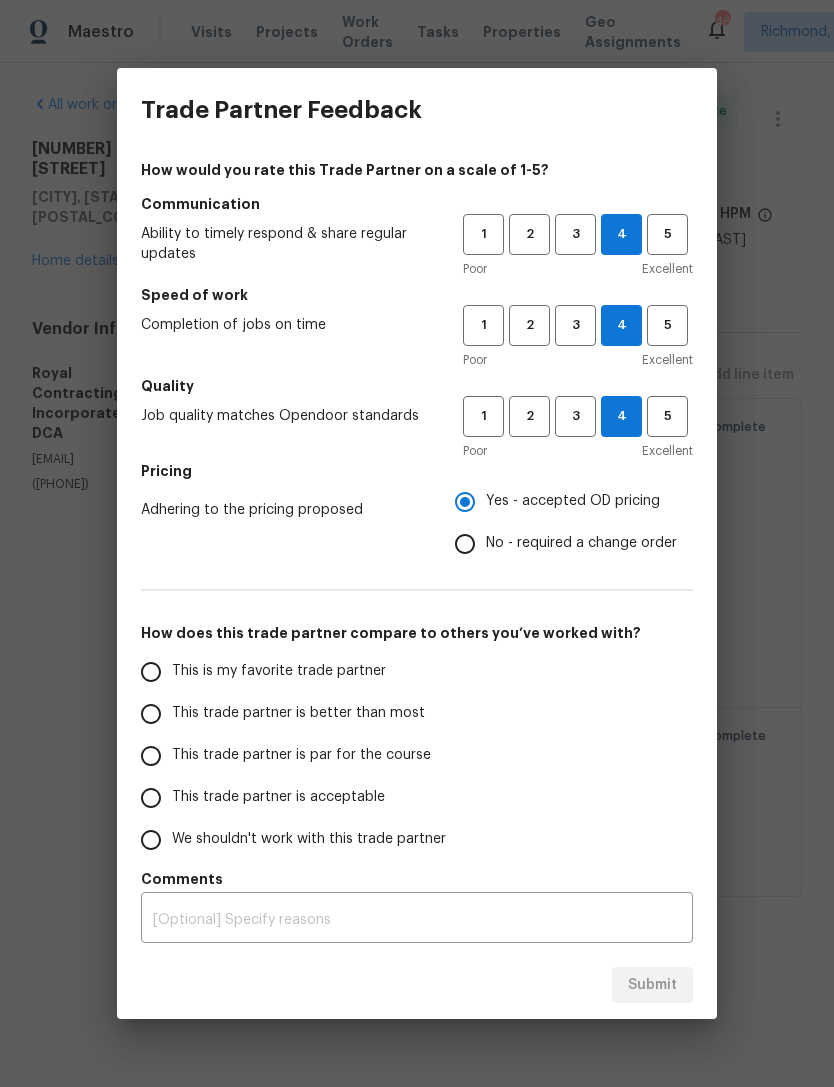 click on "This trade partner is par for the course" at bounding box center (151, 756) 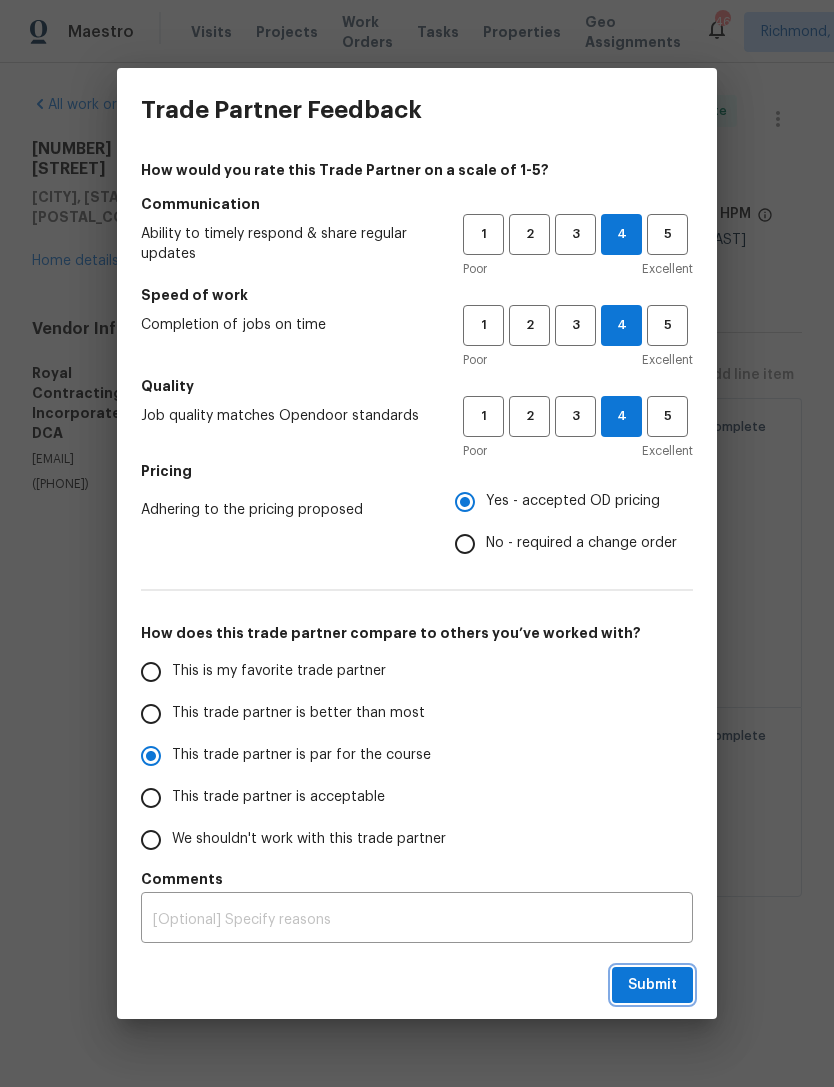 click on "Submit" at bounding box center (652, 985) 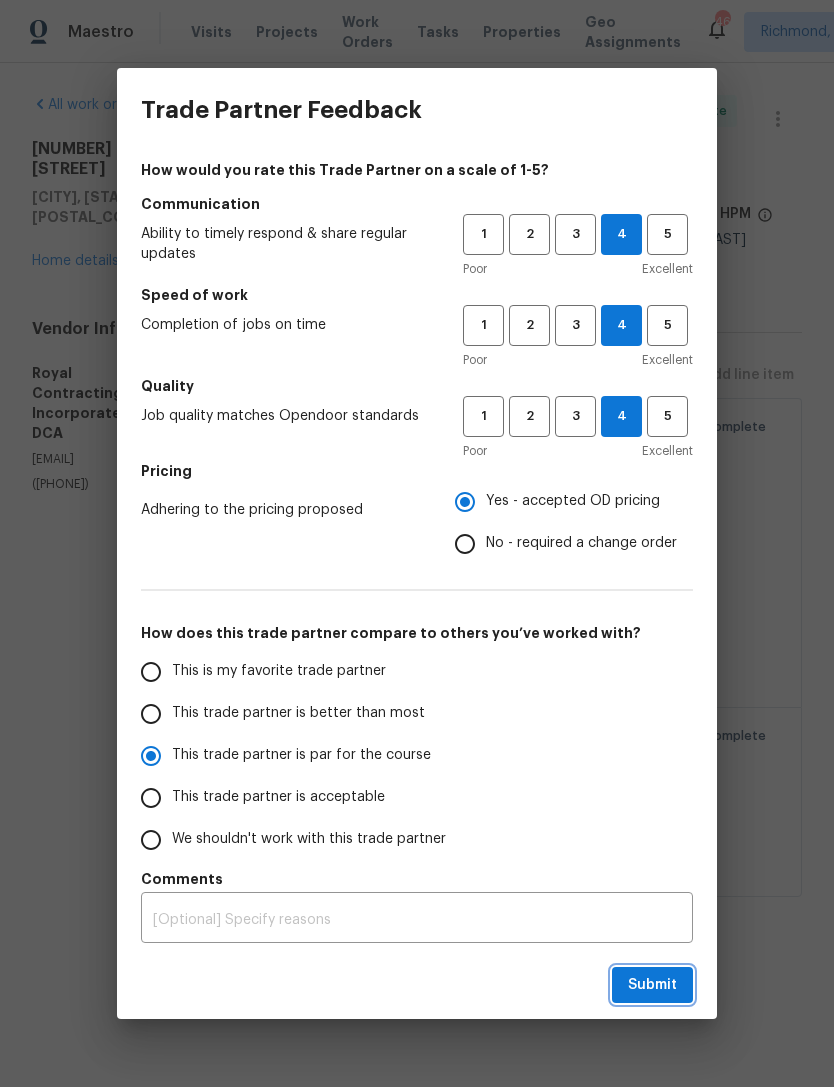 radio on "true" 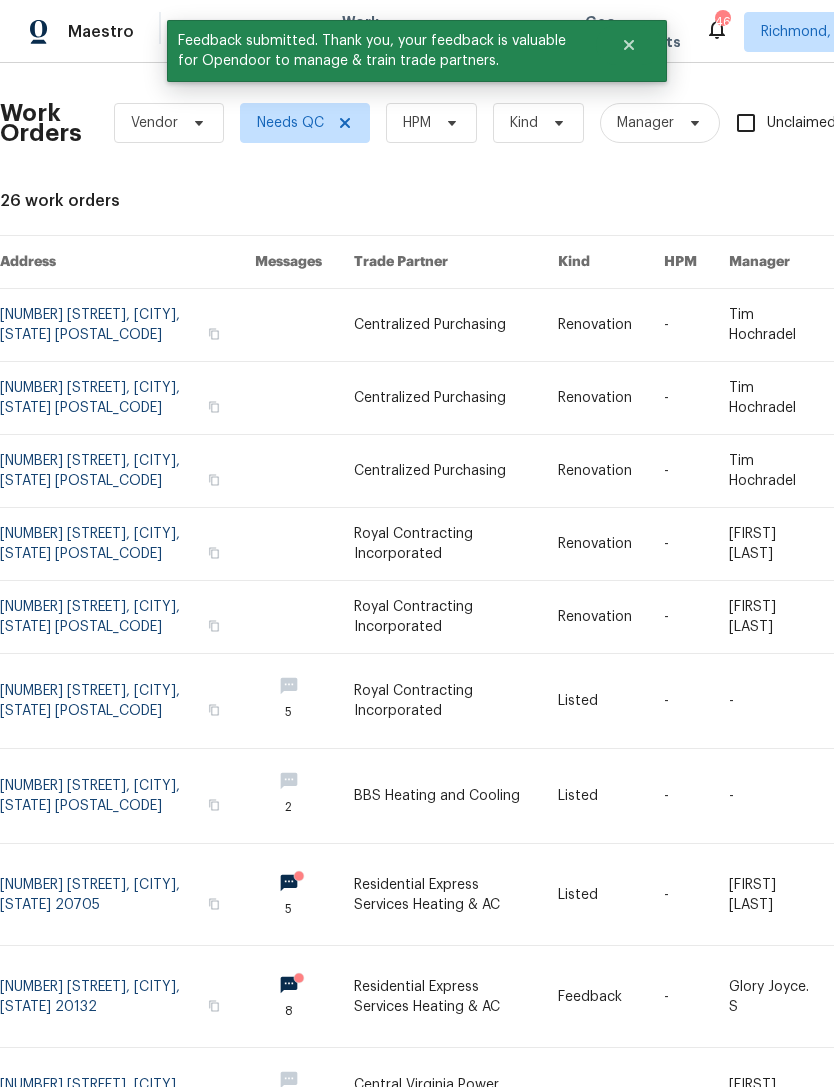 scroll, scrollTop: 56, scrollLeft: 0, axis: vertical 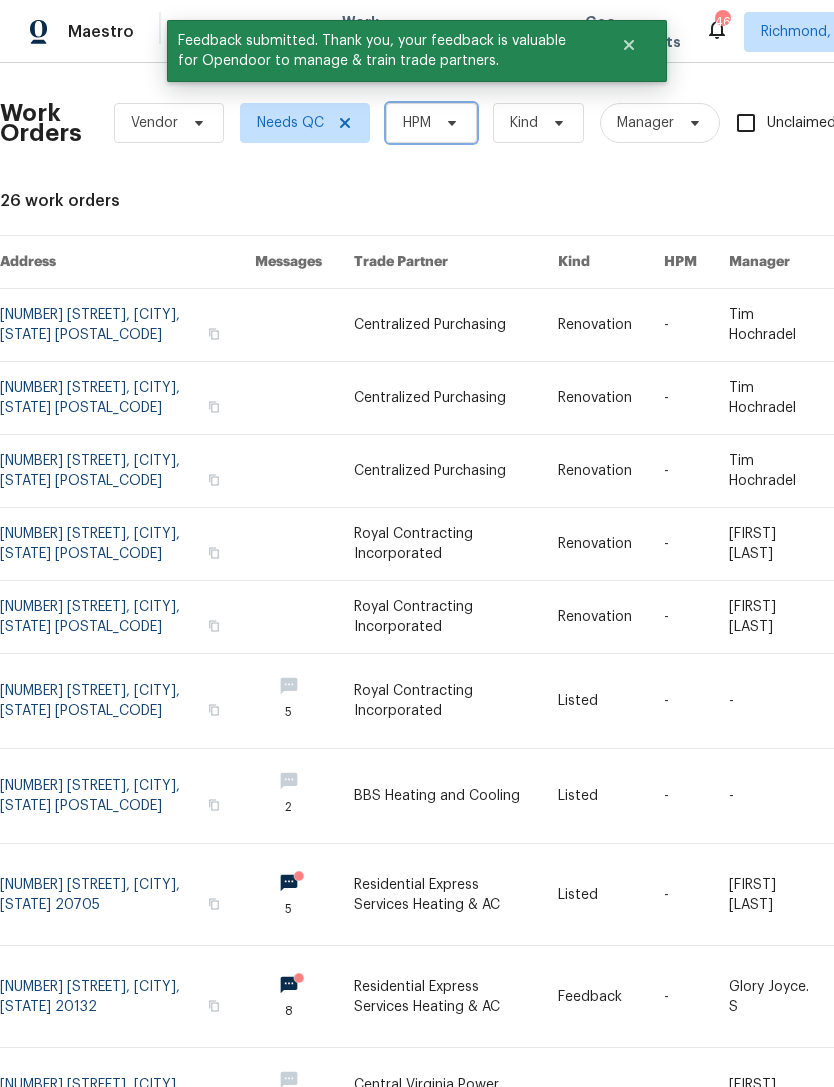 click on "HPM" at bounding box center [431, 123] 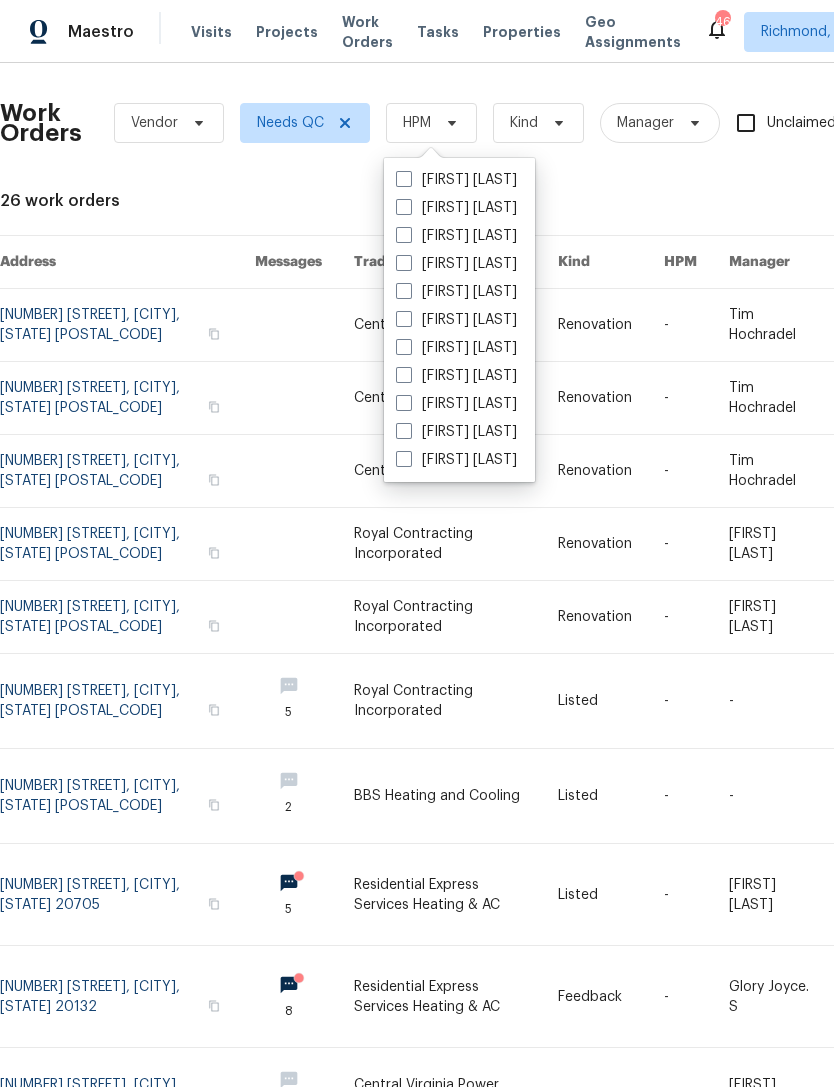 click on "[FIRST] [LAST]" at bounding box center (456, 236) 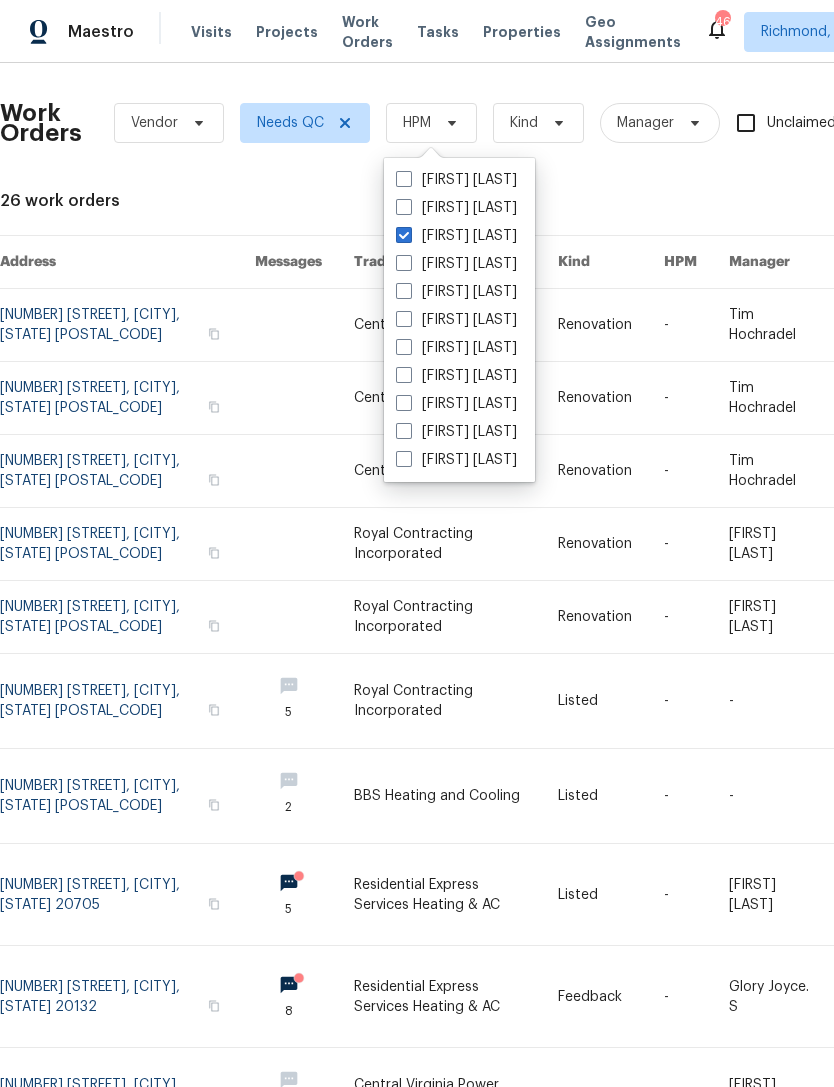 checkbox on "true" 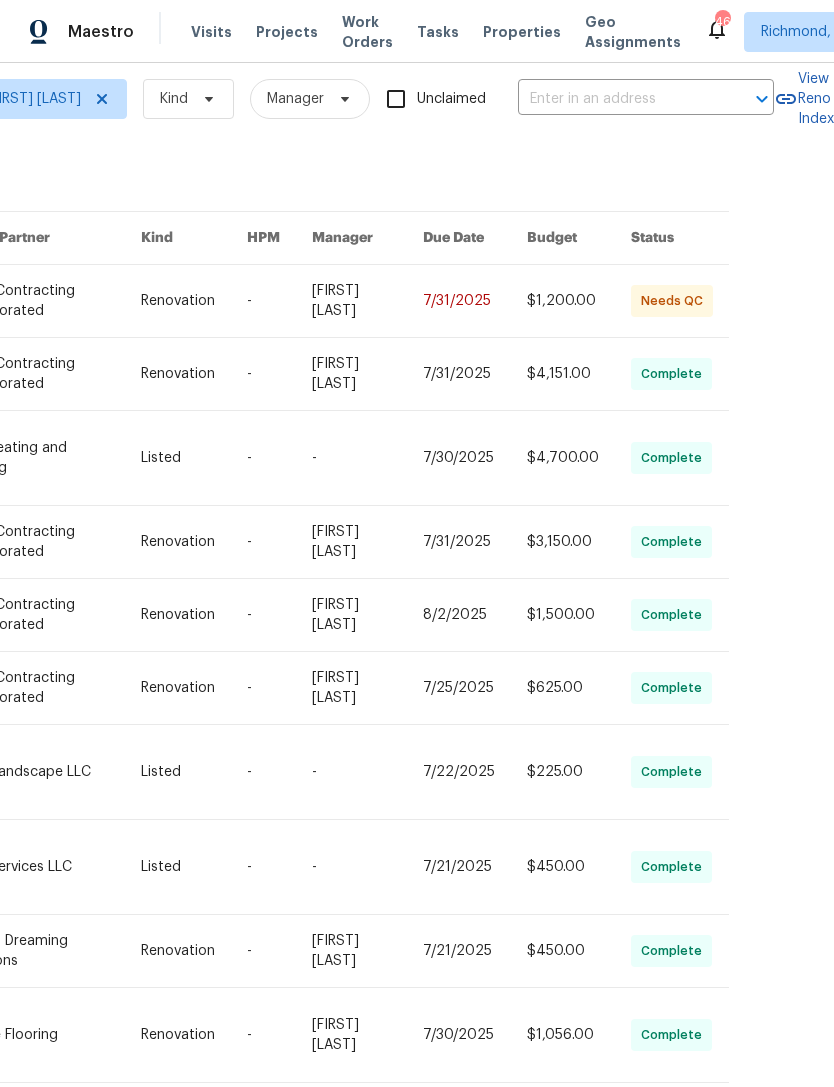 scroll, scrollTop: 24, scrollLeft: 437, axis: both 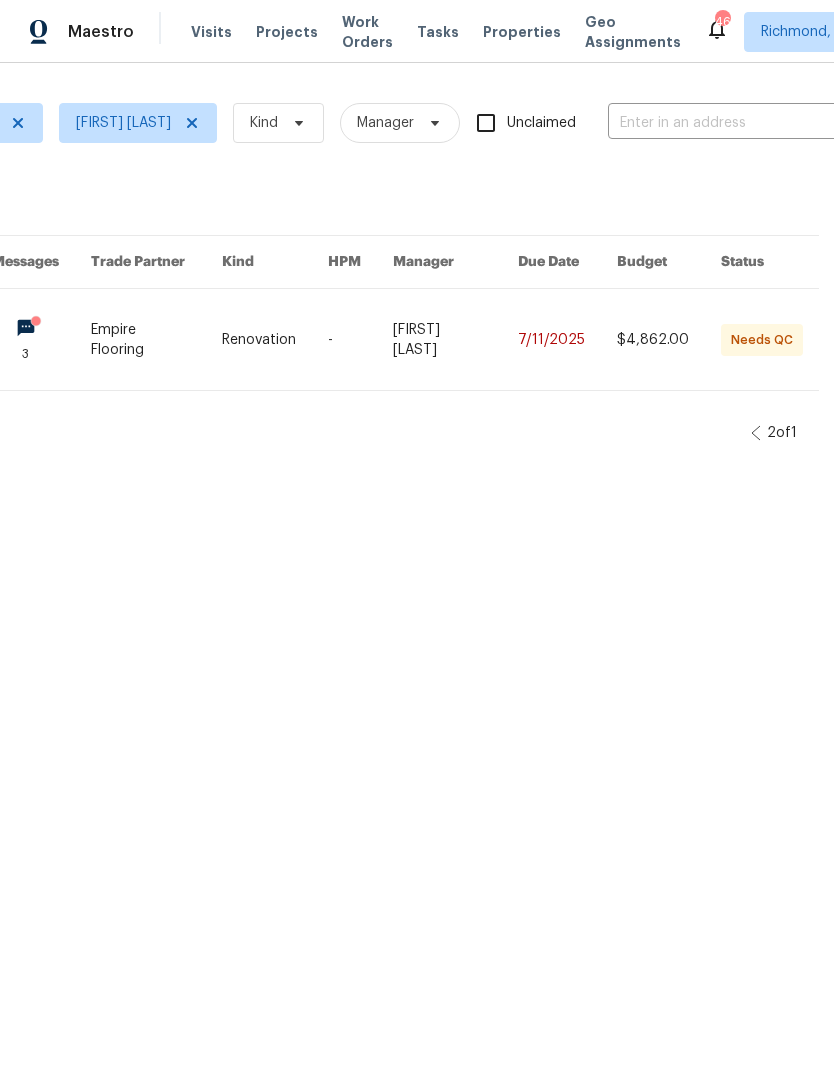 click at bounding box center (455, 339) 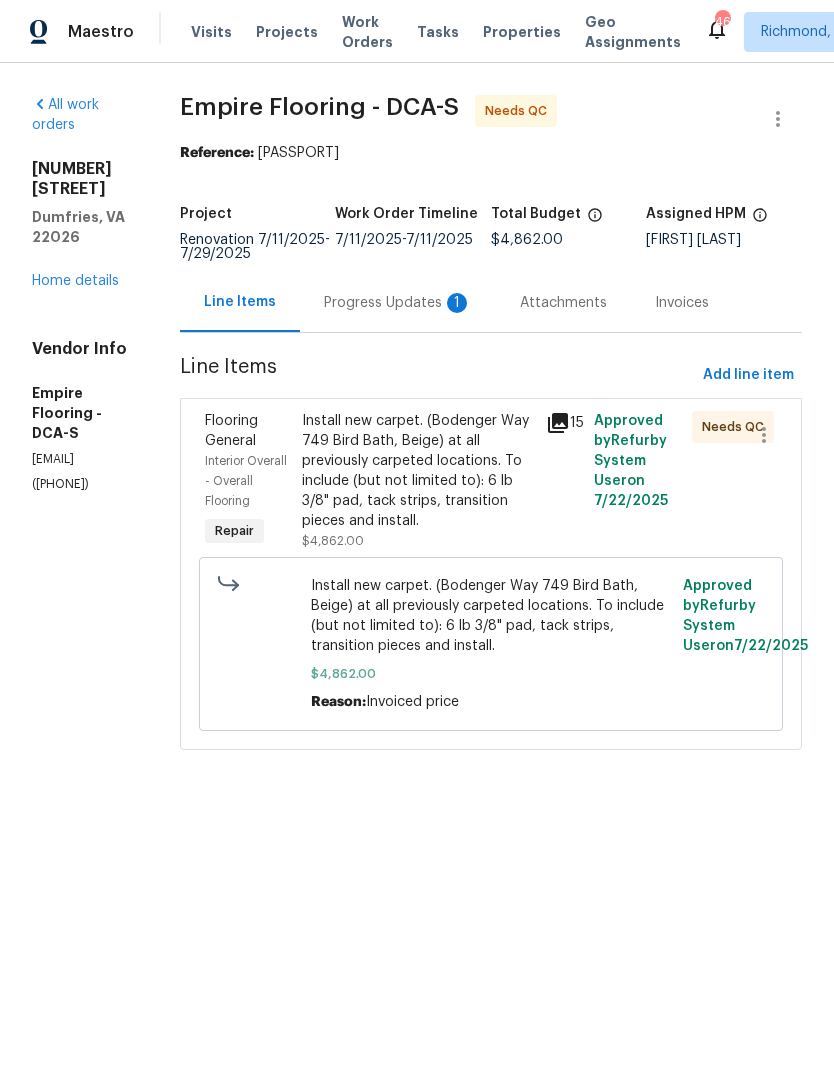 click on "Progress Updates 1" at bounding box center (398, 303) 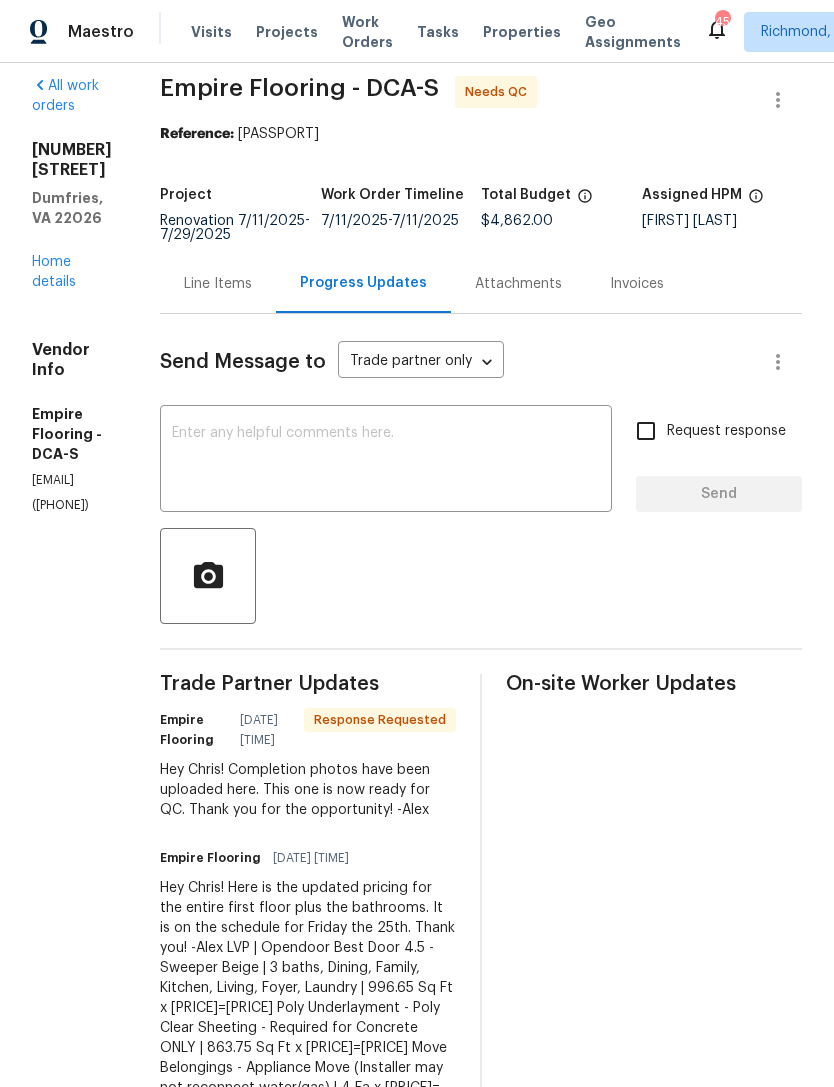 scroll, scrollTop: 17, scrollLeft: 0, axis: vertical 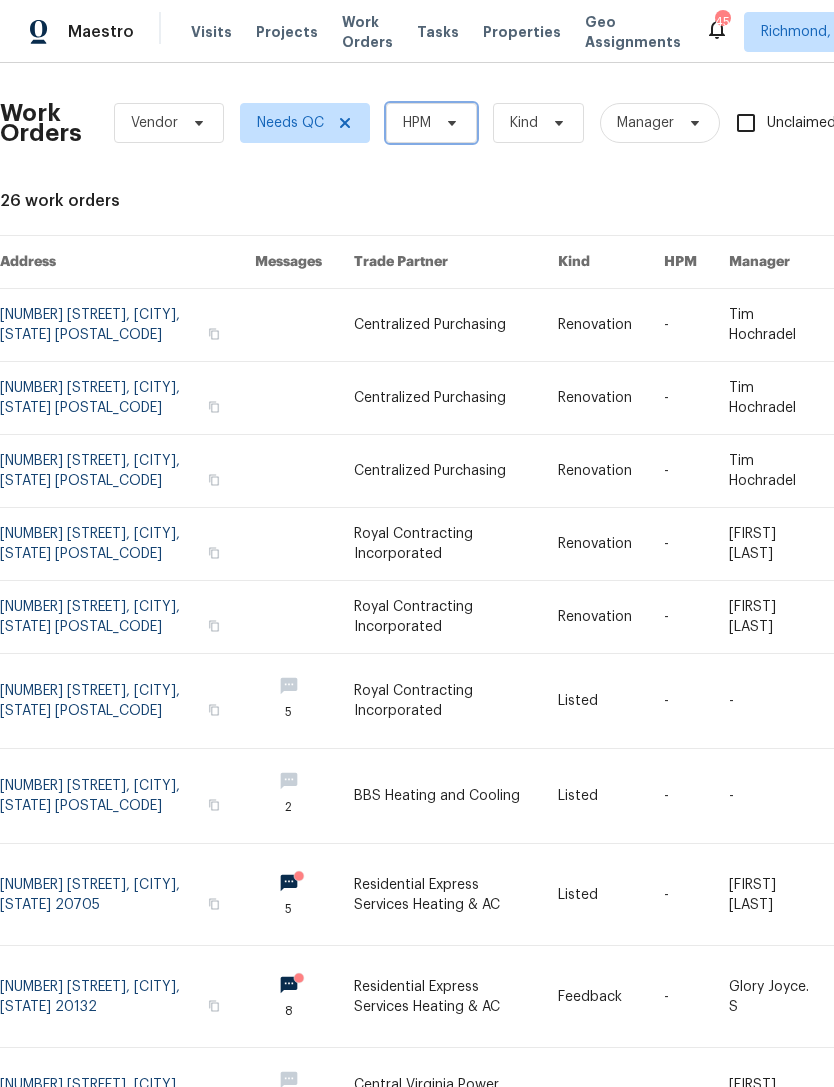 click on "HPM" at bounding box center [431, 123] 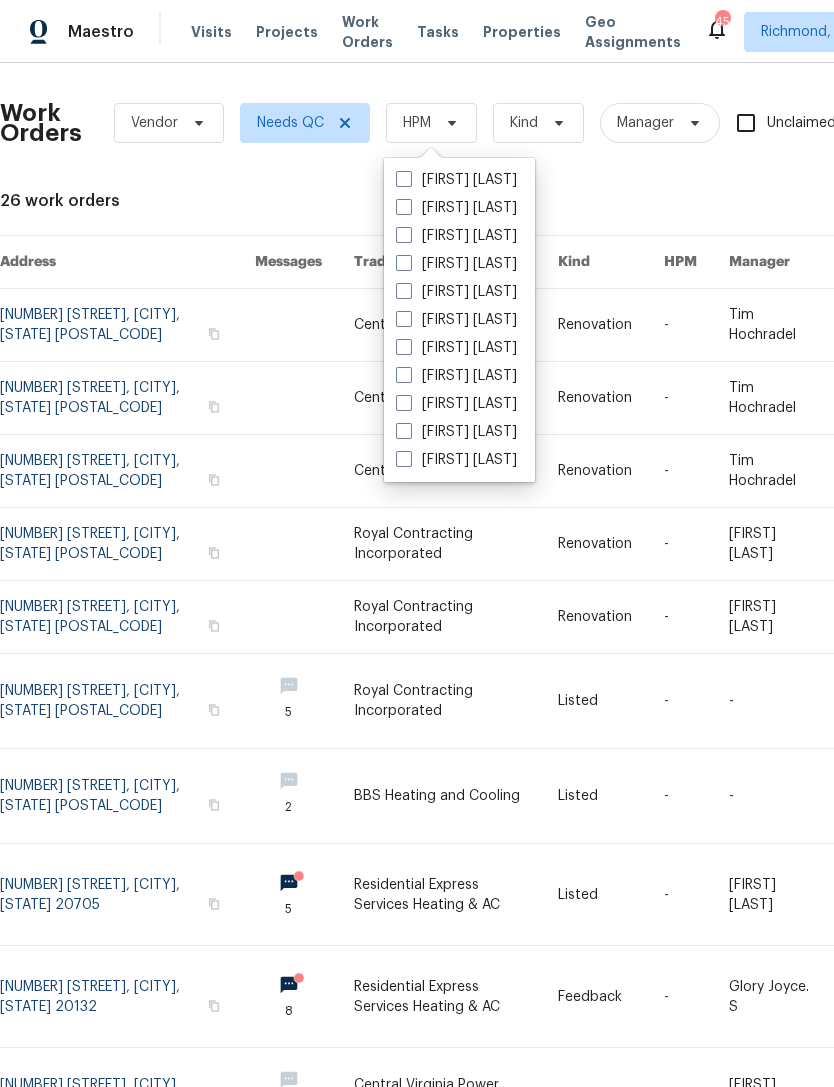 click on "[FIRST] [LAST]" at bounding box center (456, 236) 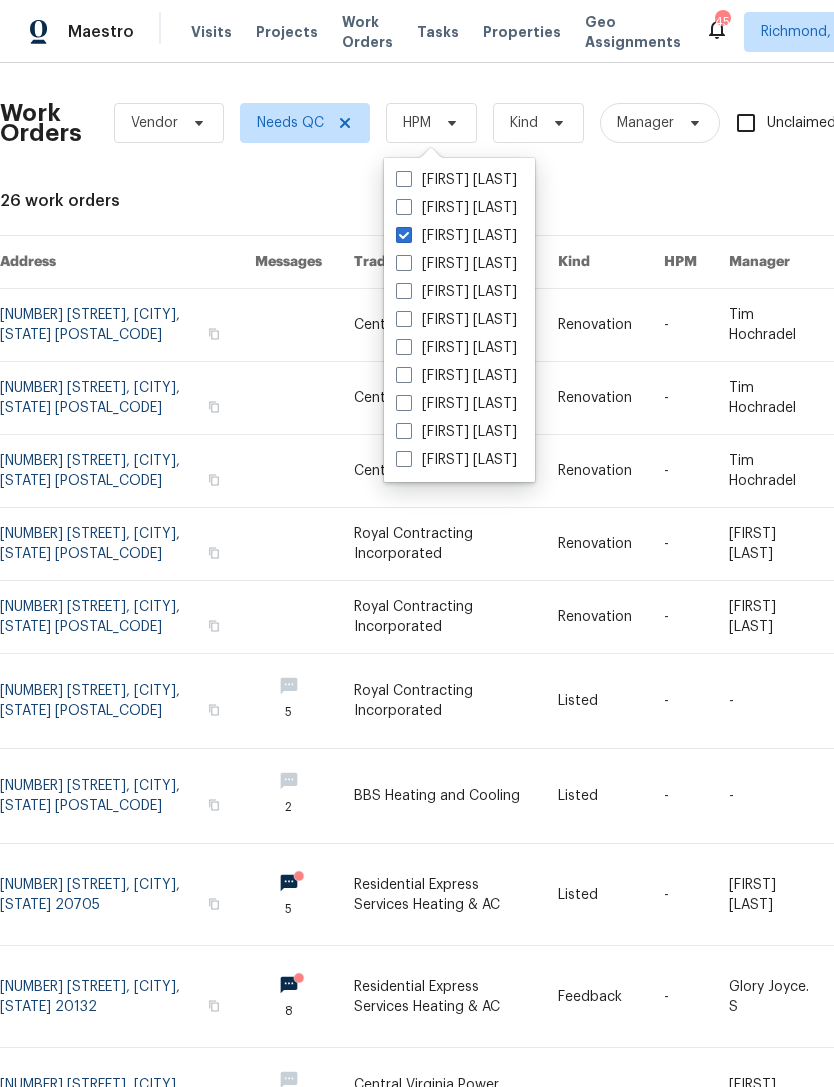 checkbox on "true" 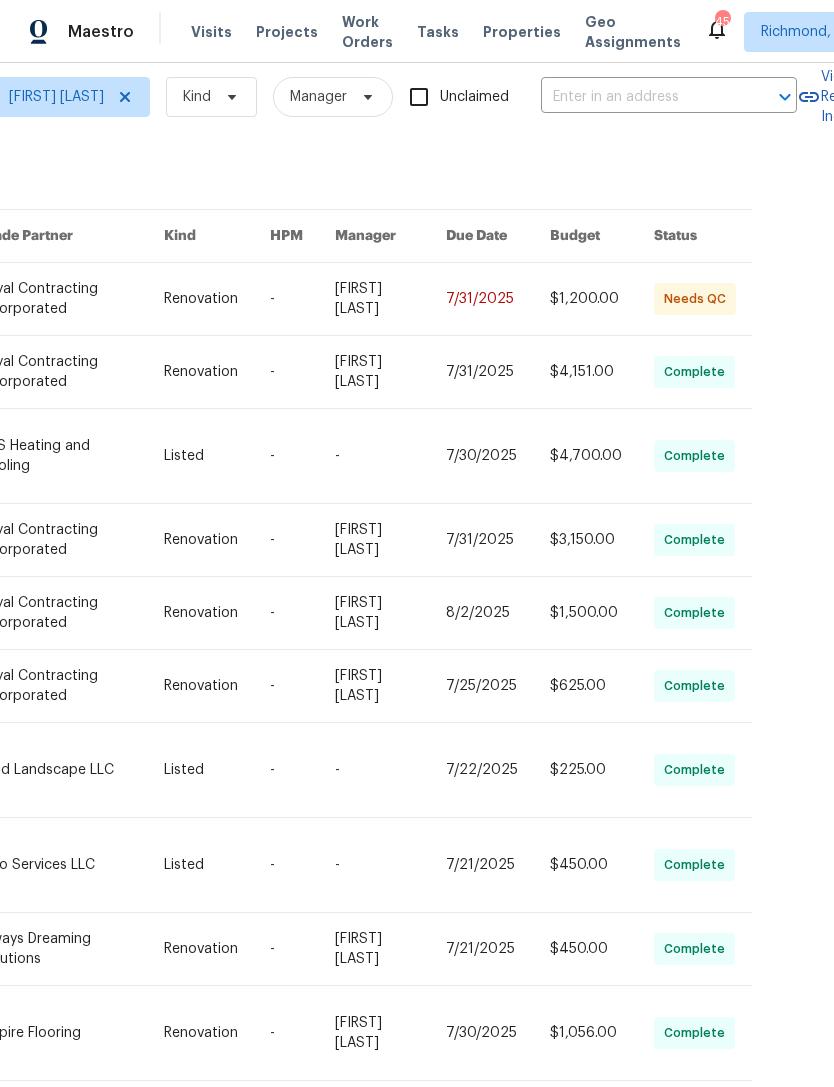 scroll, scrollTop: 24, scrollLeft: 394, axis: both 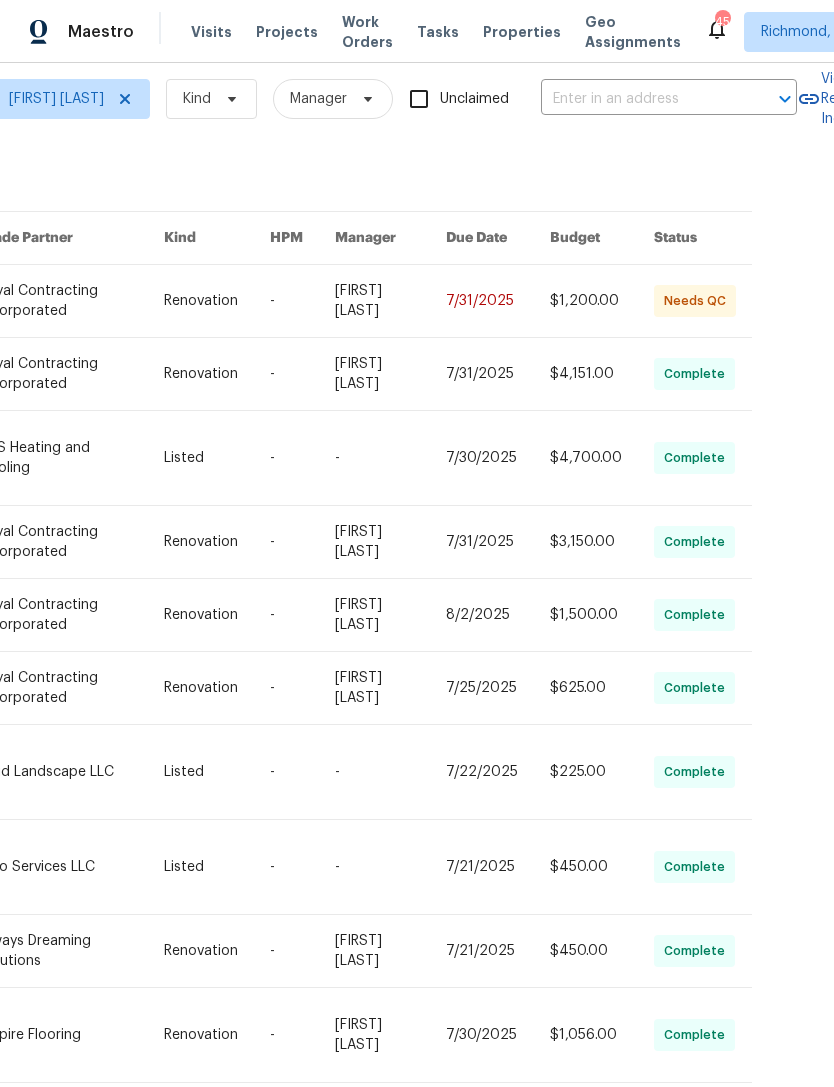 click on "Work Orders Vendor Needs QC Christopher Pace Kind Manager Unclaimed View Reno Index 11 work orders Address Messages Trade Partner Kind HPM Manager Due Date Budget Status [NUMBER] [STREET], [CITY], [STATE] Royal Contracting Incorporated Renovation - Christopher Pace [DATE] [PRICE] Needs QC [NUMBER] [STREET], [CITY], [STATE] Royal Contracting Incorporated Renovation - Christopher Pace [DATE] [PRICE] Complete [NUMBER] [STREET], [CITY], [STATE] 2 BBS Heating and Cooling Listed - - [DATE] [PRICE] Complete [NUMBER] [STREET], [CITY], [STATE] Royal Contracting Incorporated Renovation - Christopher Pace [DATE] [PRICE] Complete [NUMBER] [STREET], [CITY], [STATE] Royal Contracting Incorporated Renovation - Christopher Pace [DATE] [PRICE] Complete [NUMBER] [STREET], [CITY], [STATE] Royal Contracting Incorporated Renovation - Christopher Pace [DATE] [PRICE] Complete [NUMBER] [STREET], [CITY], [STATE] Royal Contracting Incorporated Renovation - Christopher Pace [DATE] [PRICE] Complete [NUMBER] [STREET], [CITY], [STATE] 2 Vivid Landscape LLC Listed - - [DATE] [PRICE] Complete 23834 2 Listed - -" at bounding box center (417, 575) 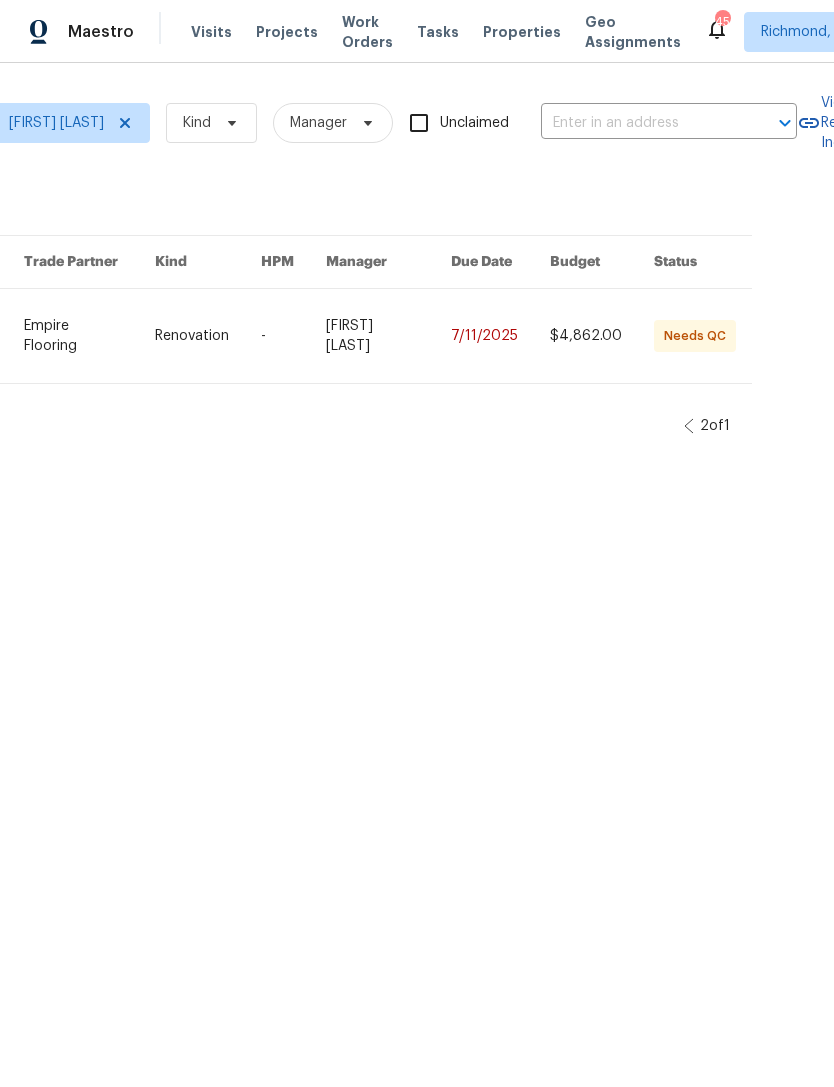 click at bounding box center (388, 336) 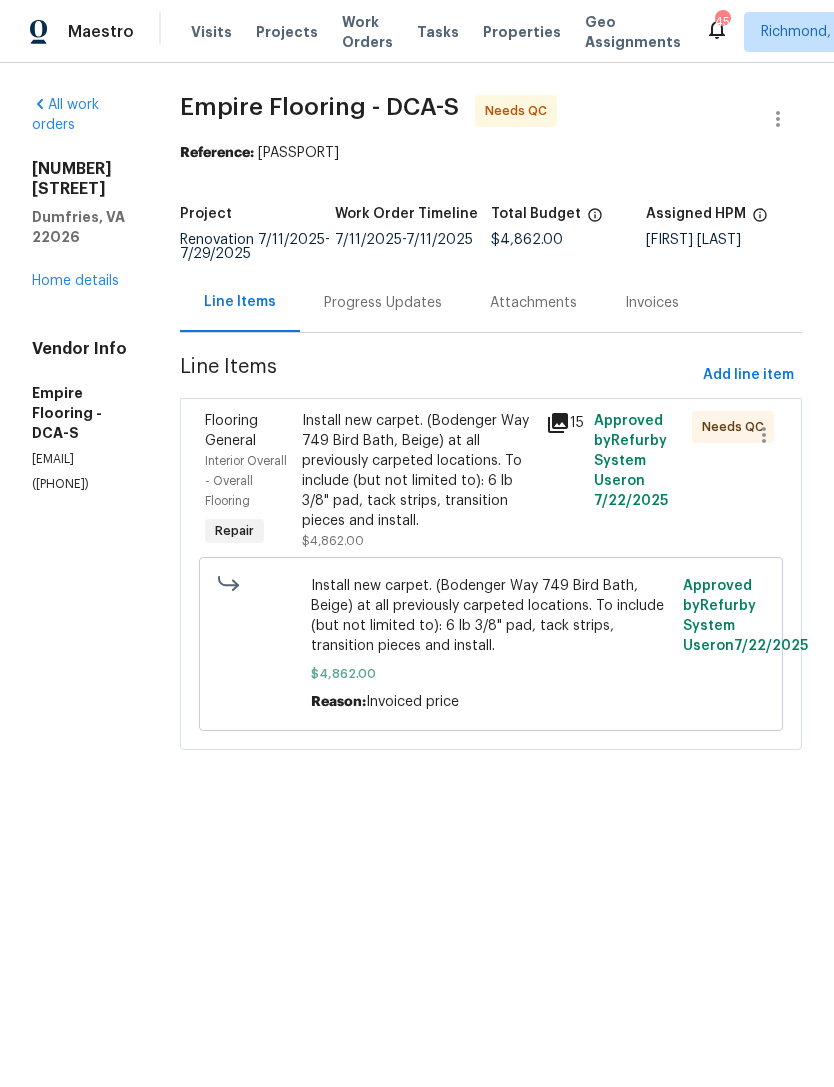 click on "Install new carpet. (Bodenger Way 749 Bird Bath, Beige) at all previously carpeted locations. To include (but not limited to): 6 lb 3/8" pad, tack strips, transition pieces and install." at bounding box center (417, 471) 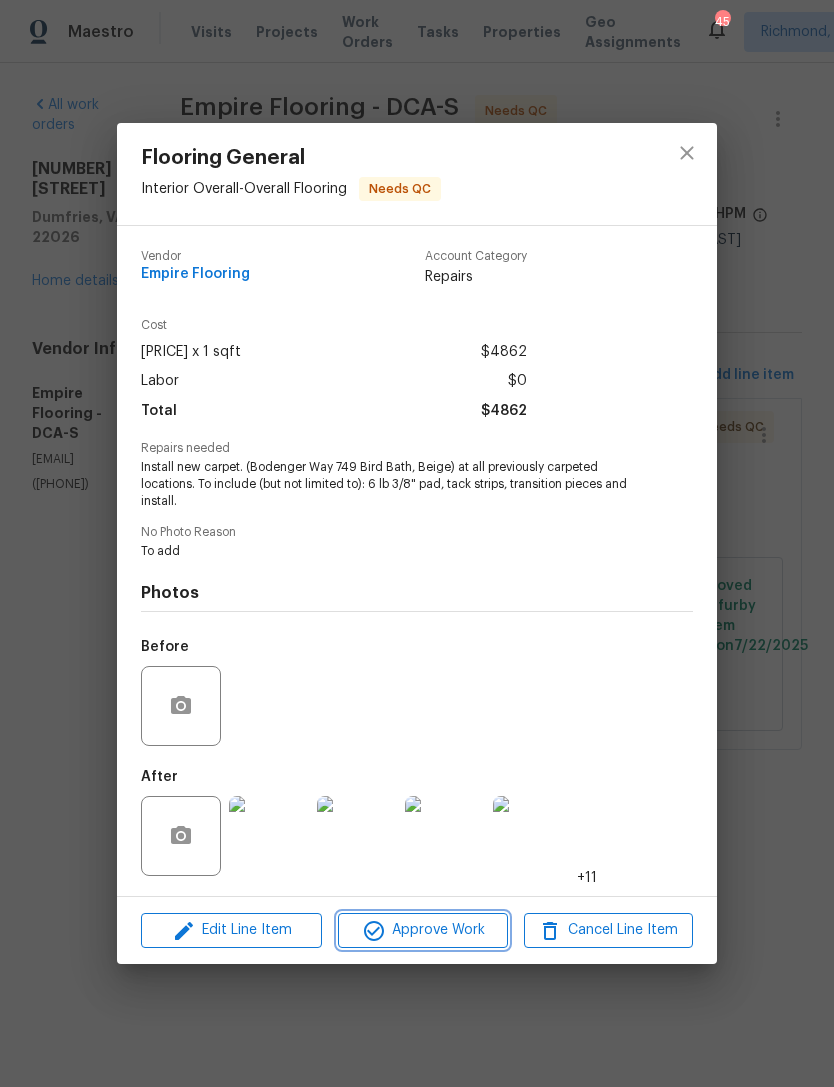 click on "Approve Work" at bounding box center (422, 930) 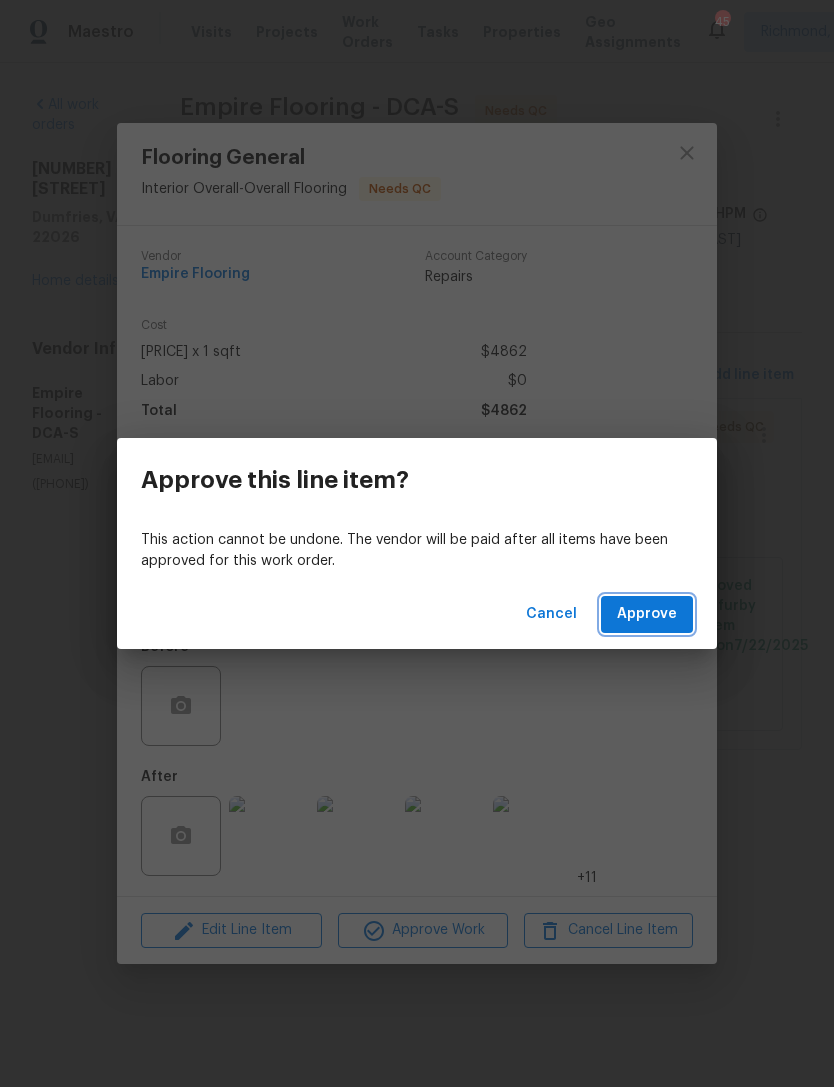 click on "Approve" at bounding box center (647, 614) 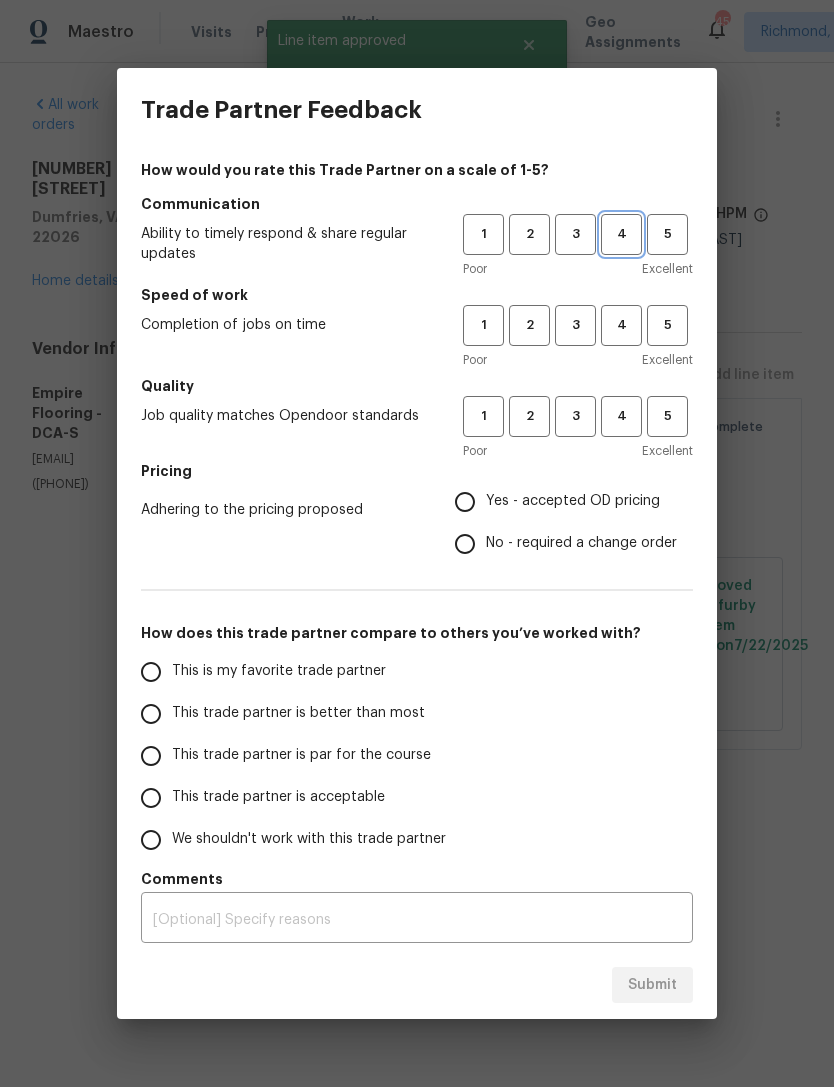 click on "4" at bounding box center (621, 234) 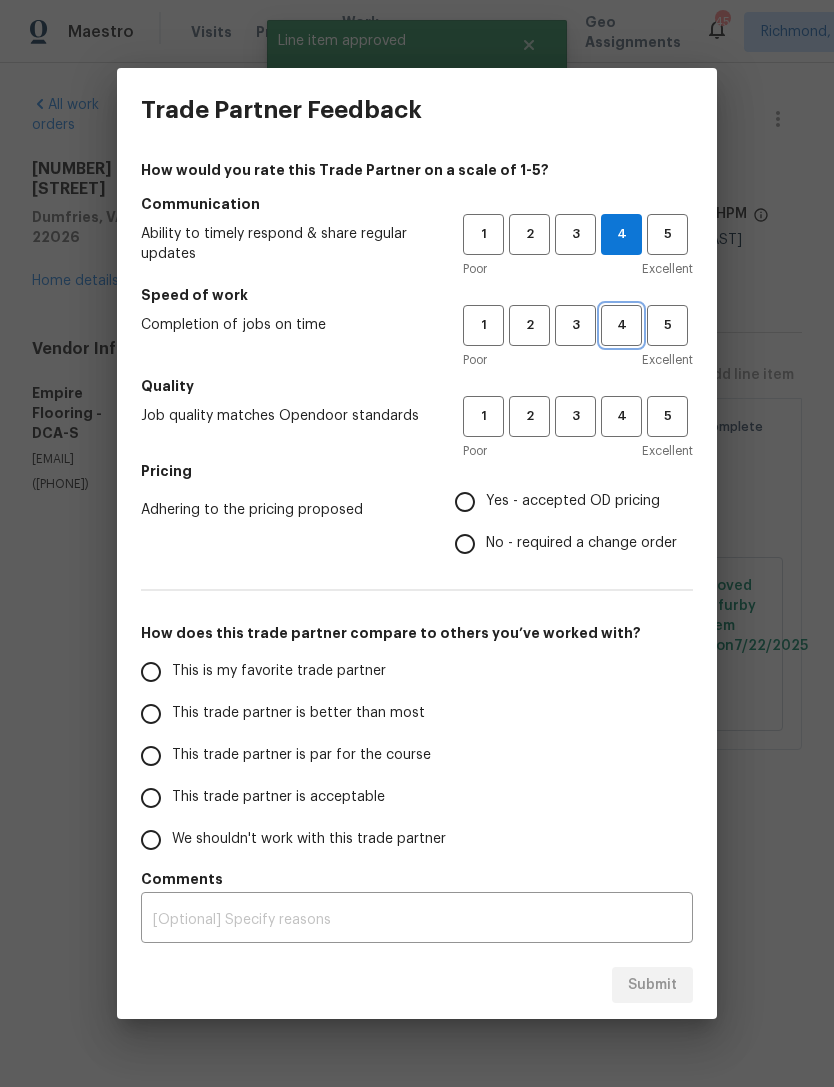 click on "4" at bounding box center [621, 325] 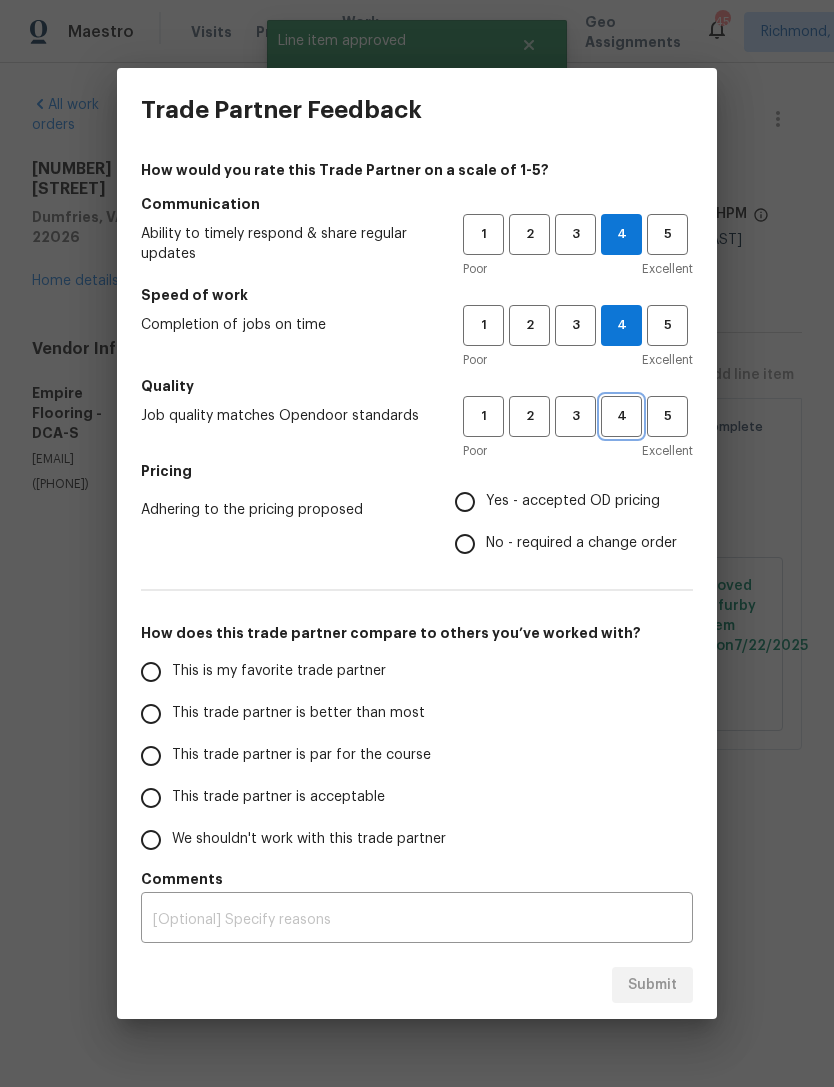 click on "4" at bounding box center (621, 416) 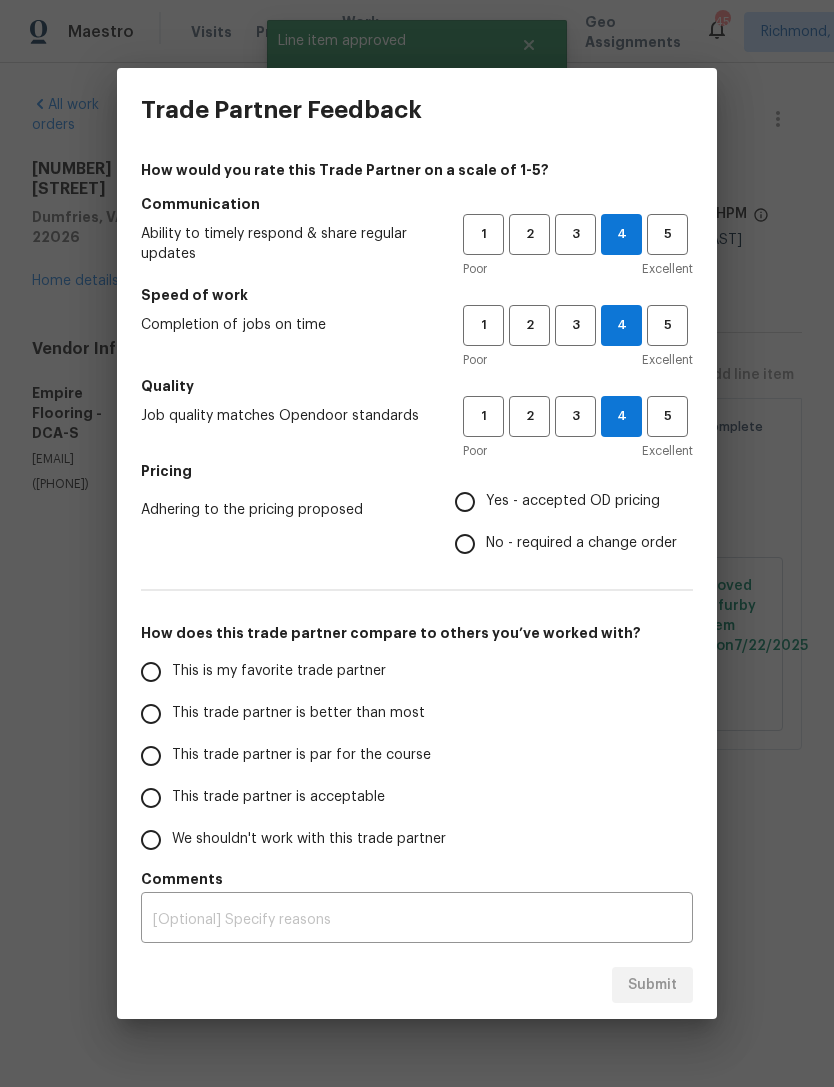 click on "Yes - accepted OD pricing" at bounding box center [465, 502] 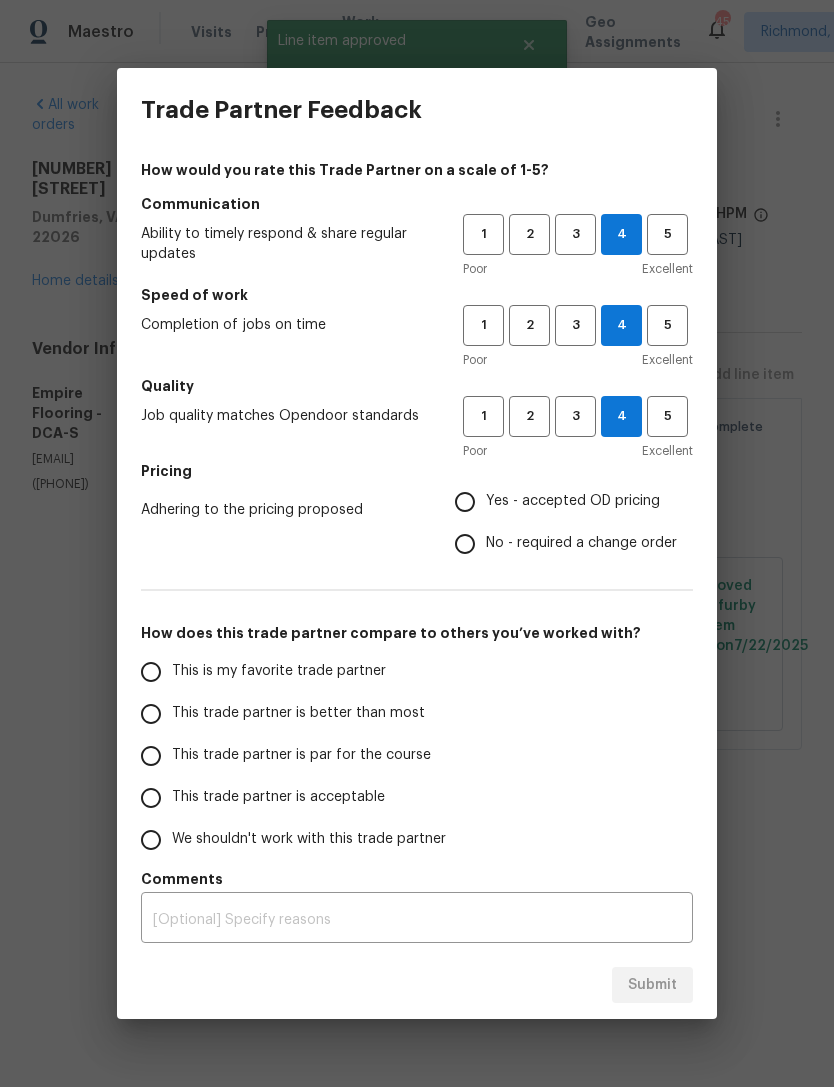 radio on "true" 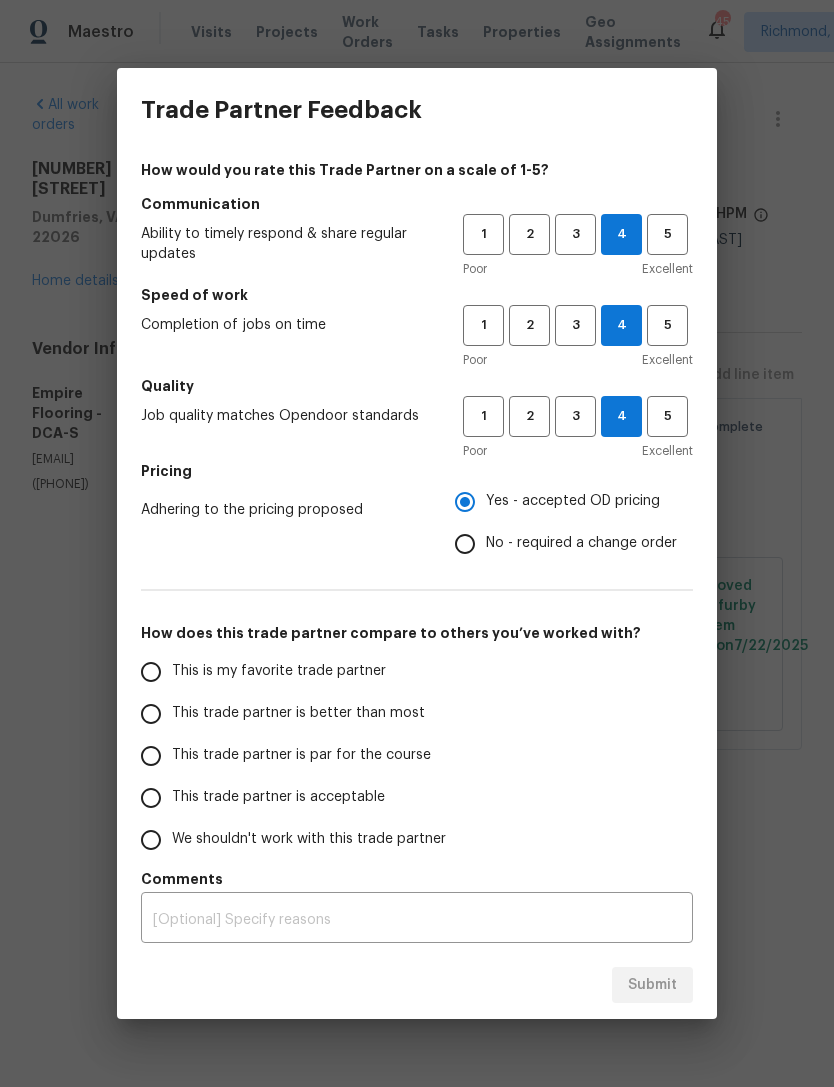 click on "This trade partner is better than most" at bounding box center (151, 714) 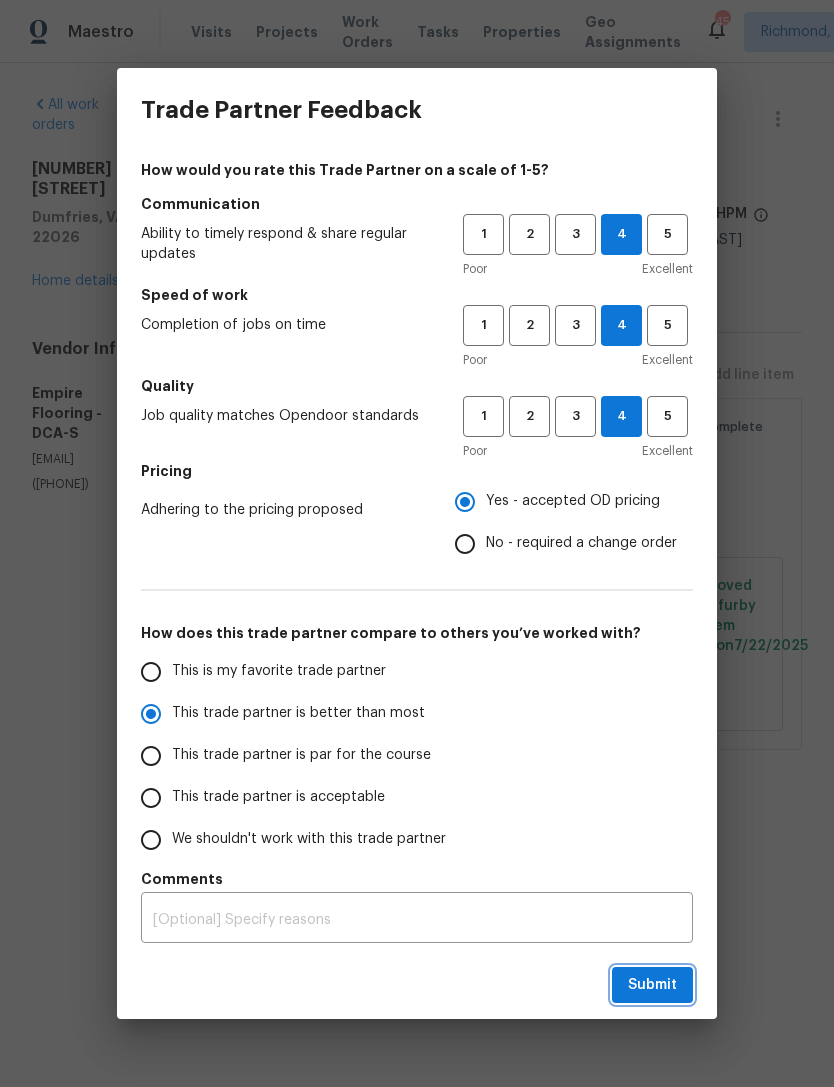 click on "Submit" at bounding box center (652, 985) 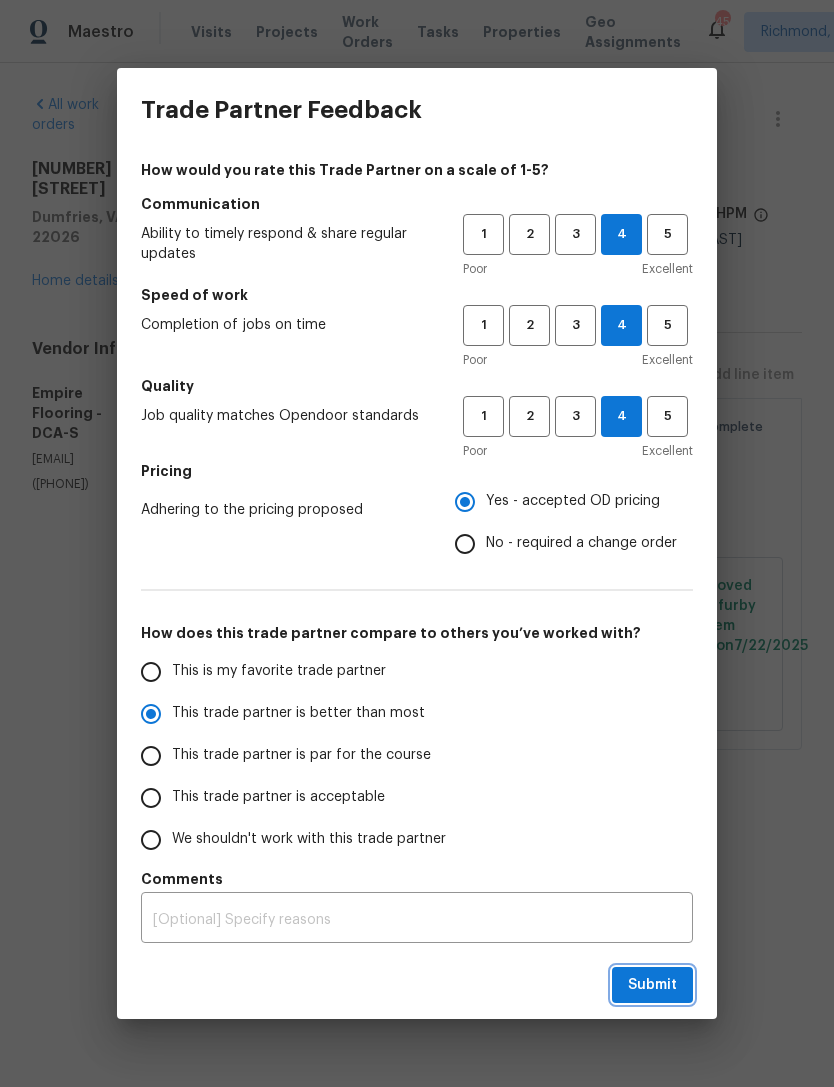 radio on "true" 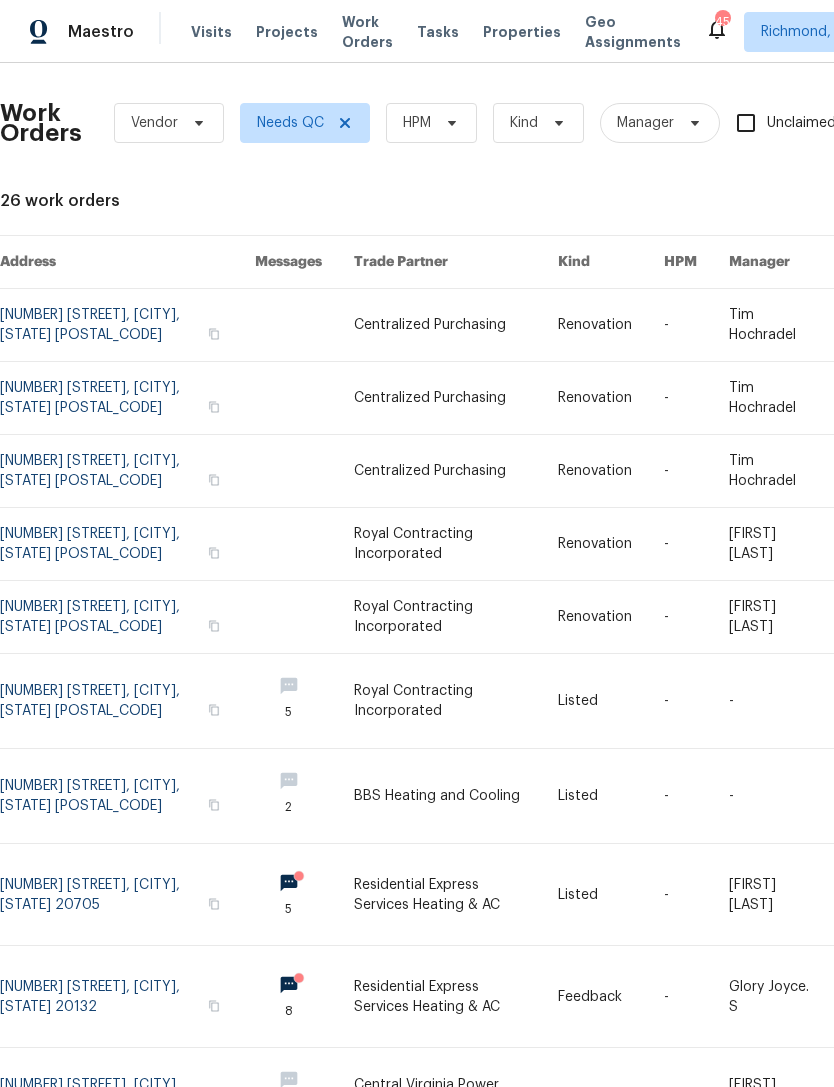 click on "Work Orders" at bounding box center [367, 32] 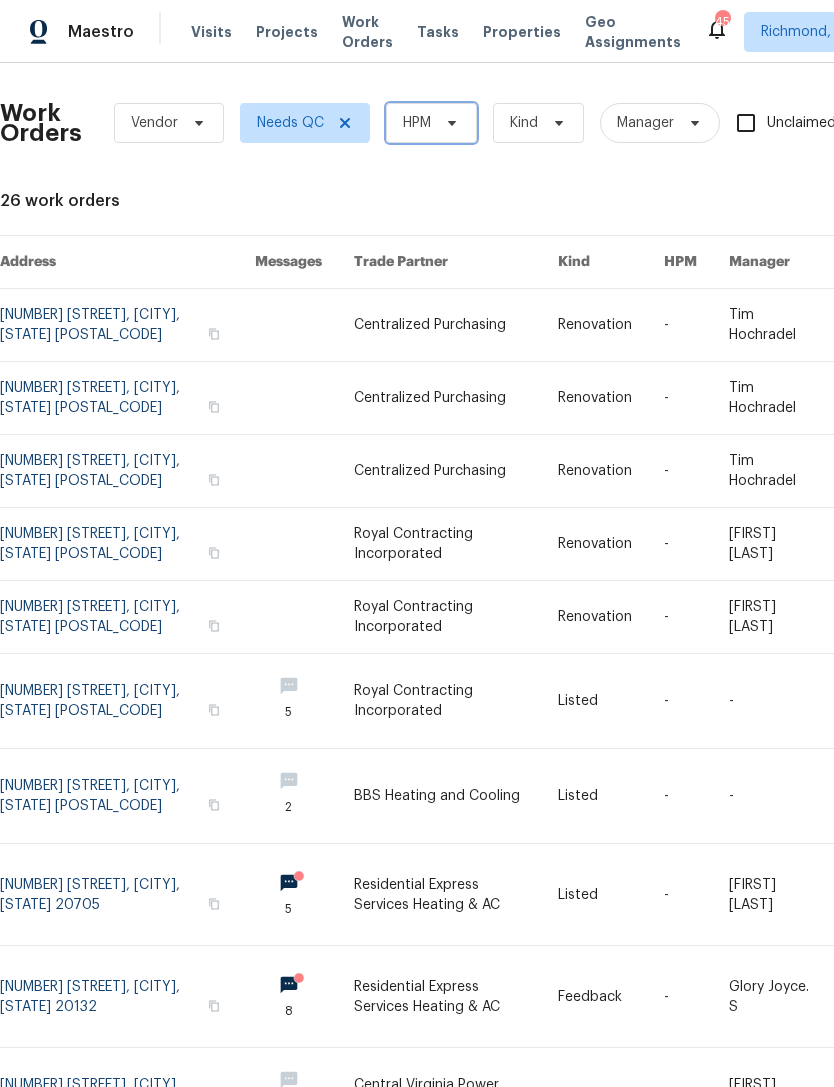 click 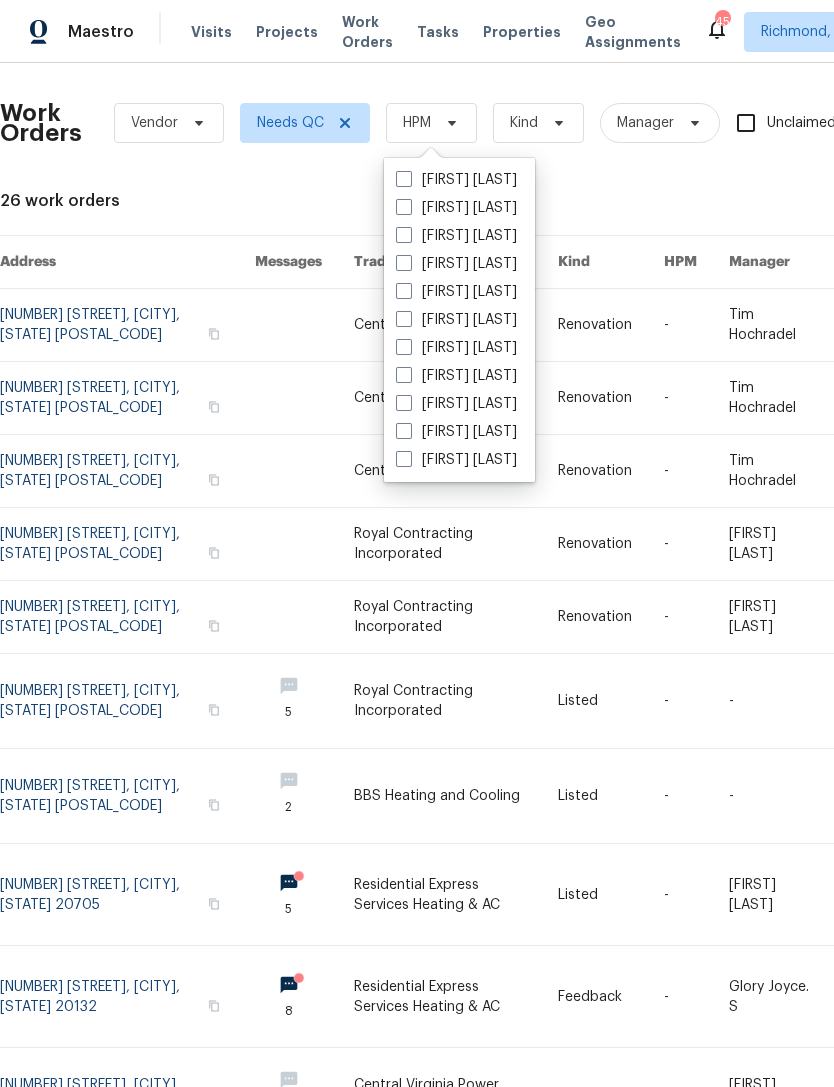 click on "[FIRST] [LAST]" at bounding box center (456, 236) 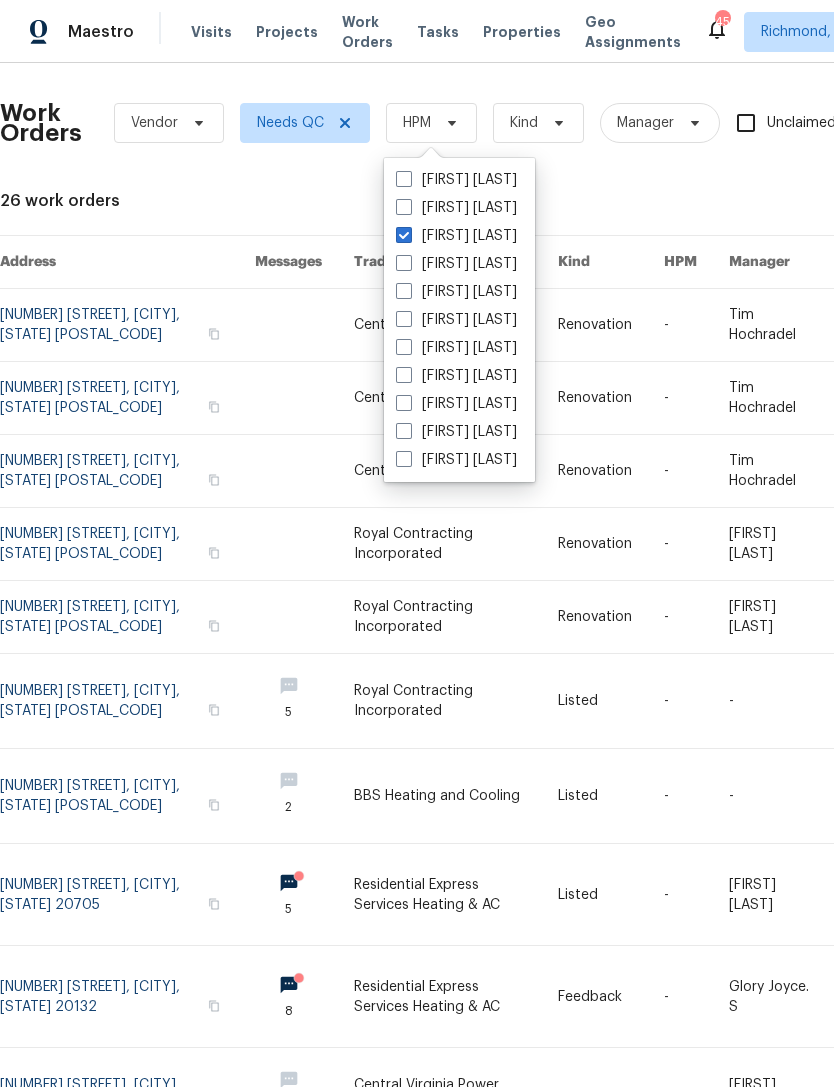 checkbox on "true" 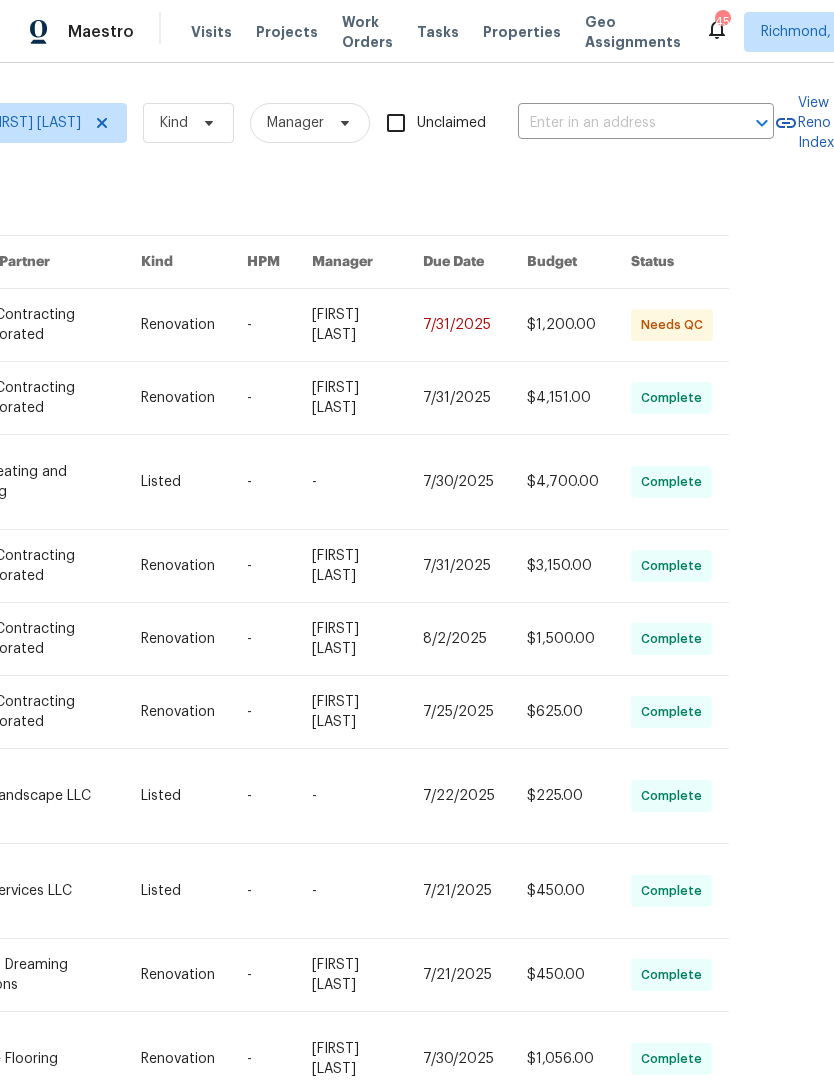 scroll, scrollTop: 0, scrollLeft: 437, axis: horizontal 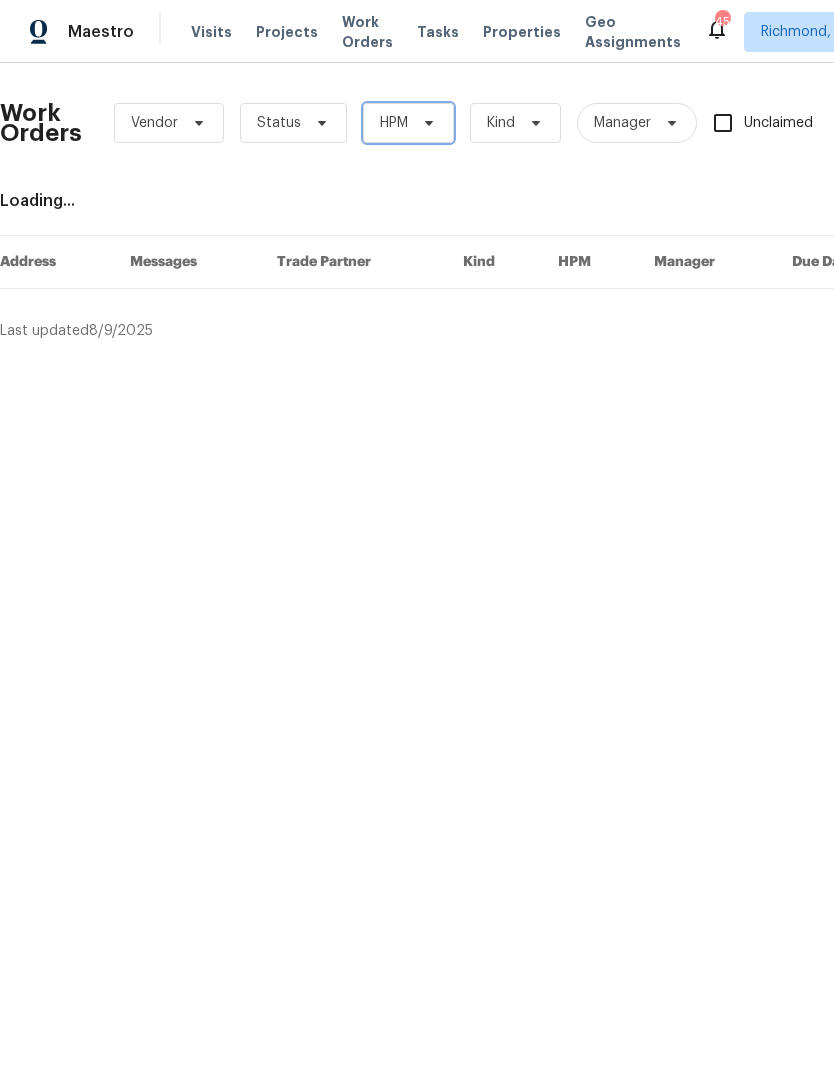 click 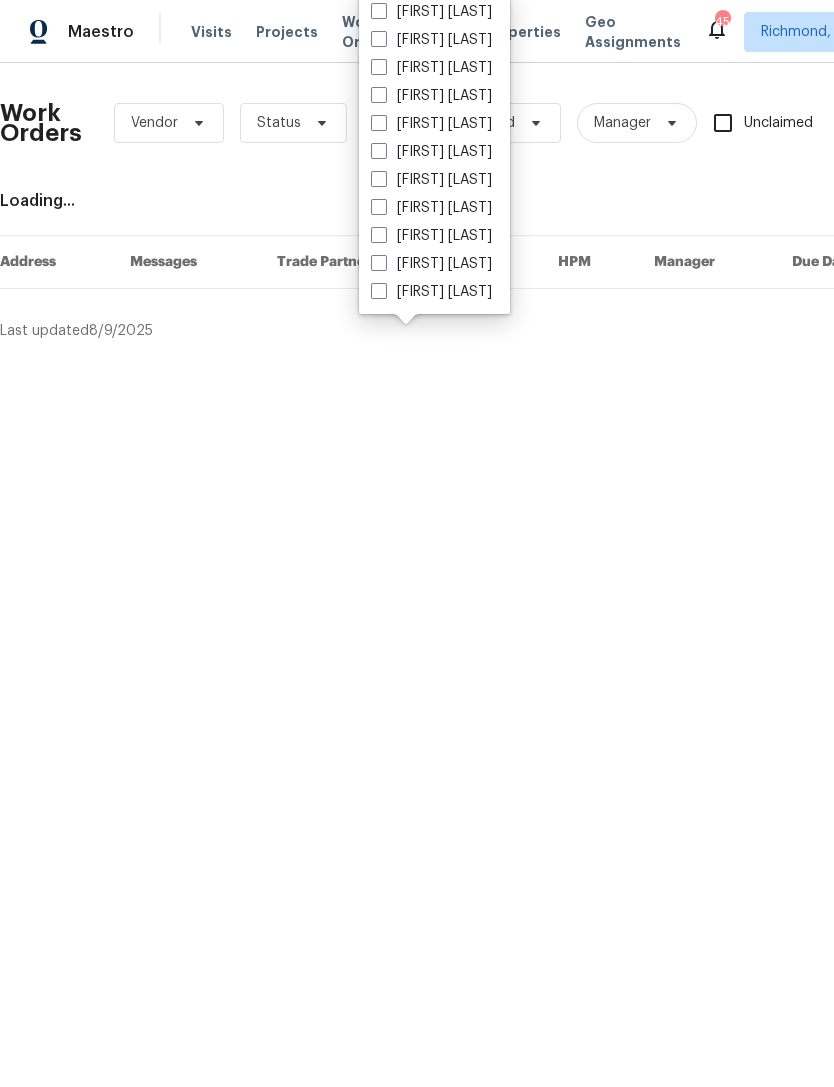 click on "[FIRST] [LAST]" at bounding box center (431, 68) 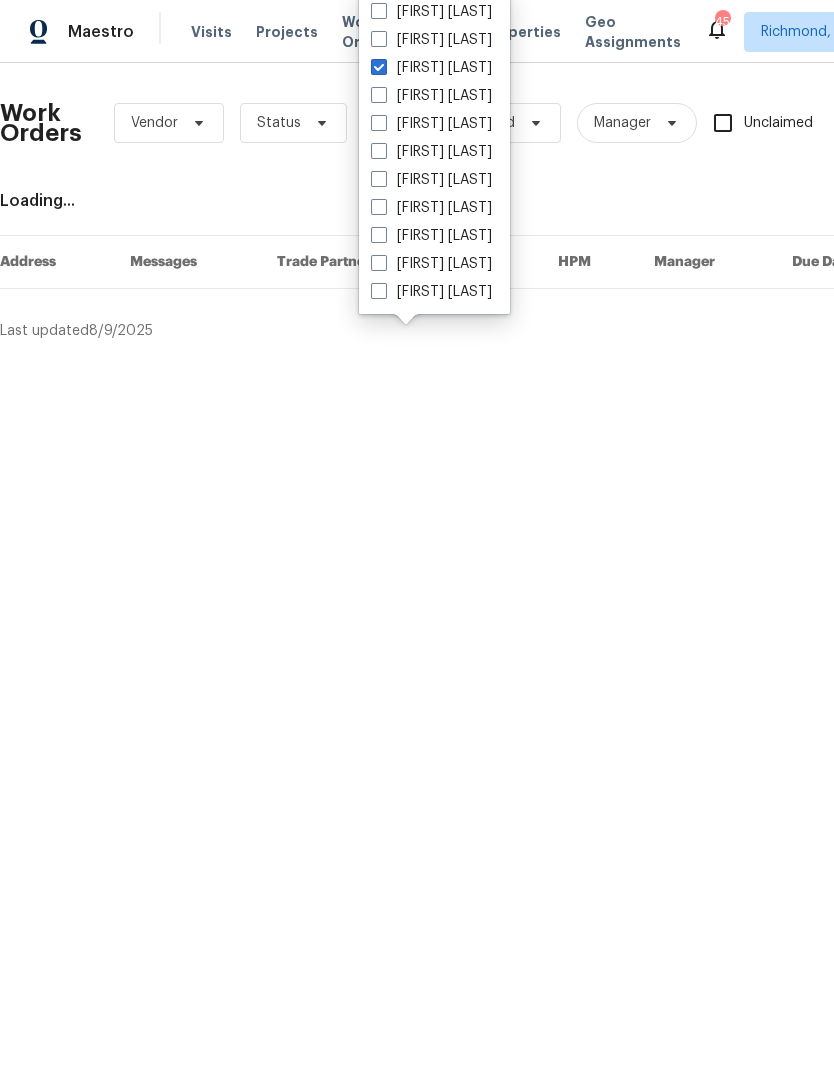 checkbox on "true" 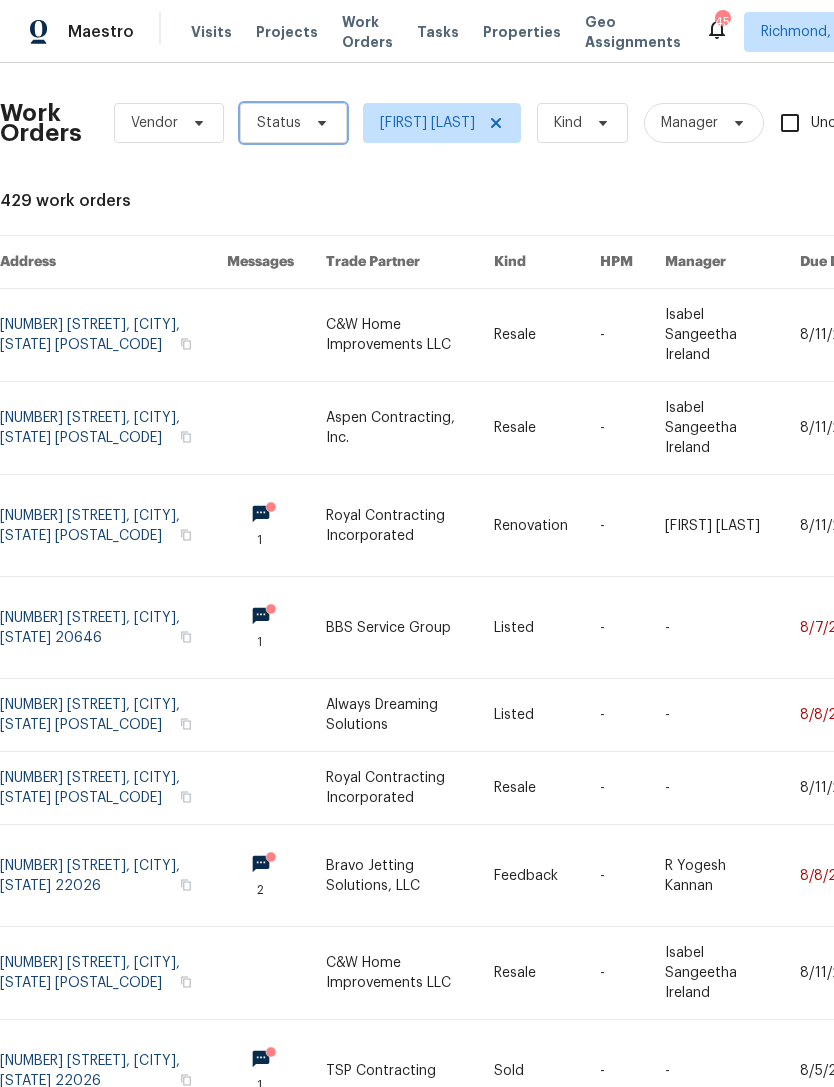 click on "Status" at bounding box center [293, 123] 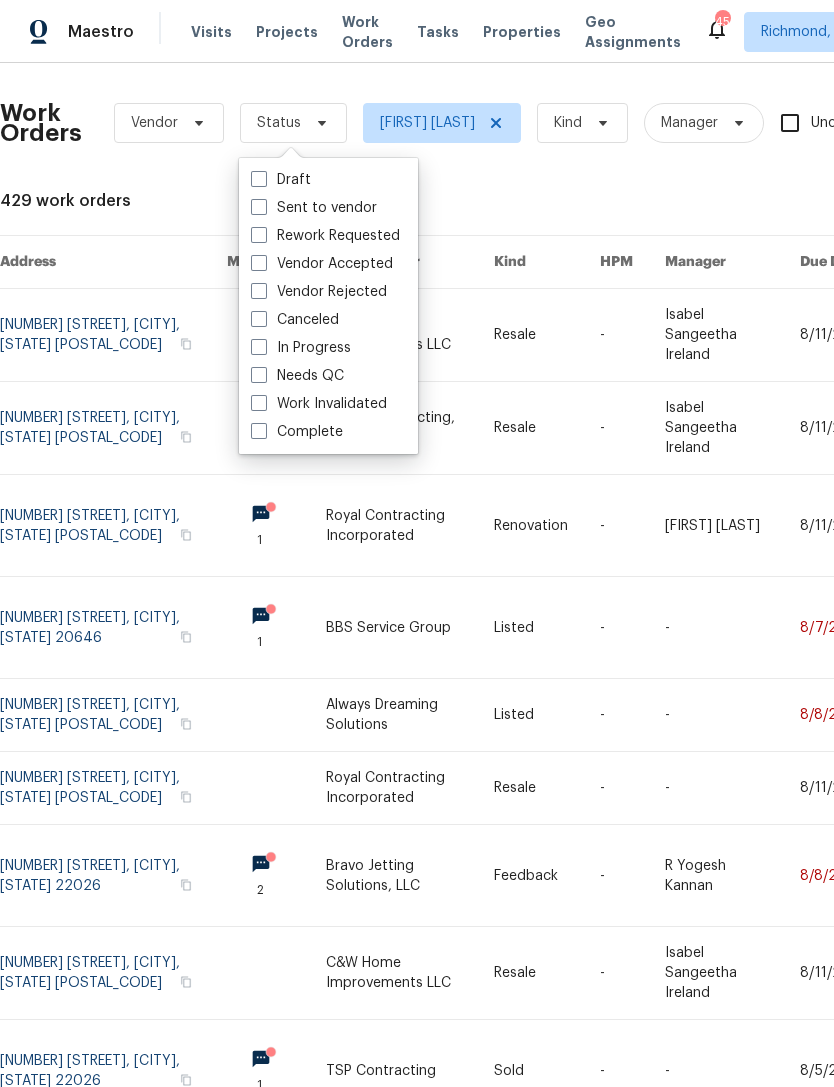 click on "Needs QC" at bounding box center [297, 376] 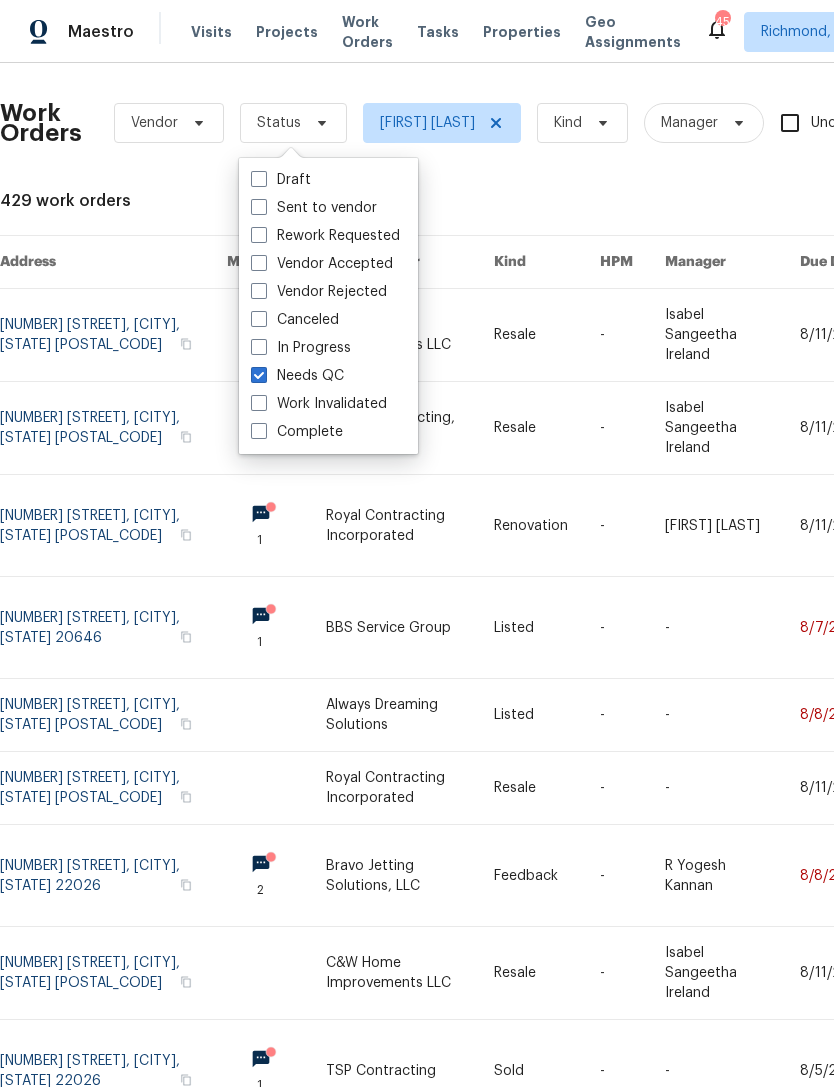 checkbox on "true" 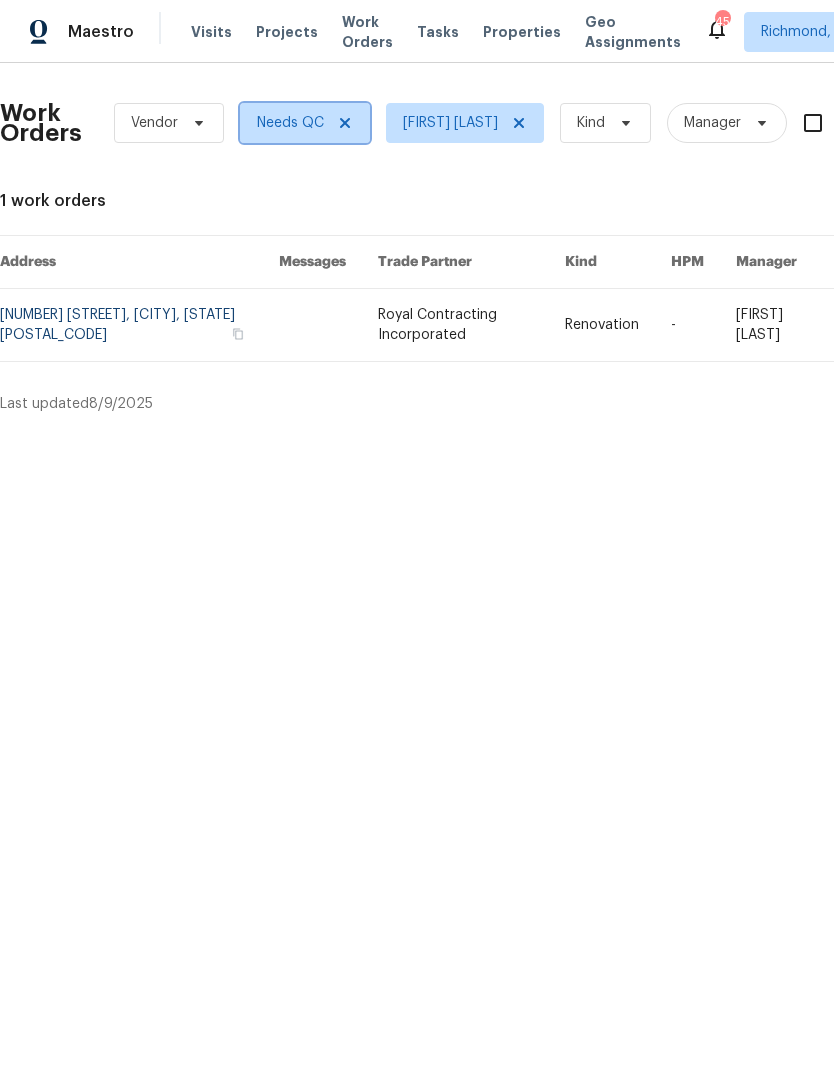 click 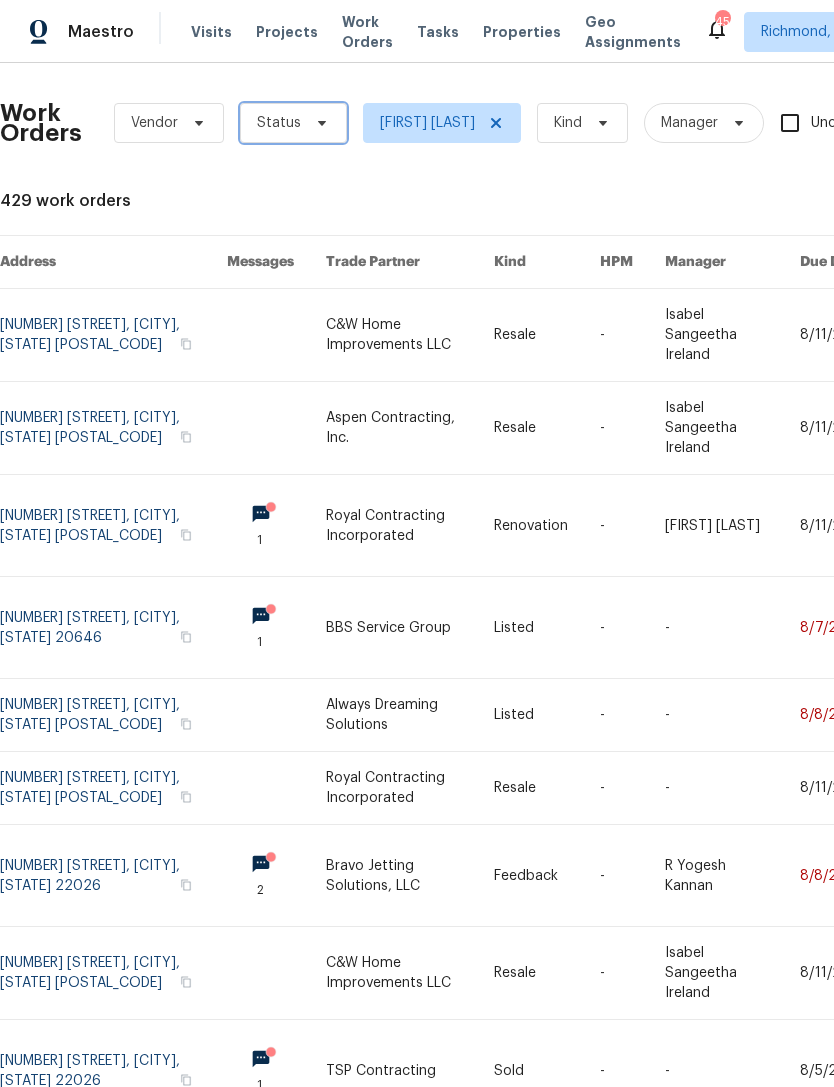 click on "Status" at bounding box center [293, 123] 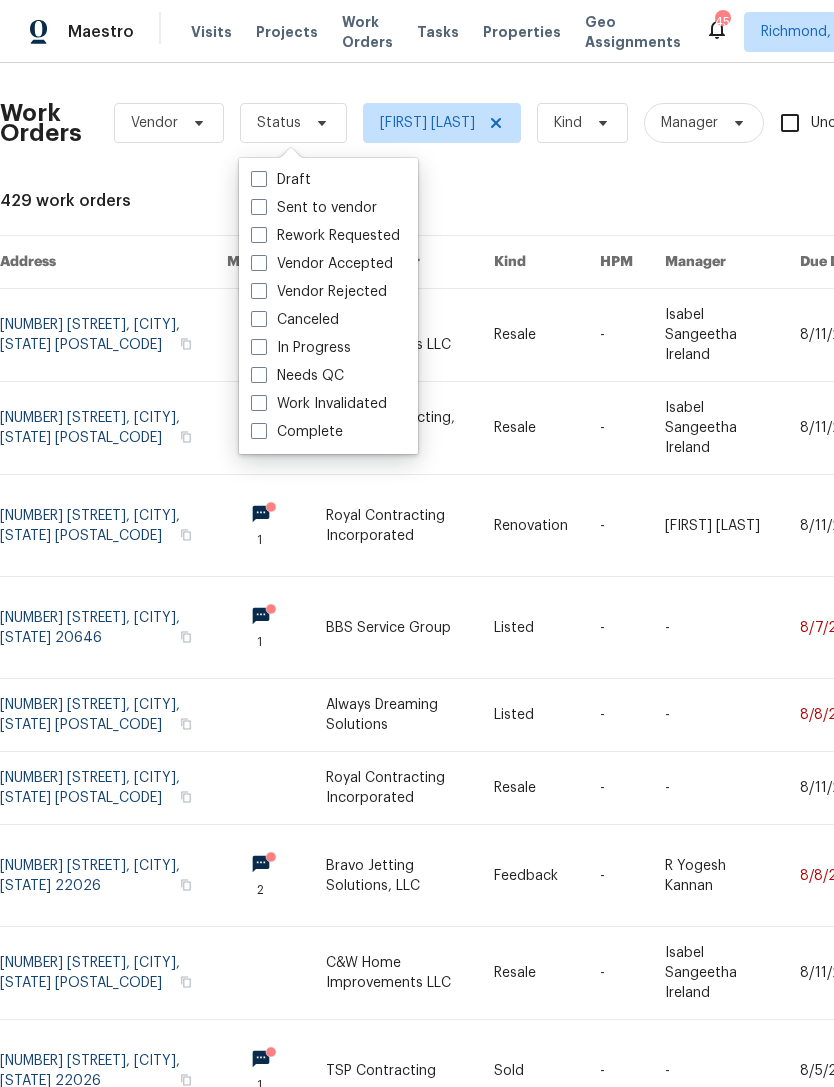 click on "In Progress" at bounding box center (301, 348) 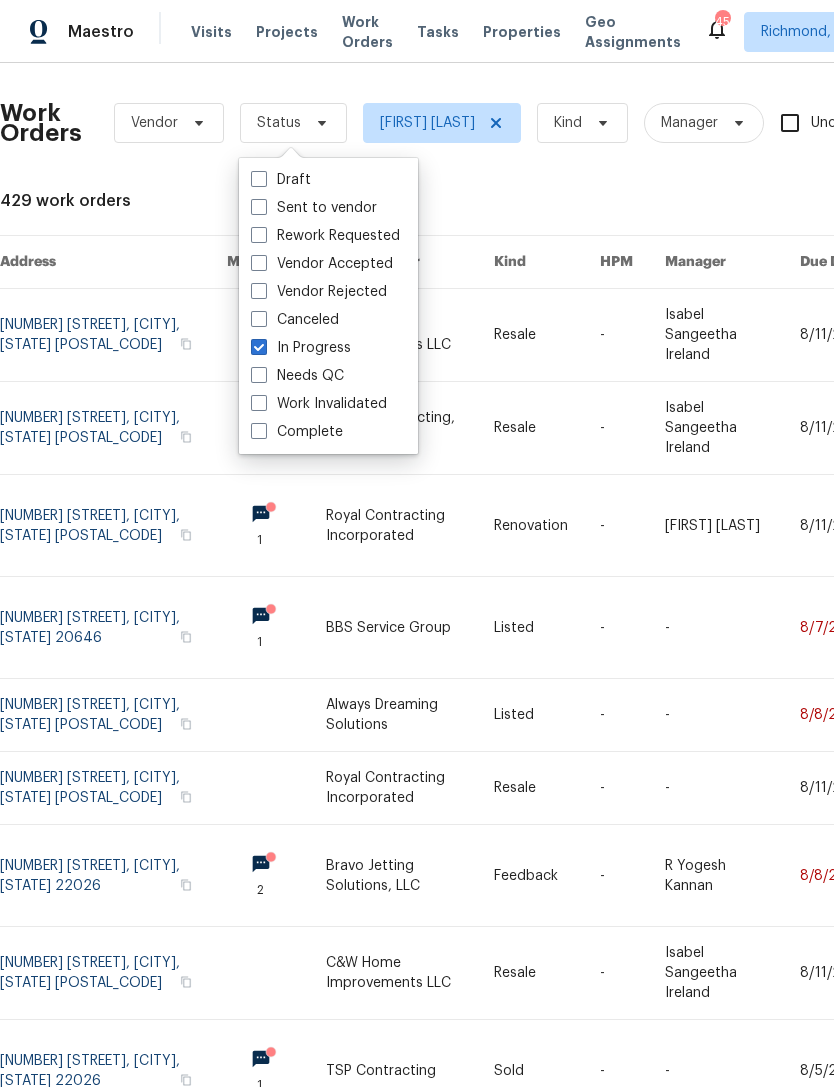 checkbox on "true" 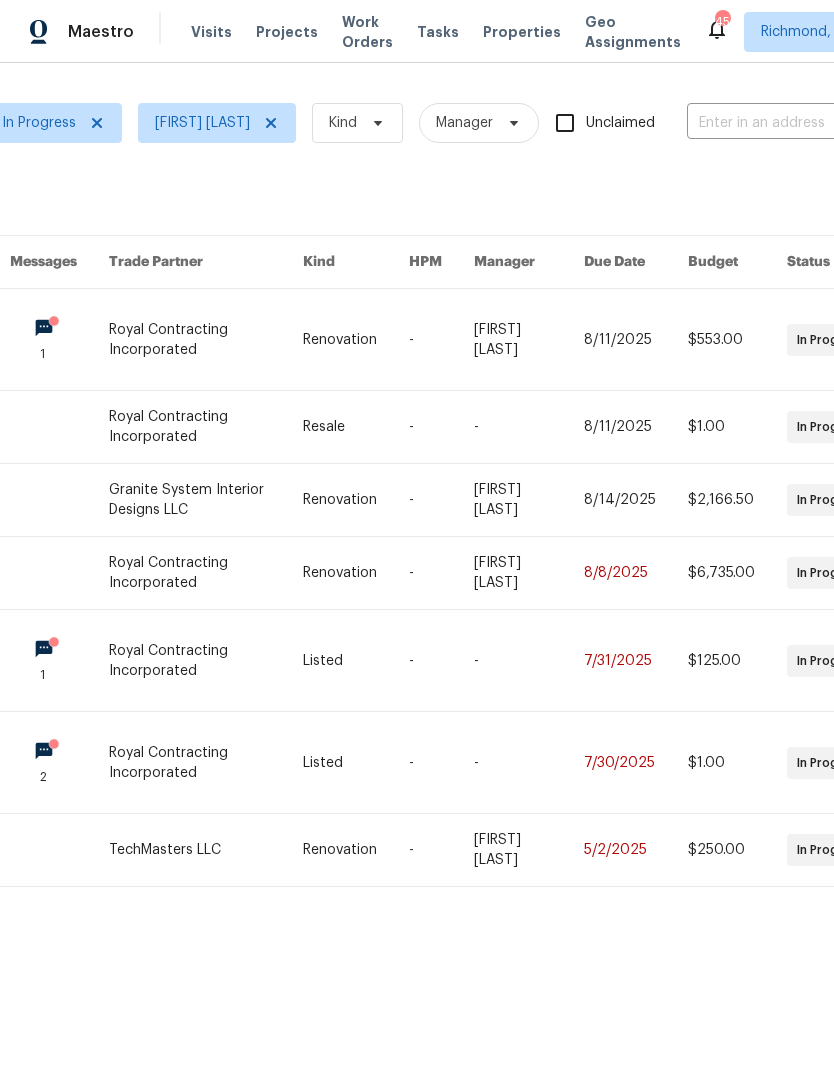 scroll, scrollTop: 0, scrollLeft: 271, axis: horizontal 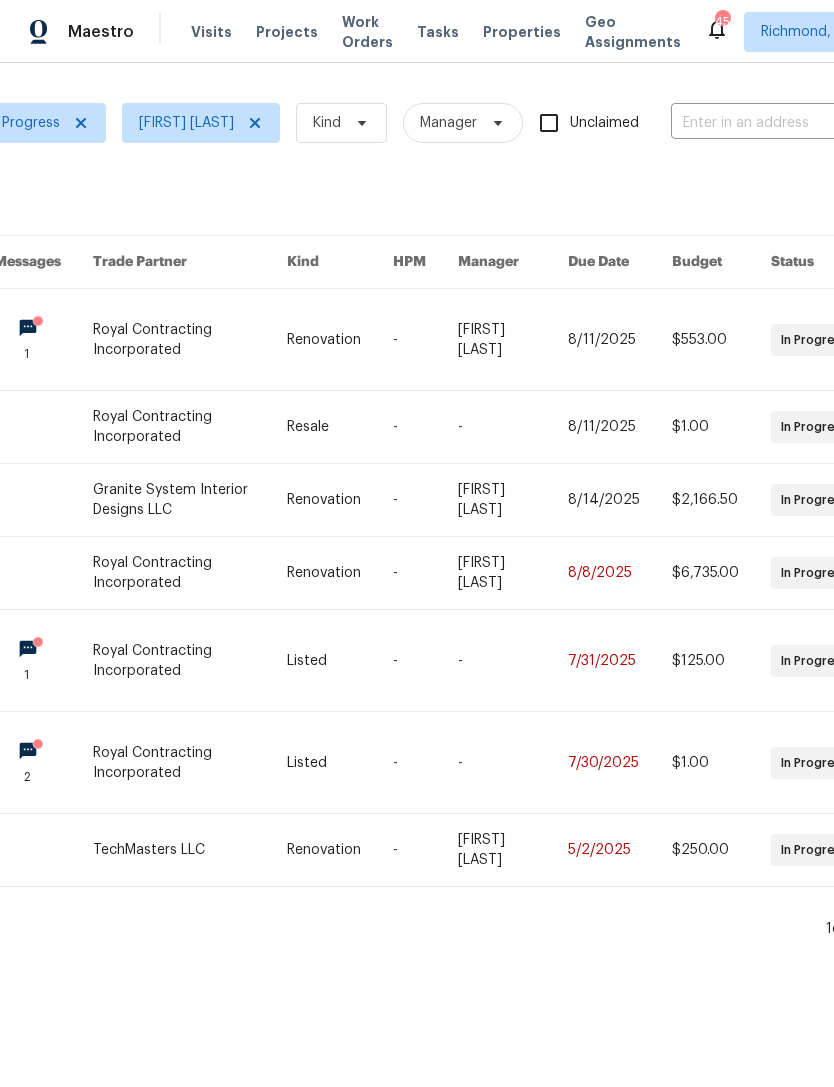 click at bounding box center [831, 850] 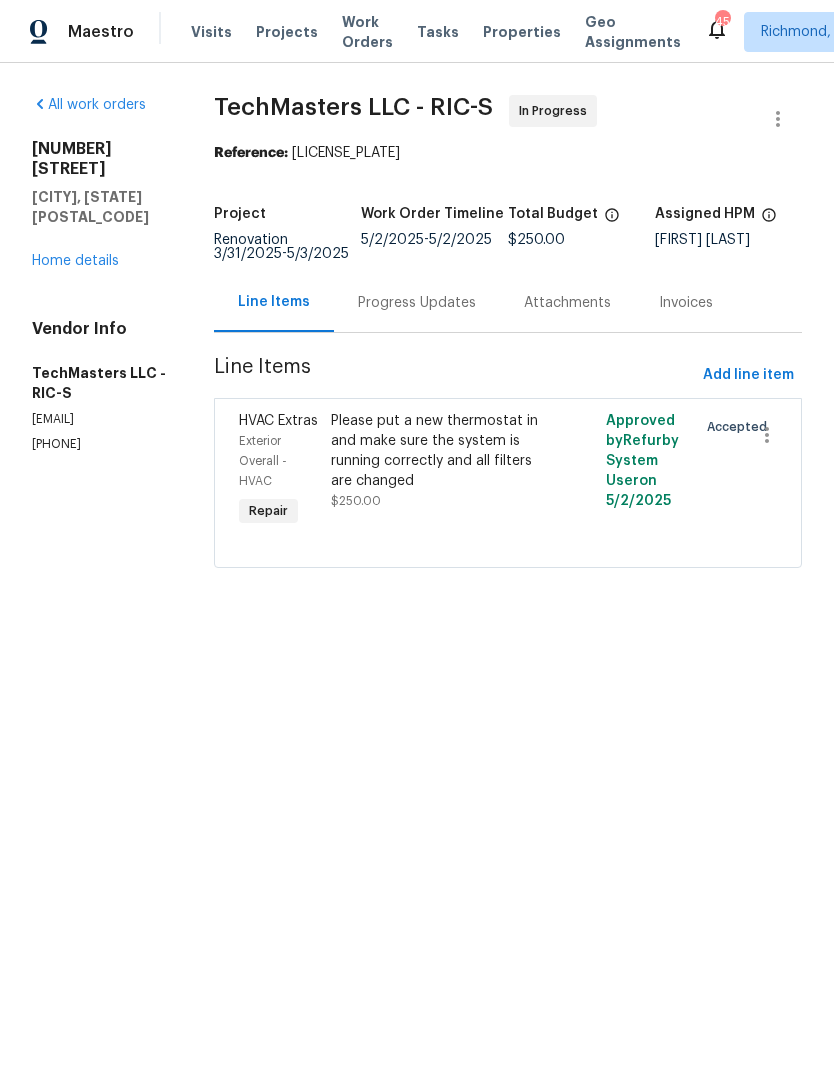 click at bounding box center (760, 471) 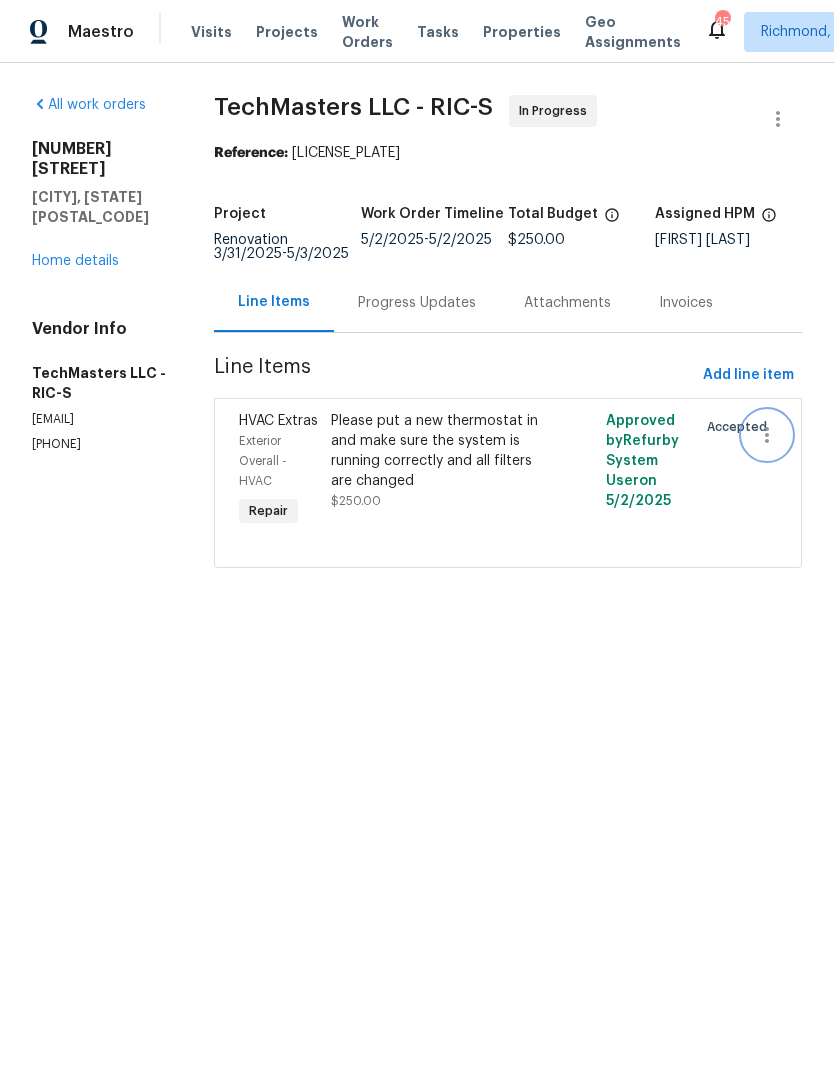 click at bounding box center [767, 435] 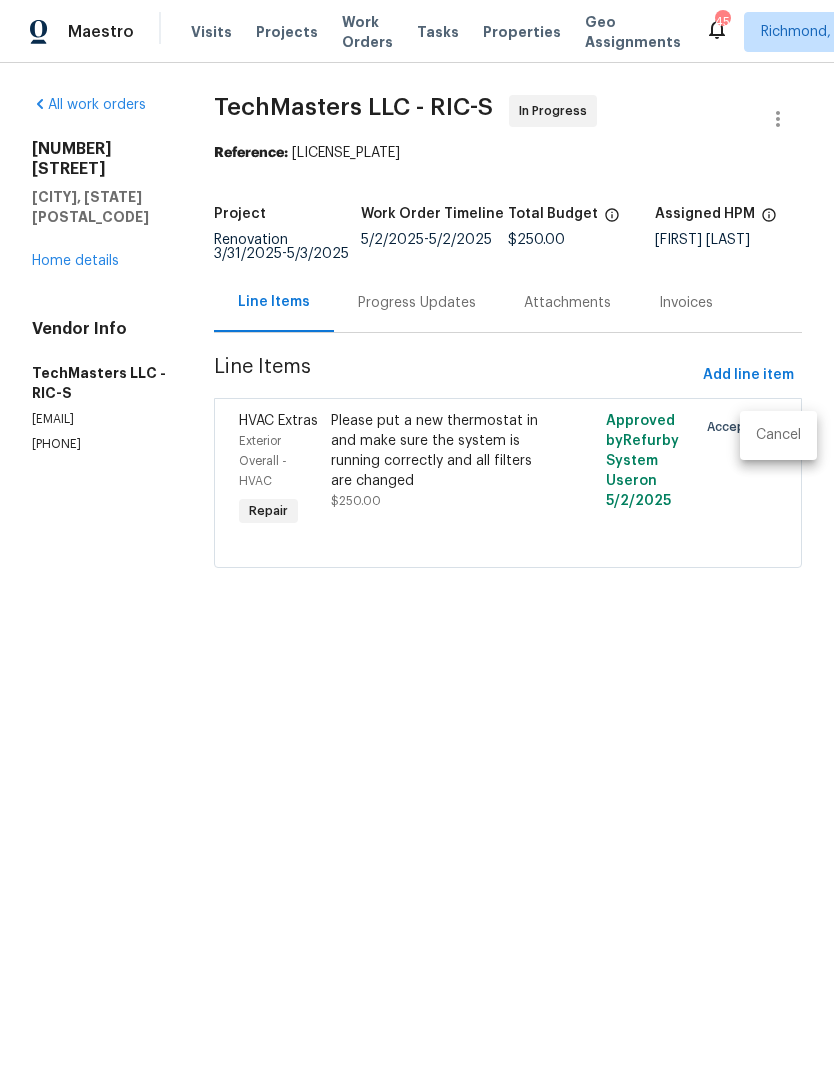click on "Cancel" at bounding box center [778, 435] 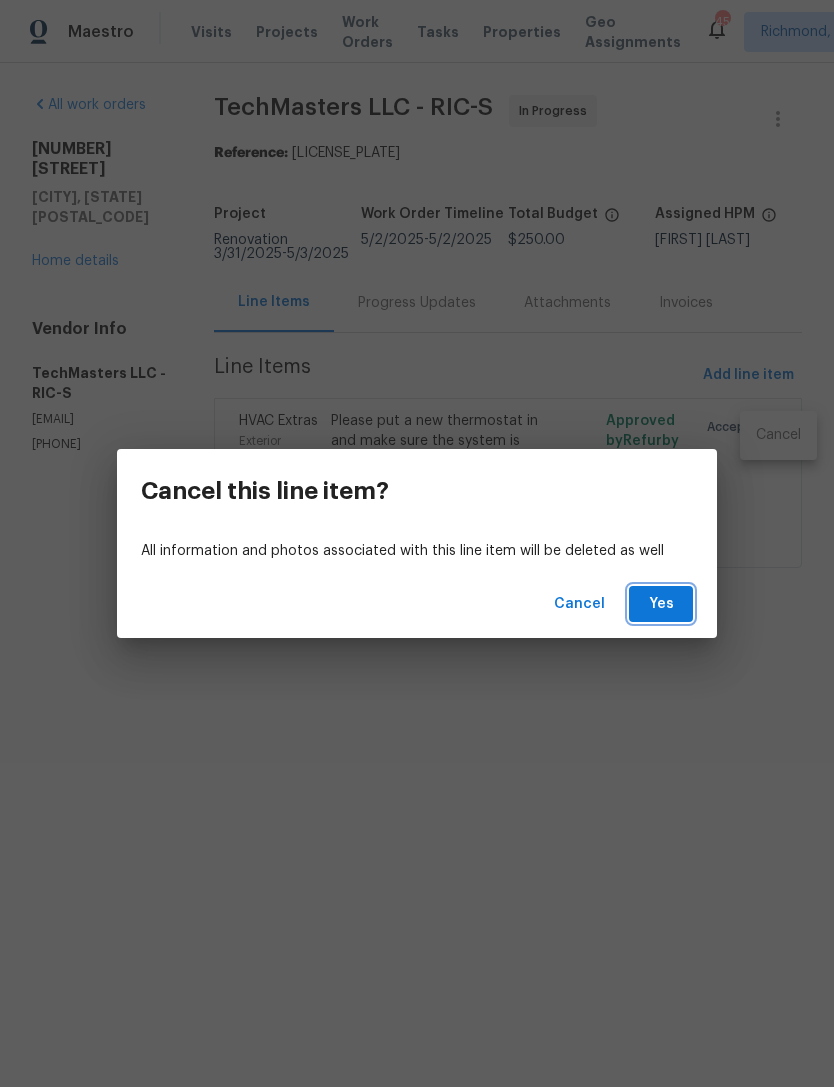 click on "Yes" at bounding box center [661, 604] 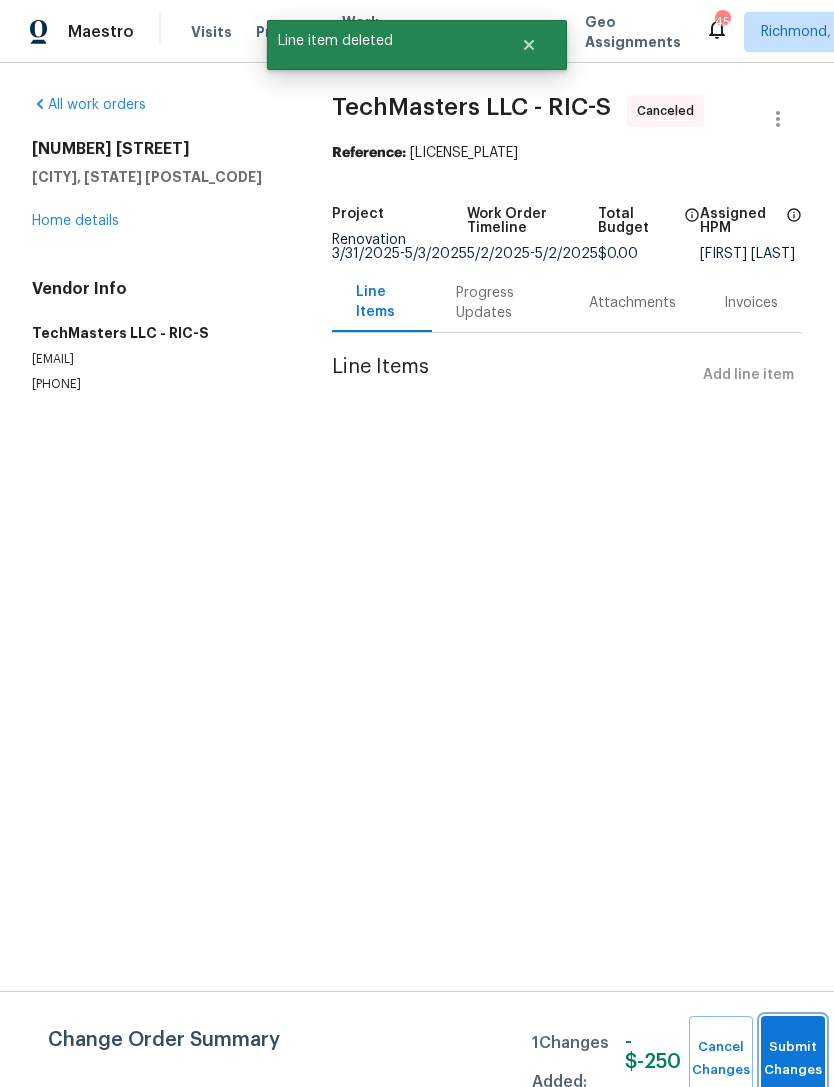 click on "Submit Changes" at bounding box center [793, 1059] 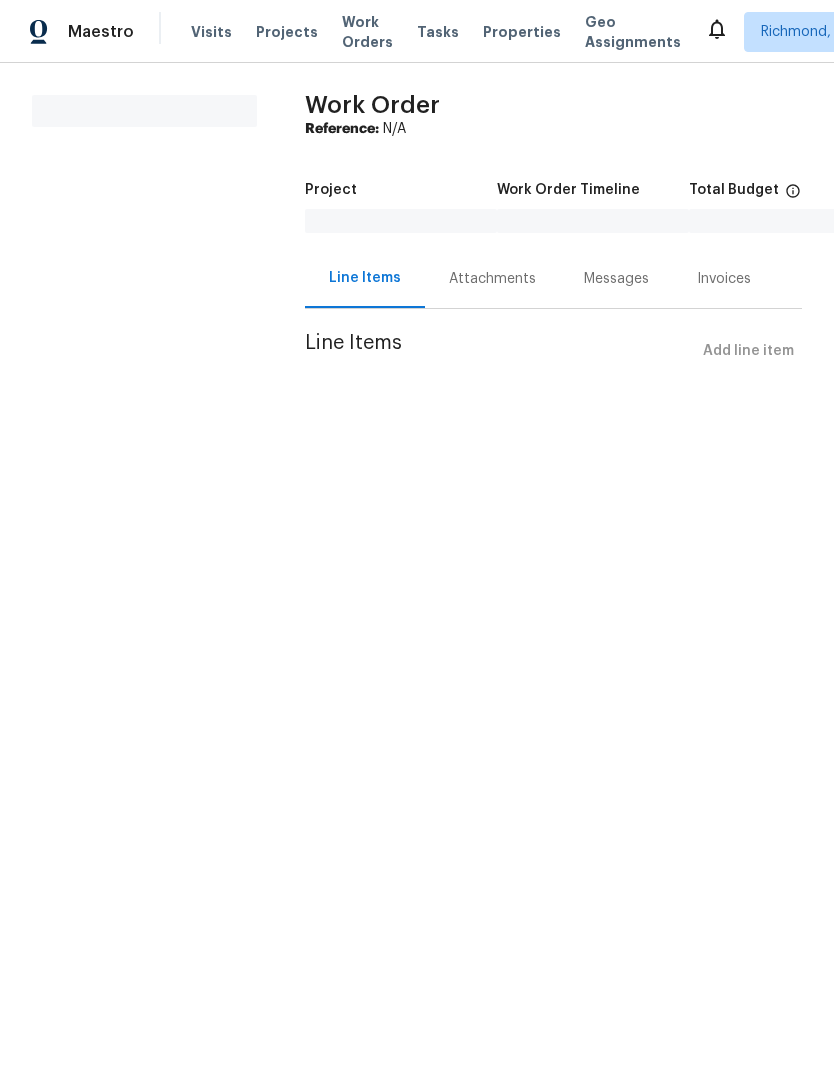 scroll, scrollTop: 0, scrollLeft: 0, axis: both 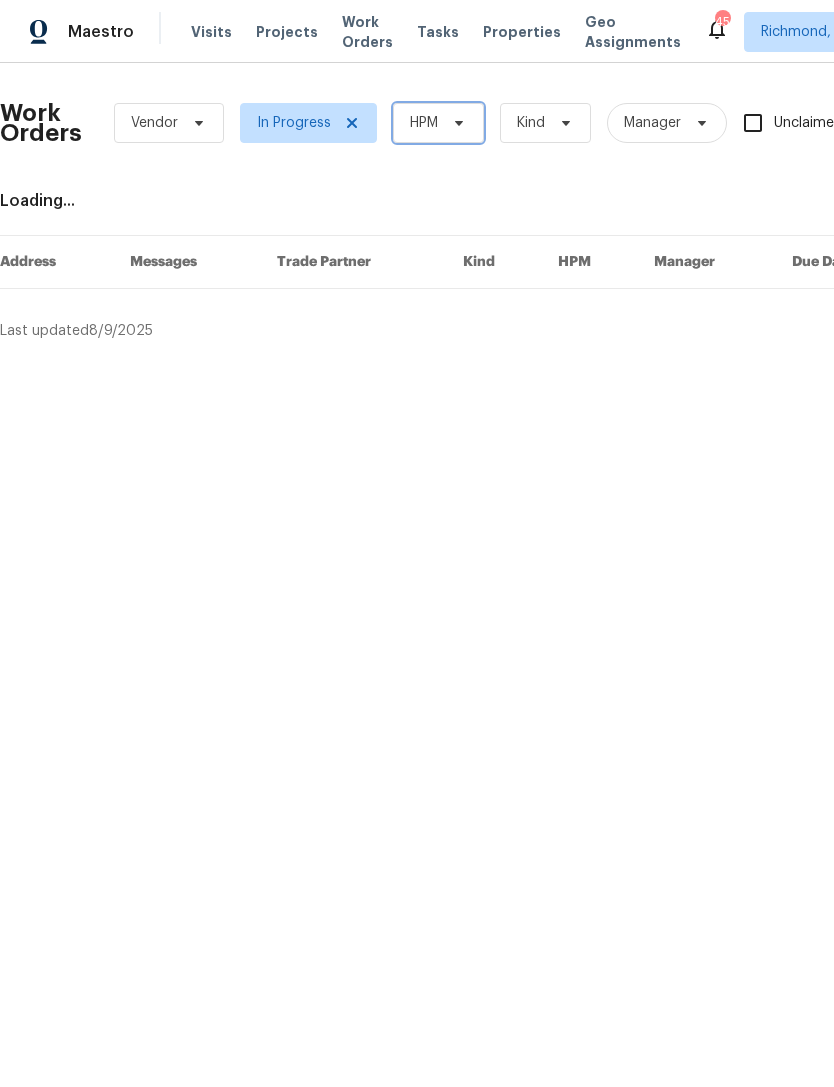 click 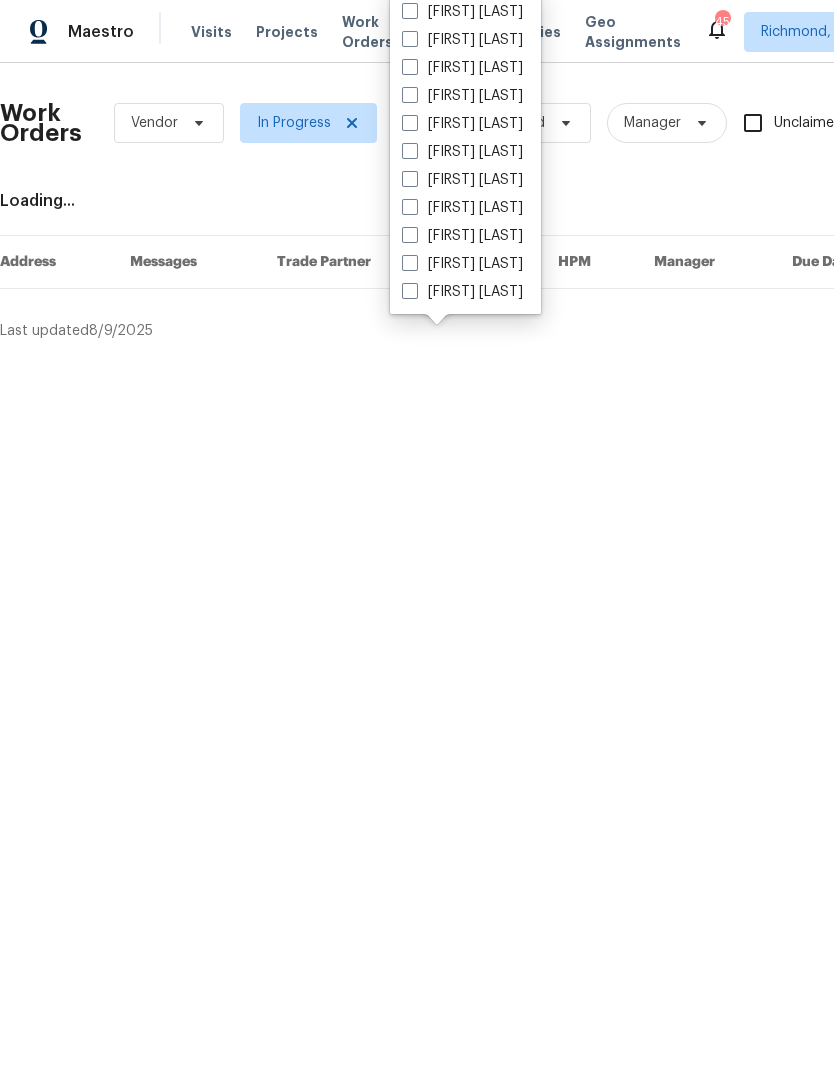 click on "[FIRST] [LAST]" at bounding box center [462, 68] 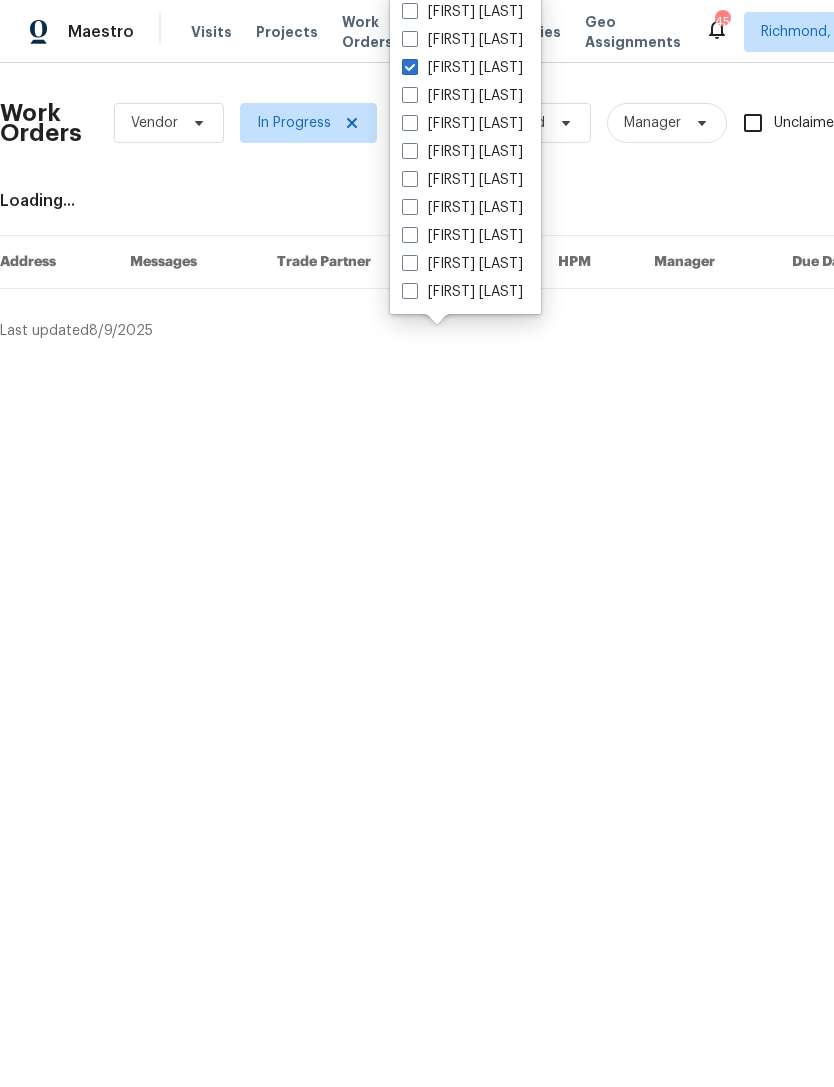 checkbox on "true" 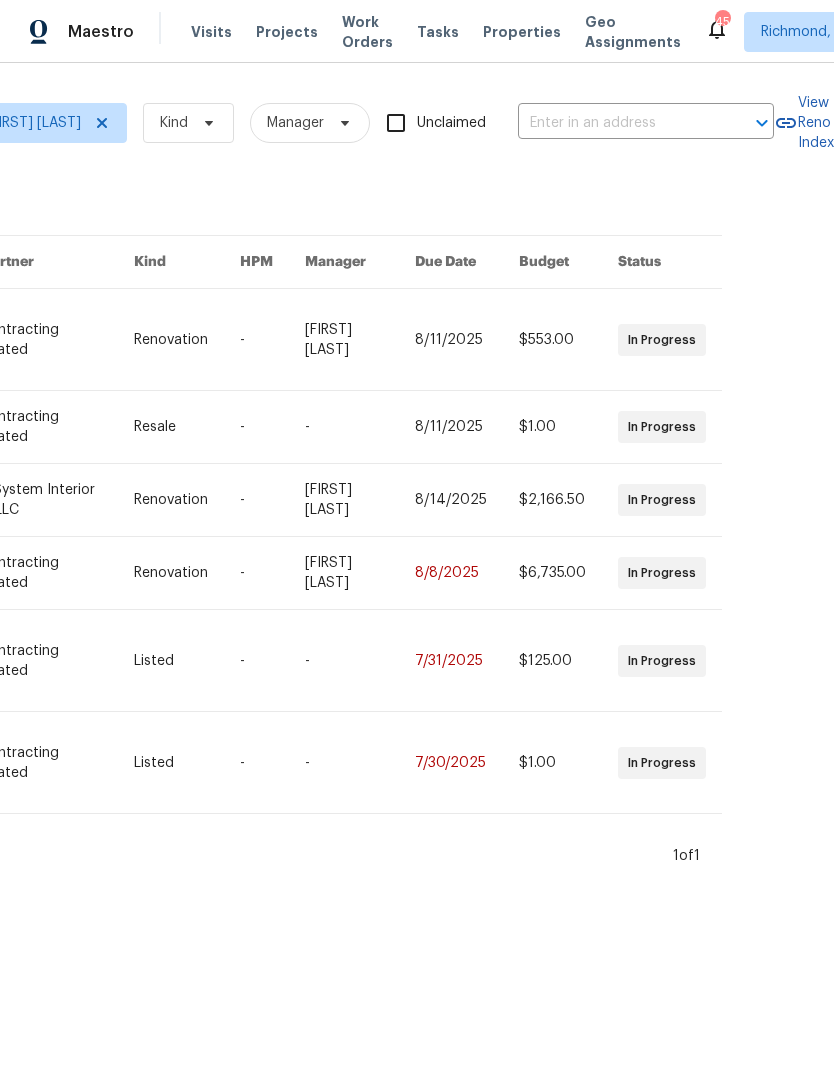 scroll, scrollTop: 0, scrollLeft: 443, axis: horizontal 